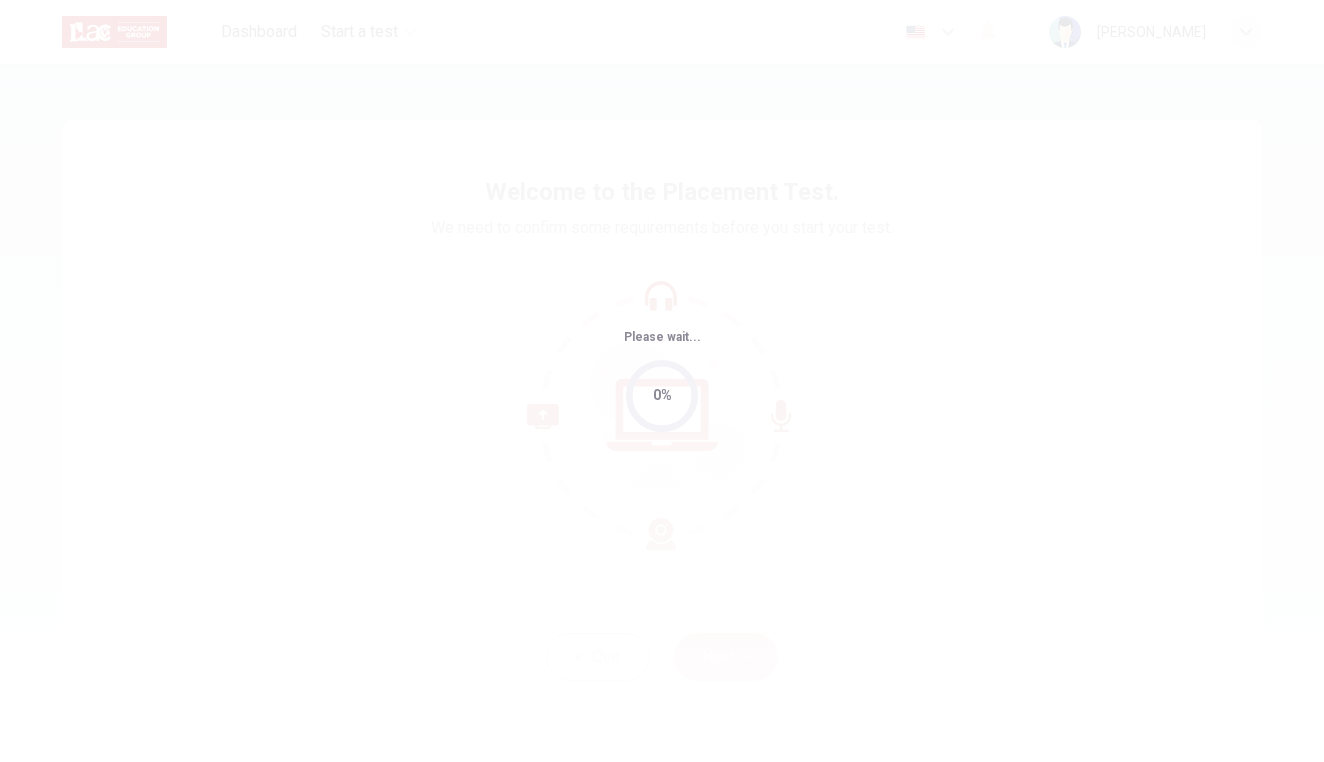 scroll, scrollTop: 0, scrollLeft: 0, axis: both 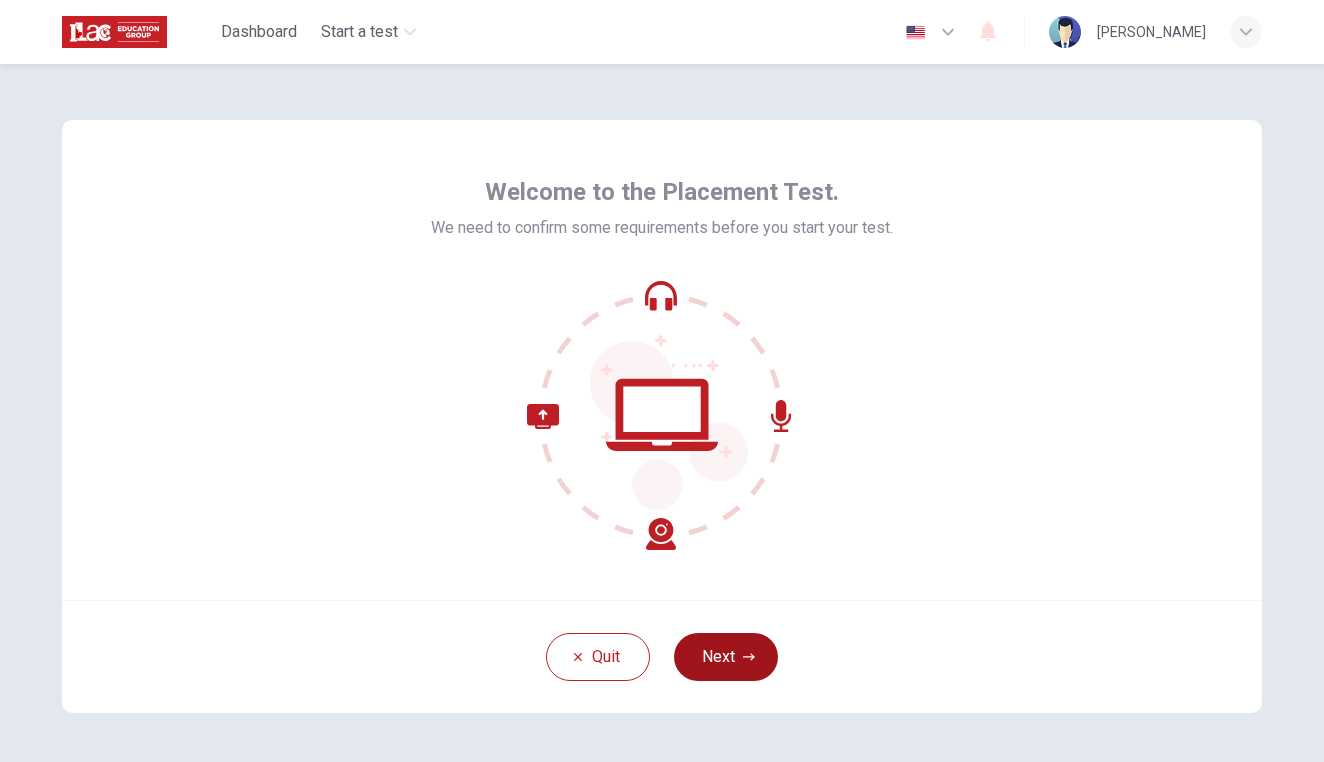 click 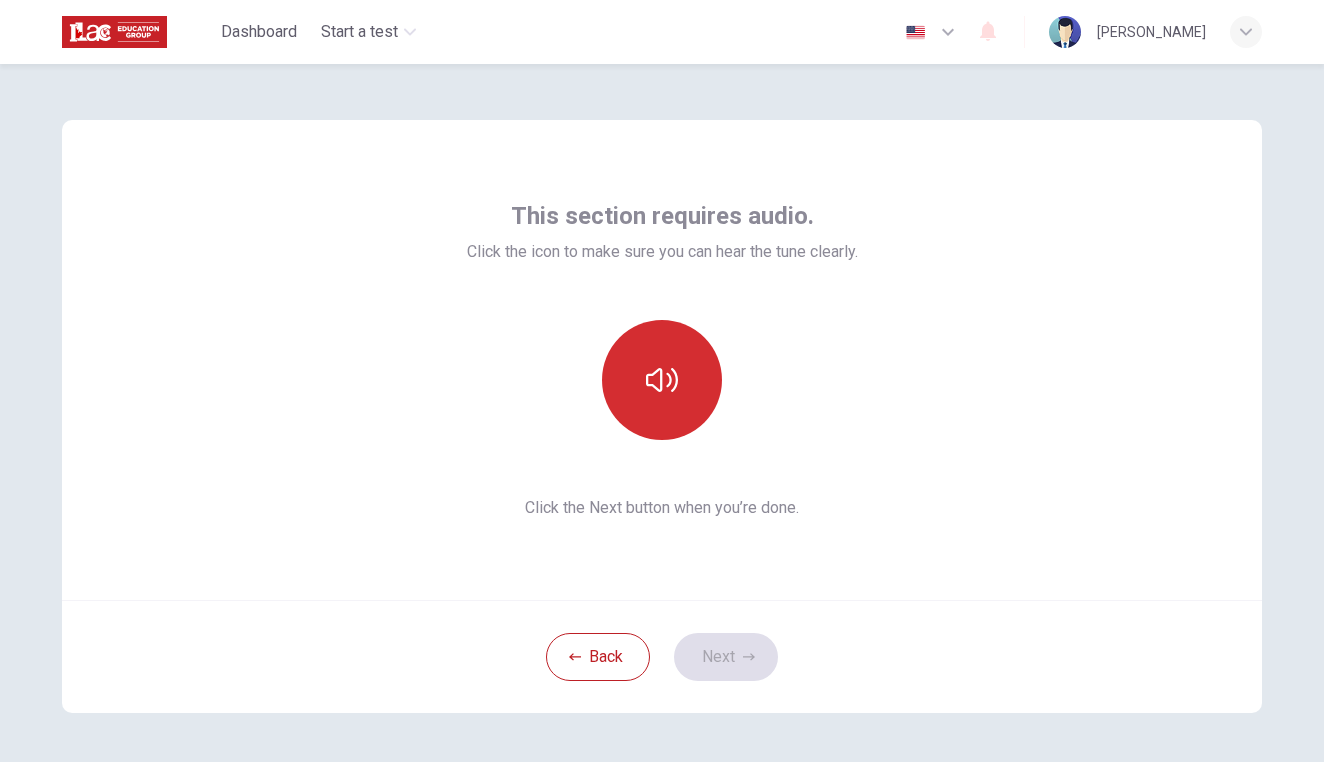 click at bounding box center [662, 380] 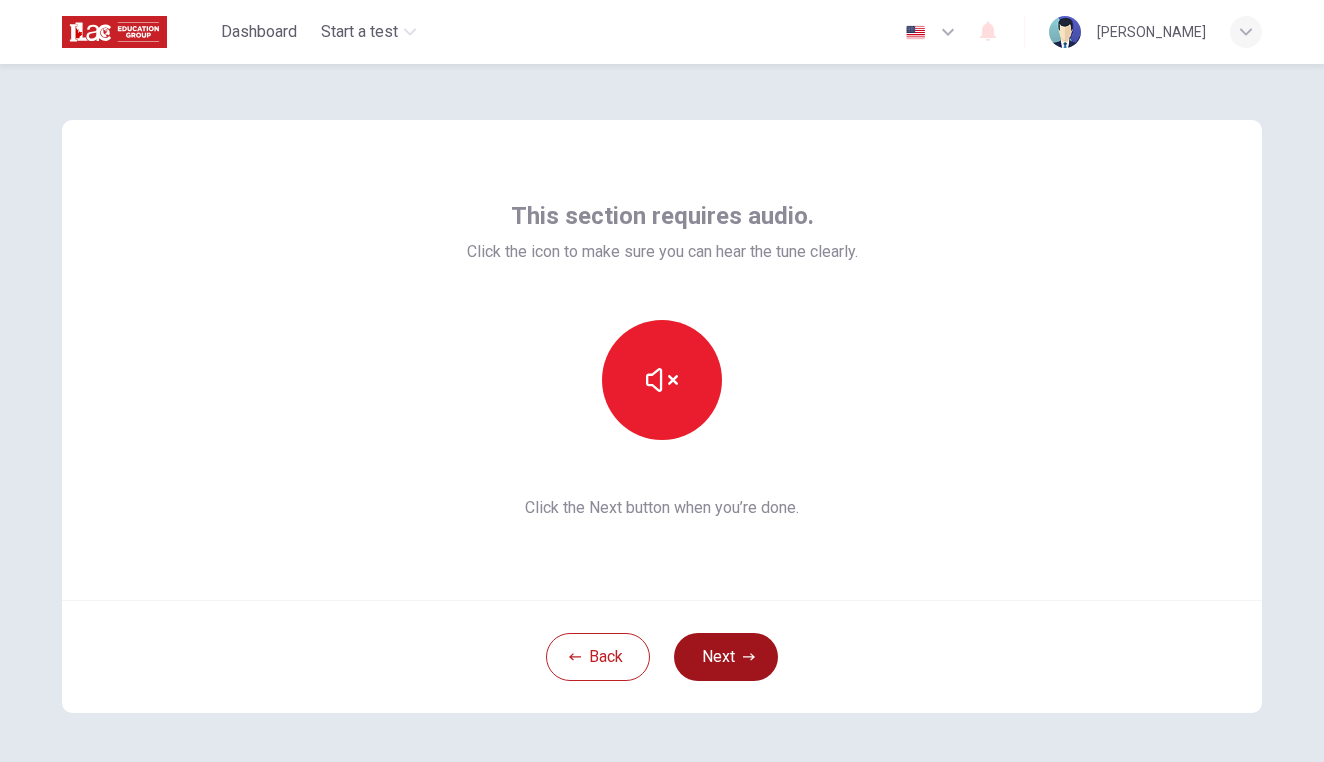 click on "Next" at bounding box center (726, 657) 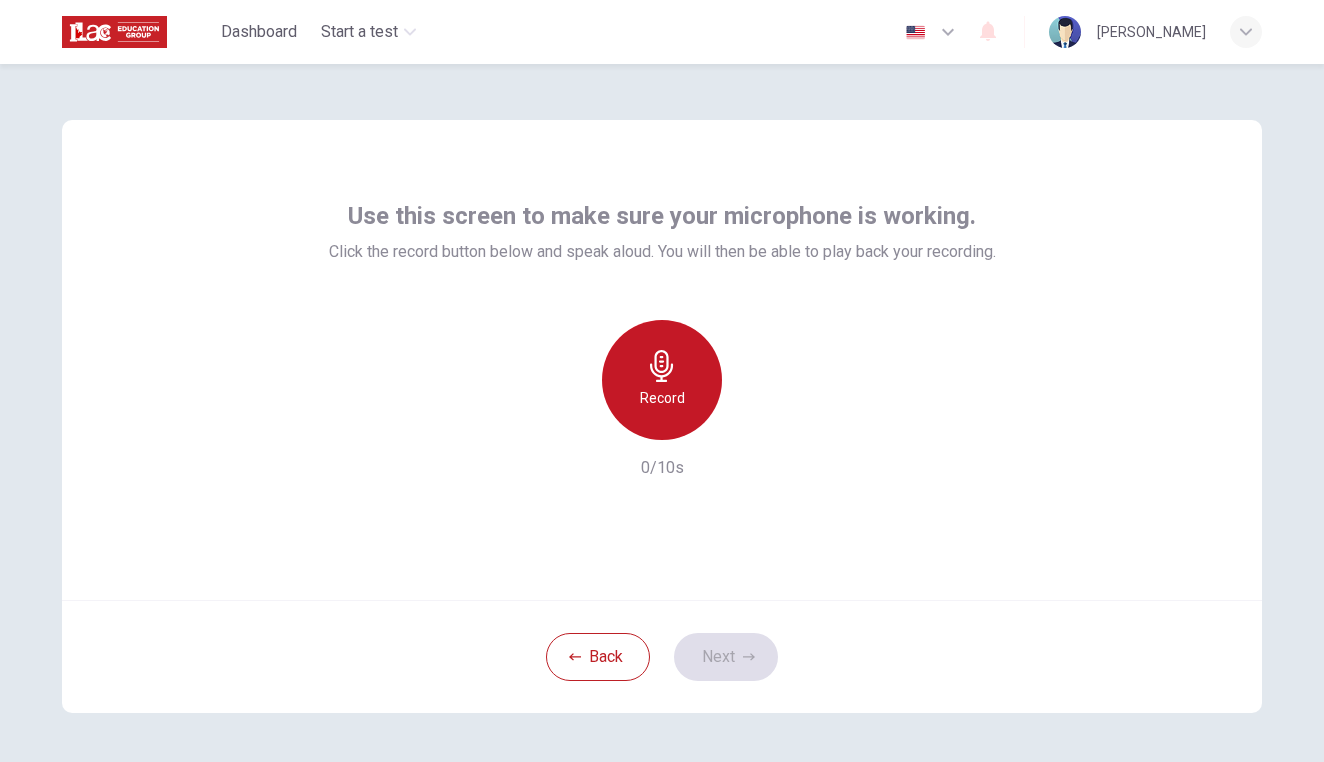 click on "Record" at bounding box center (662, 380) 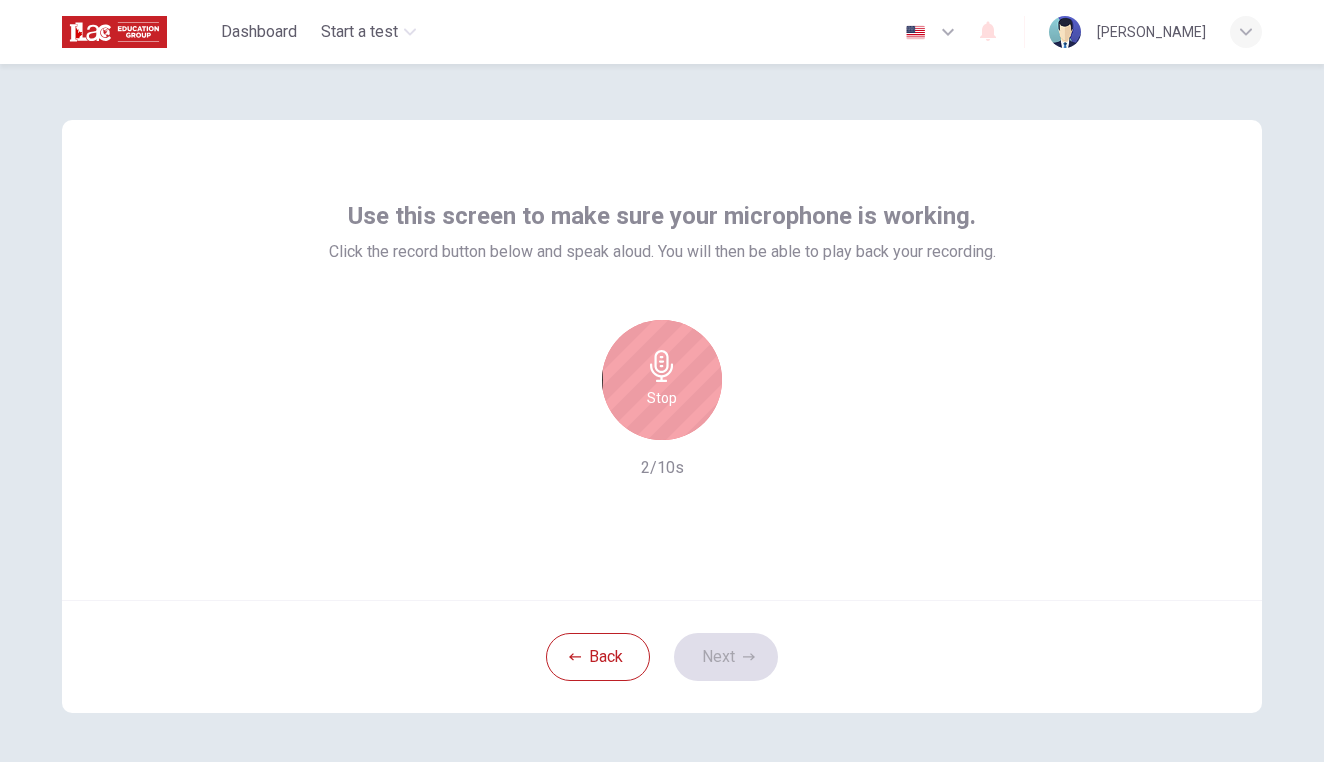 click on "Stop" at bounding box center (662, 398) 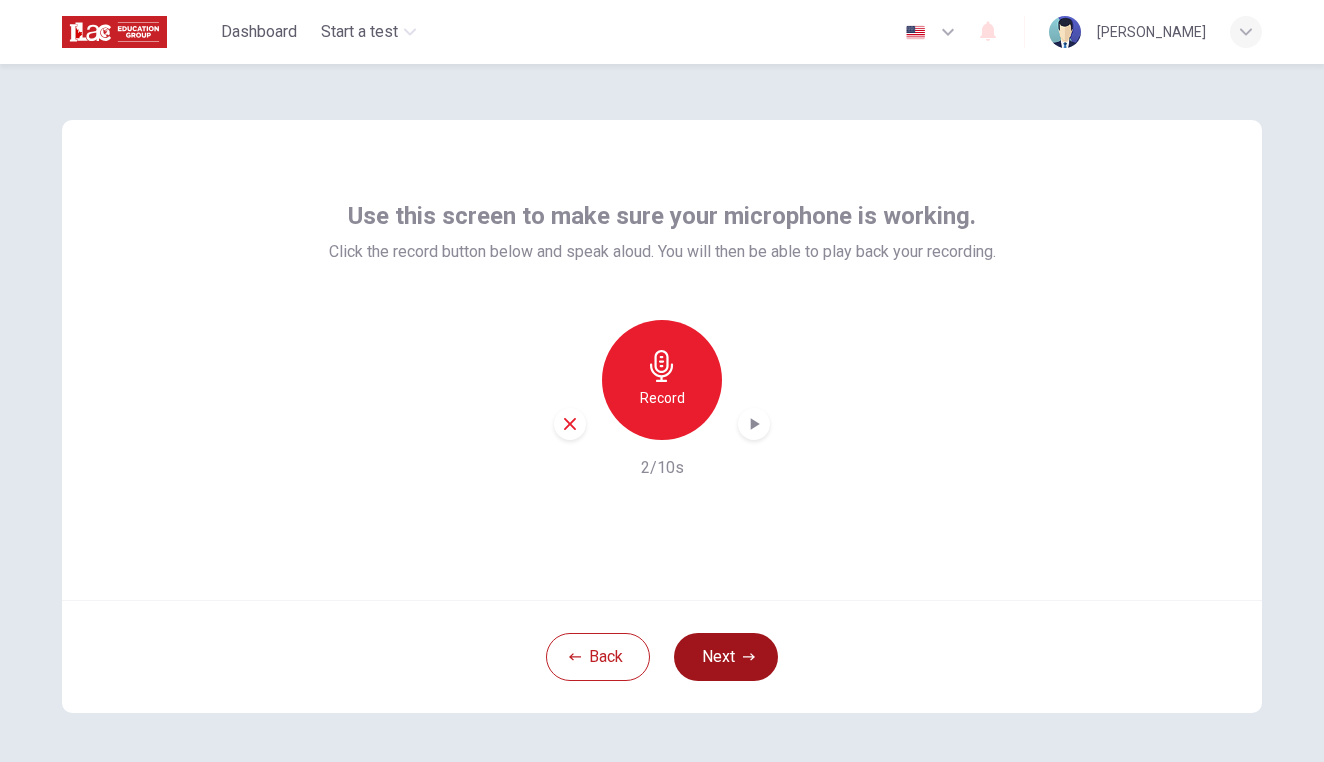 click 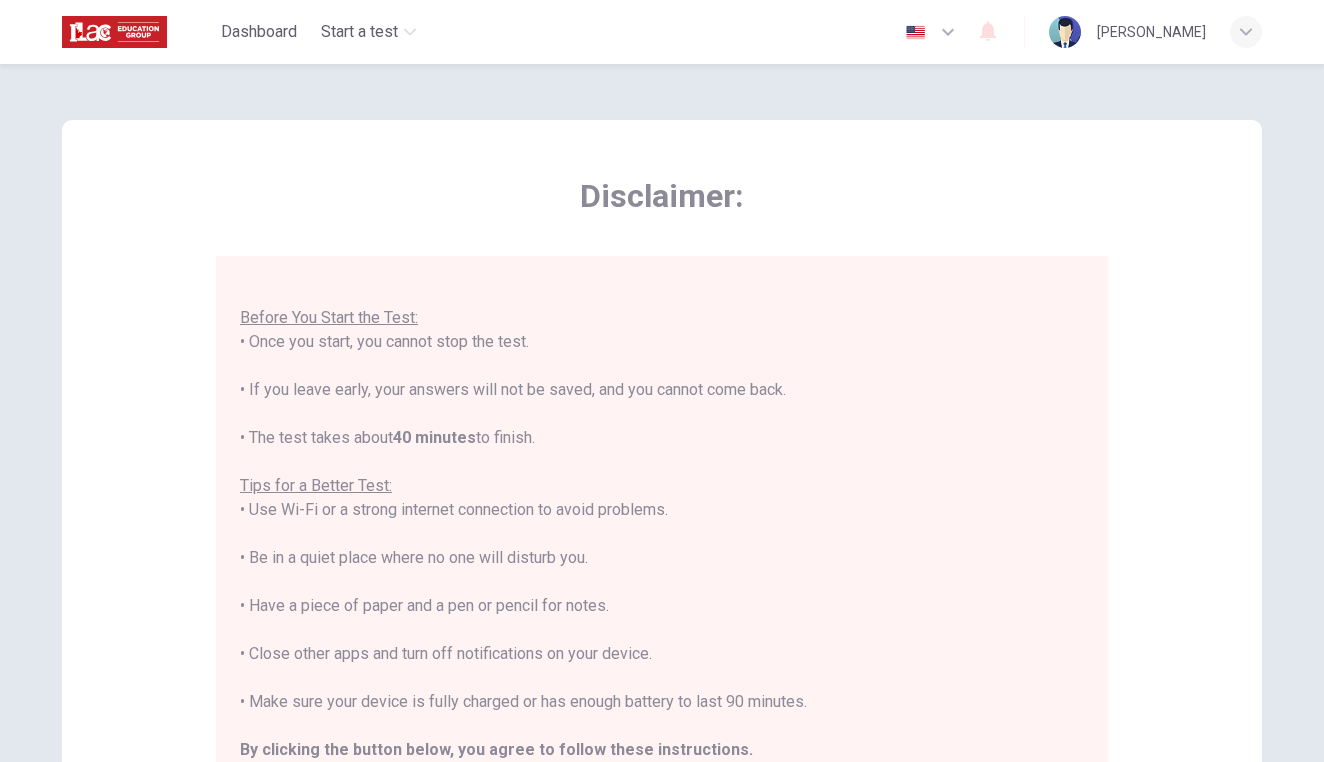 scroll, scrollTop: 21, scrollLeft: 0, axis: vertical 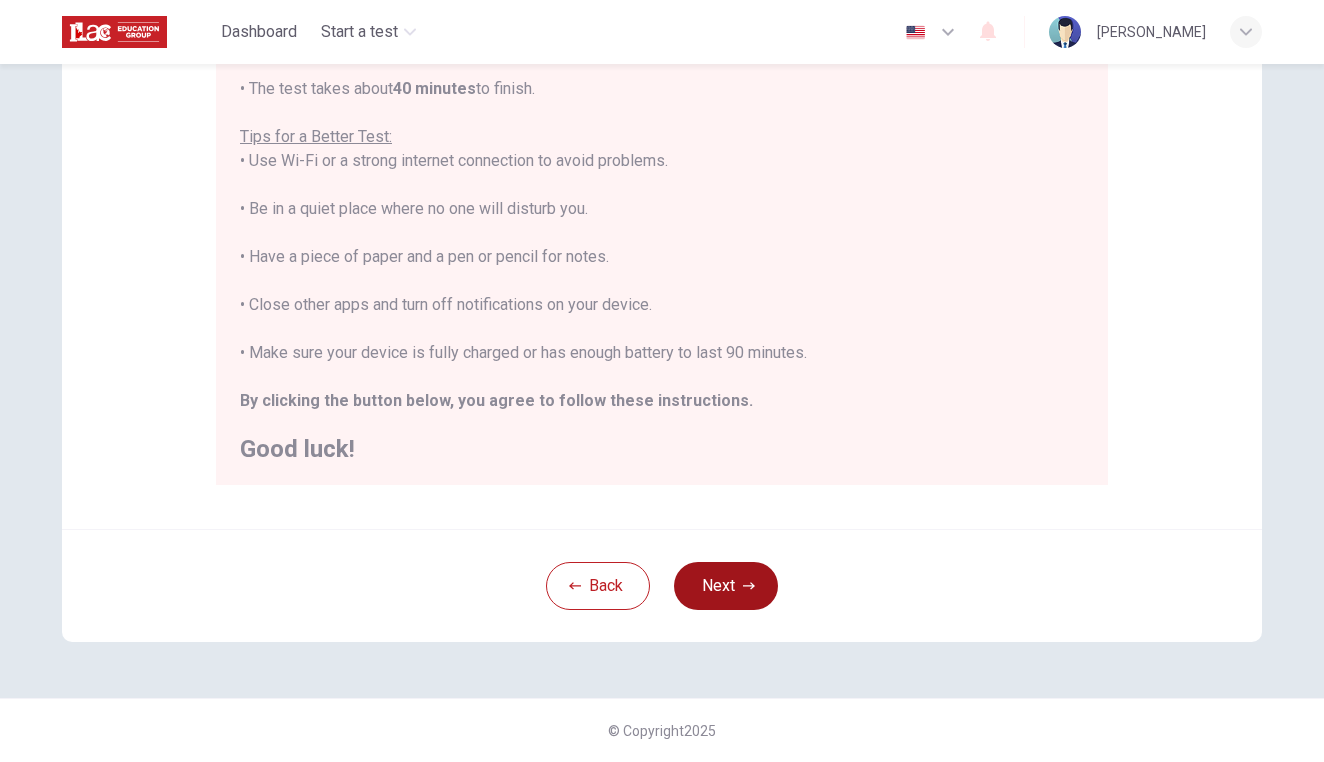 click on "Next" at bounding box center (726, 586) 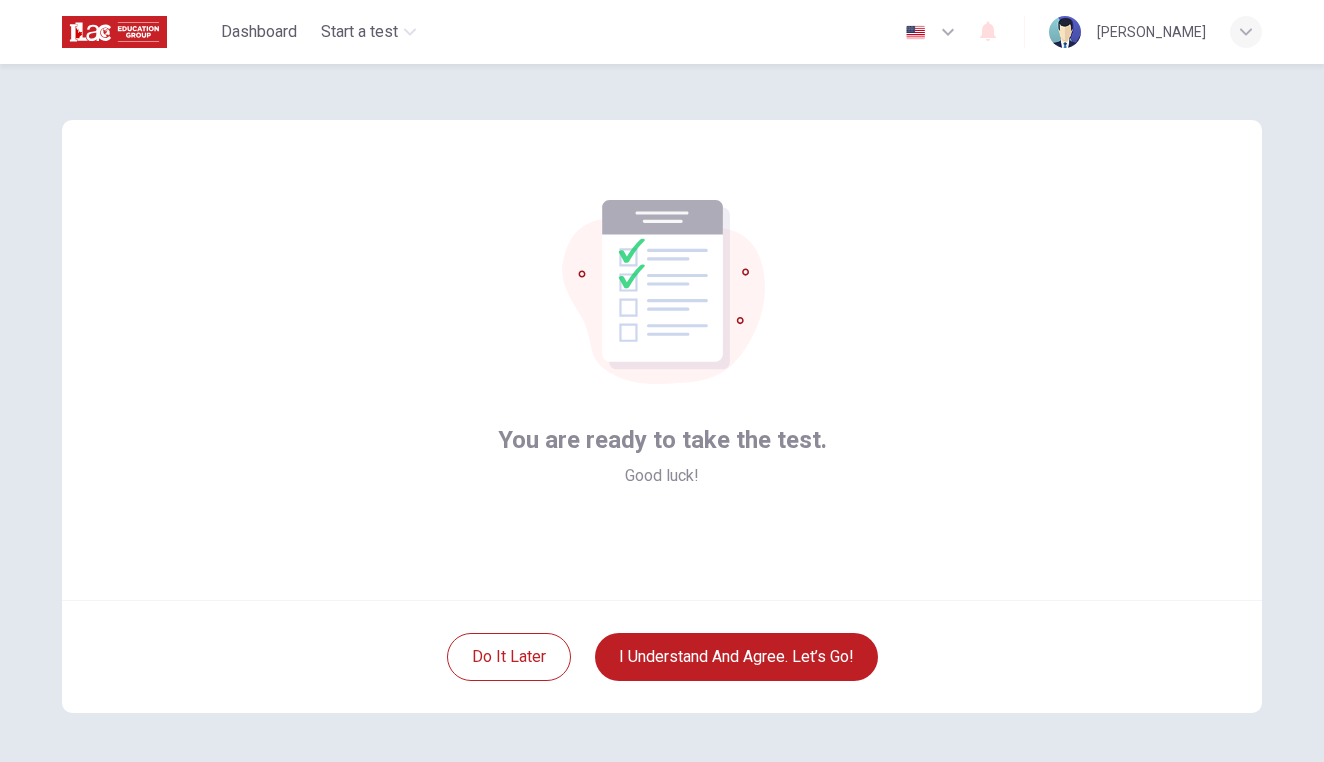 scroll, scrollTop: 0, scrollLeft: 0, axis: both 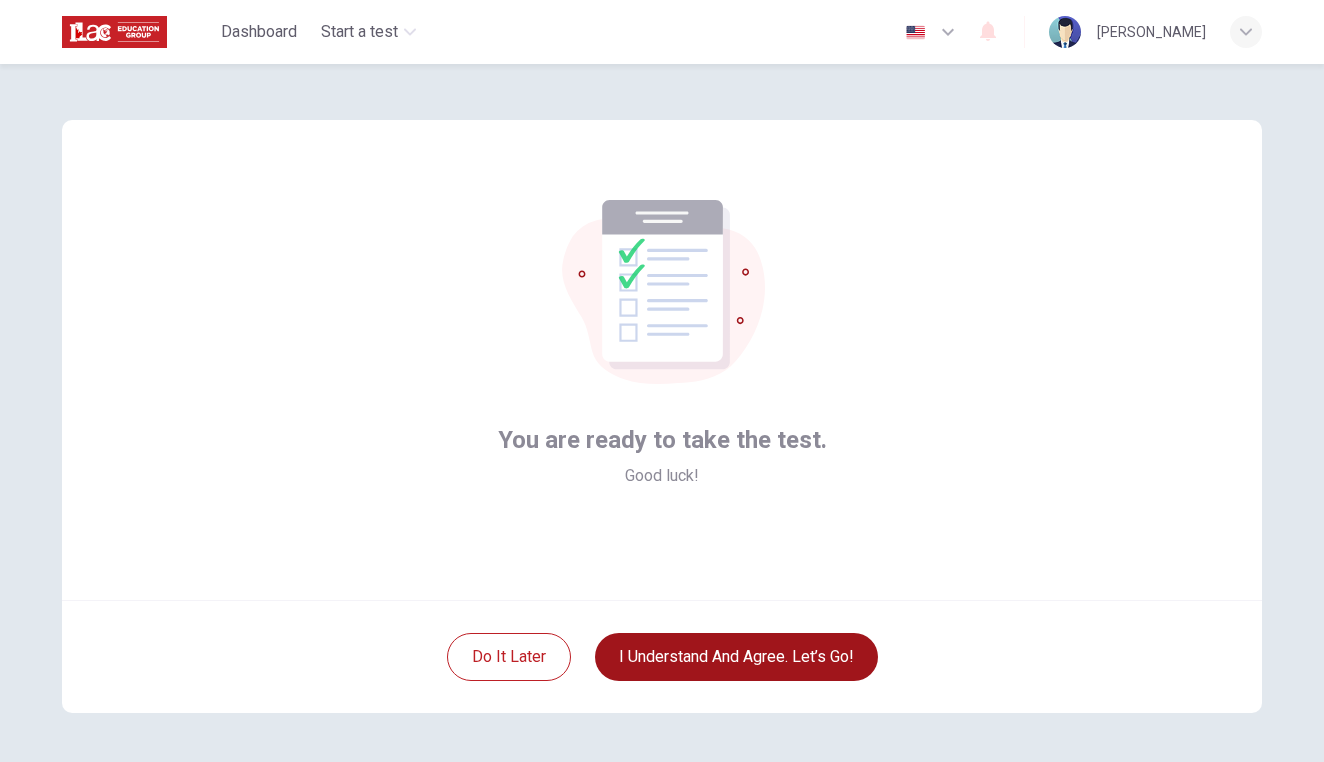 click on "I understand and agree. Let’s go!" at bounding box center (736, 657) 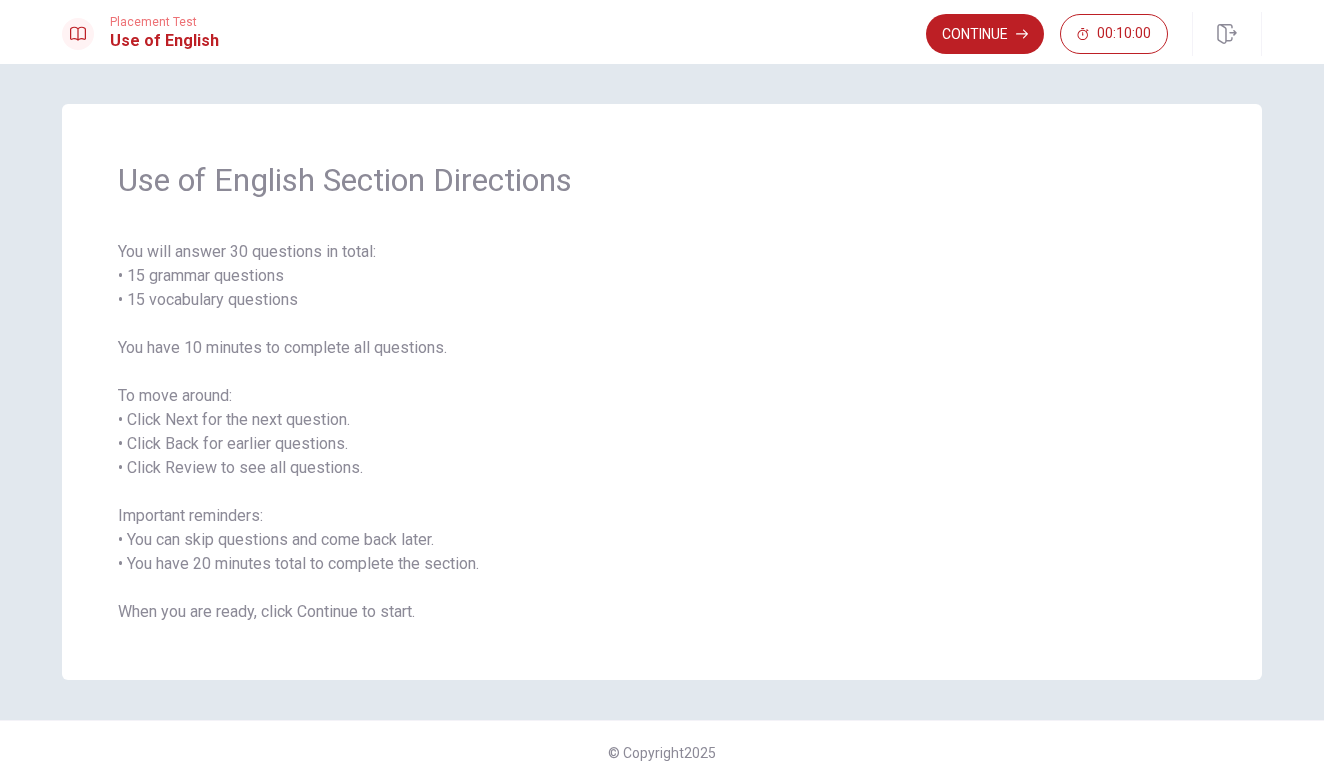 scroll, scrollTop: 0, scrollLeft: 0, axis: both 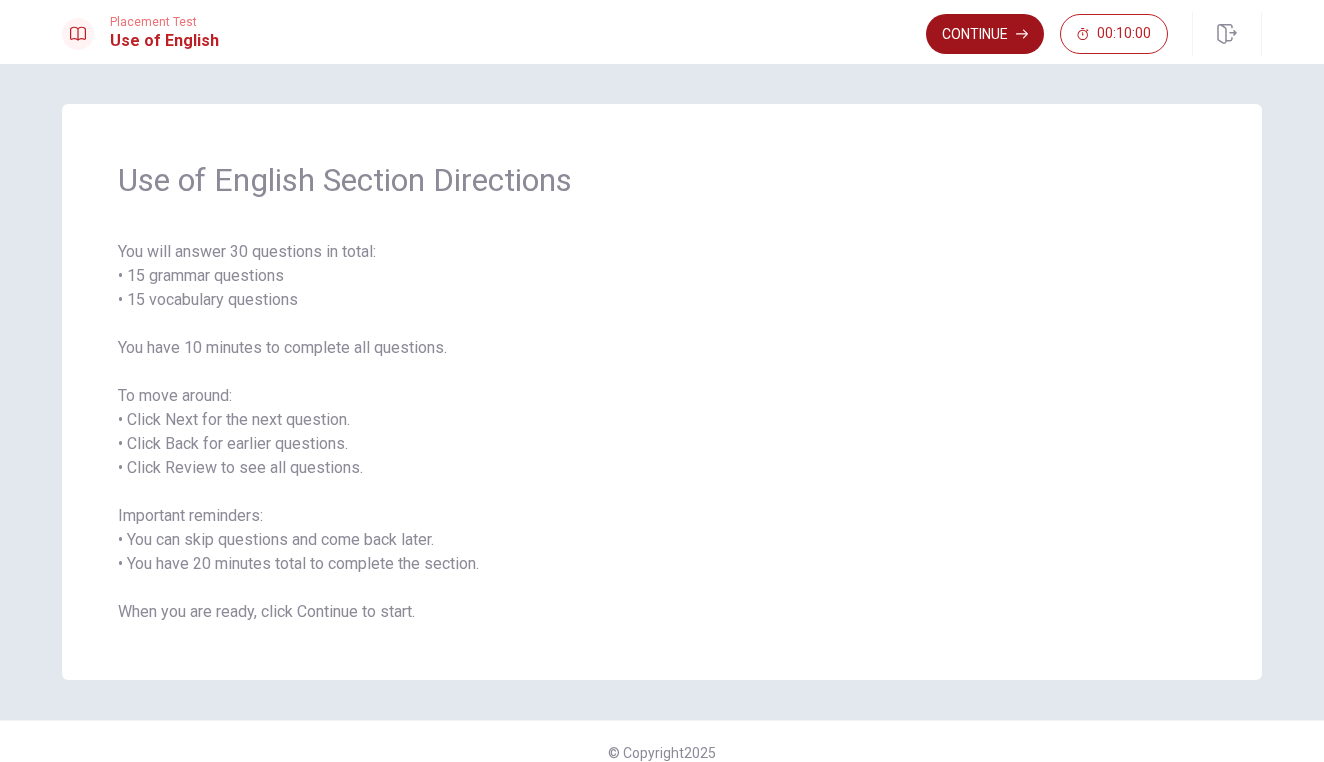 click on "Continue" at bounding box center [985, 34] 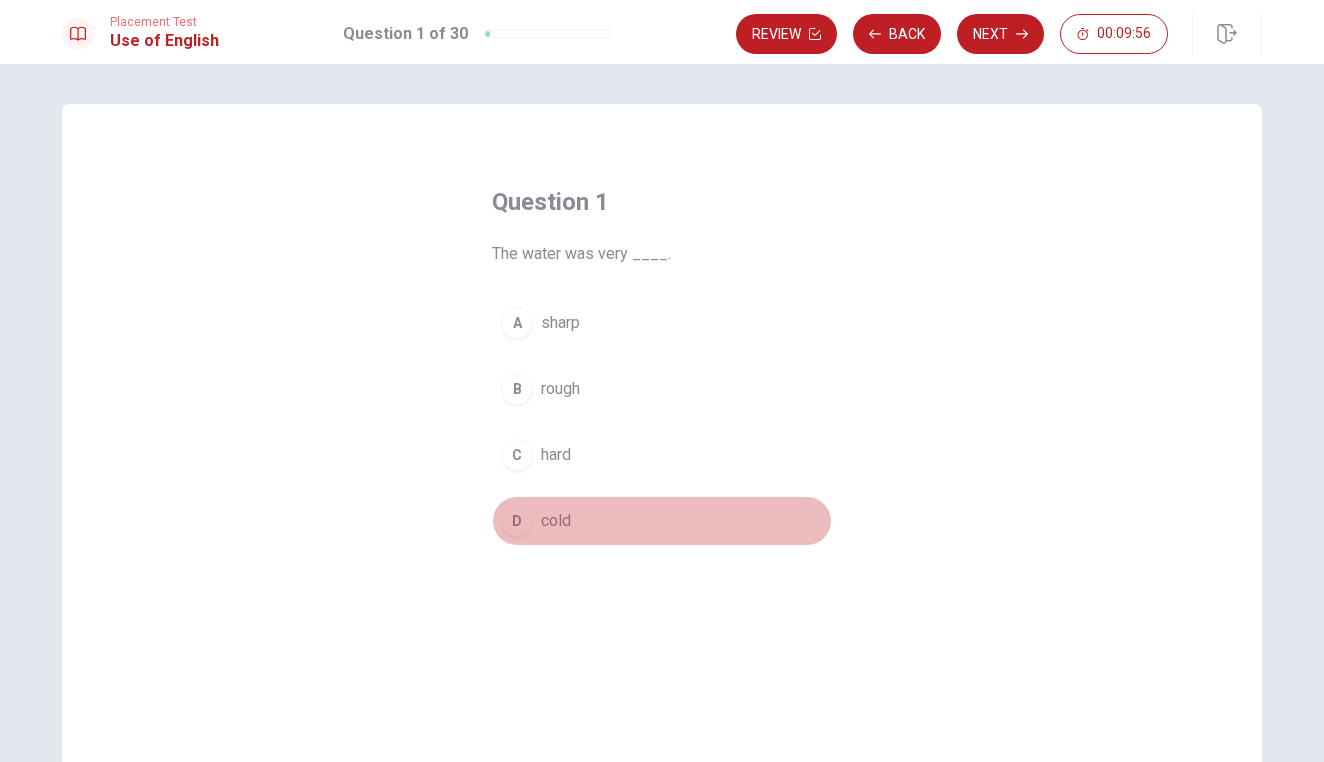 click on "D" at bounding box center [517, 521] 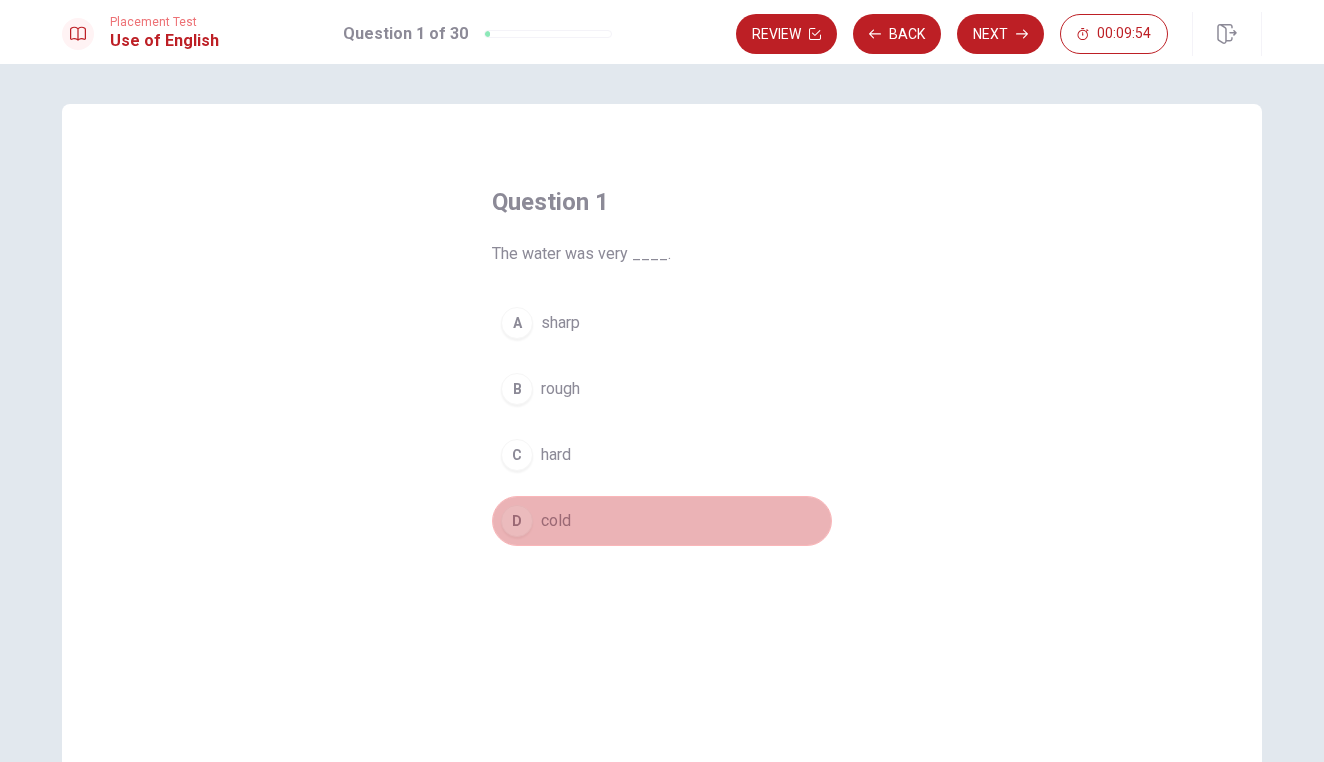 click on "D" at bounding box center [517, 521] 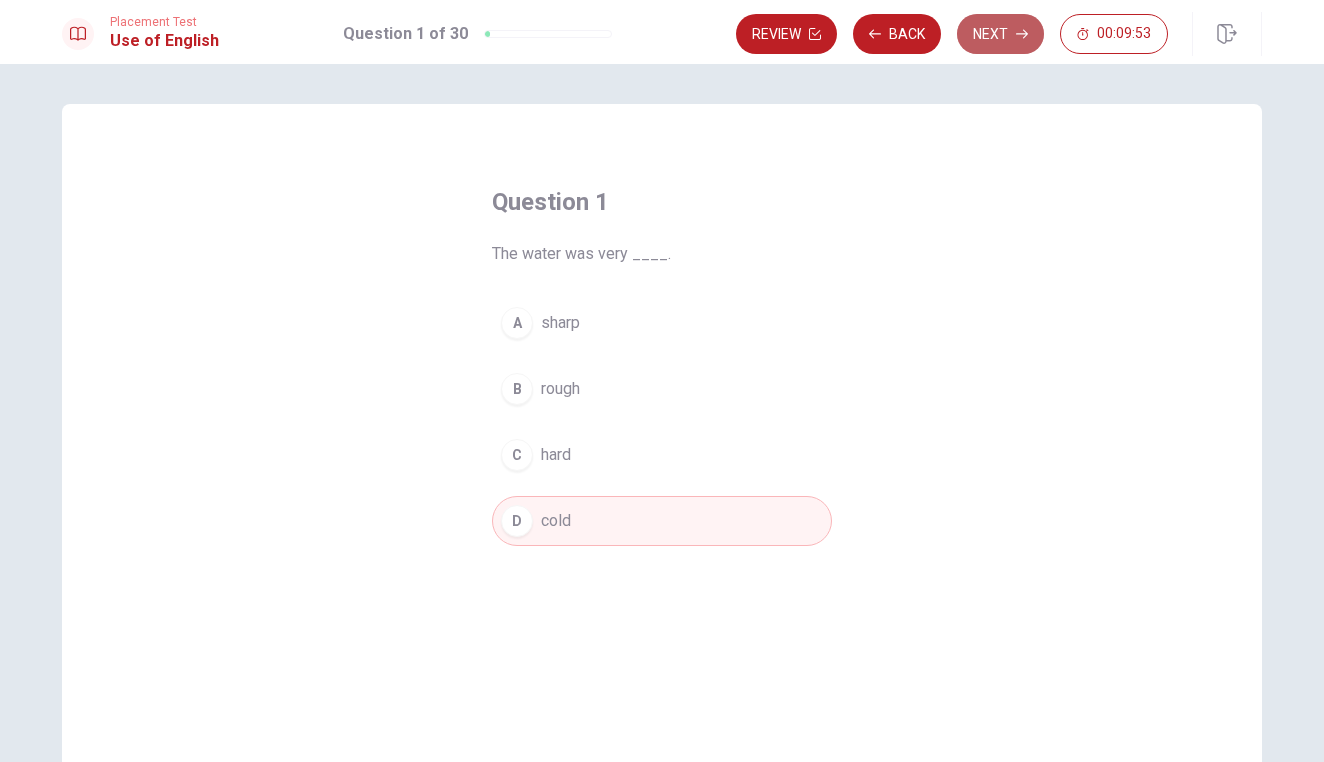 click on "Next" at bounding box center (1000, 34) 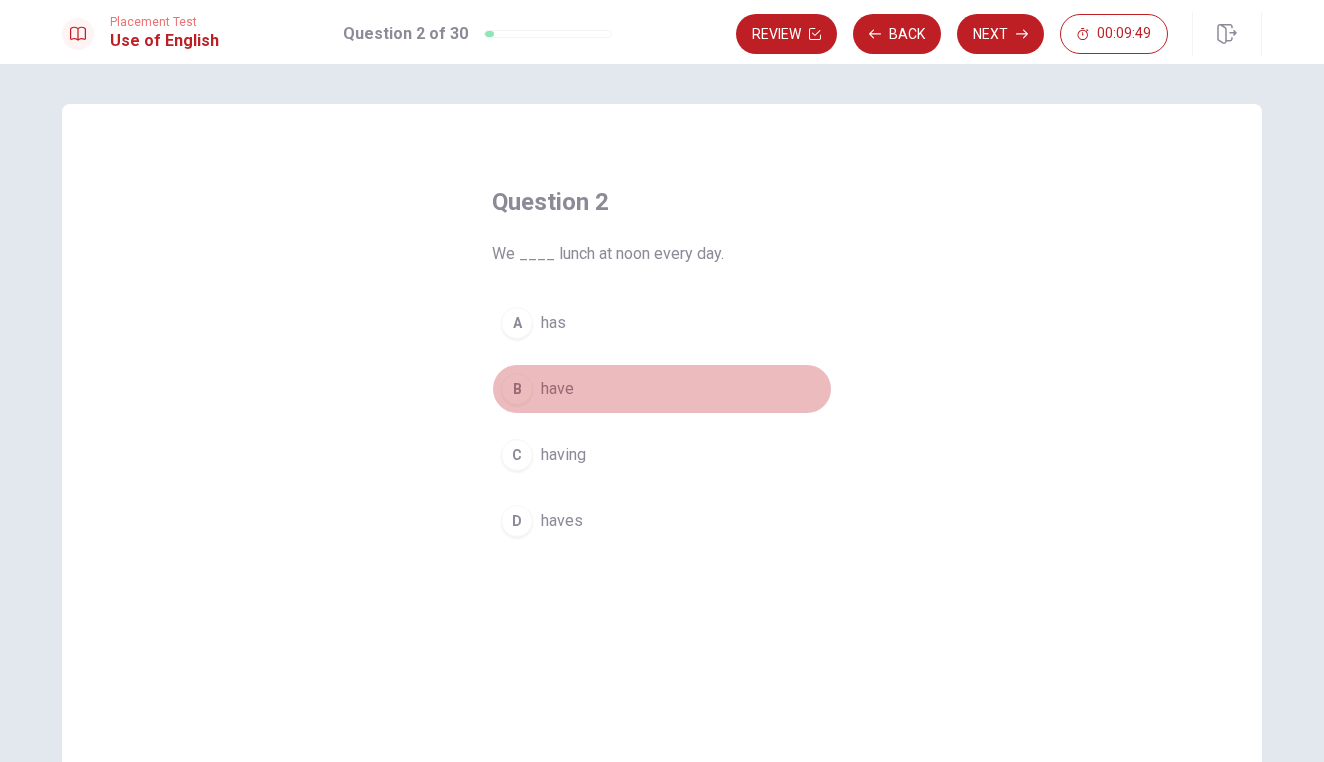 click on "B" at bounding box center (517, 389) 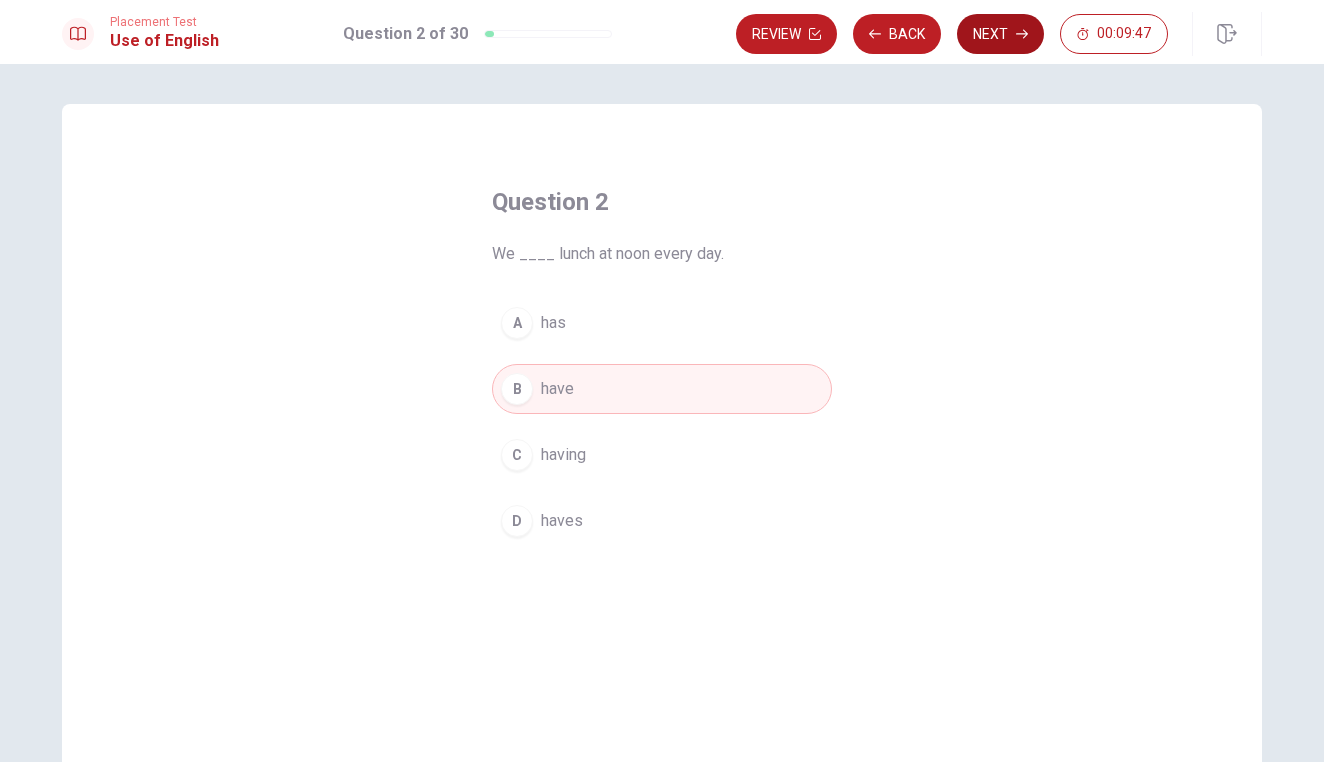 click 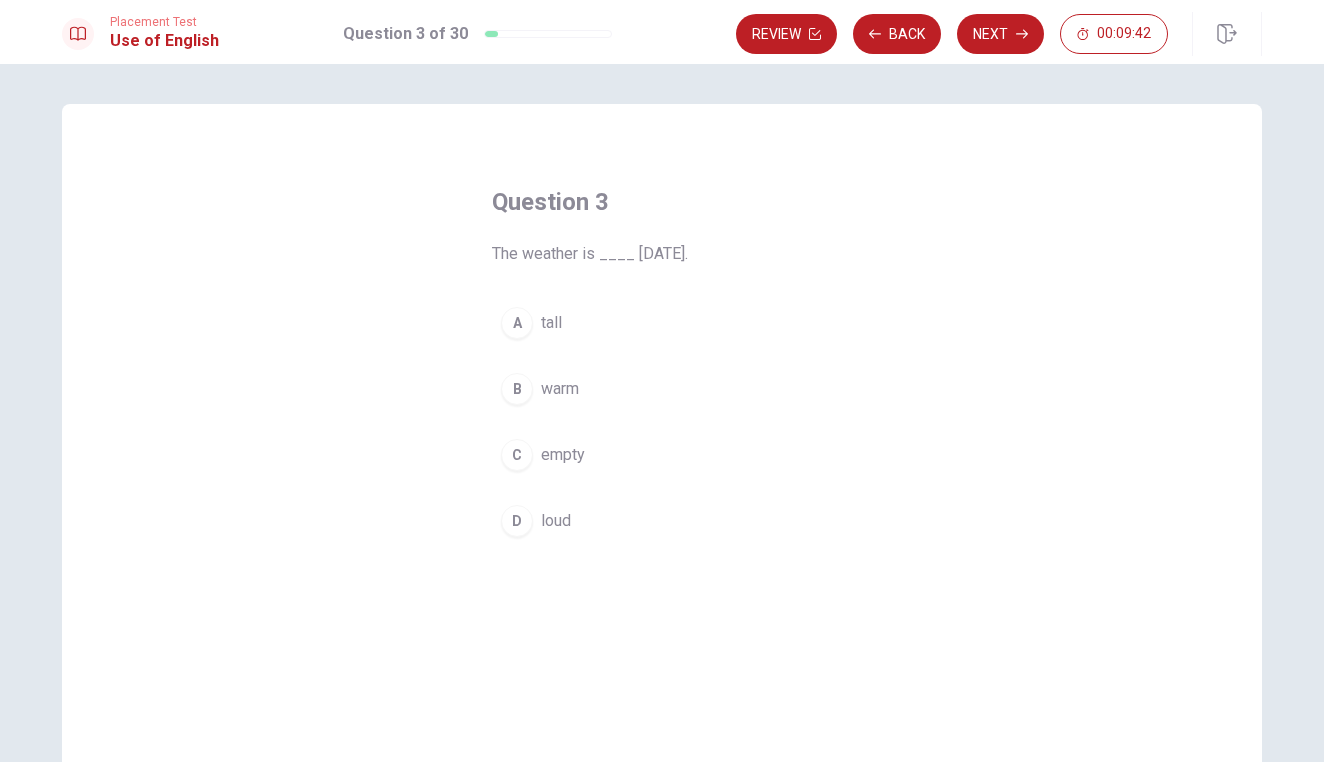 click on "B" at bounding box center (517, 389) 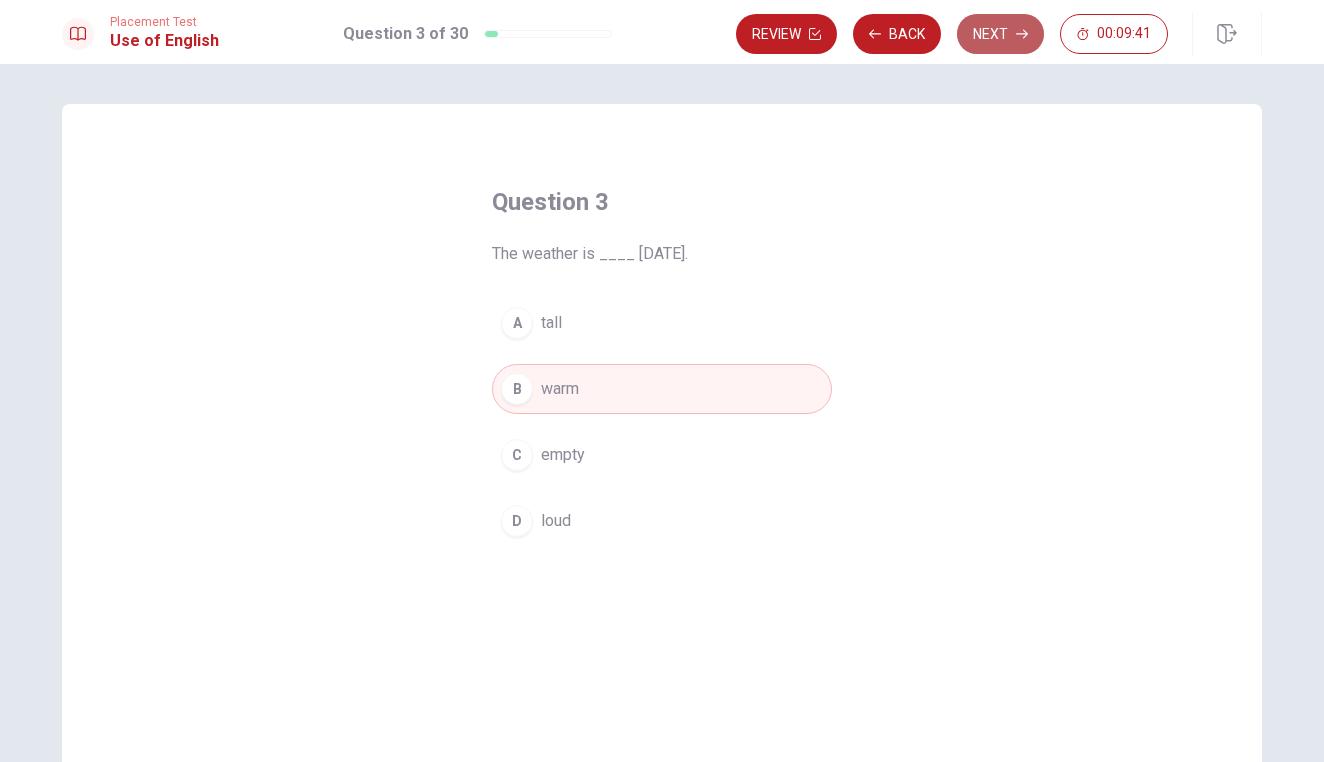 click on "Next" at bounding box center (1000, 34) 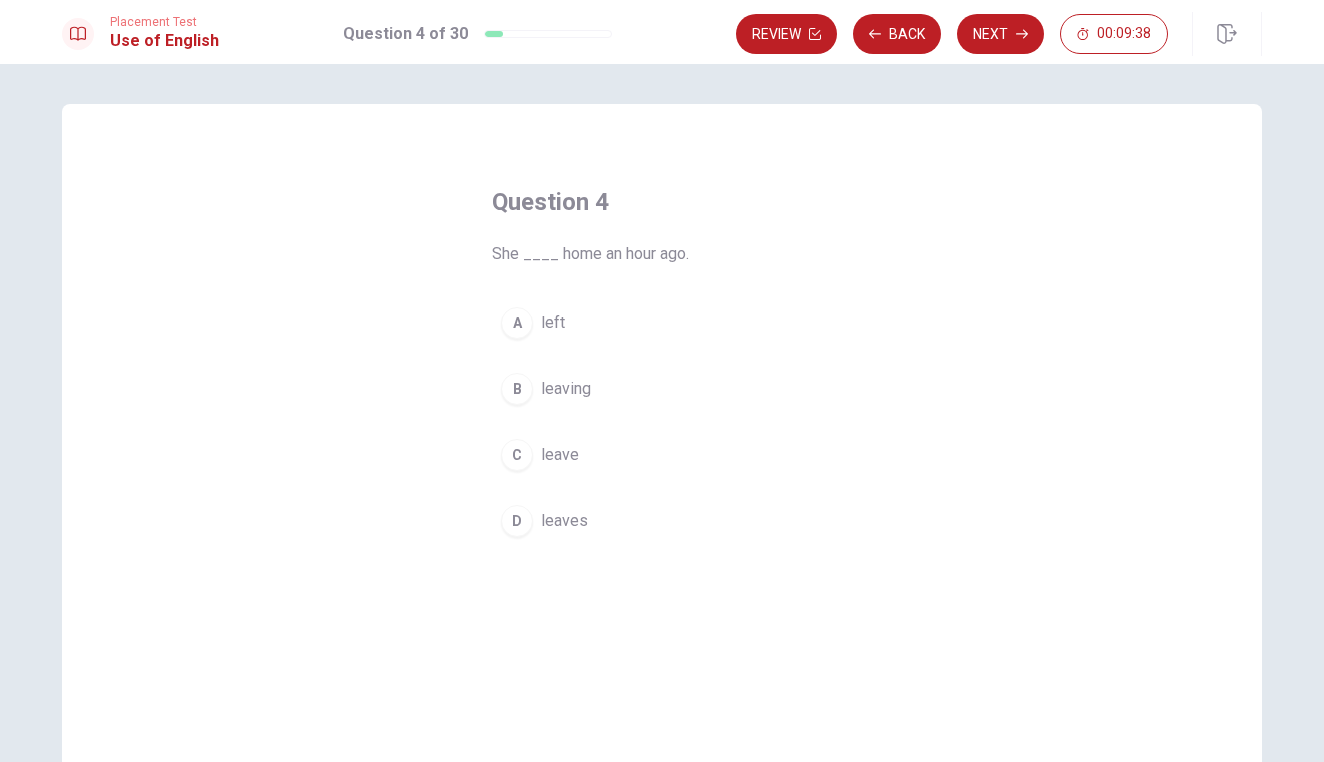 click on "A" at bounding box center [517, 323] 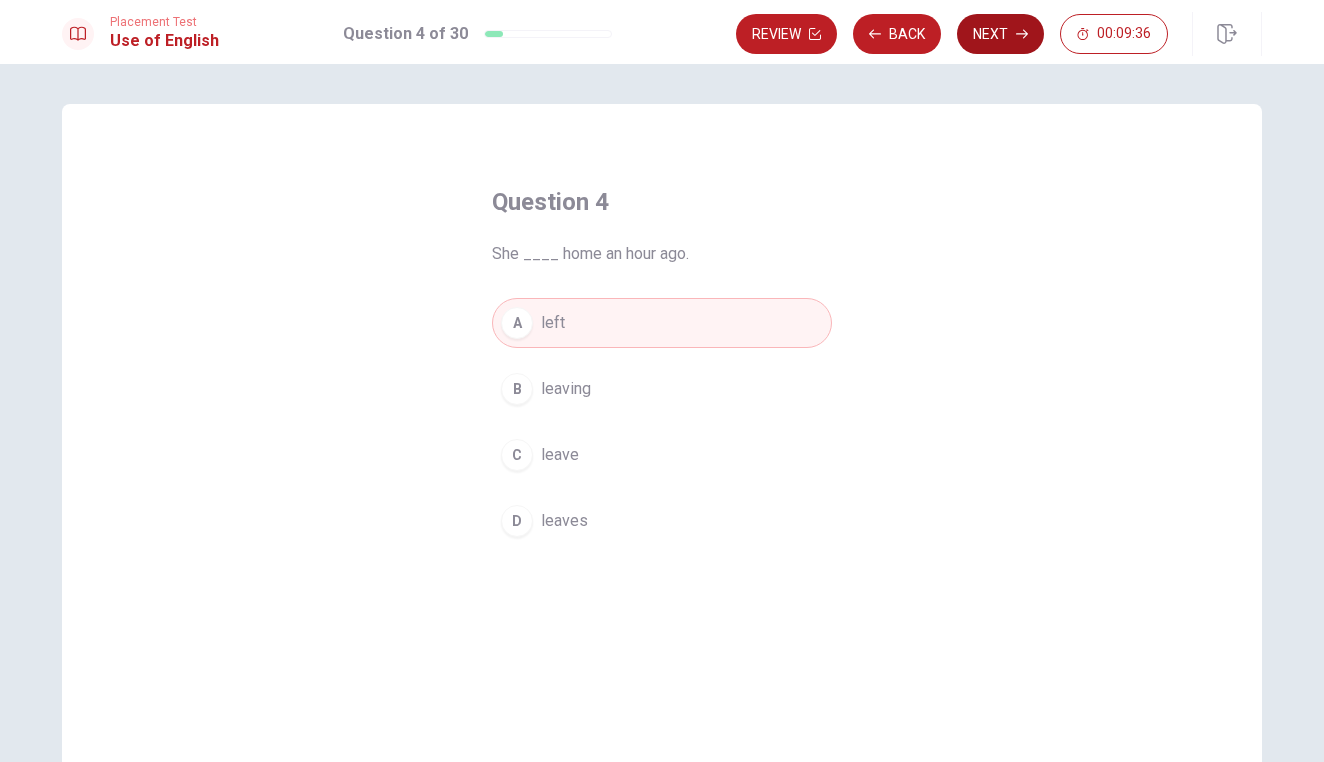 click on "Next" at bounding box center [1000, 34] 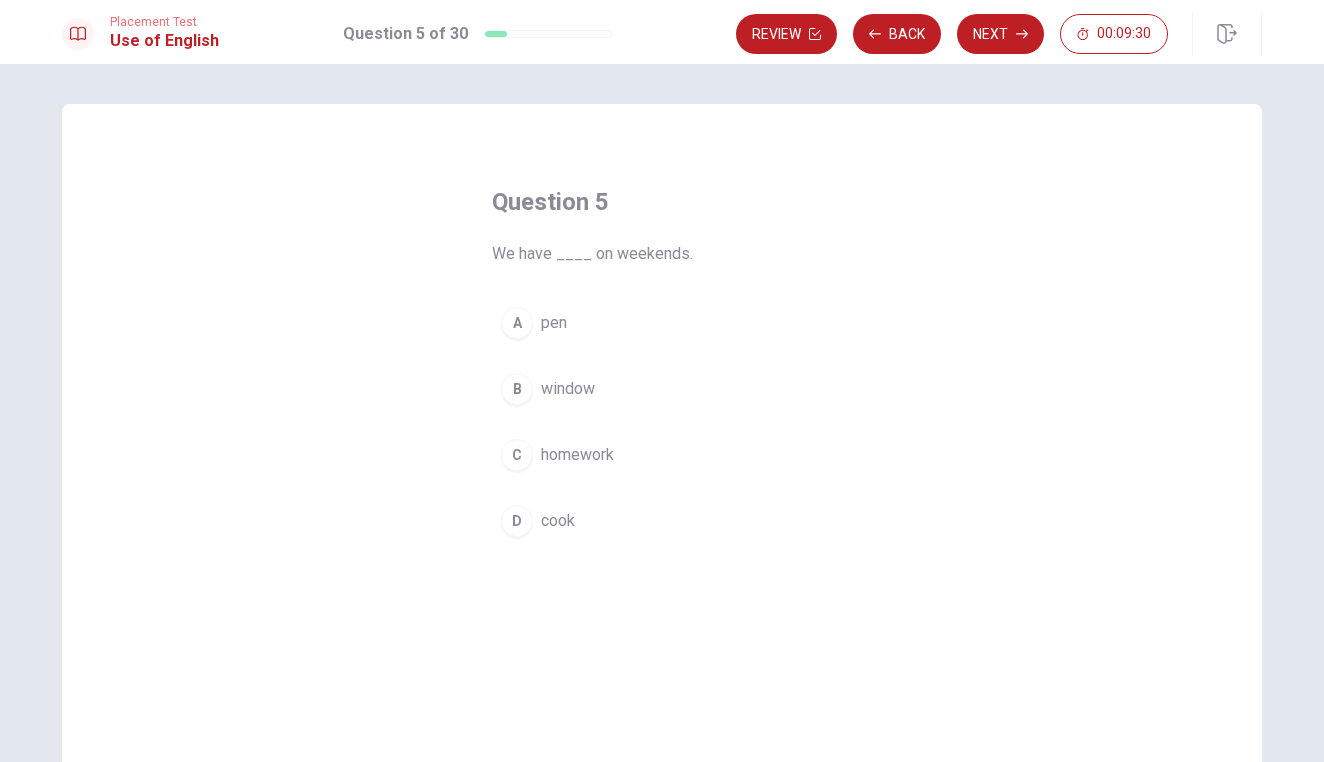 click on "C" at bounding box center (517, 455) 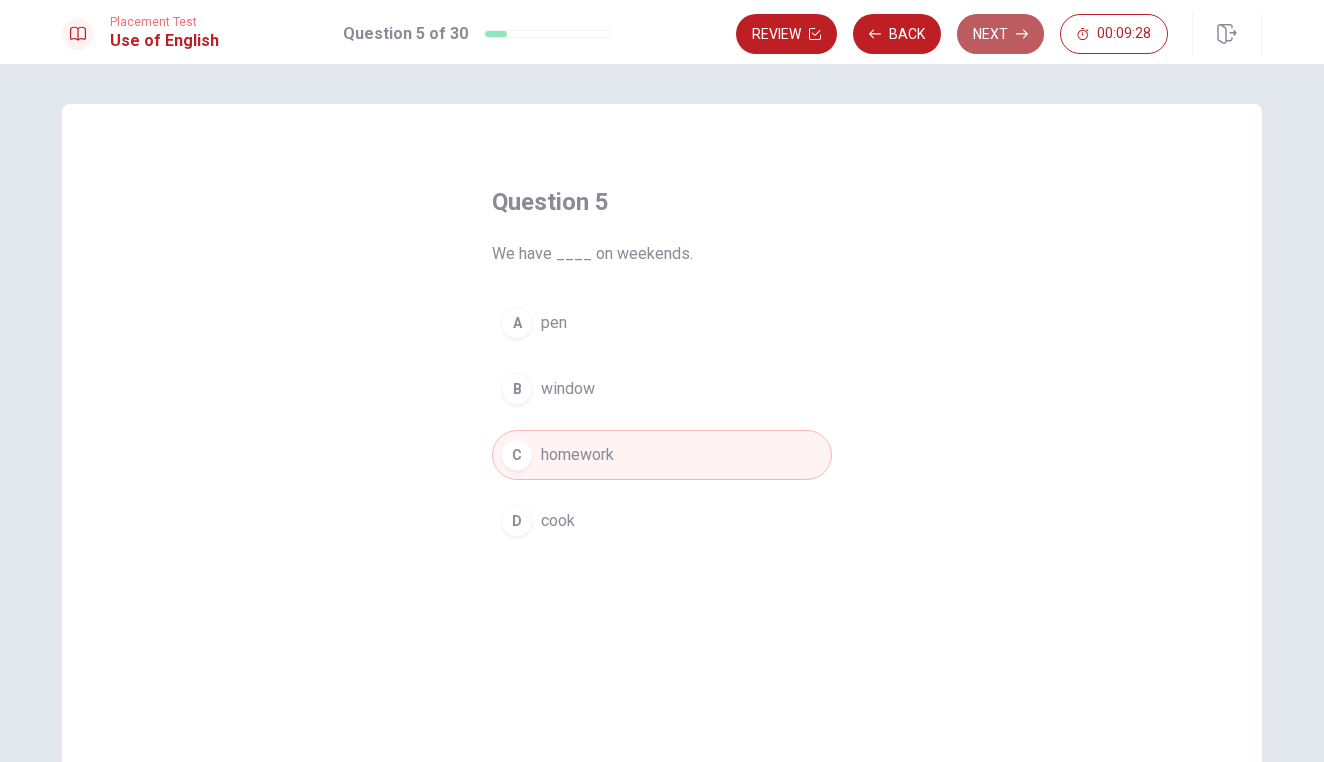click on "Next" at bounding box center [1000, 34] 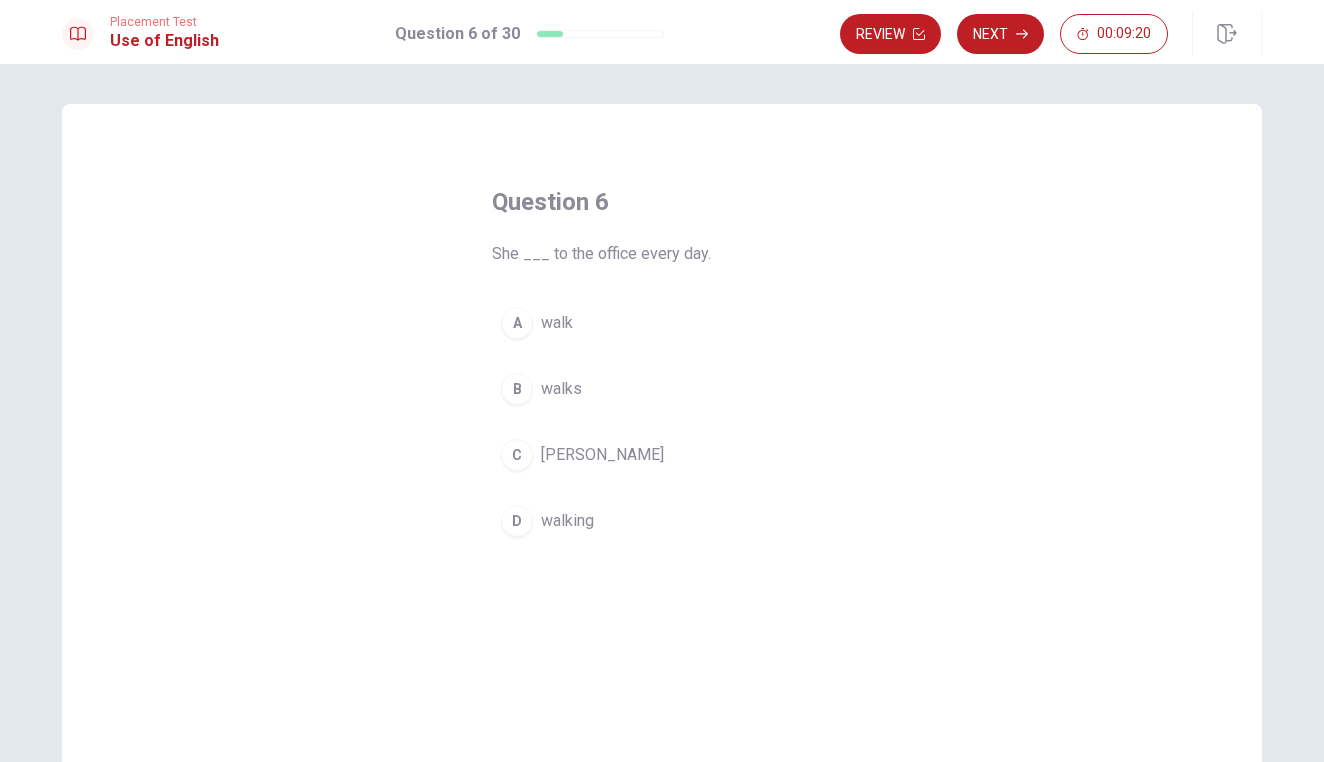 click on "B" at bounding box center [517, 389] 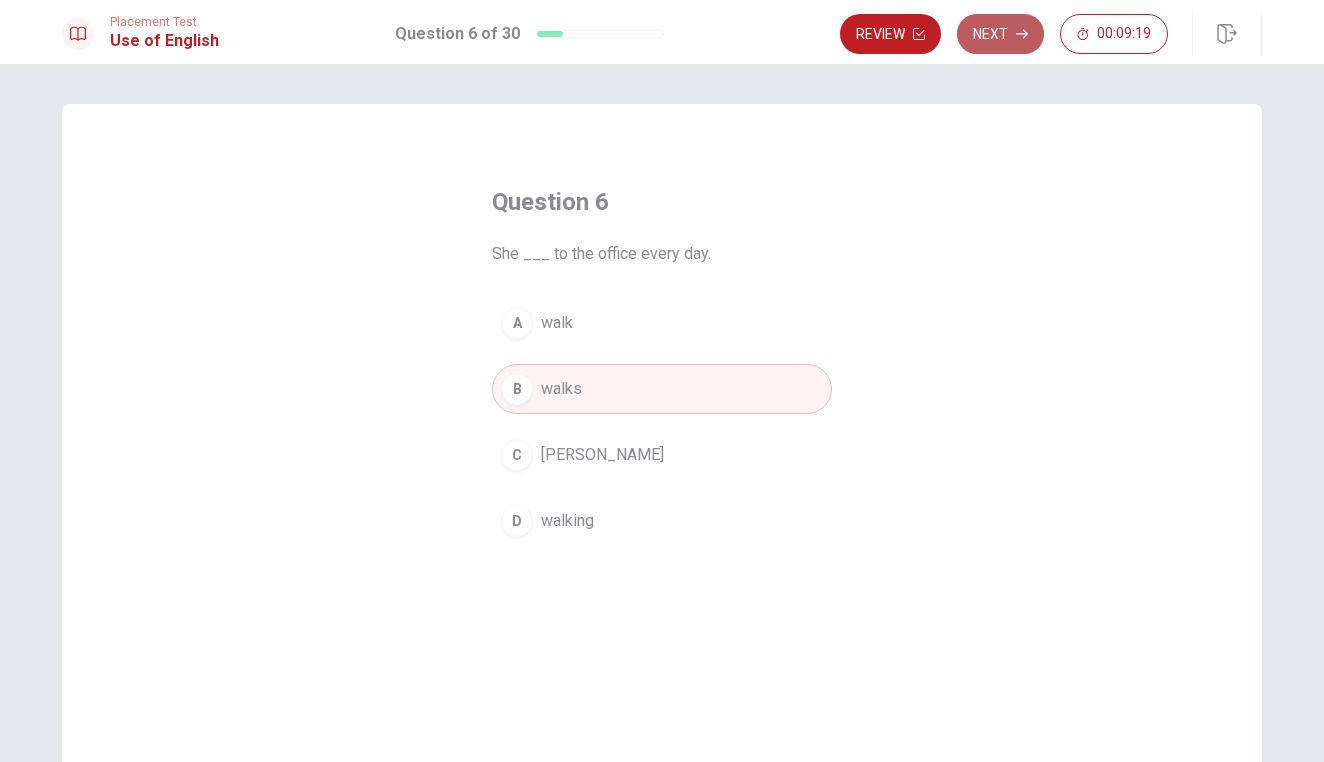 click on "Next" at bounding box center [1000, 34] 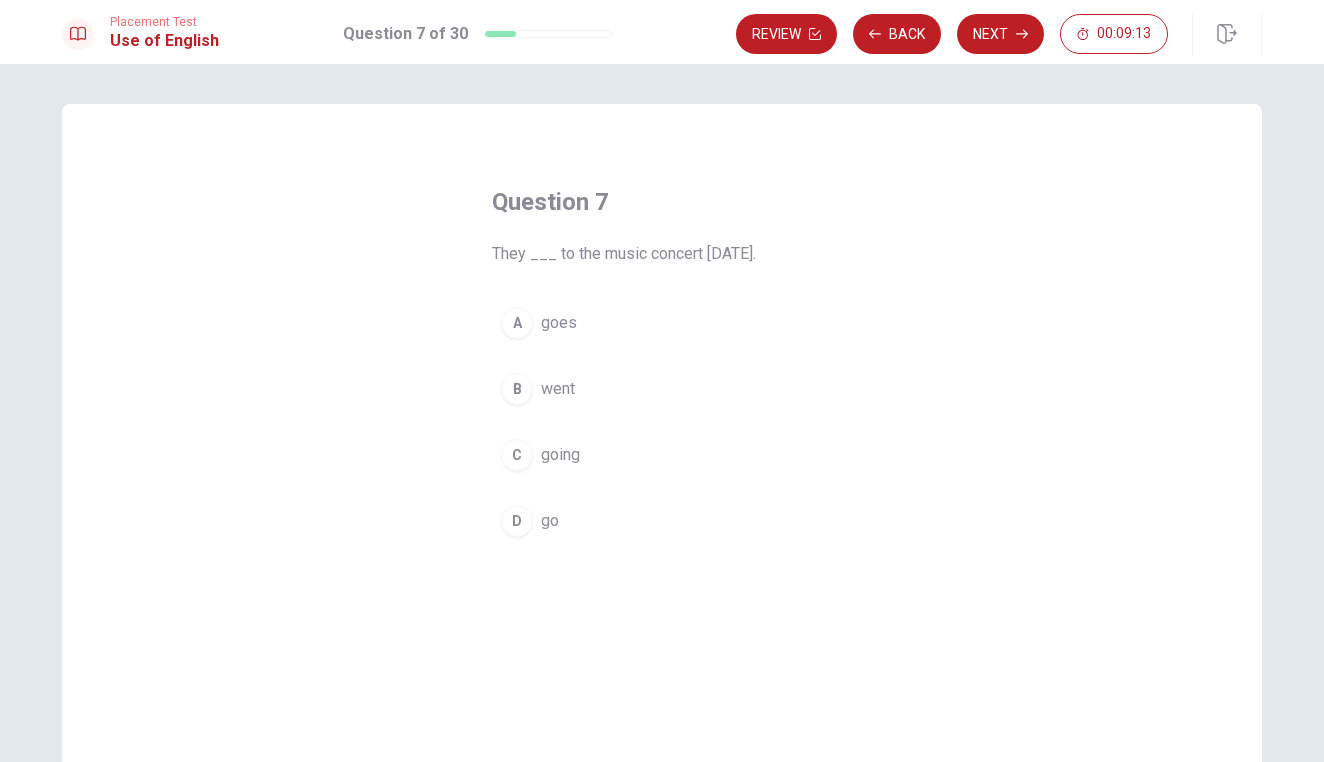 click on "B" at bounding box center (517, 389) 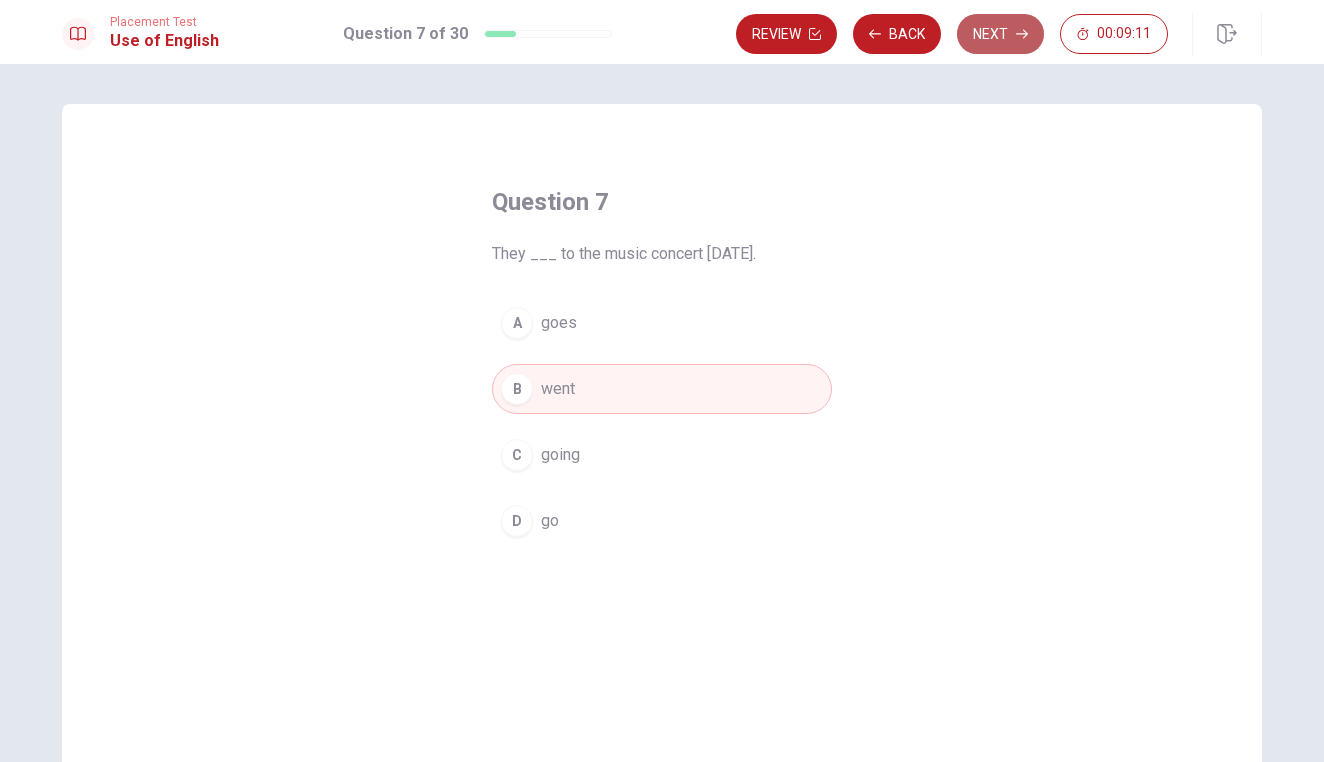 click on "Next" at bounding box center (1000, 34) 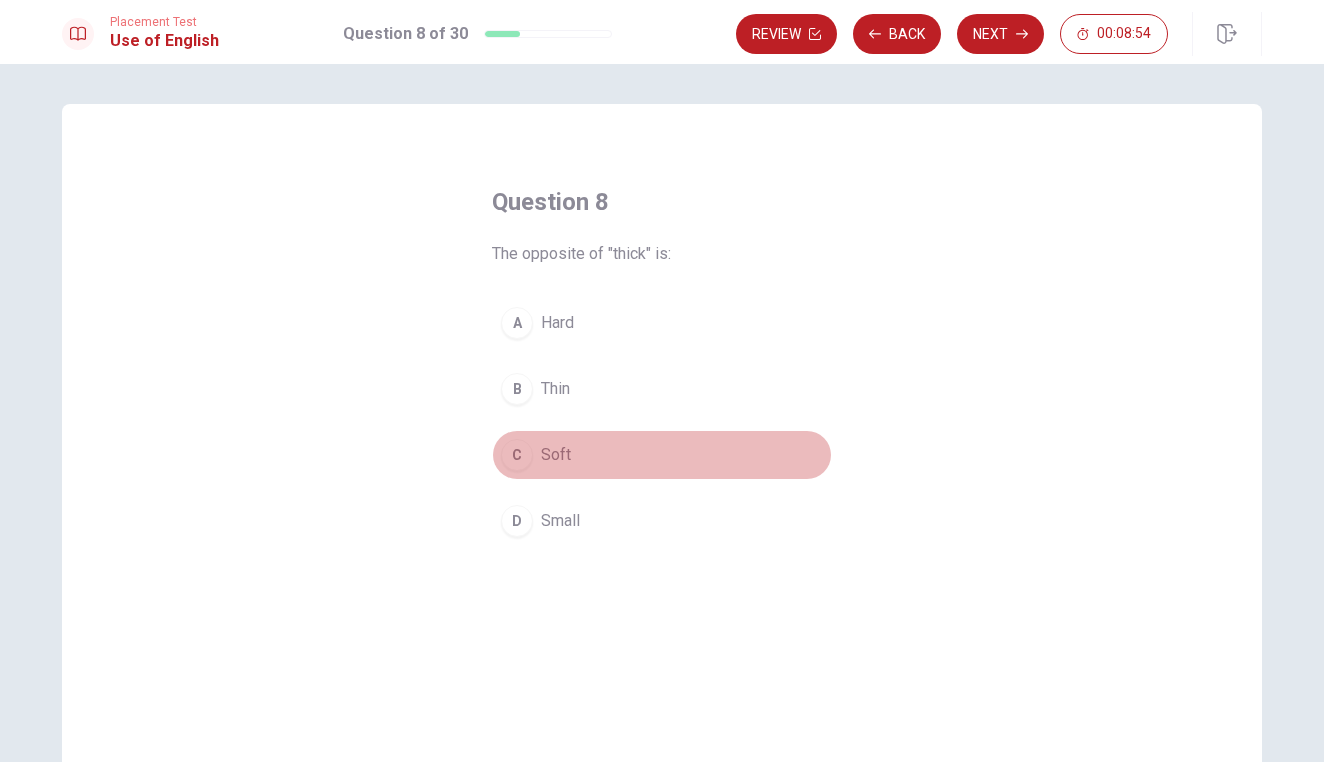 click on "C" at bounding box center (517, 455) 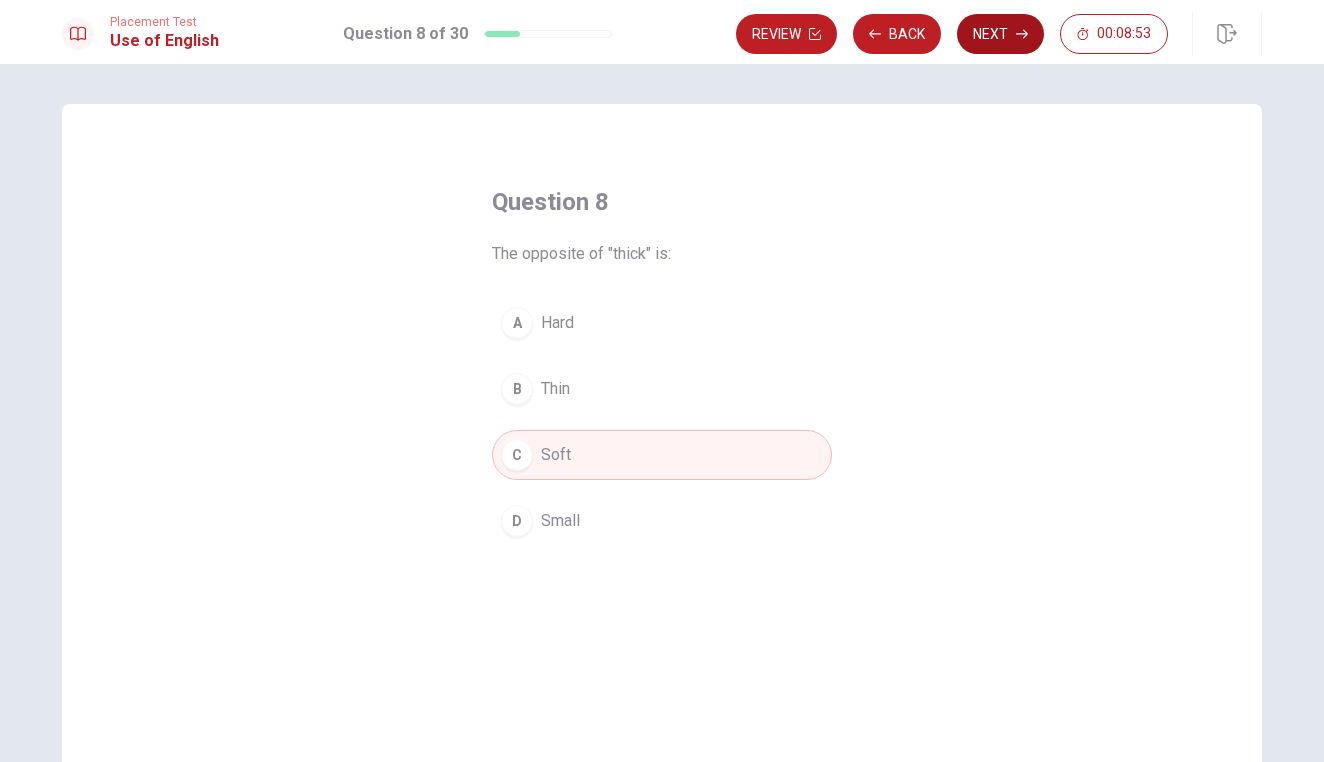 click on "Next" at bounding box center (1000, 34) 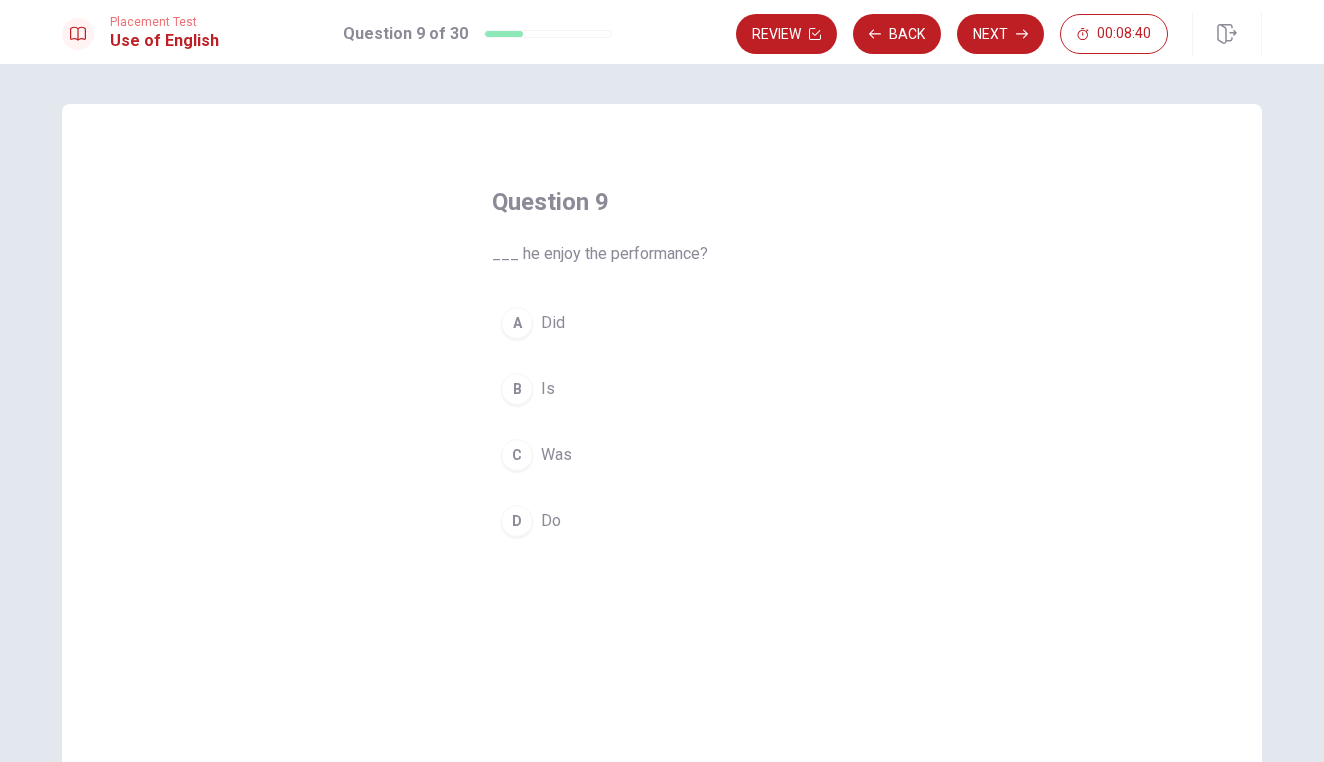 click on "A" at bounding box center (517, 323) 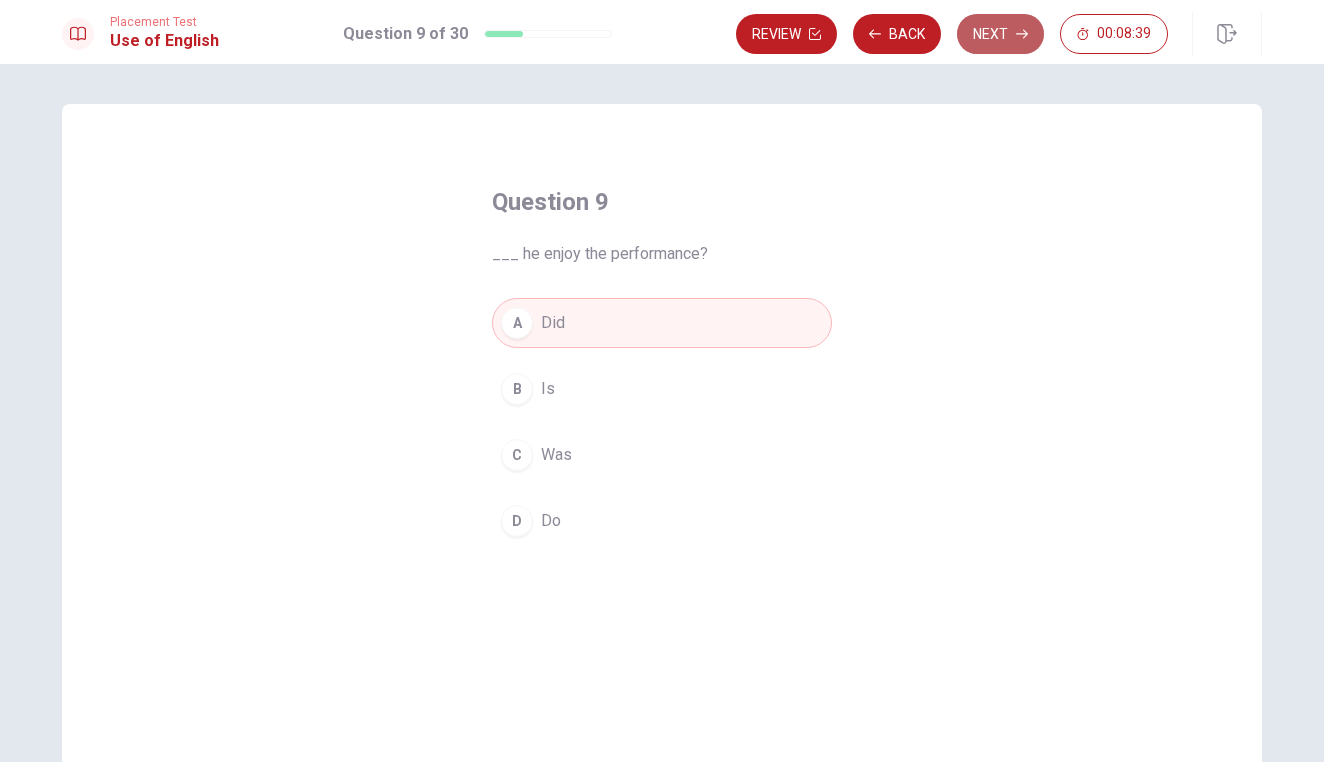 click on "Next" at bounding box center (1000, 34) 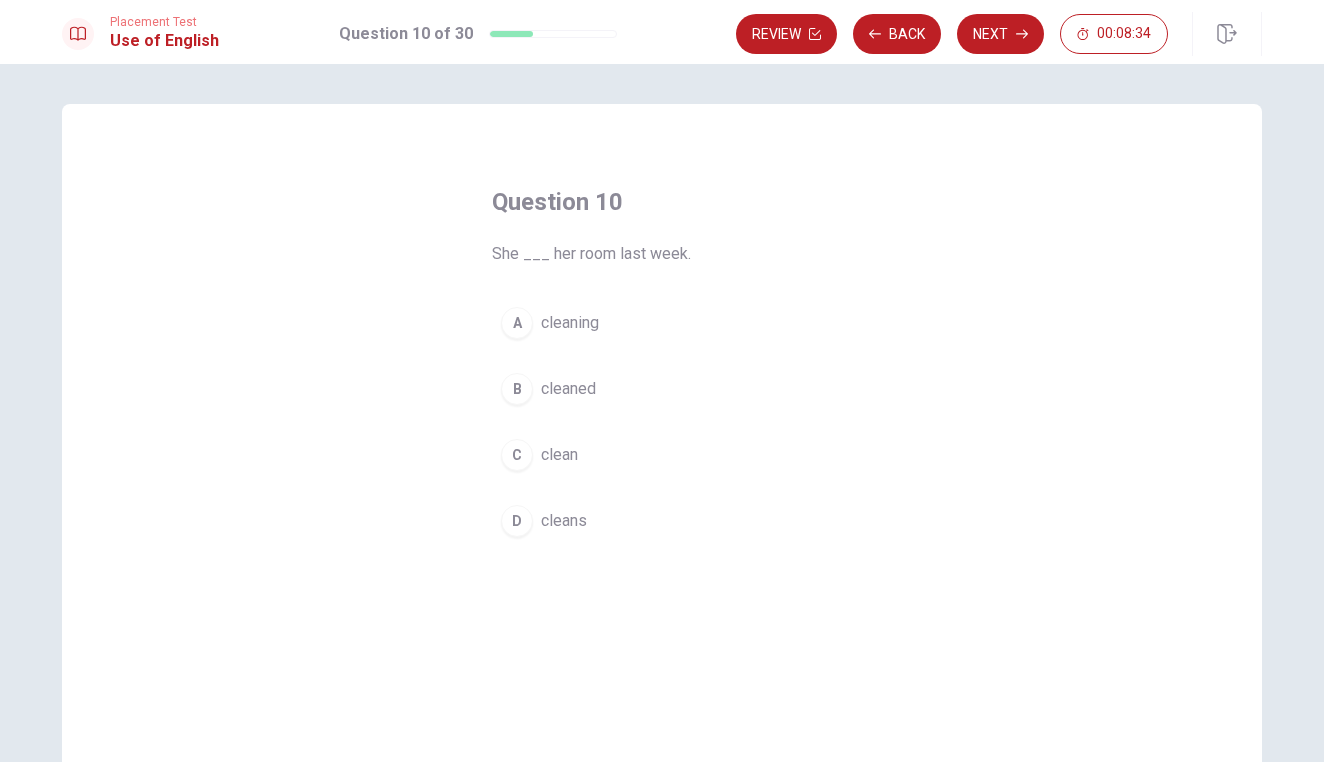 click on "B" at bounding box center [517, 389] 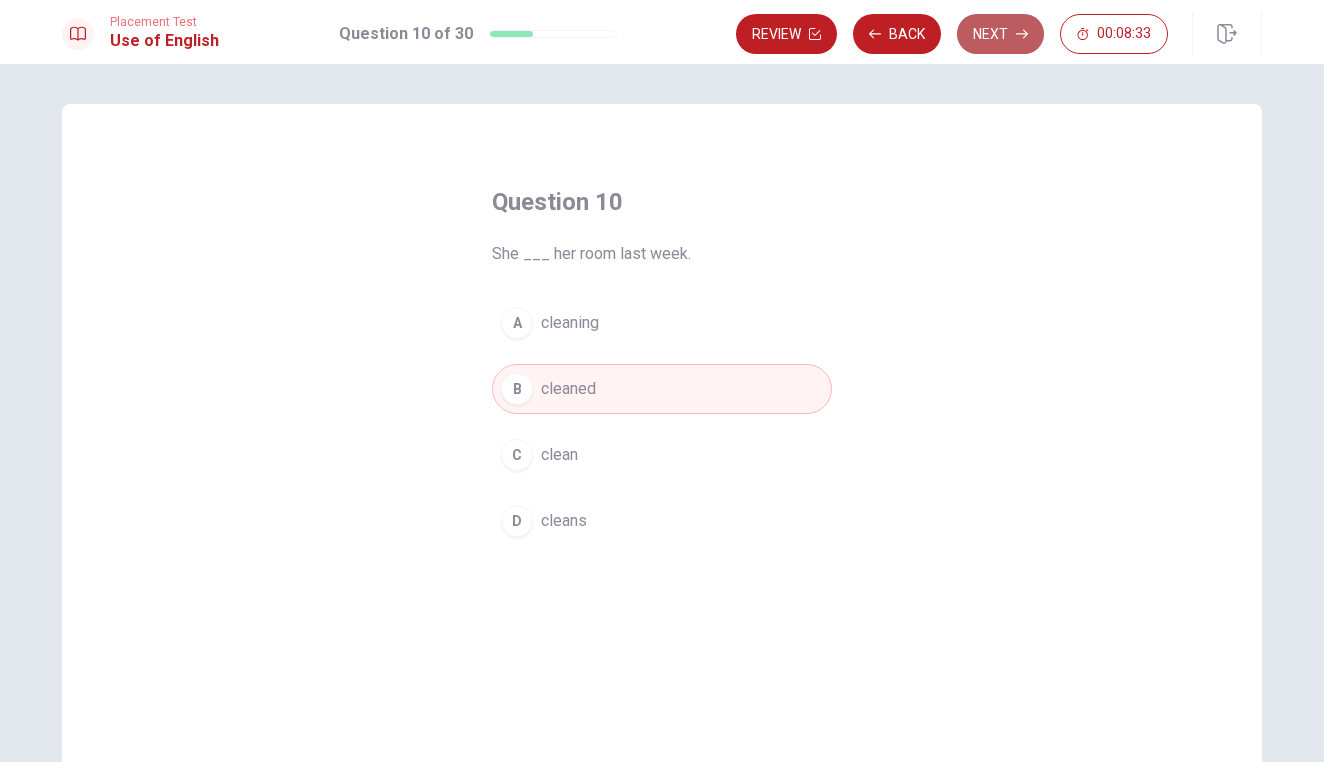 click on "Next" at bounding box center [1000, 34] 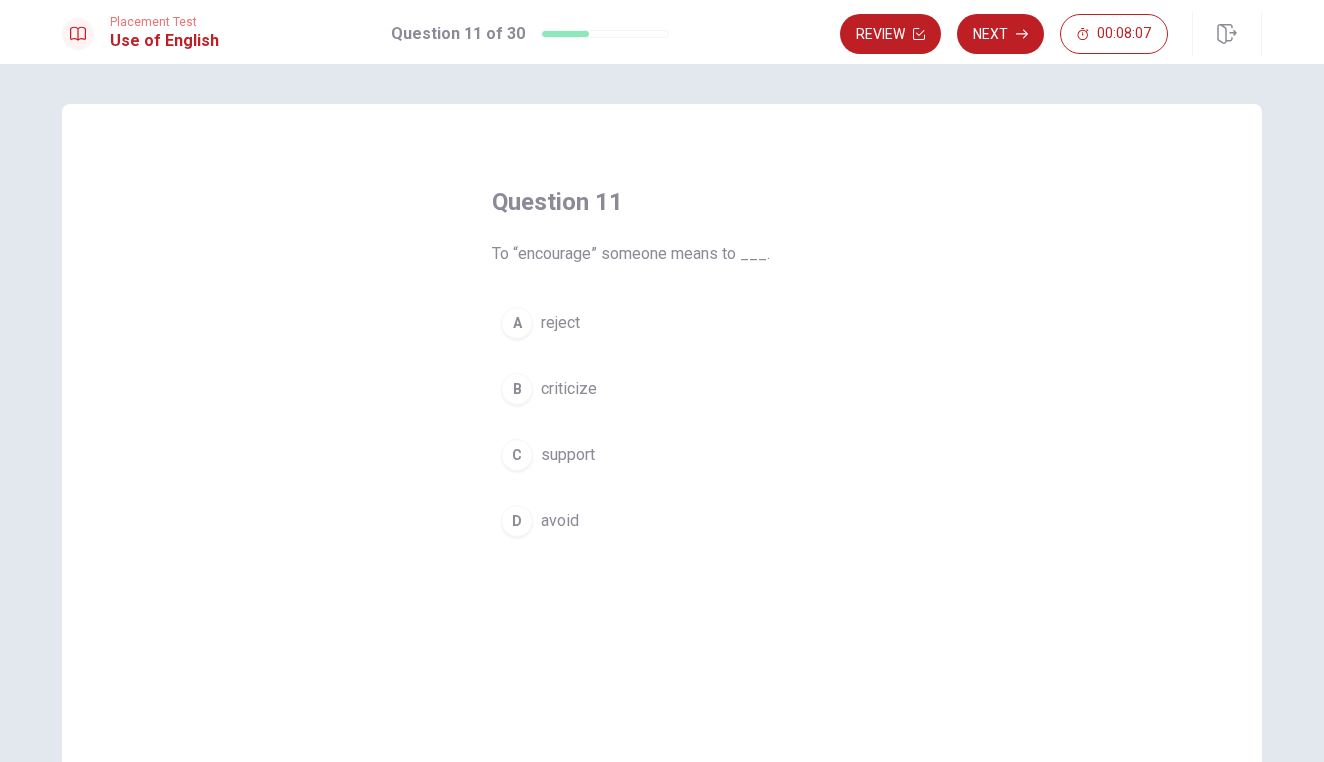 click on "C" at bounding box center [517, 455] 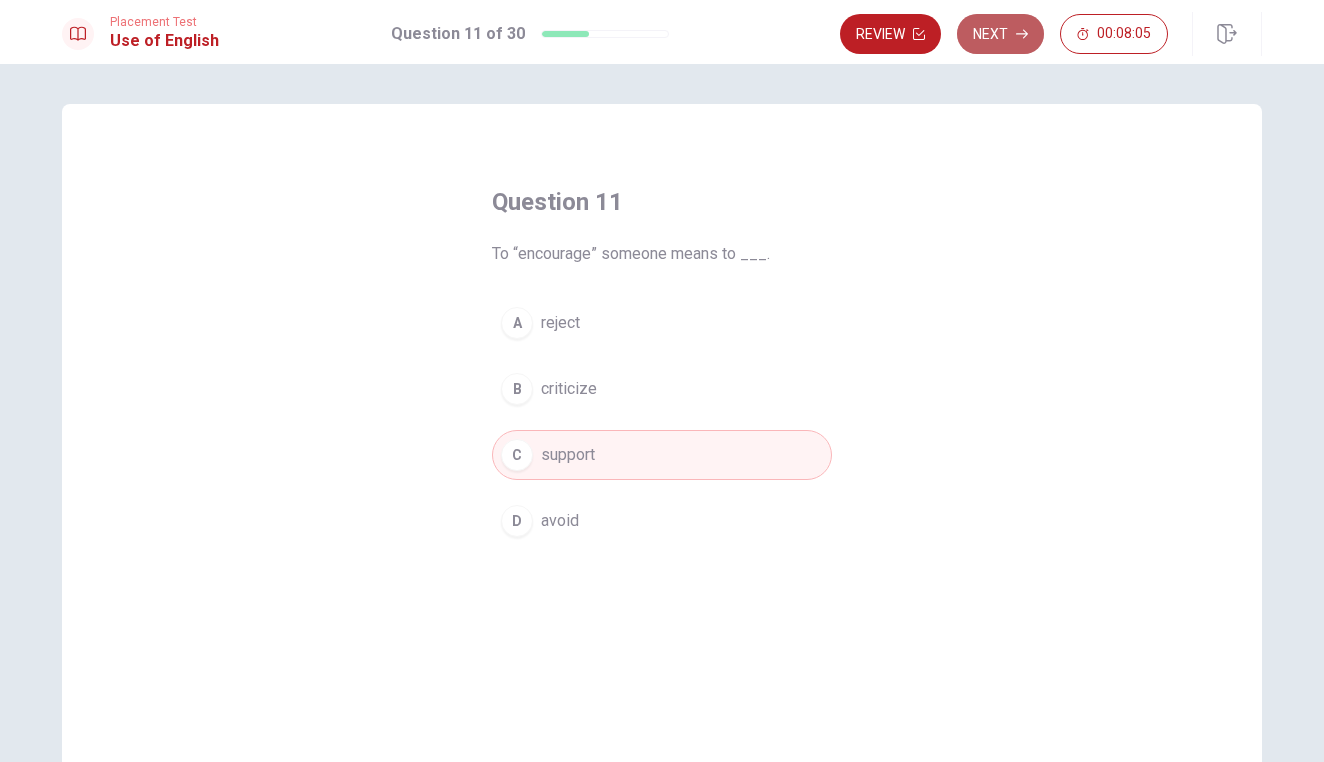 click on "Next" at bounding box center (1000, 34) 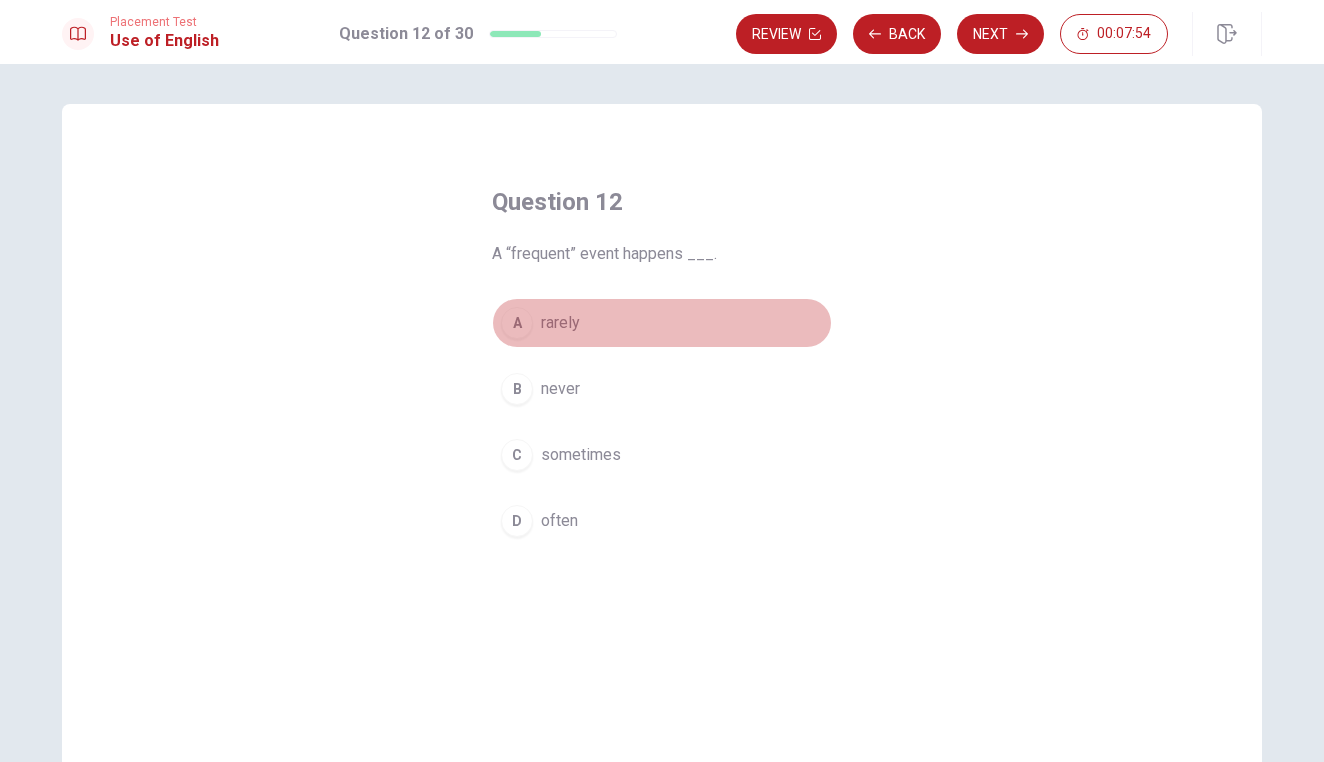 click on "A" at bounding box center [517, 323] 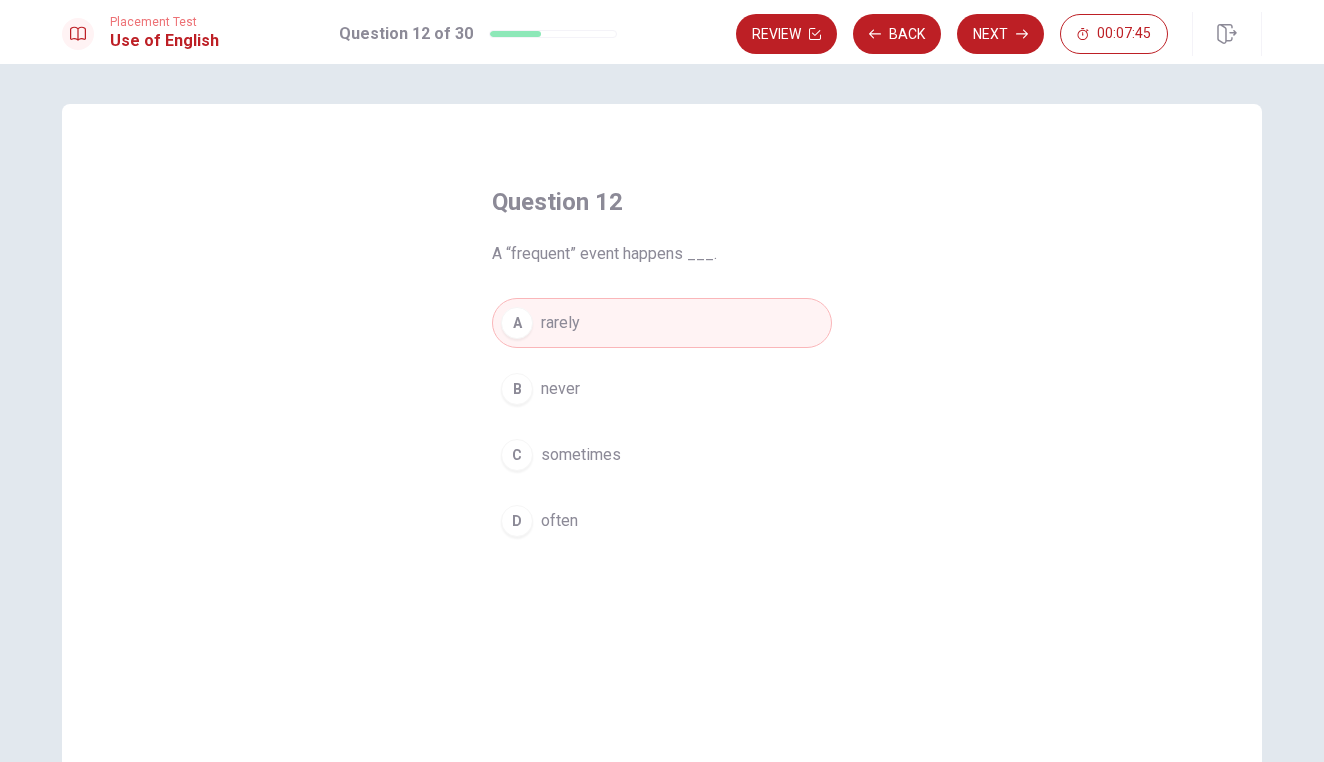 click on "C sometimes" at bounding box center (662, 455) 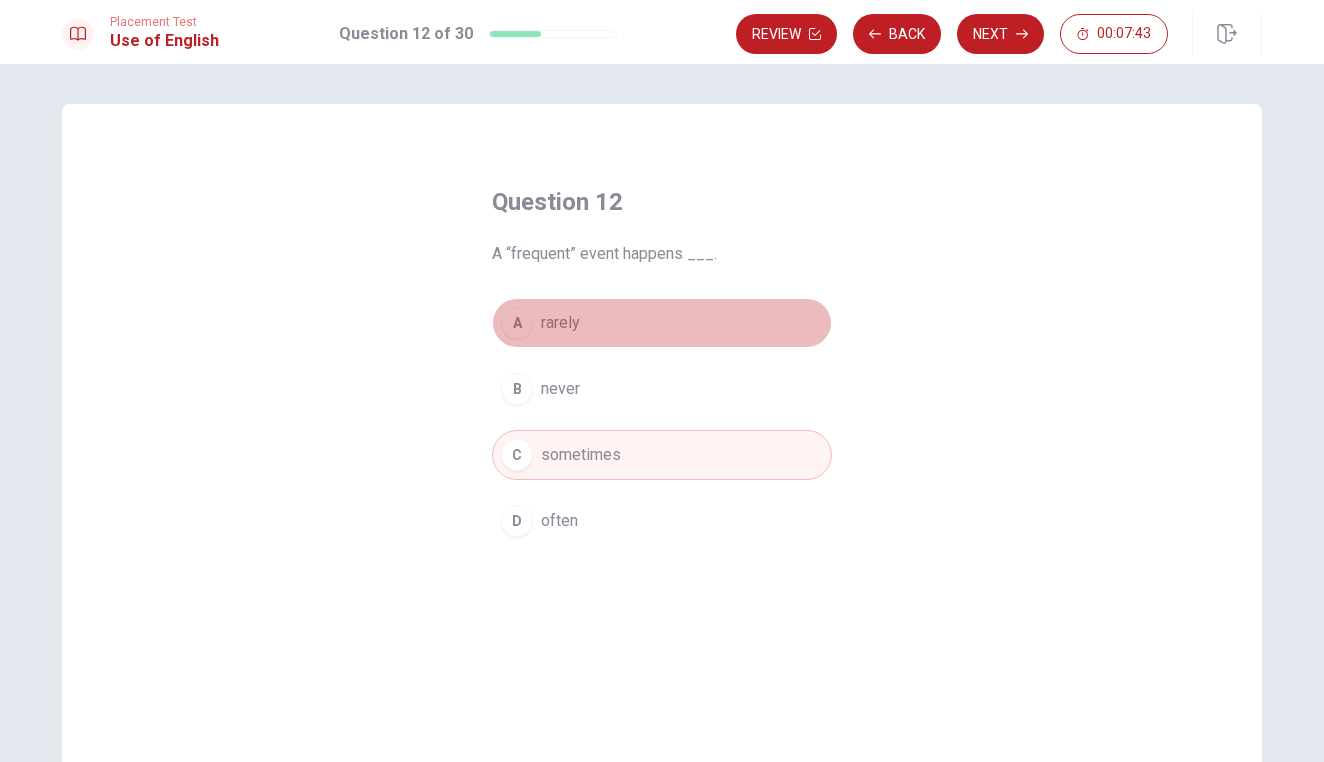 click on "A rarely" at bounding box center (662, 323) 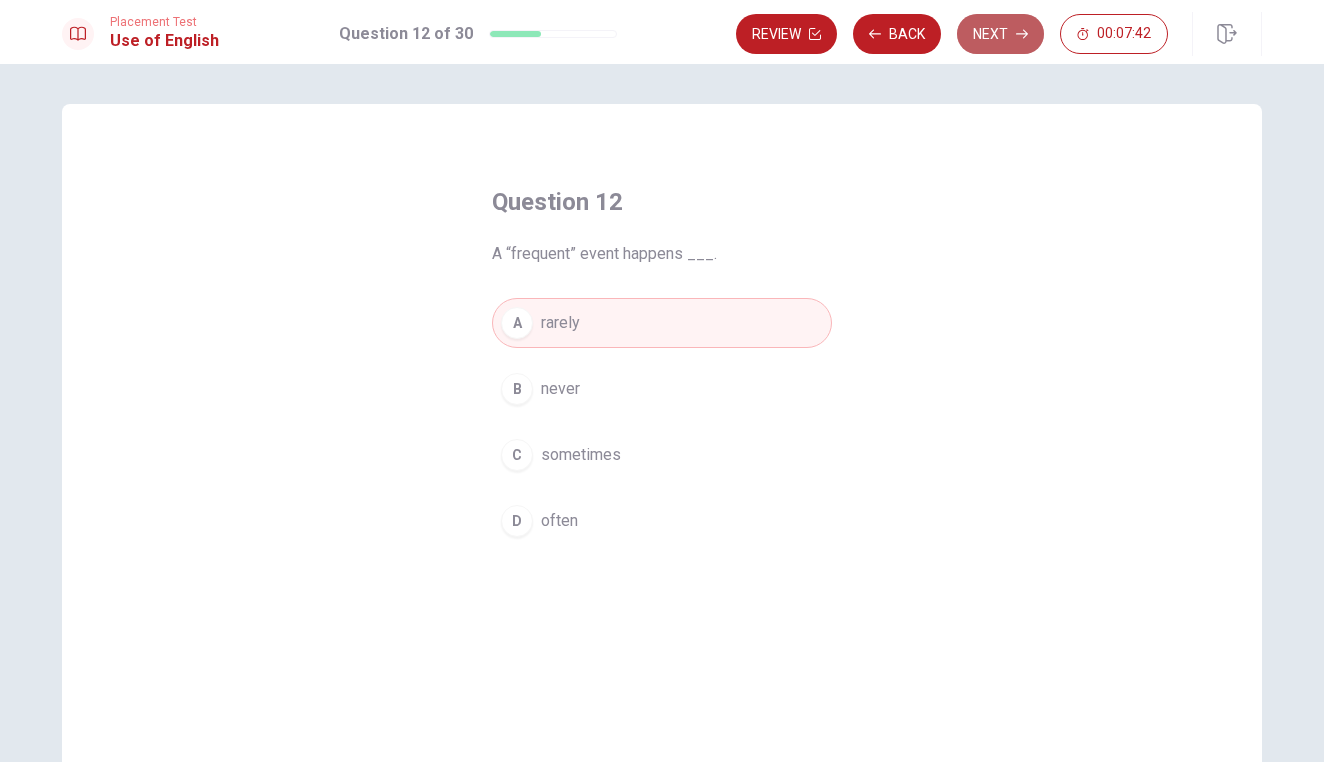 click on "Next" at bounding box center [1000, 34] 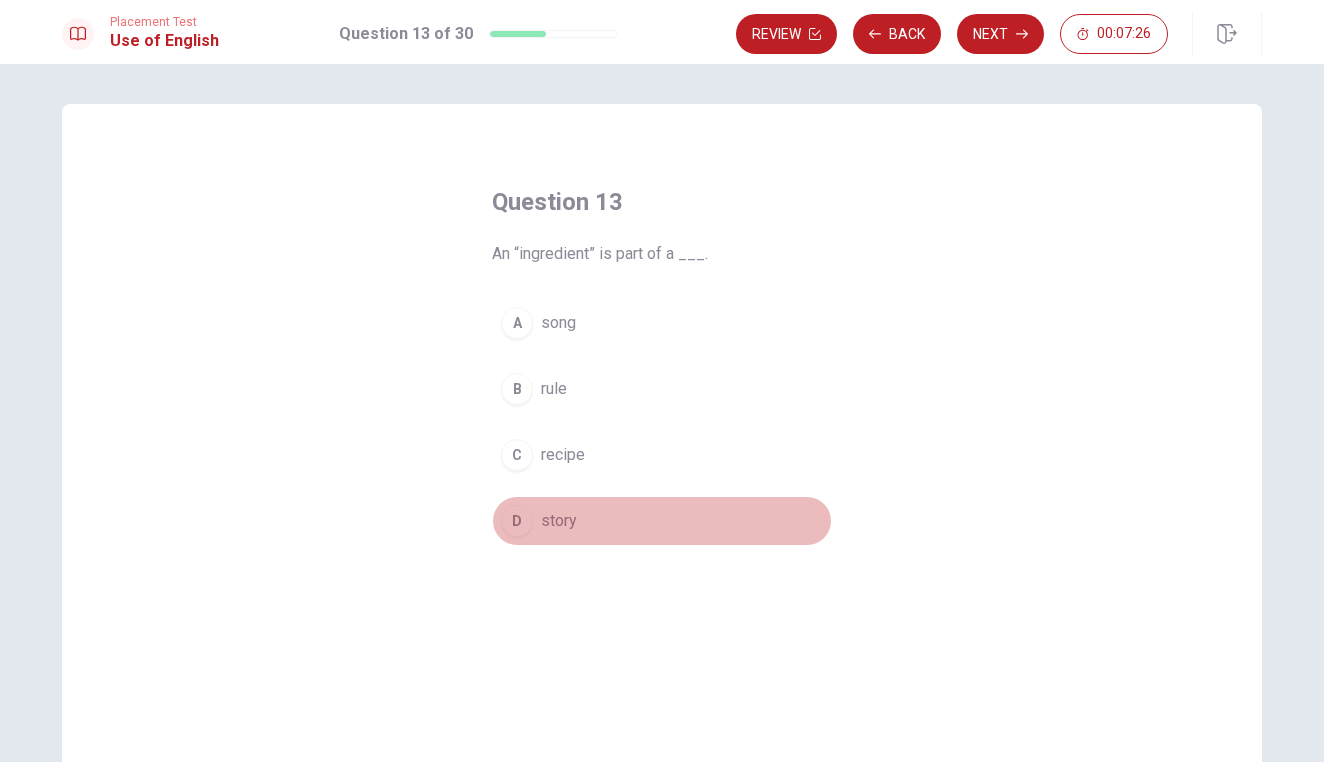 click on "D" at bounding box center [517, 521] 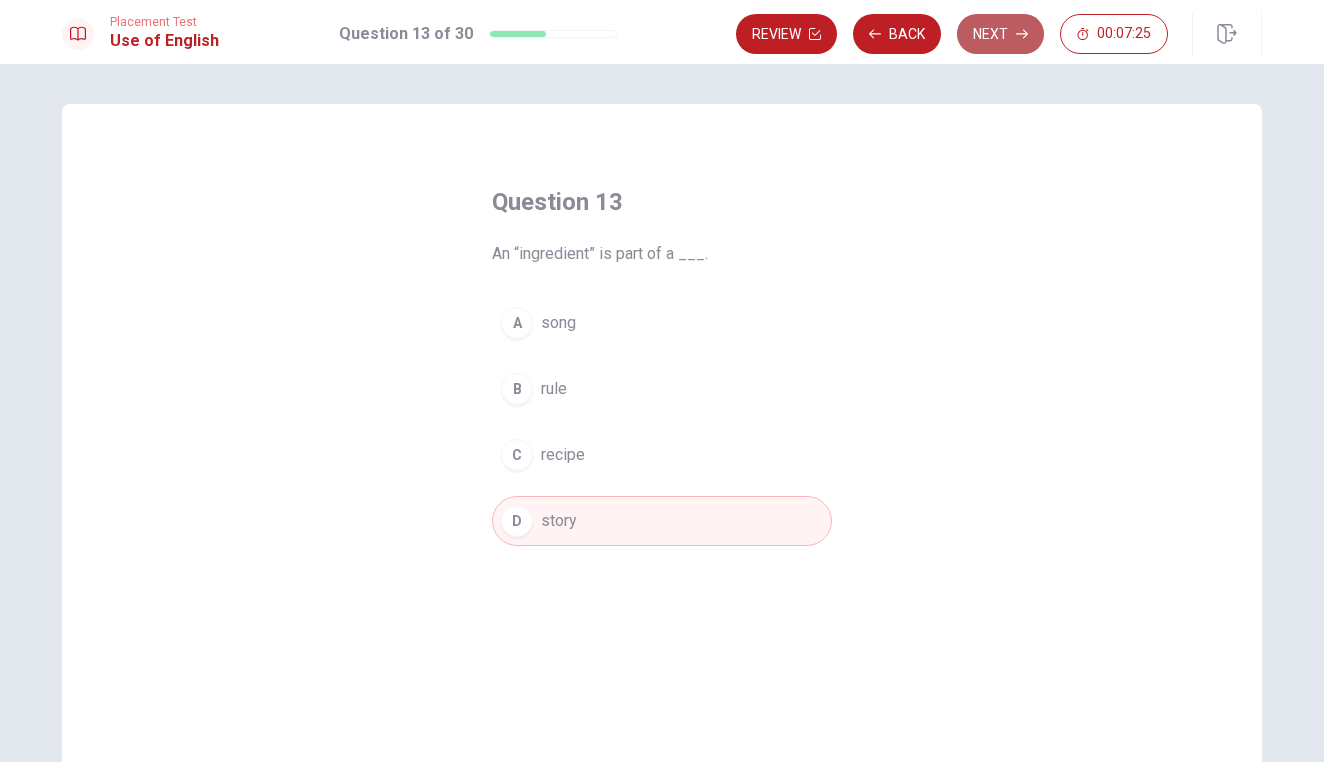 click on "Next" at bounding box center [1000, 34] 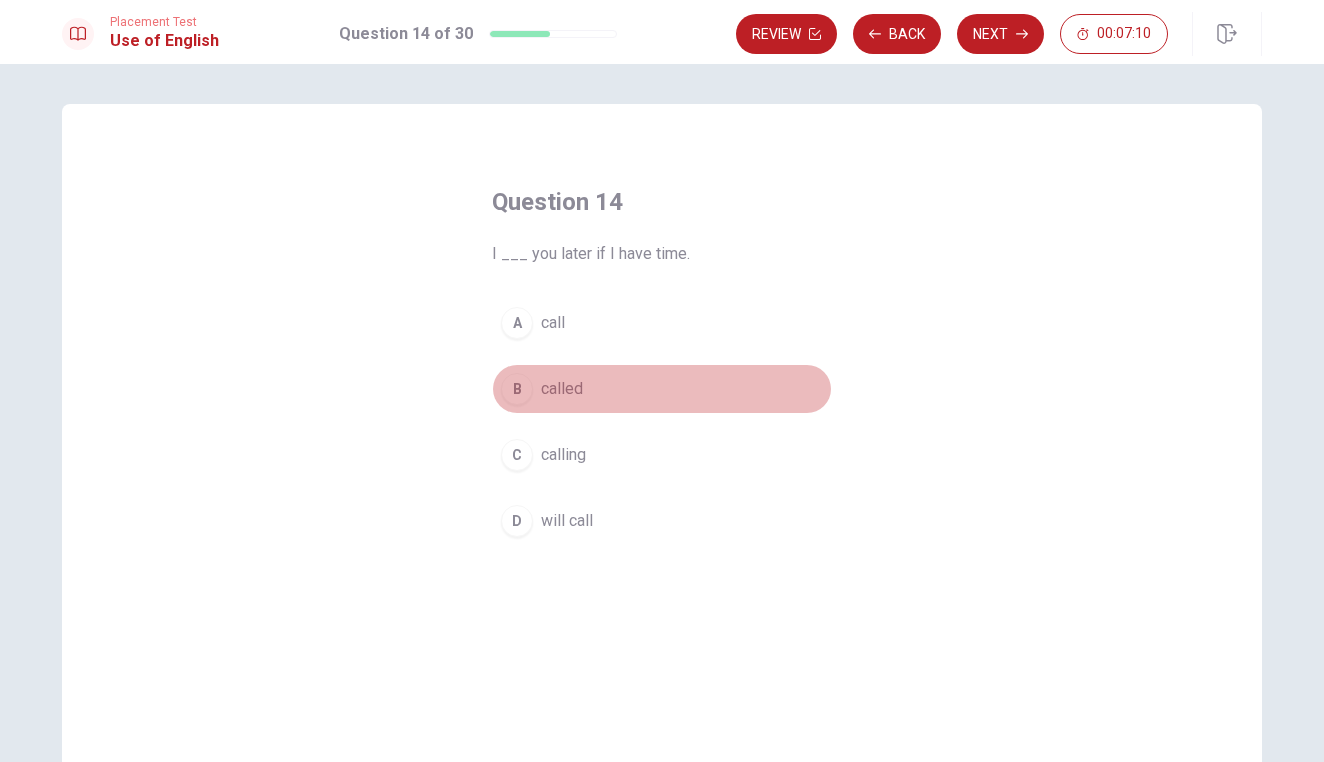 click on "B" at bounding box center [517, 389] 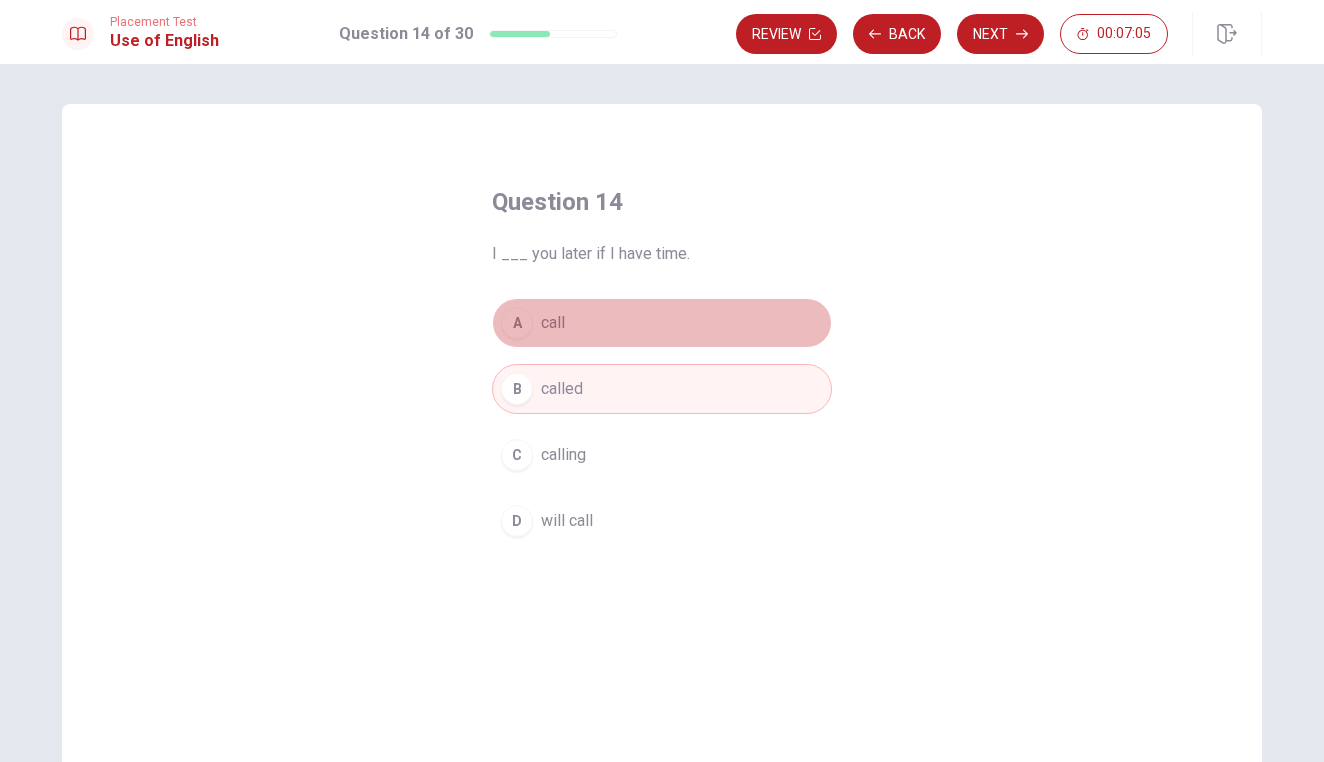 click on "A" at bounding box center (517, 323) 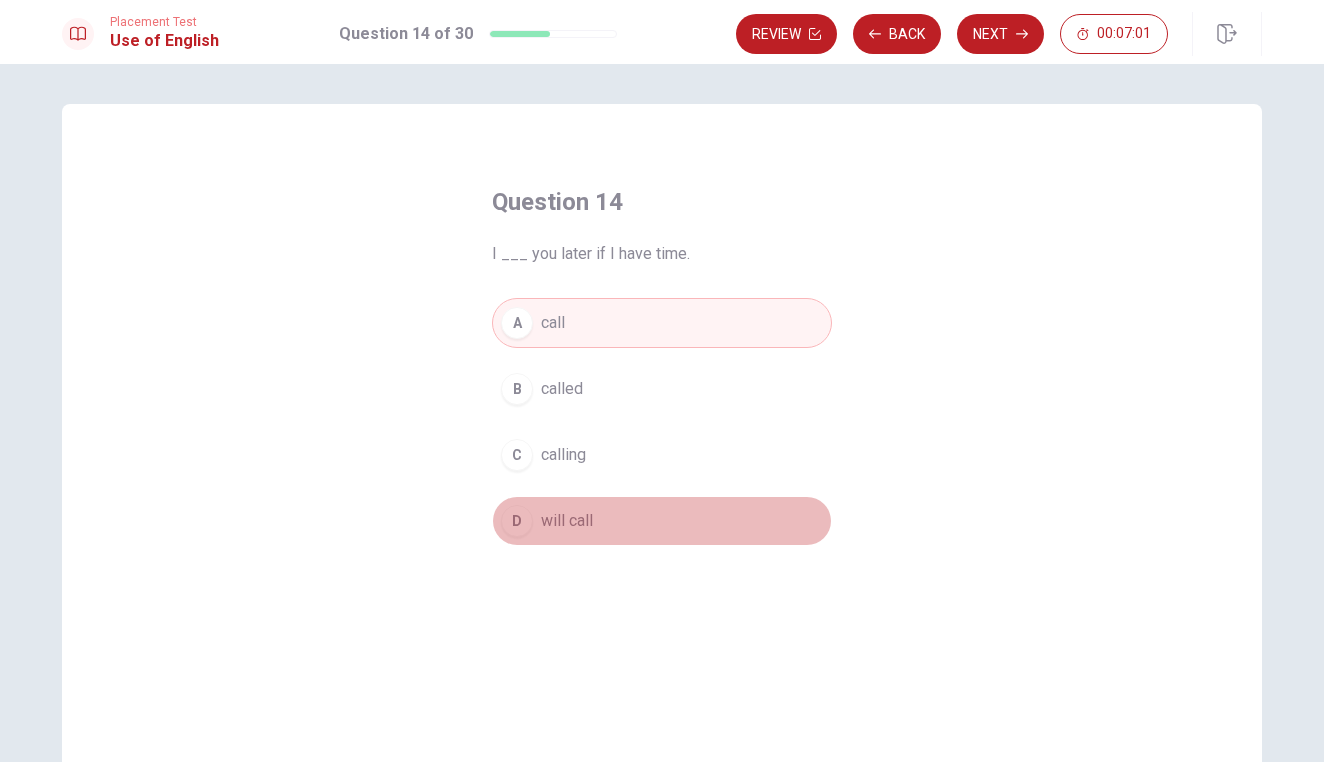 click on "will call" at bounding box center [567, 521] 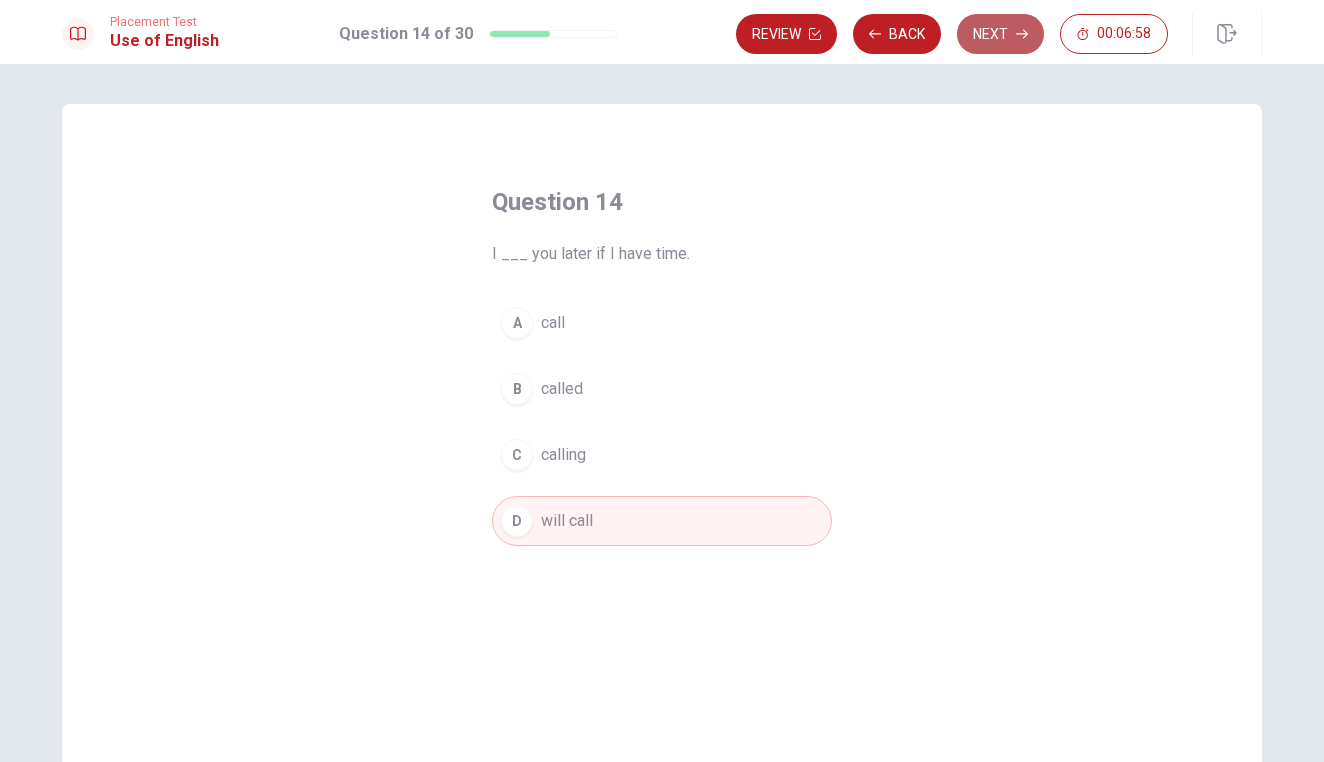 click on "Next" at bounding box center (1000, 34) 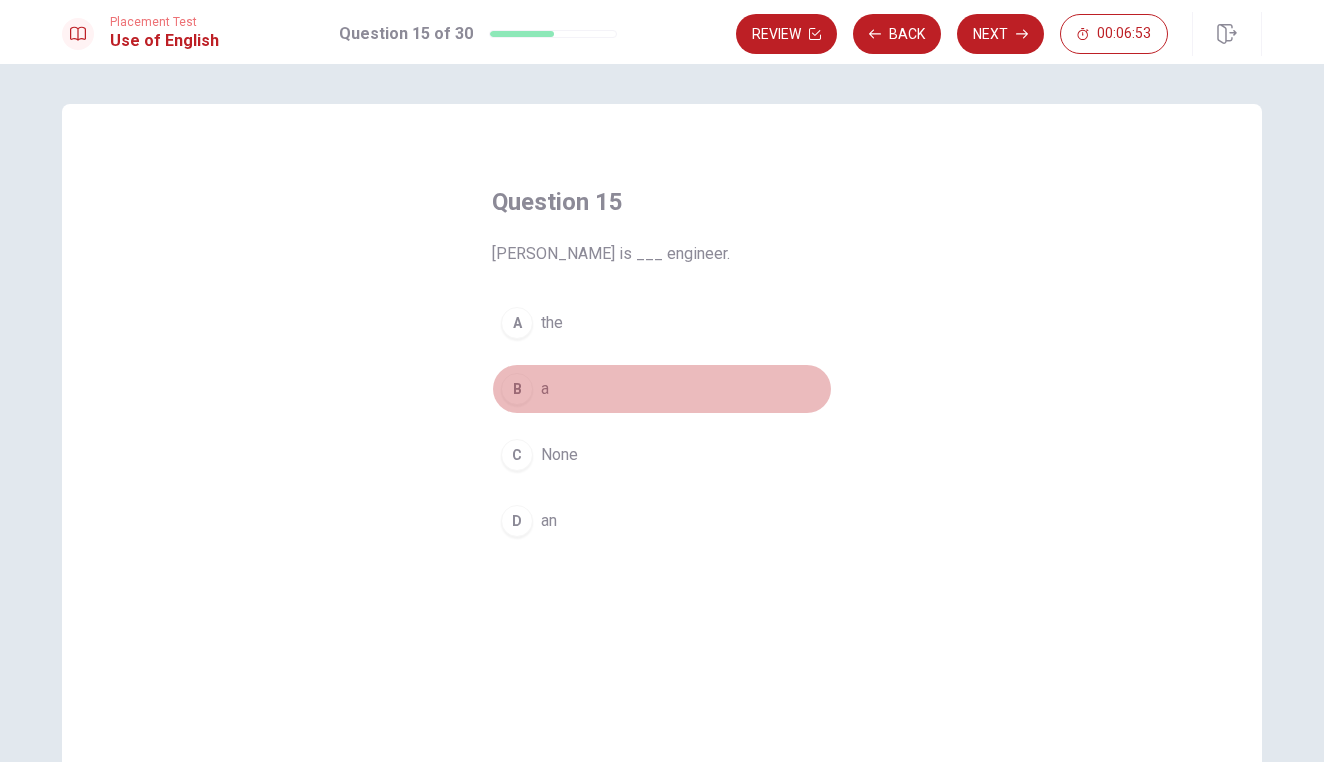 click on "B" at bounding box center (517, 389) 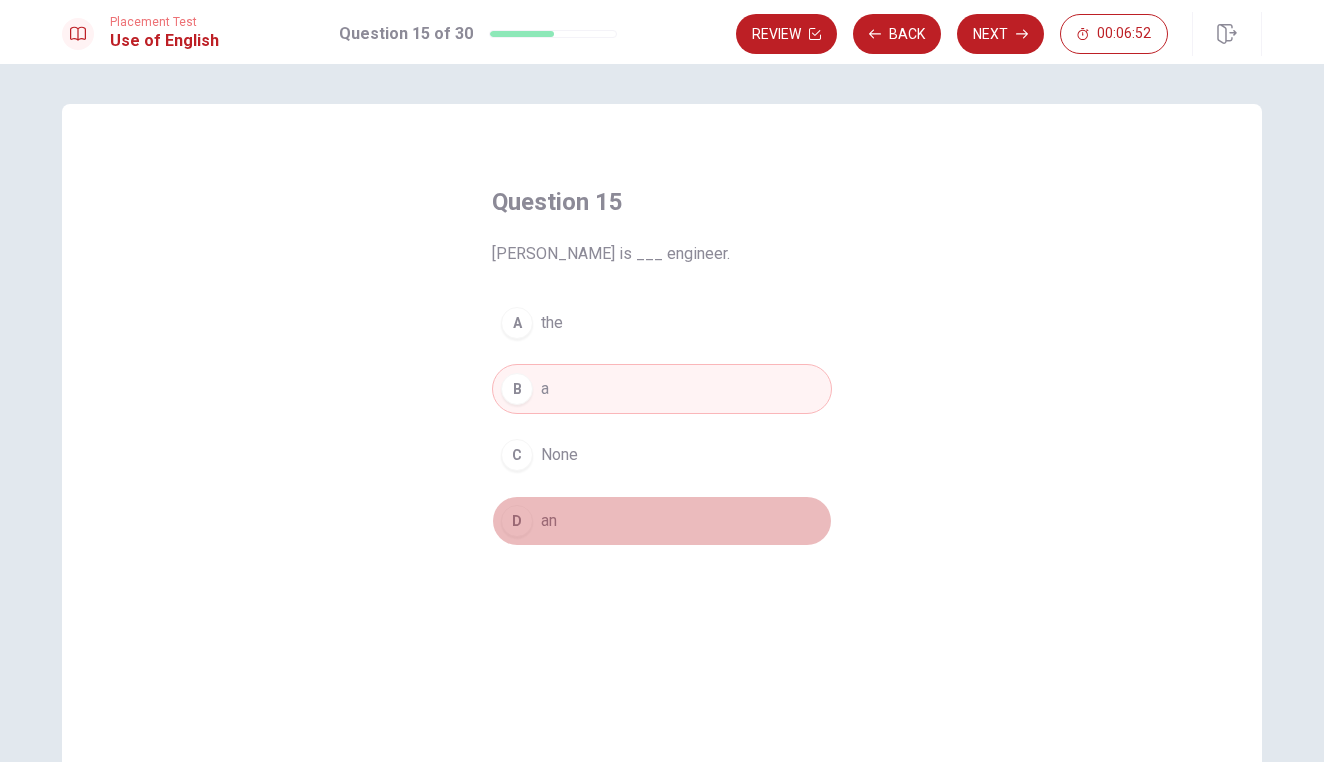 click on "D" at bounding box center [517, 521] 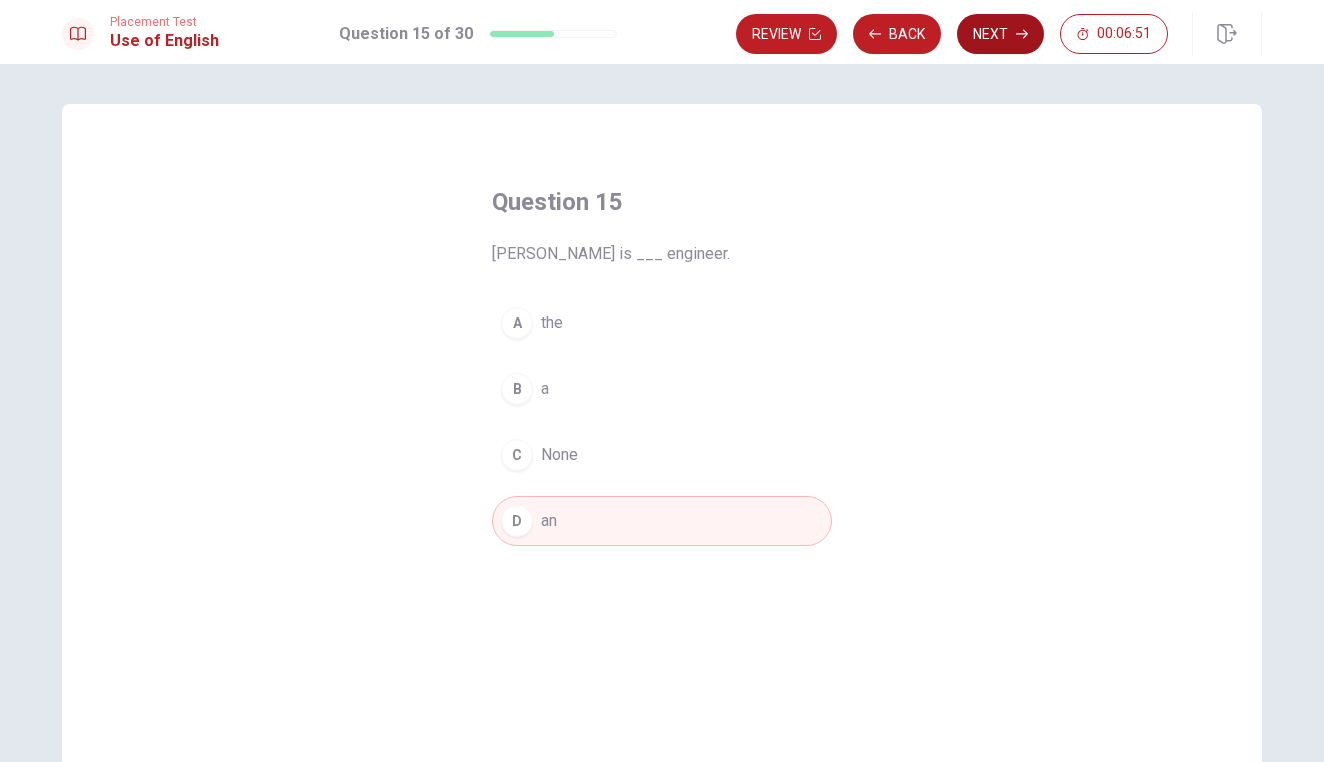 click on "Next" at bounding box center (1000, 34) 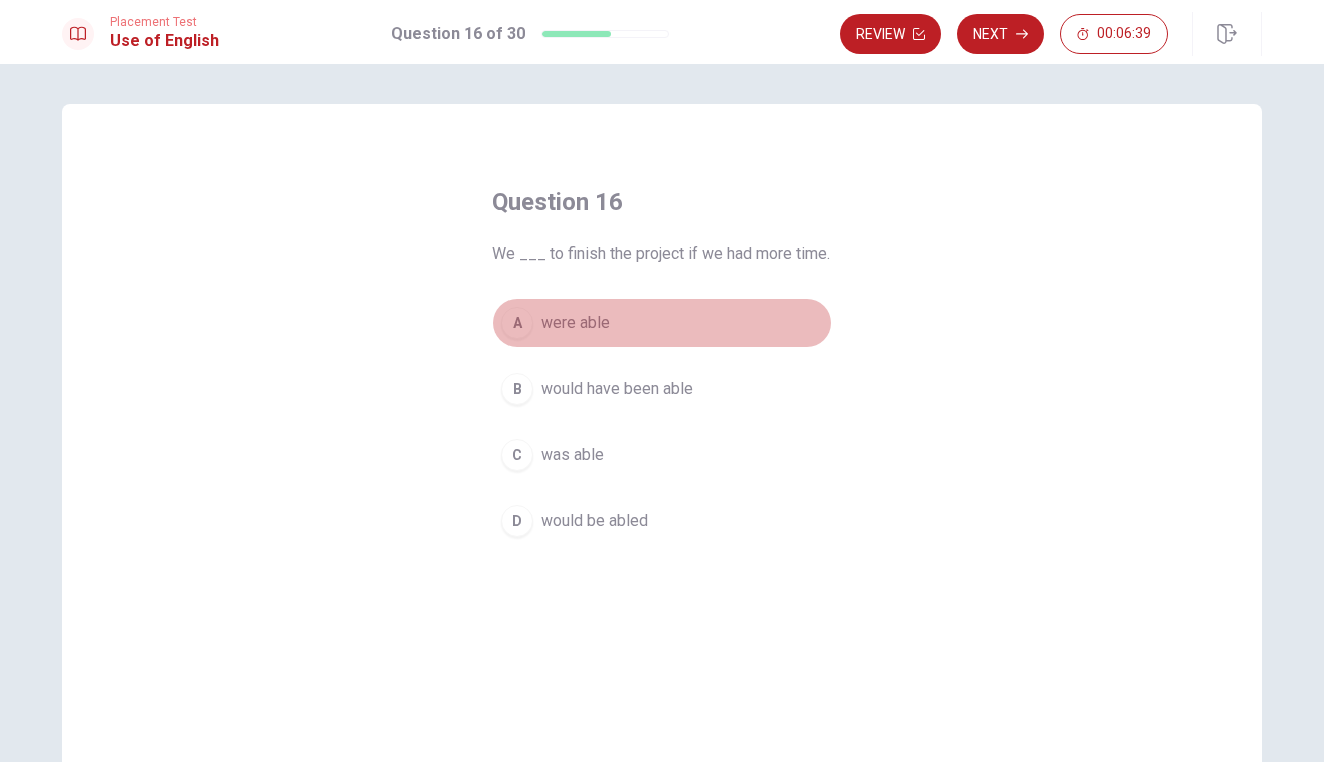 click on "A" at bounding box center (517, 323) 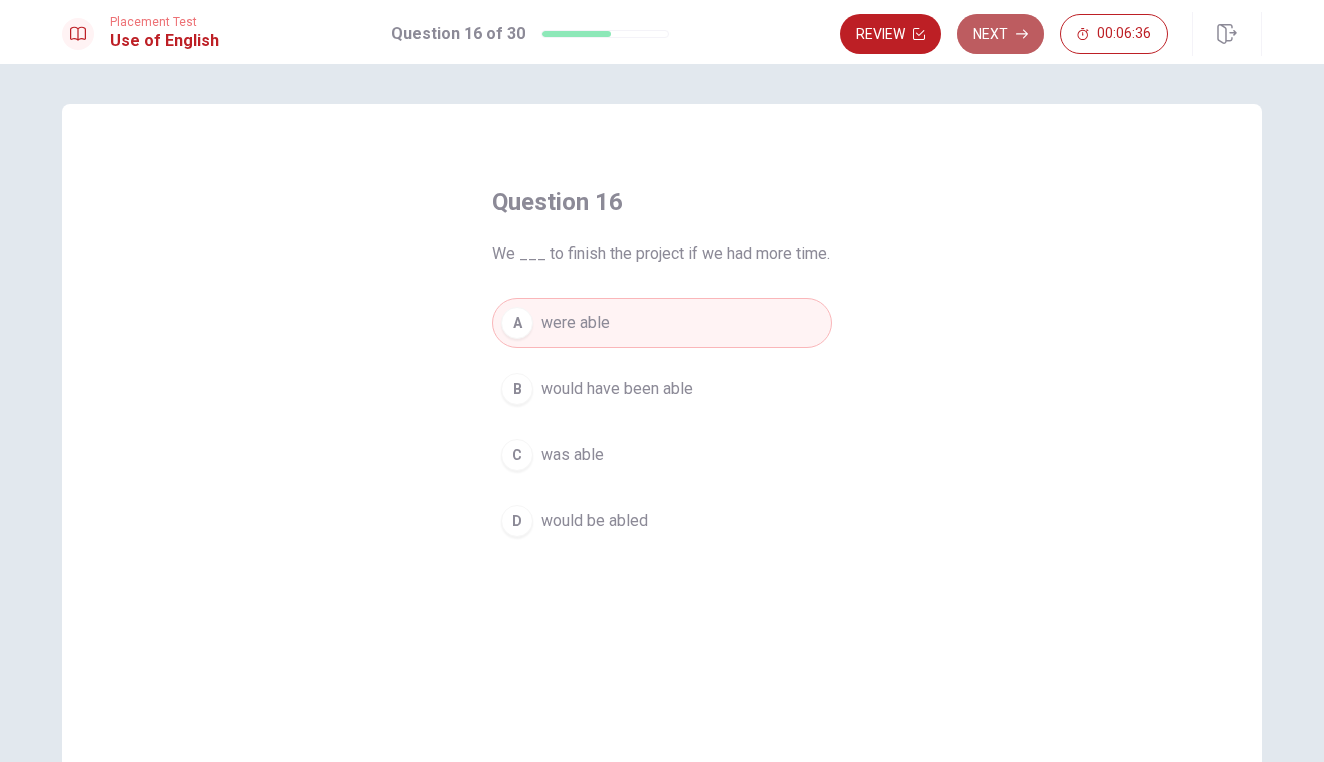 click 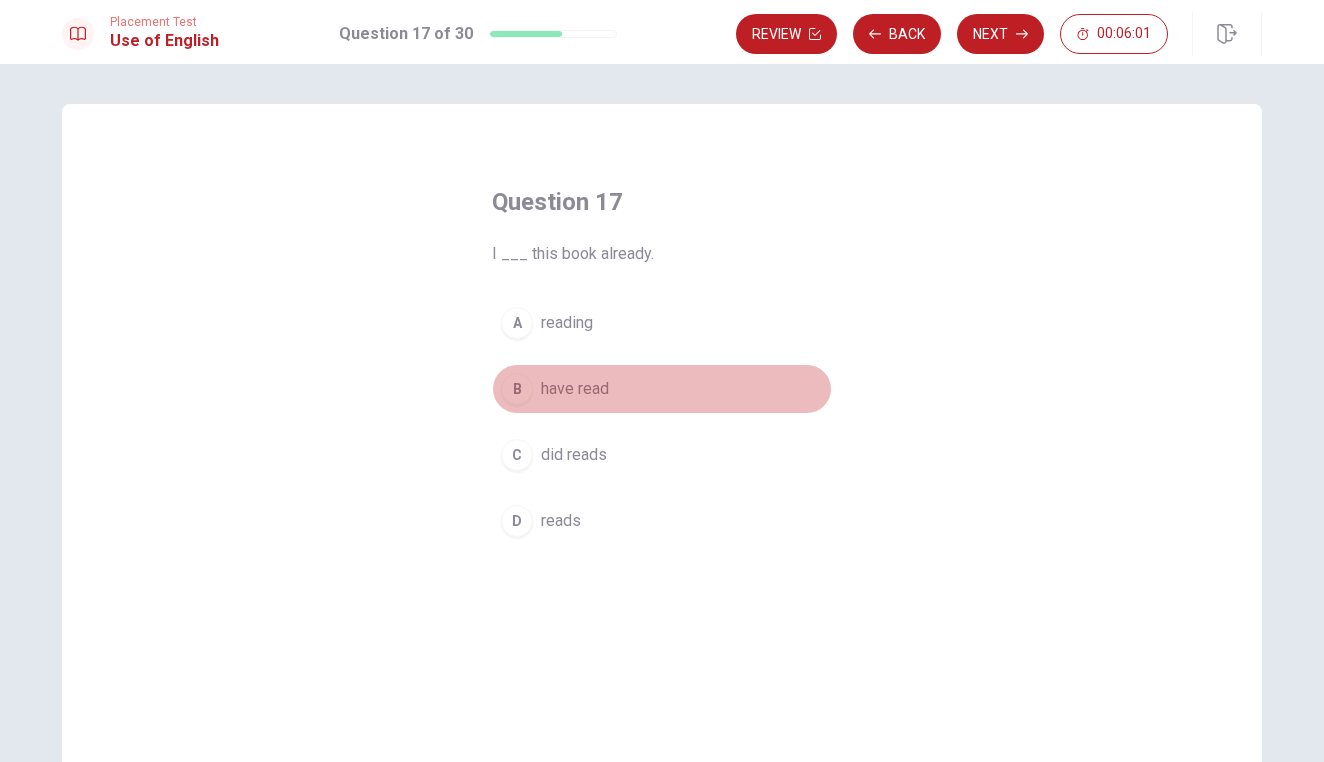 click on "B" at bounding box center [517, 389] 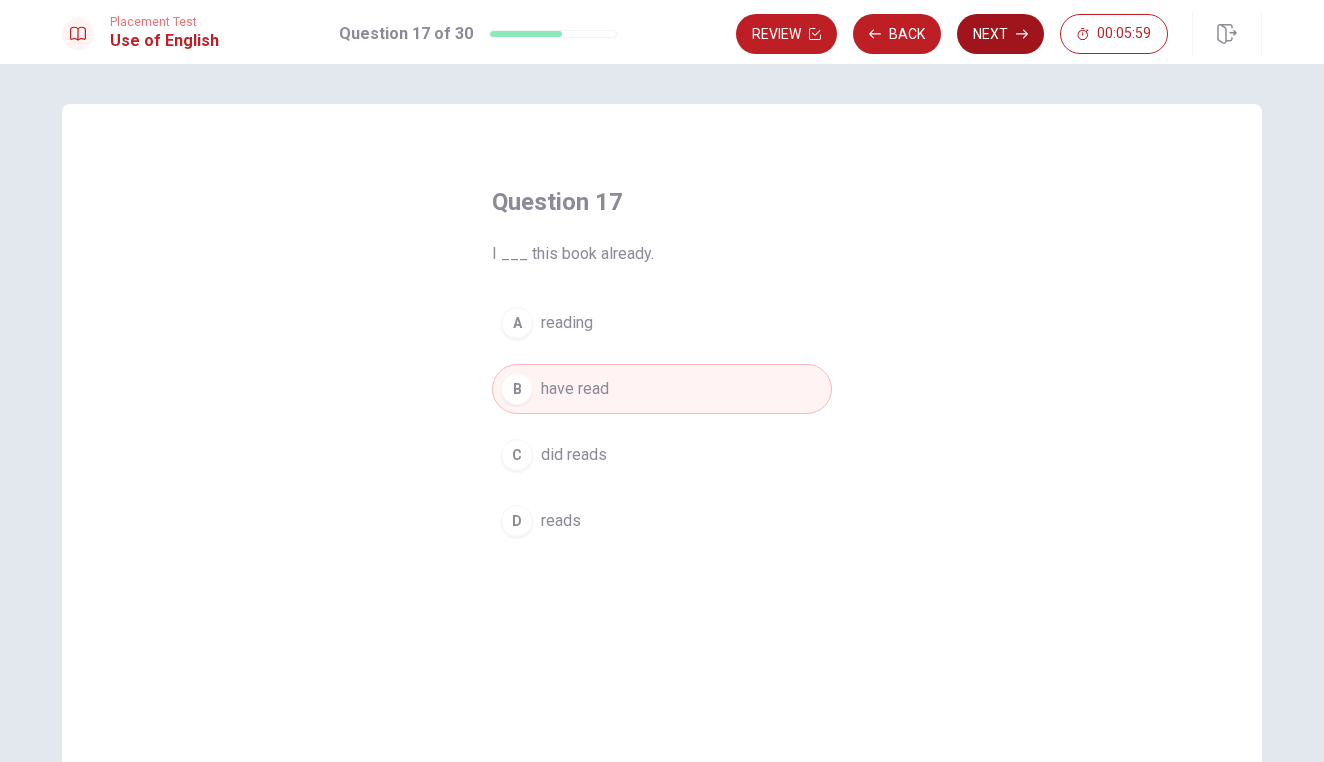 click 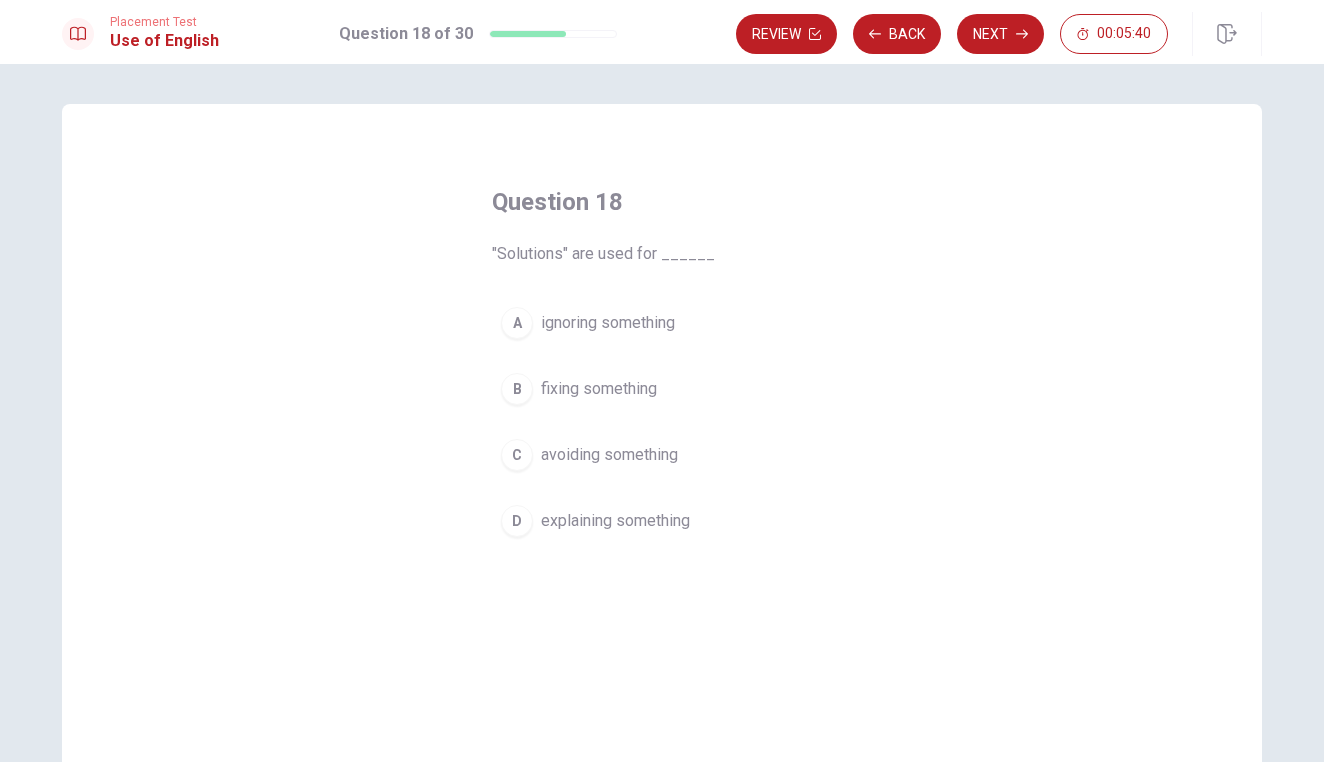 click on "D" at bounding box center [517, 521] 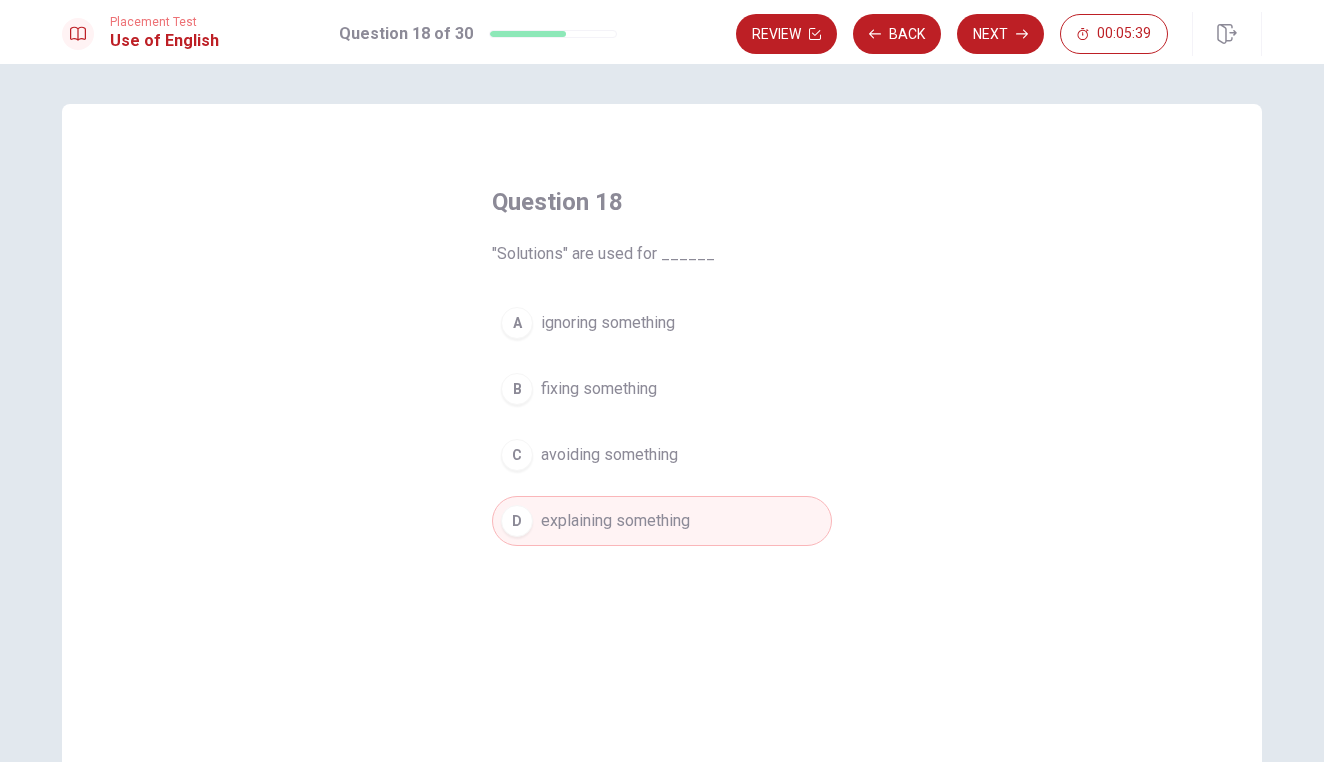 scroll, scrollTop: 3, scrollLeft: 0, axis: vertical 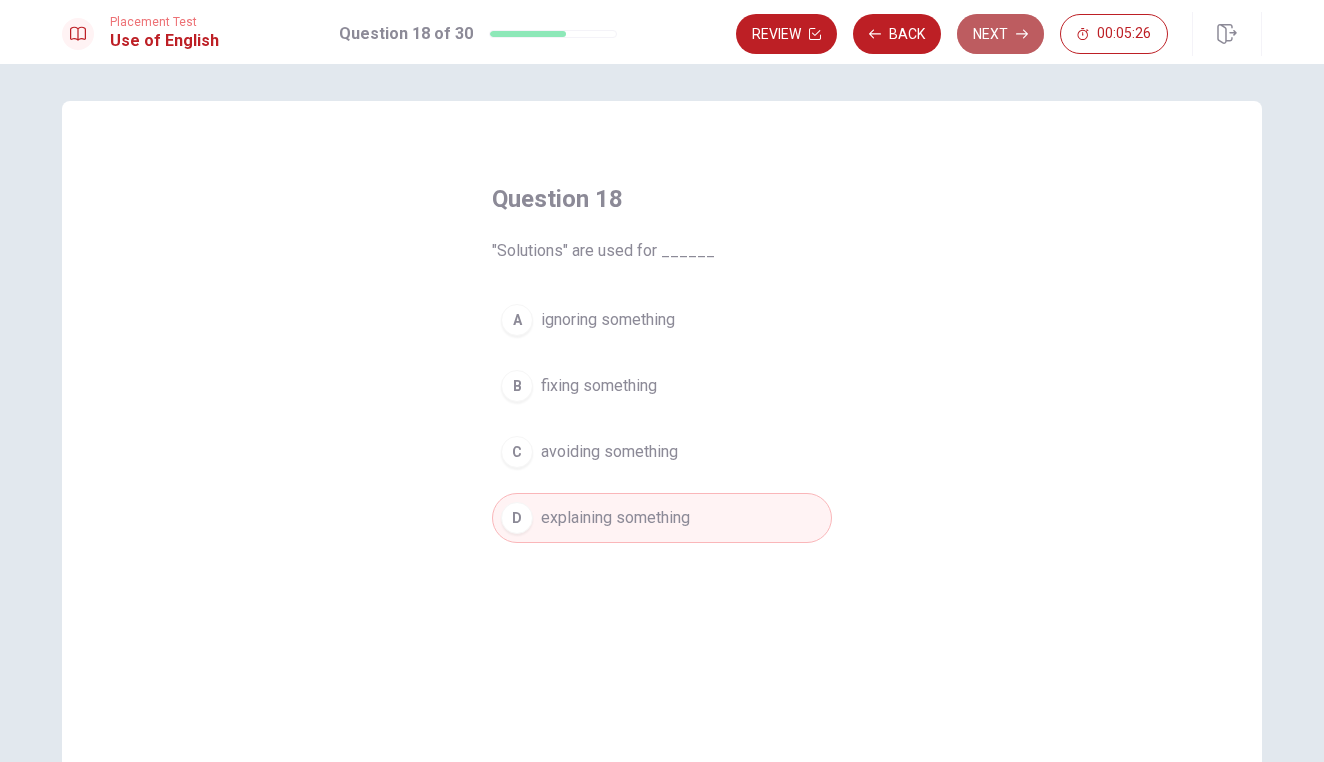 click on "Next" at bounding box center (1000, 34) 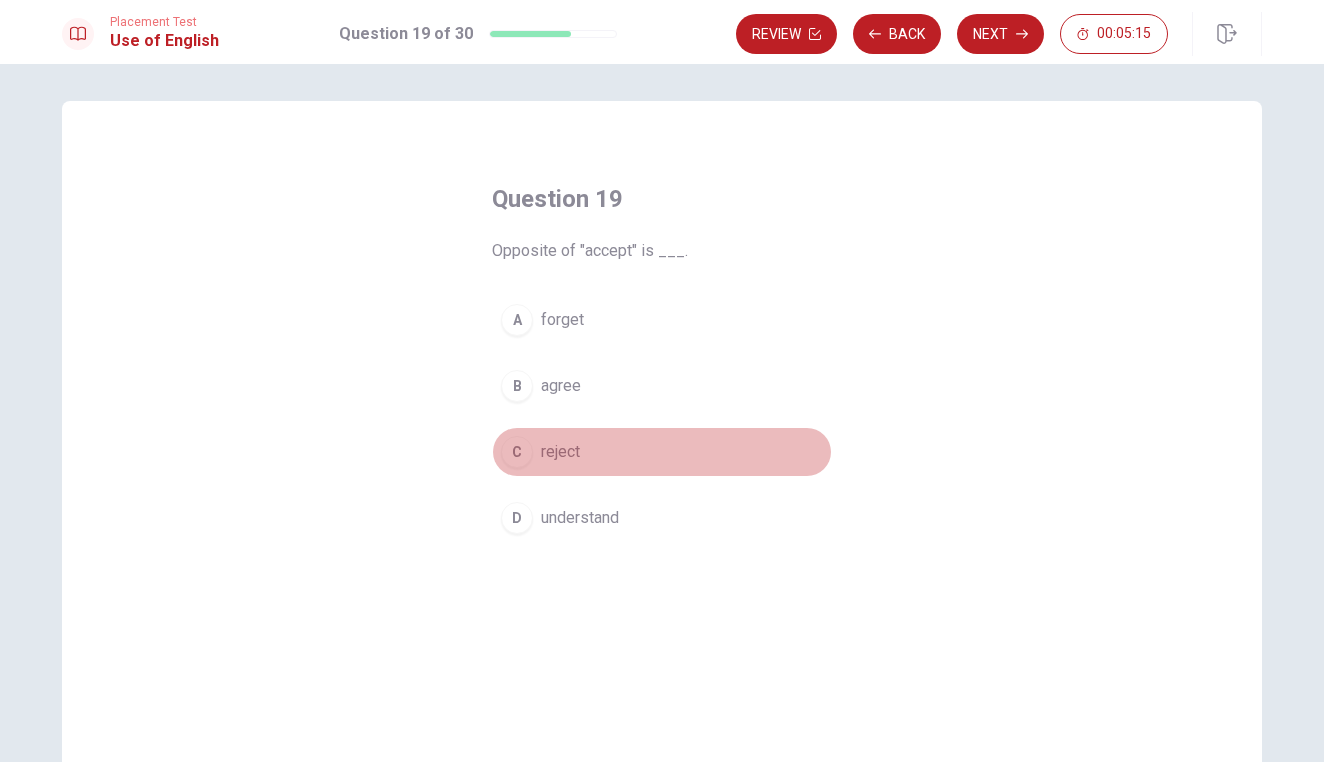 click on "C reject" at bounding box center [662, 452] 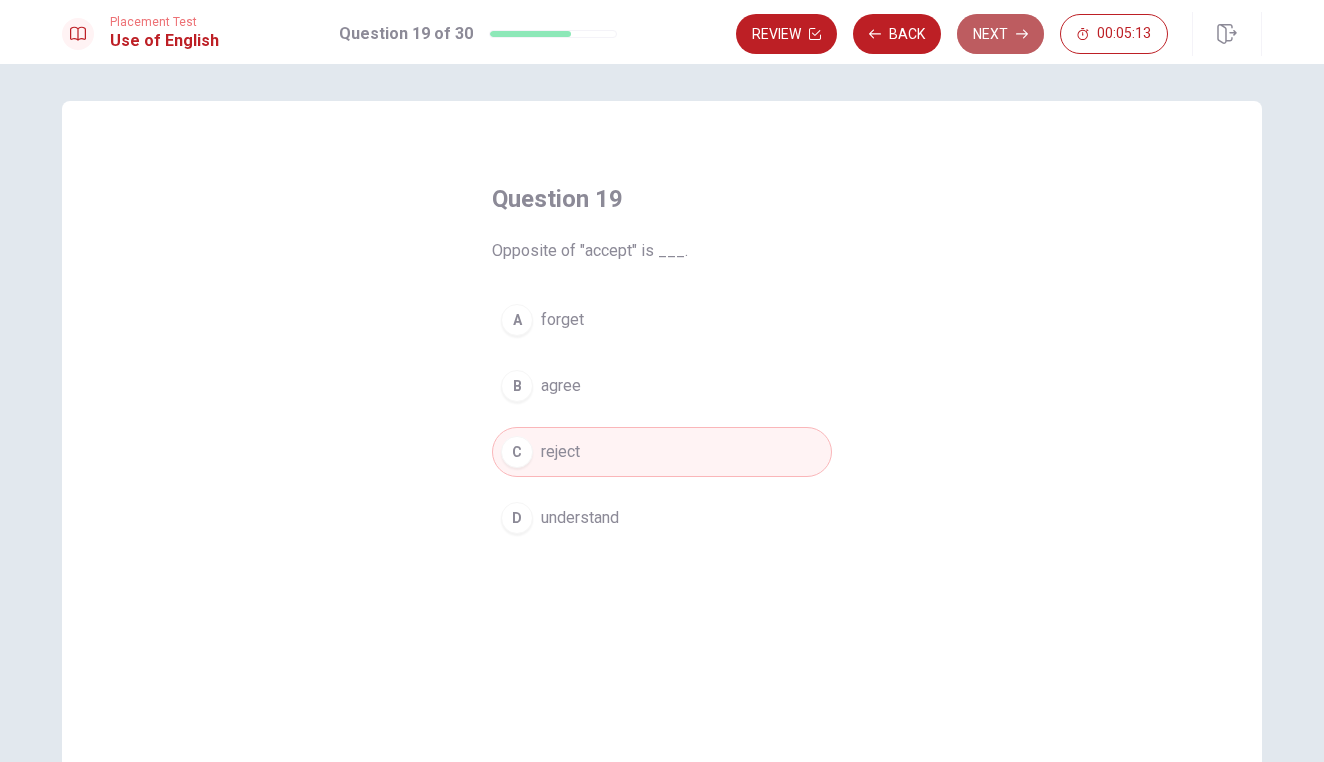 click 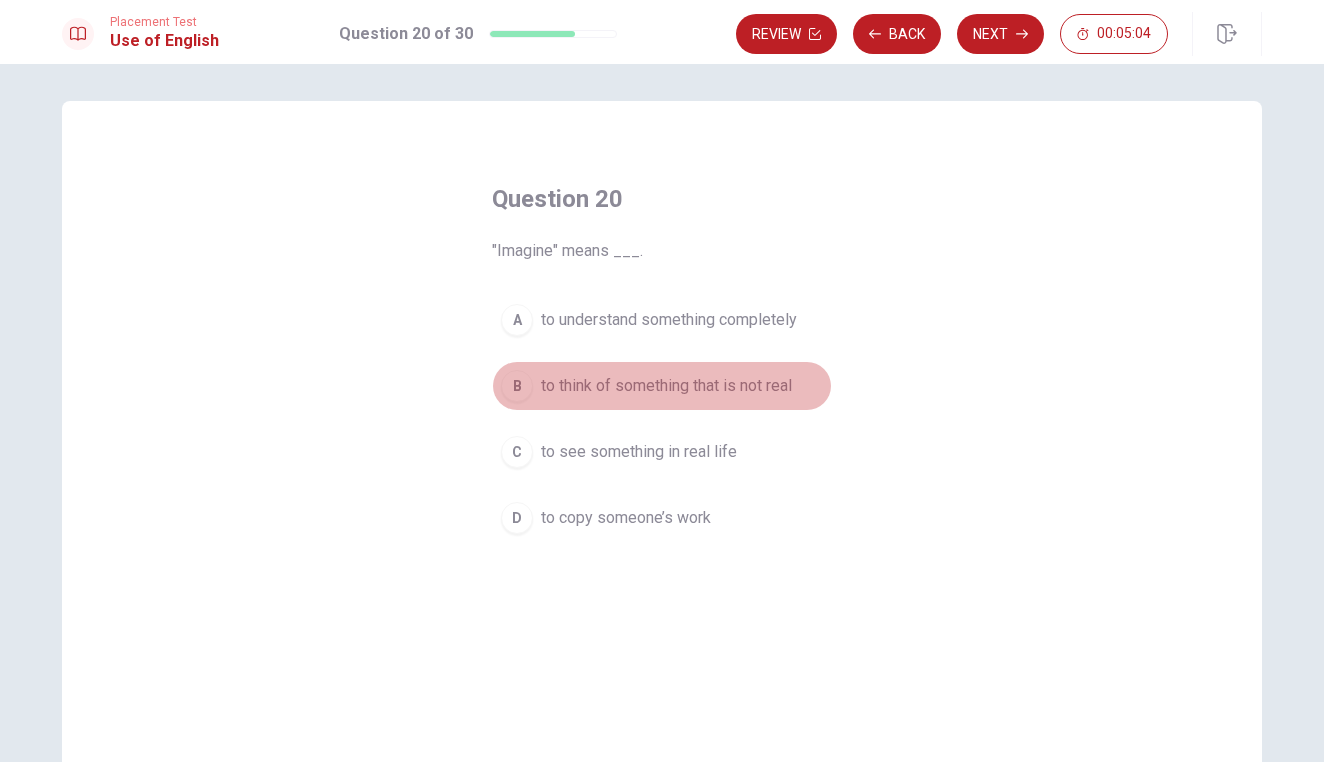 click on "B" at bounding box center (517, 386) 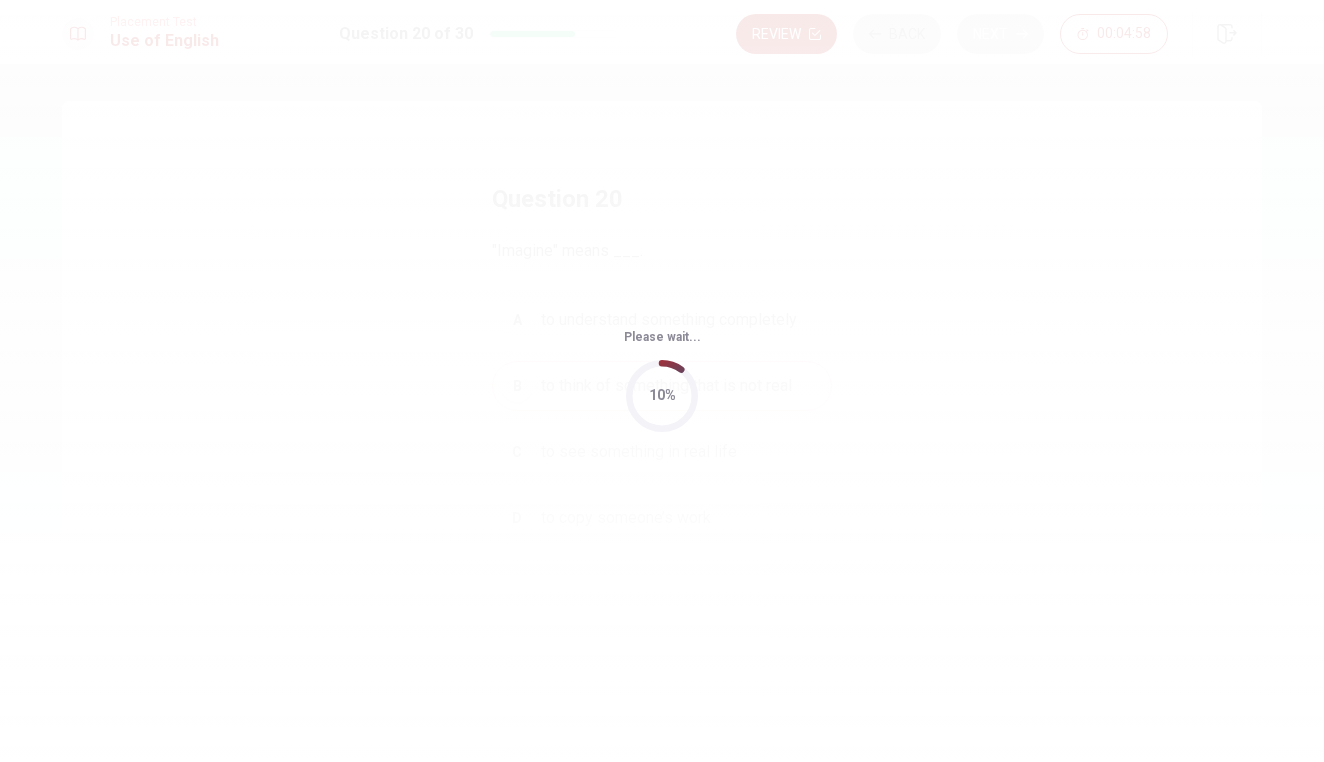 scroll, scrollTop: 0, scrollLeft: 0, axis: both 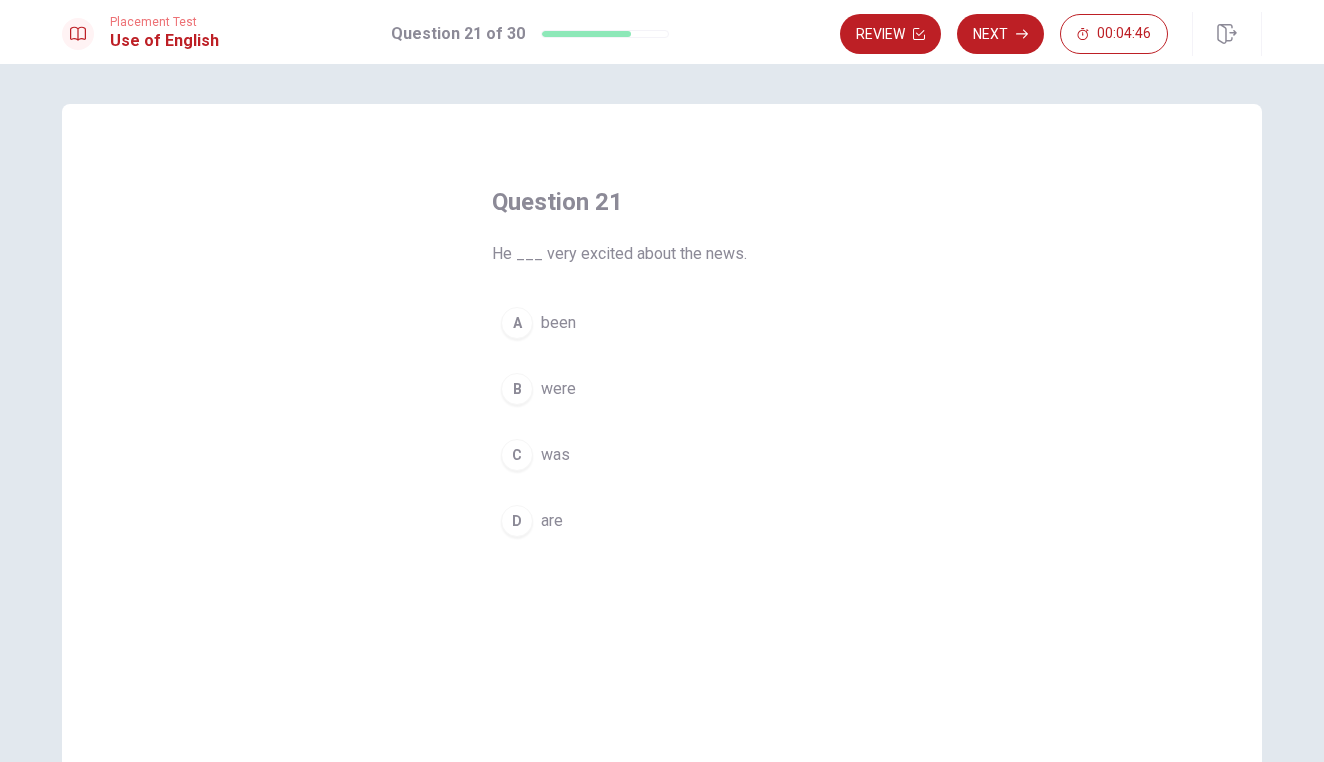 click on "B" at bounding box center (517, 389) 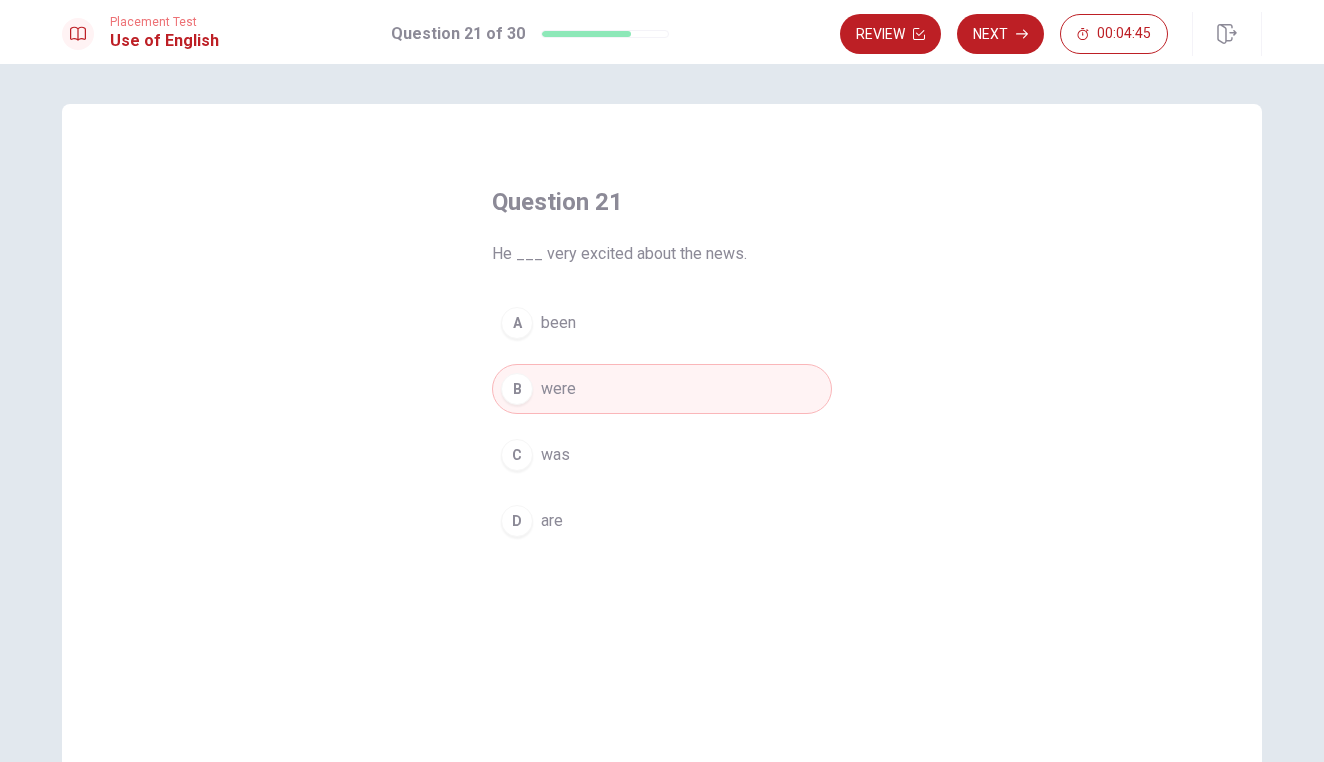 click on "C was" at bounding box center [662, 455] 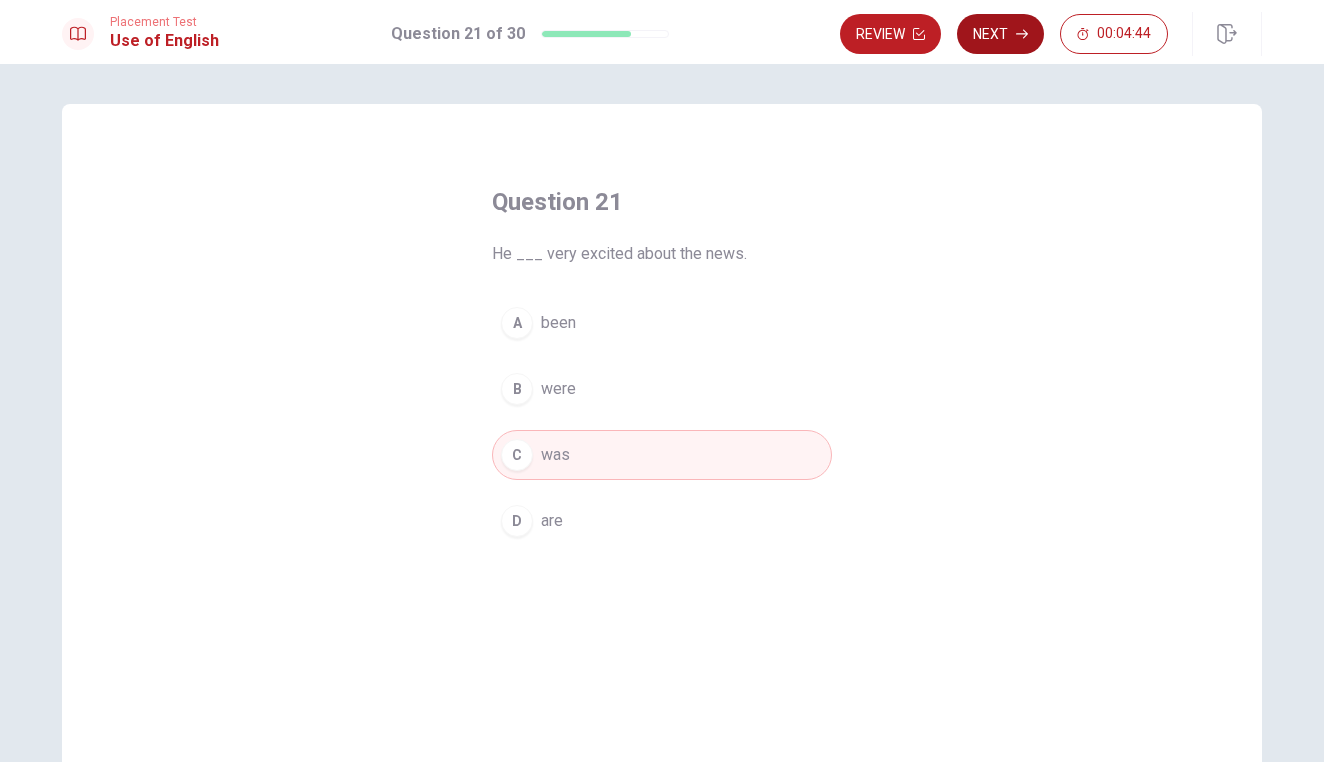 click on "Next" at bounding box center (1000, 34) 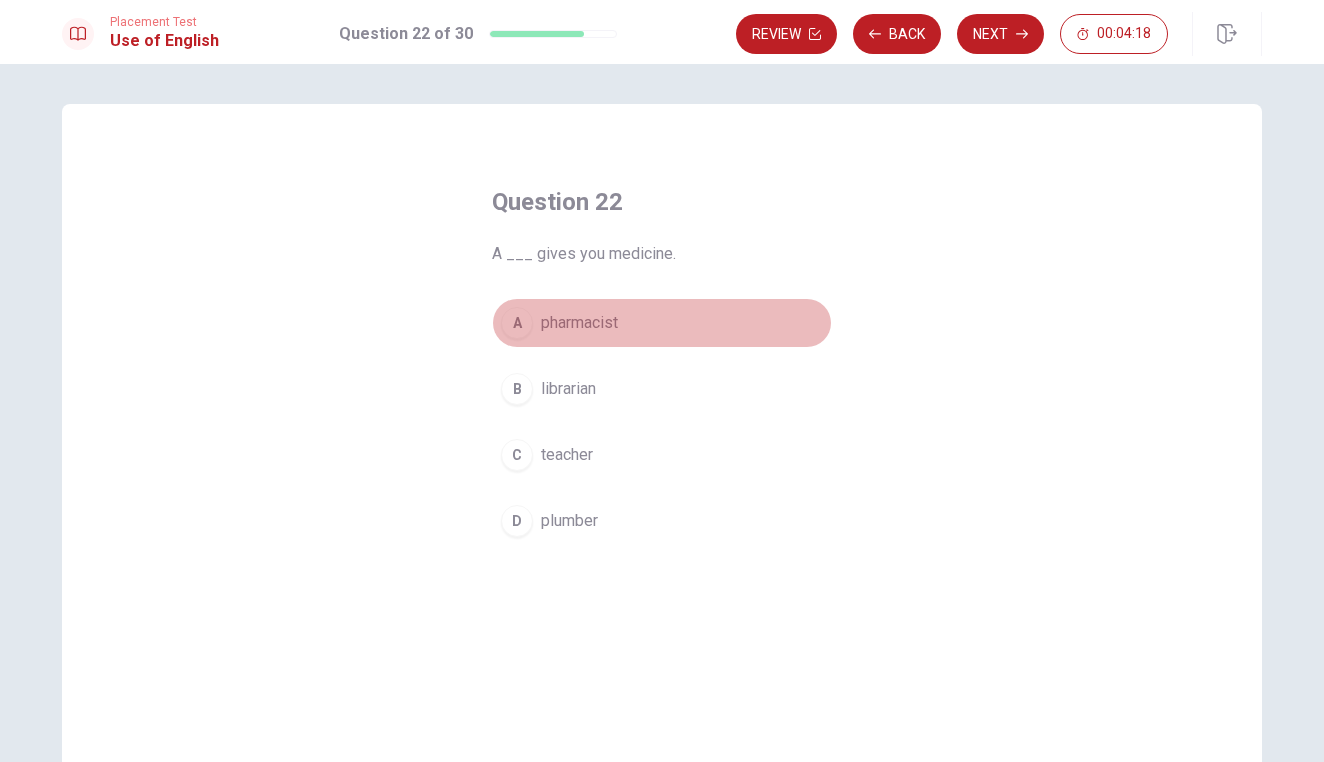 click on "A" at bounding box center (517, 323) 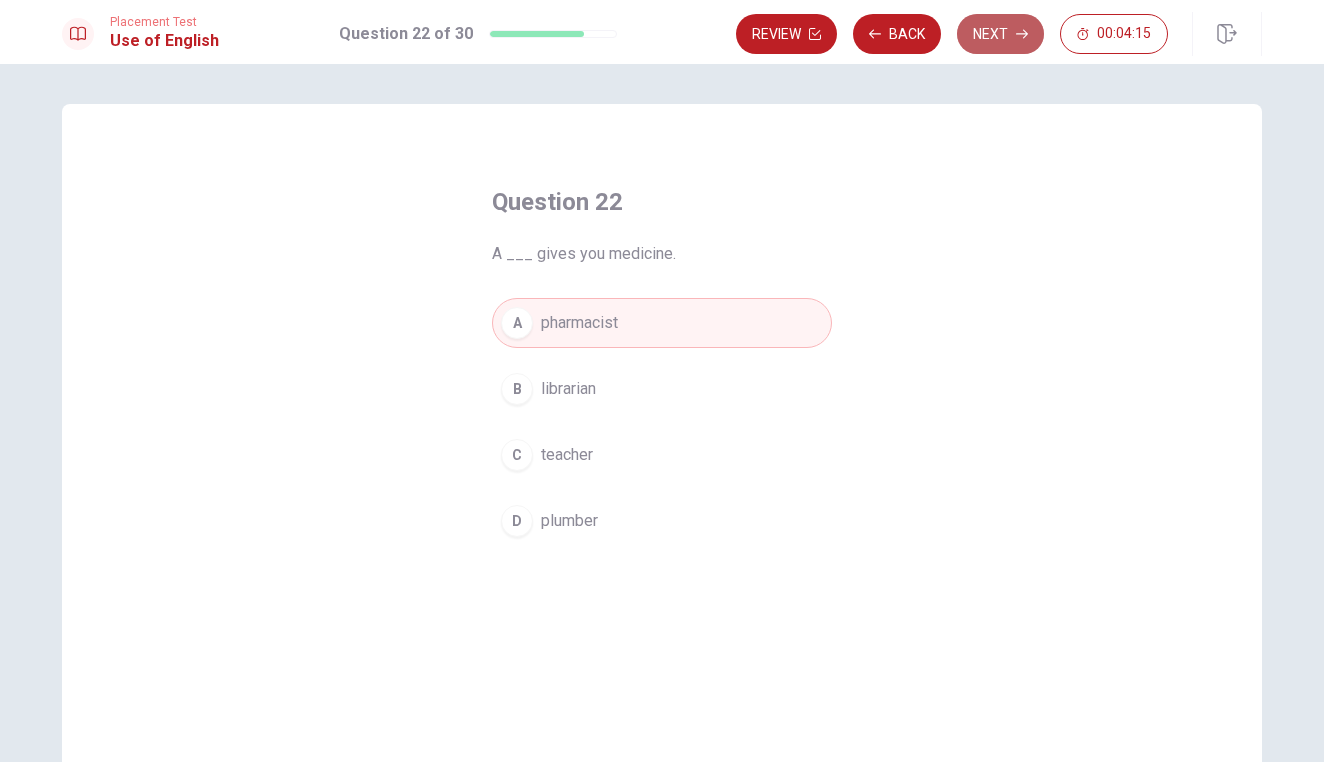 click on "Next" at bounding box center (1000, 34) 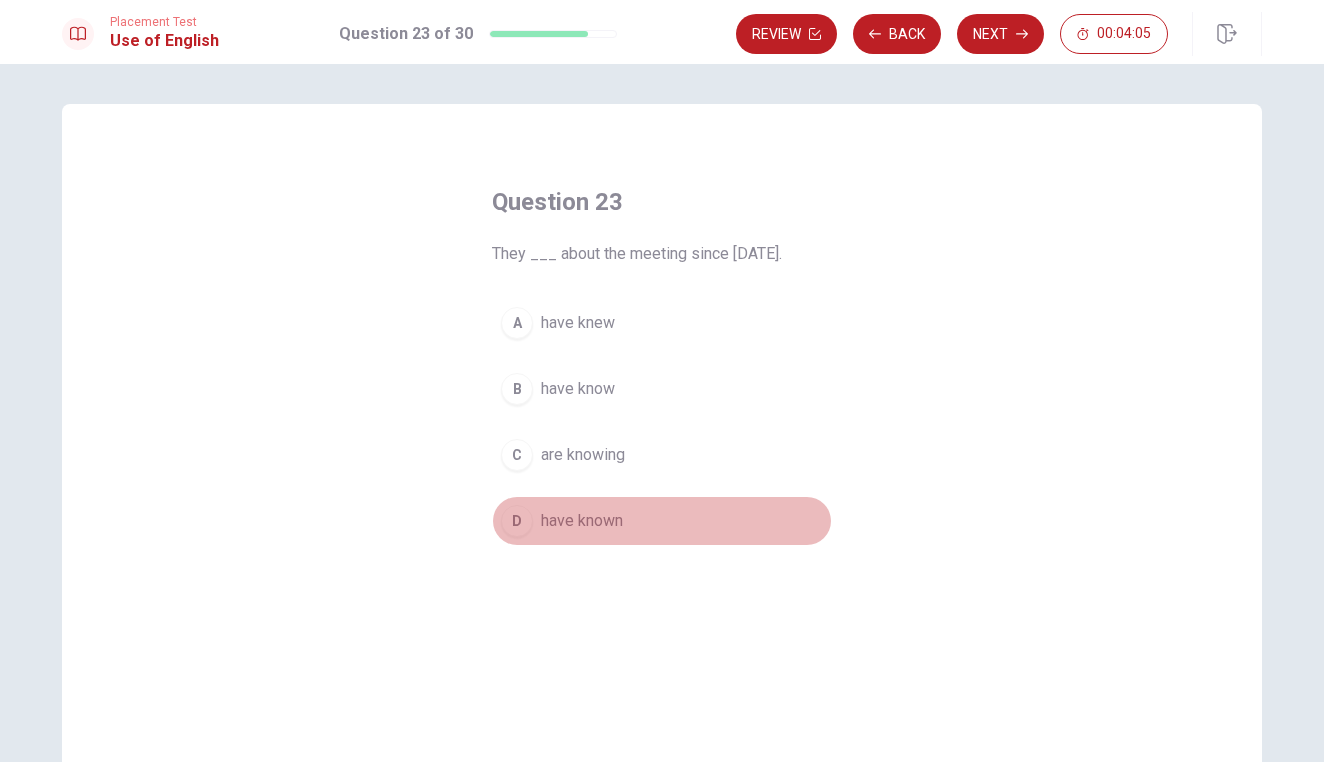 click on "D have known" at bounding box center (662, 521) 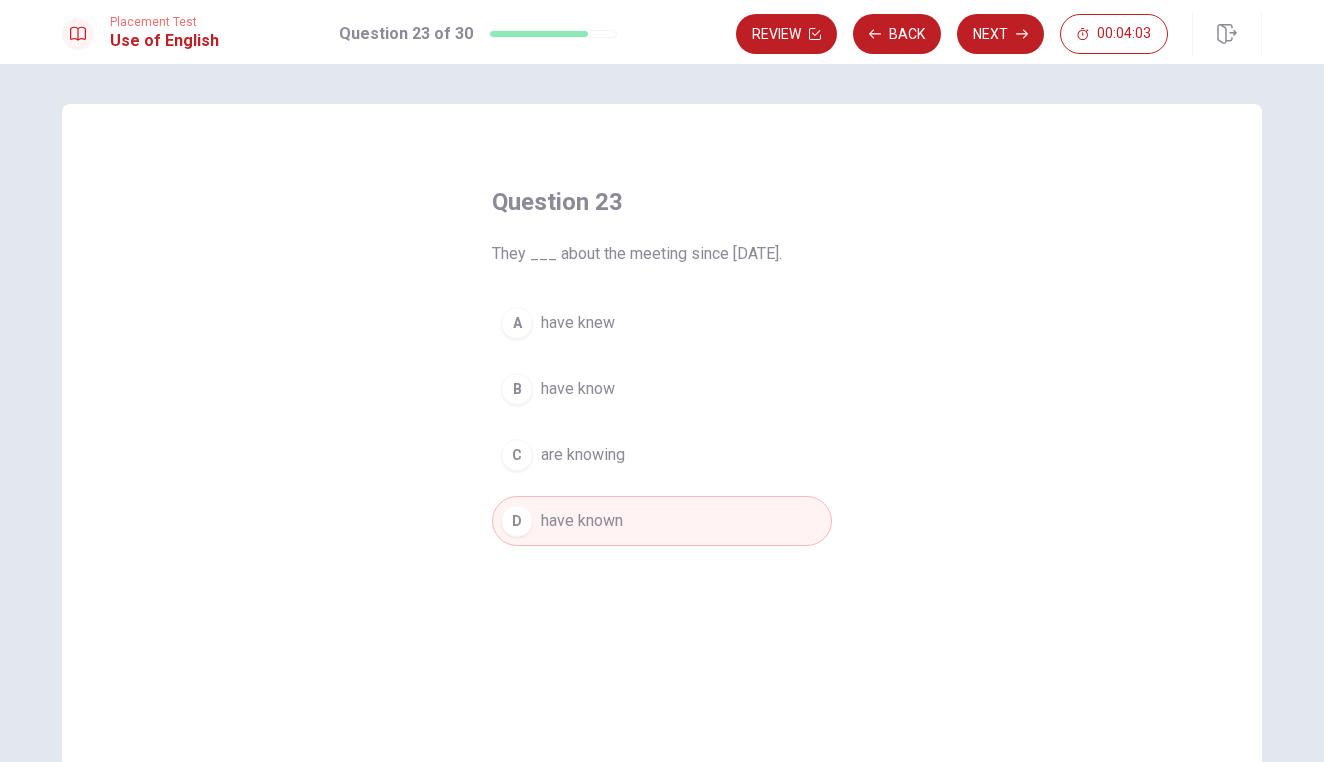 click on "are knowing" at bounding box center (583, 455) 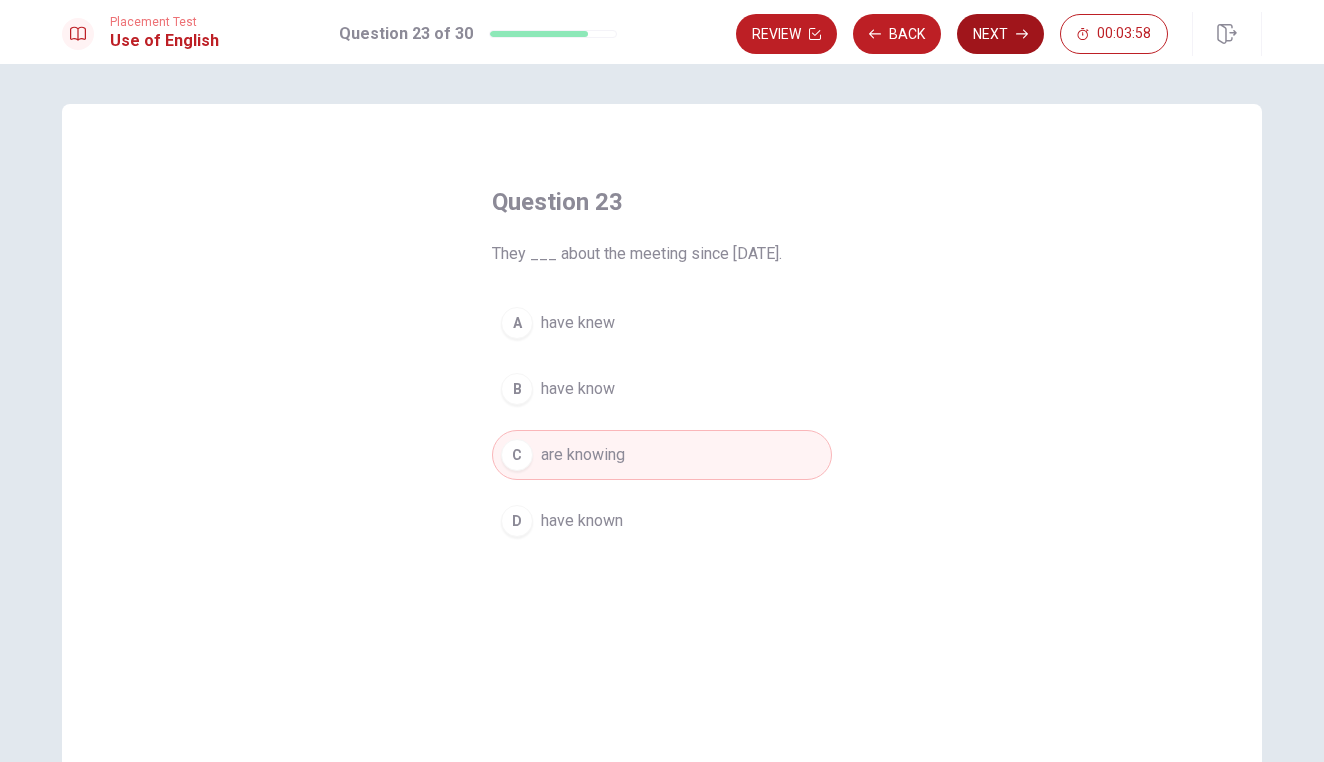 click on "Next" at bounding box center [1000, 34] 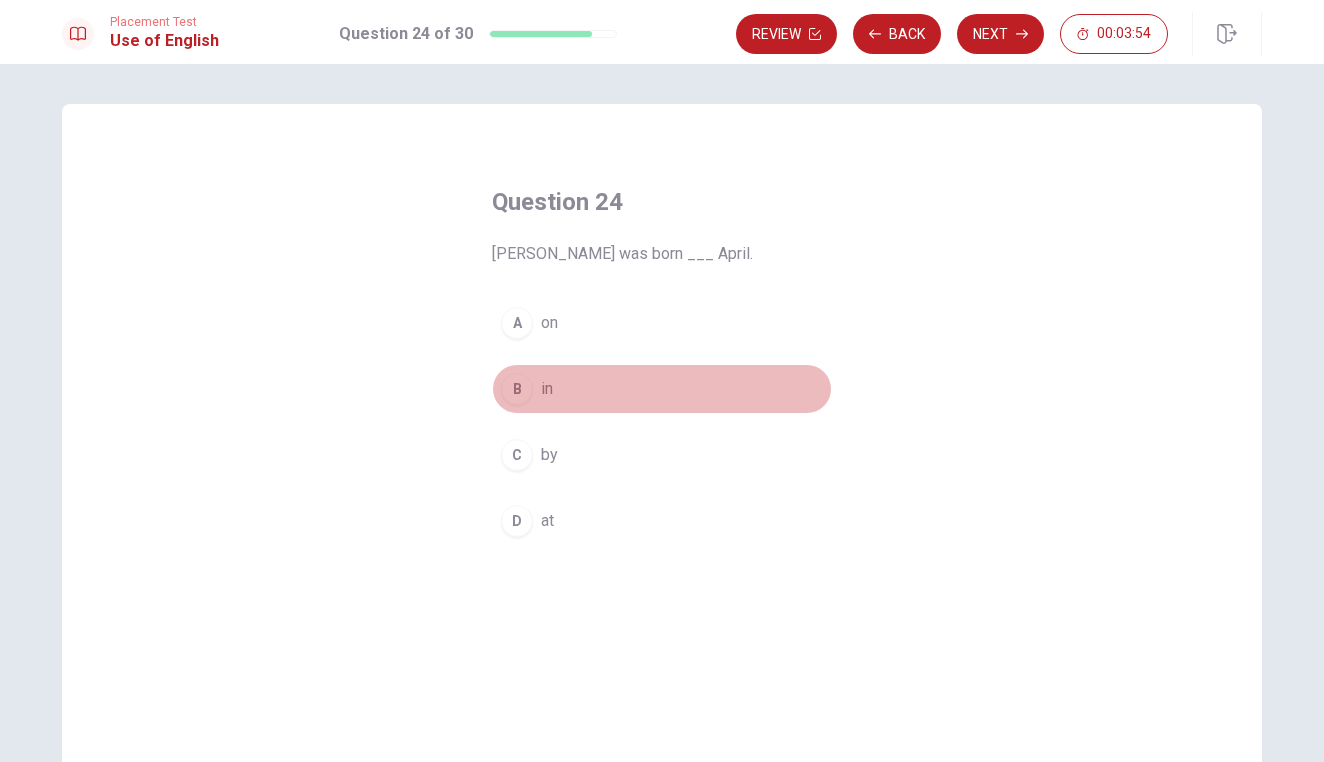 click on "B" at bounding box center (517, 389) 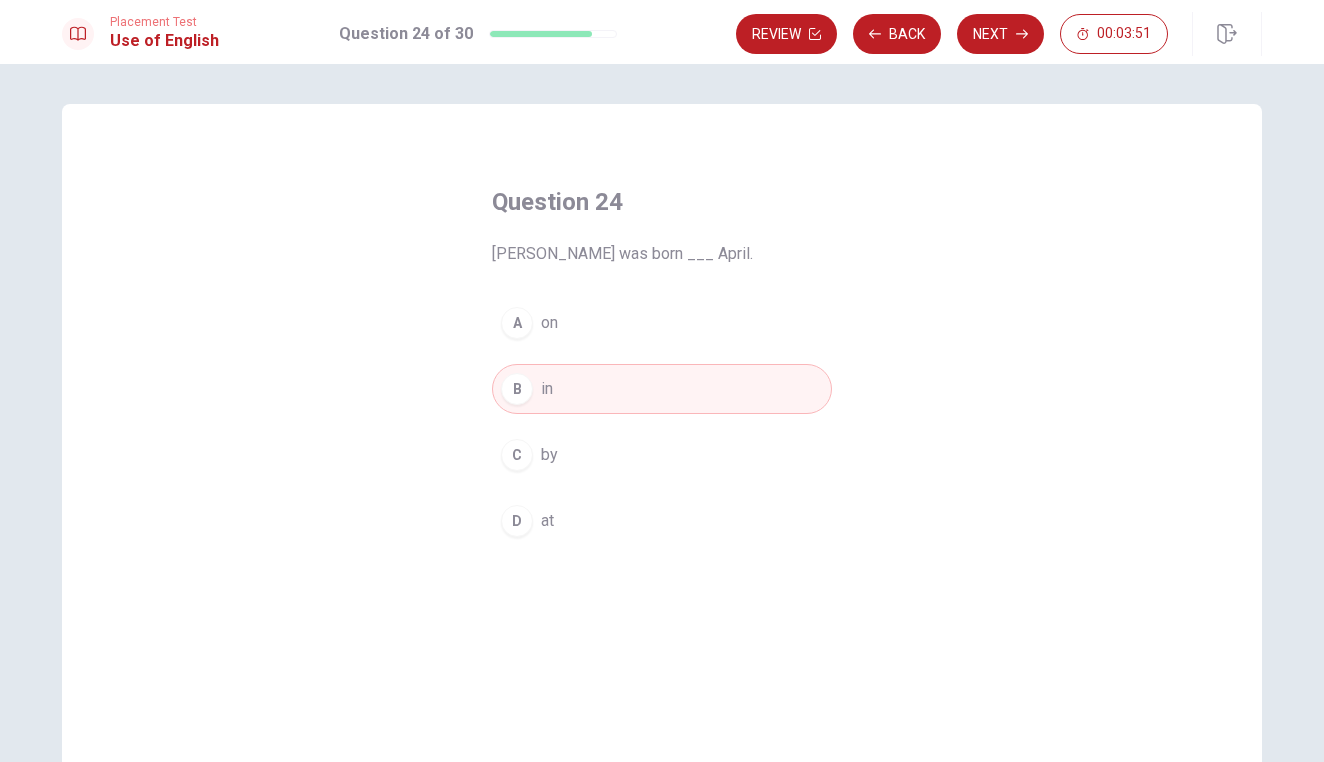 click on "Review Back Next 00:03:51" at bounding box center (999, 34) 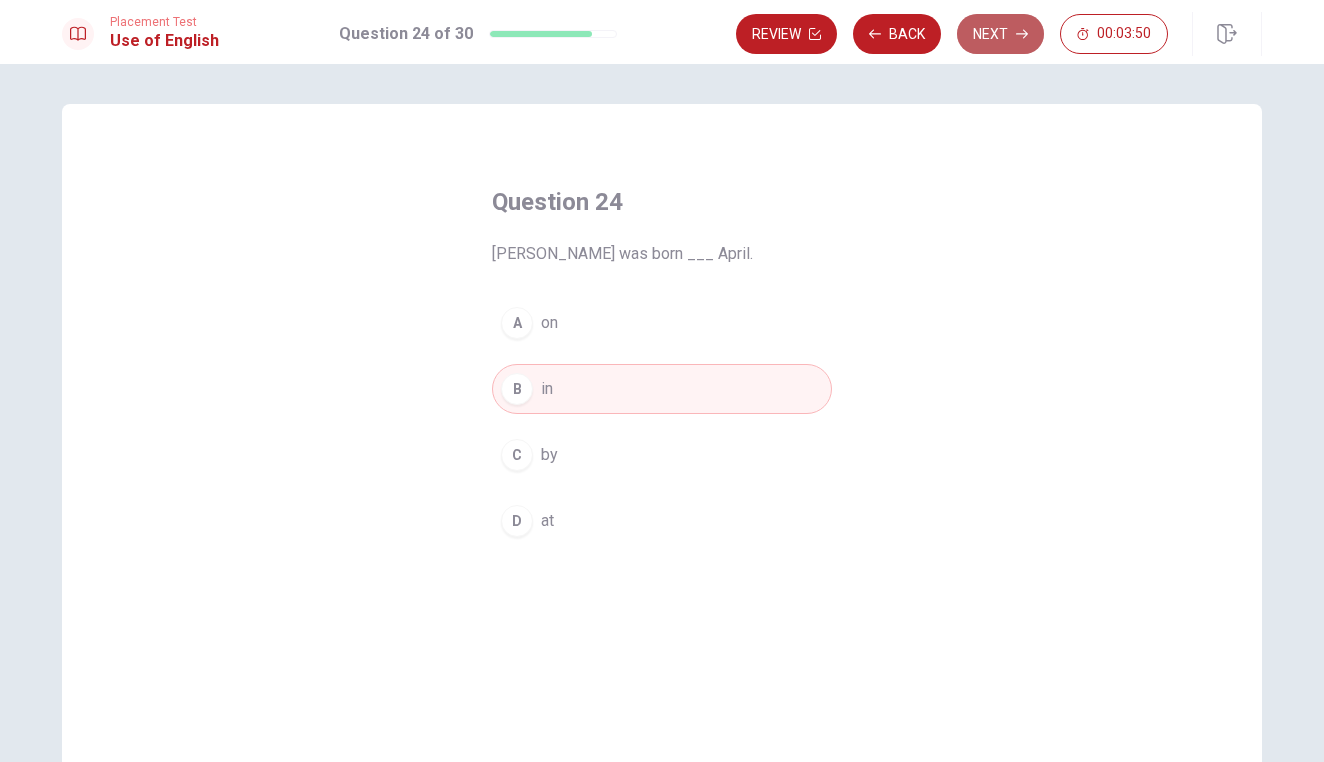 click on "Next" at bounding box center [1000, 34] 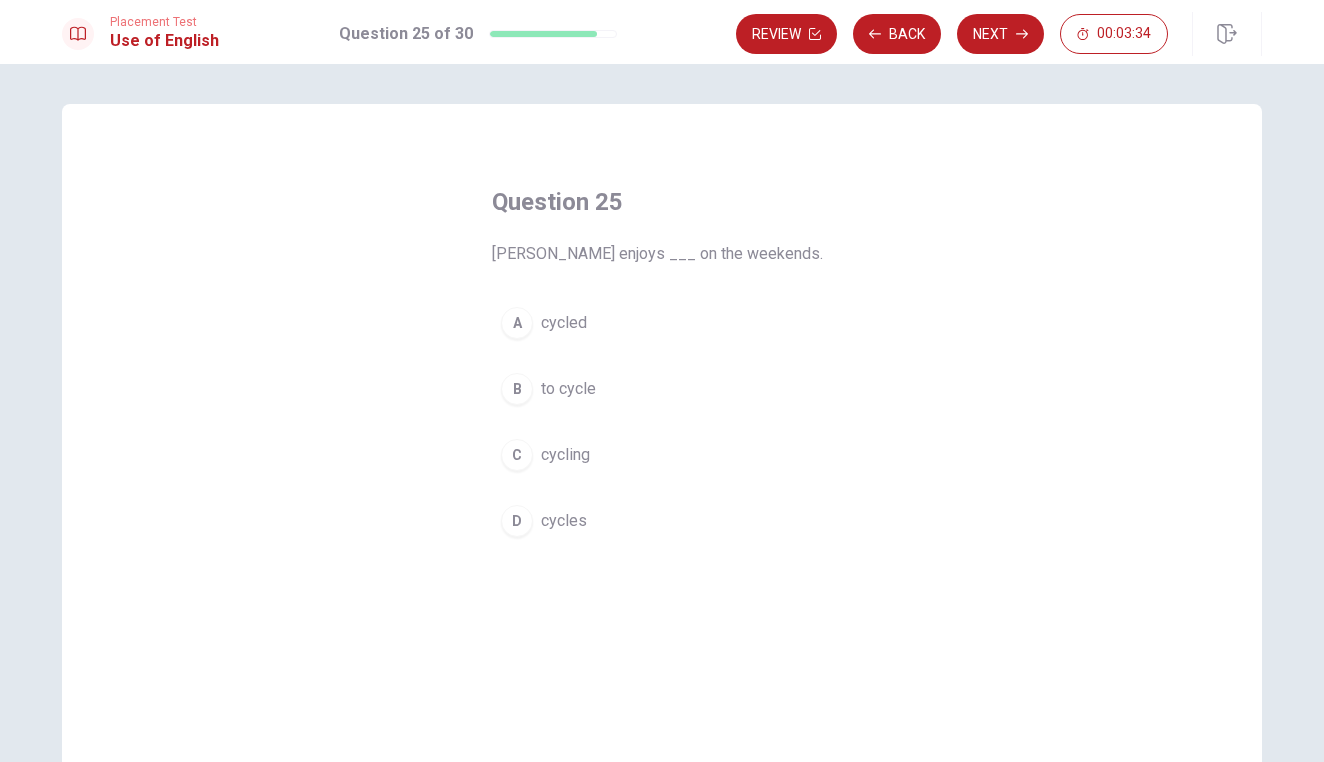 click on "C" at bounding box center (517, 455) 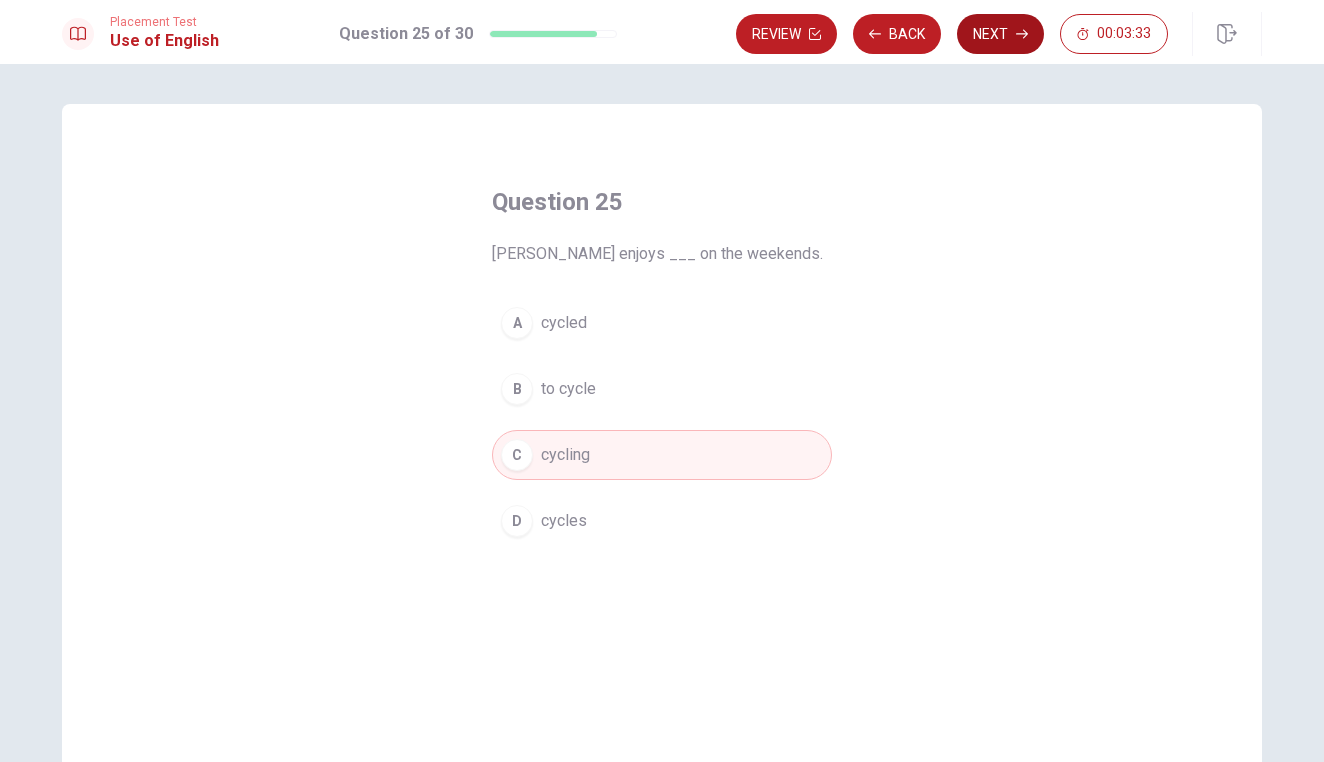 click on "Next" at bounding box center [1000, 34] 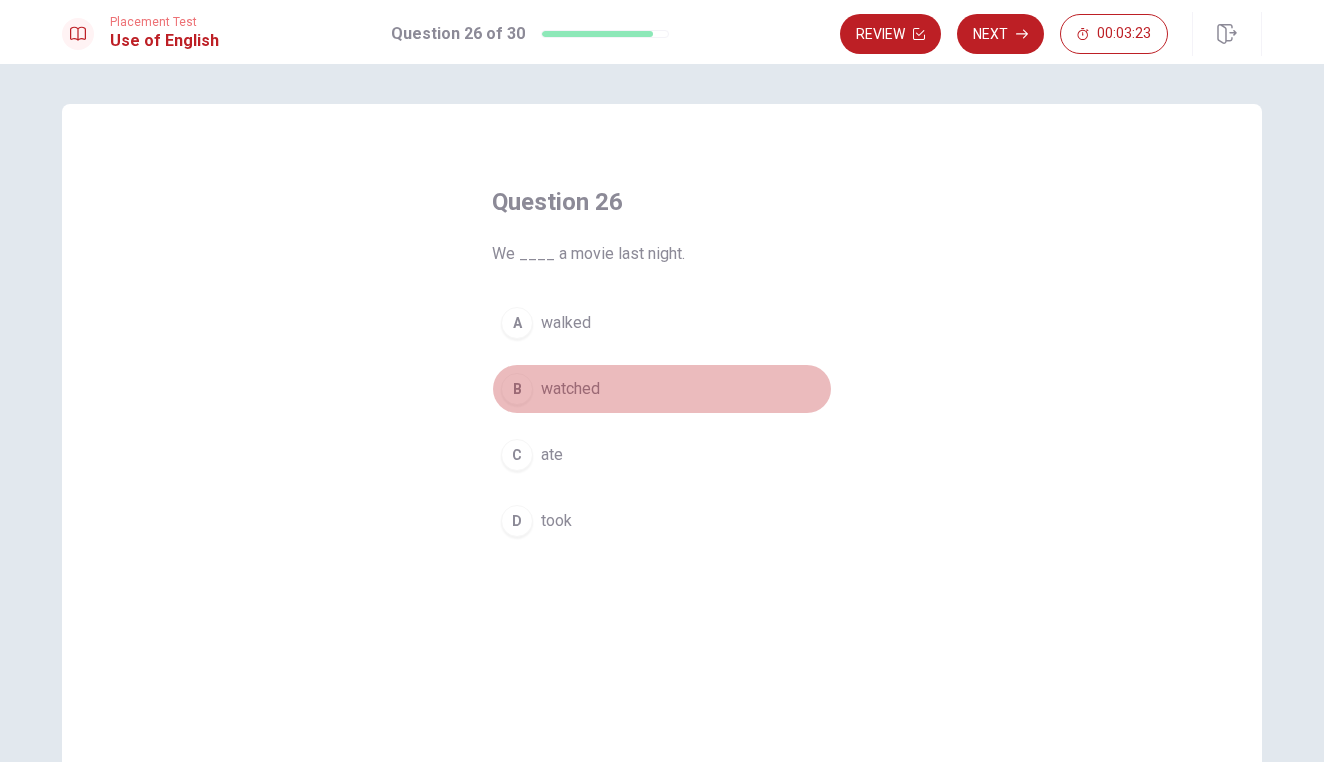 click on "B watched" at bounding box center [662, 389] 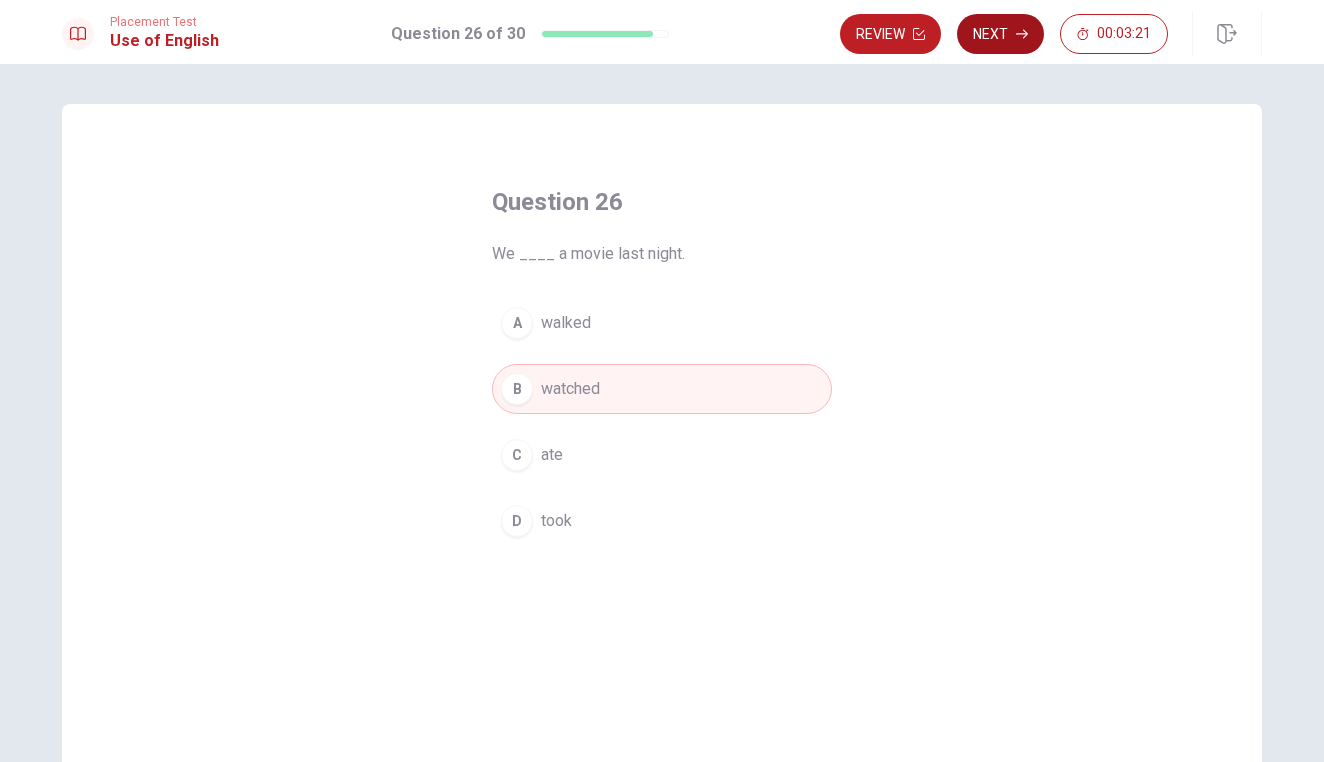 click on "Next" at bounding box center [1000, 34] 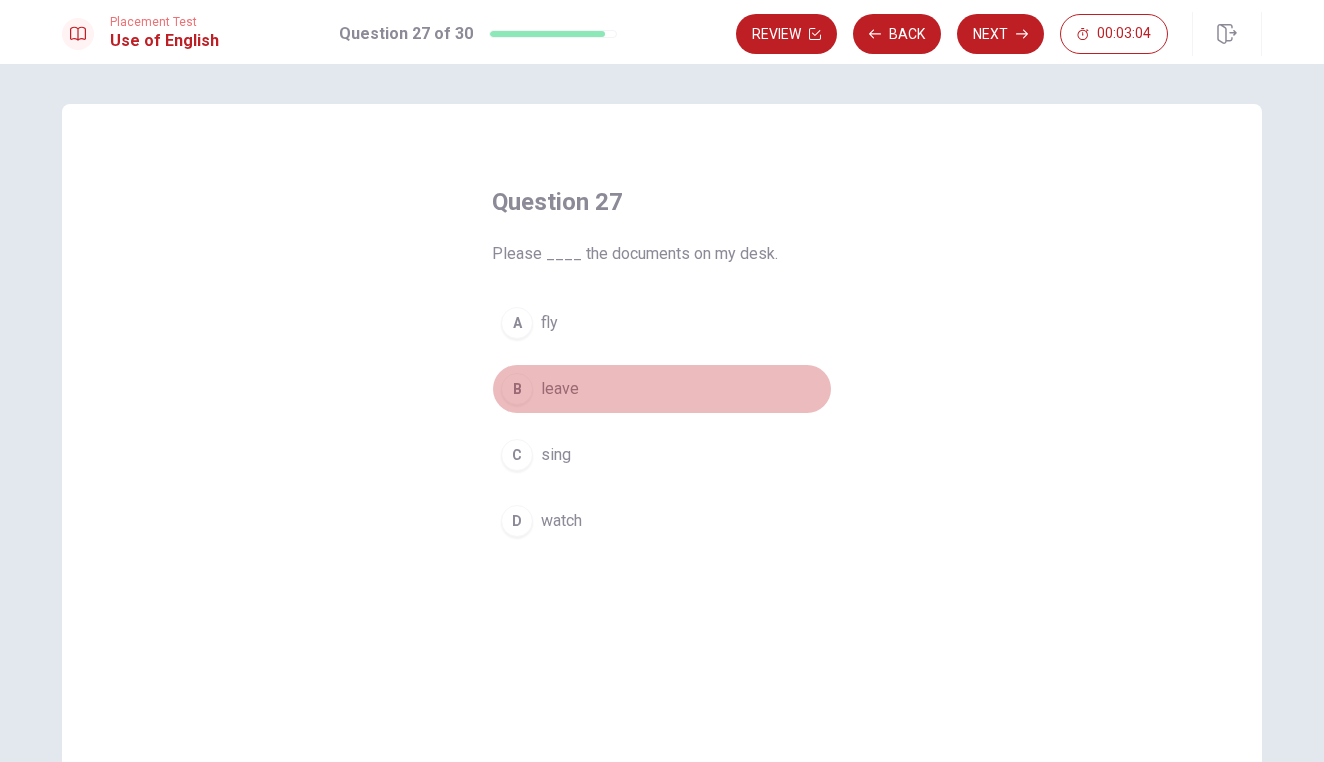 click on "B leave" at bounding box center (662, 389) 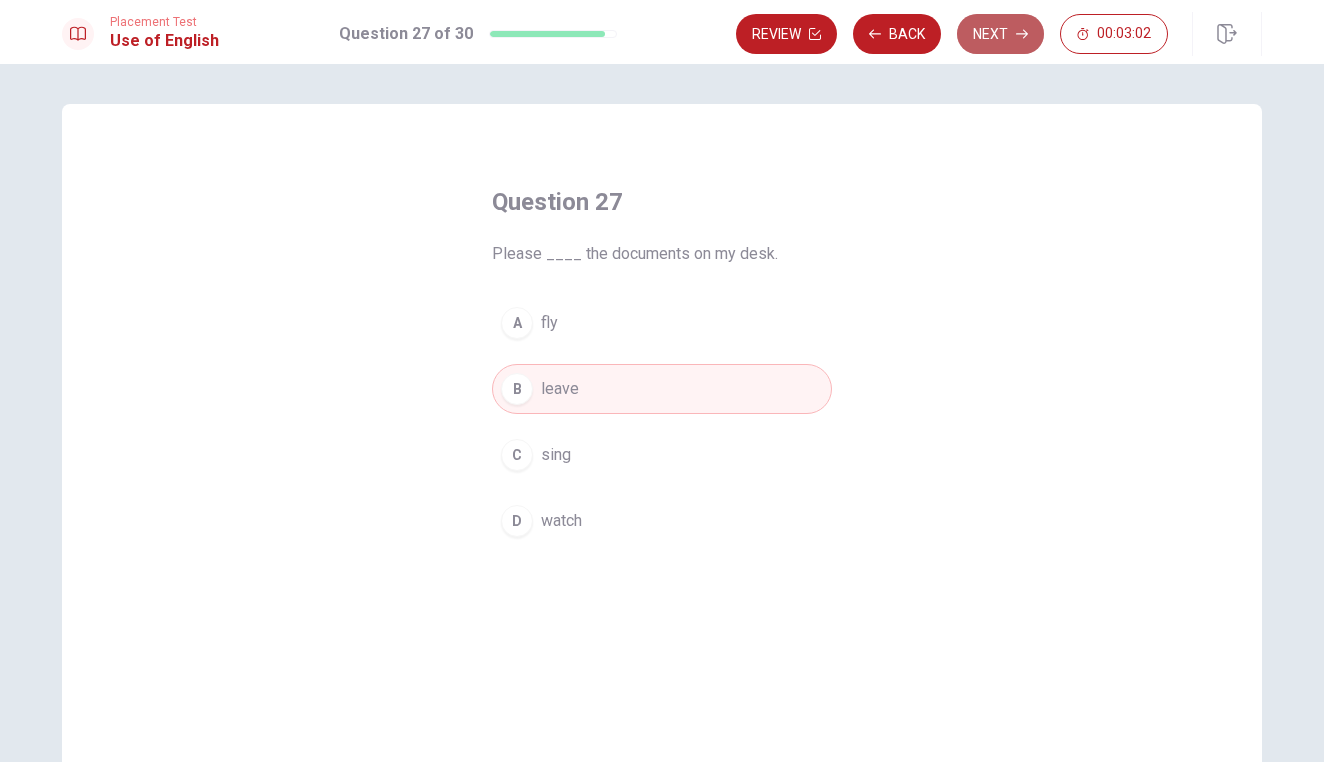 click on "Next" at bounding box center [1000, 34] 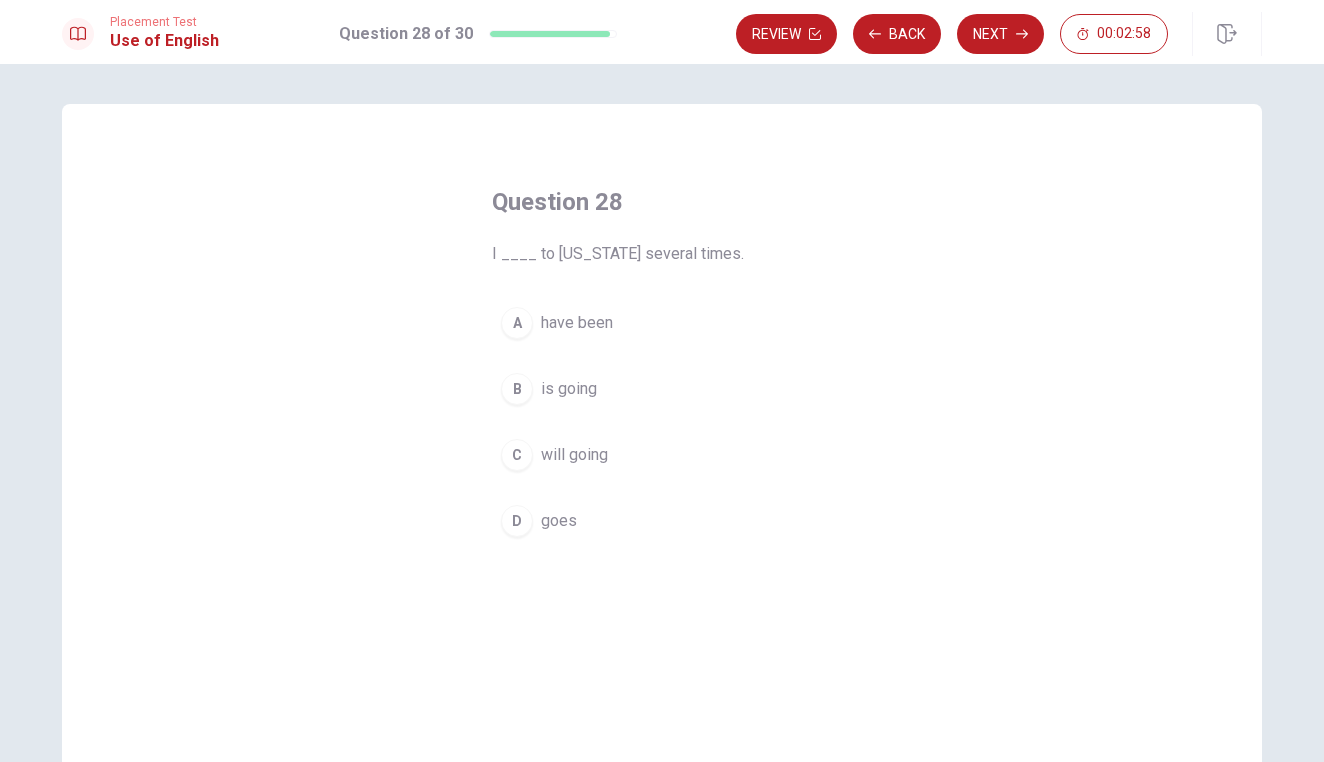 click on "have been" at bounding box center [577, 323] 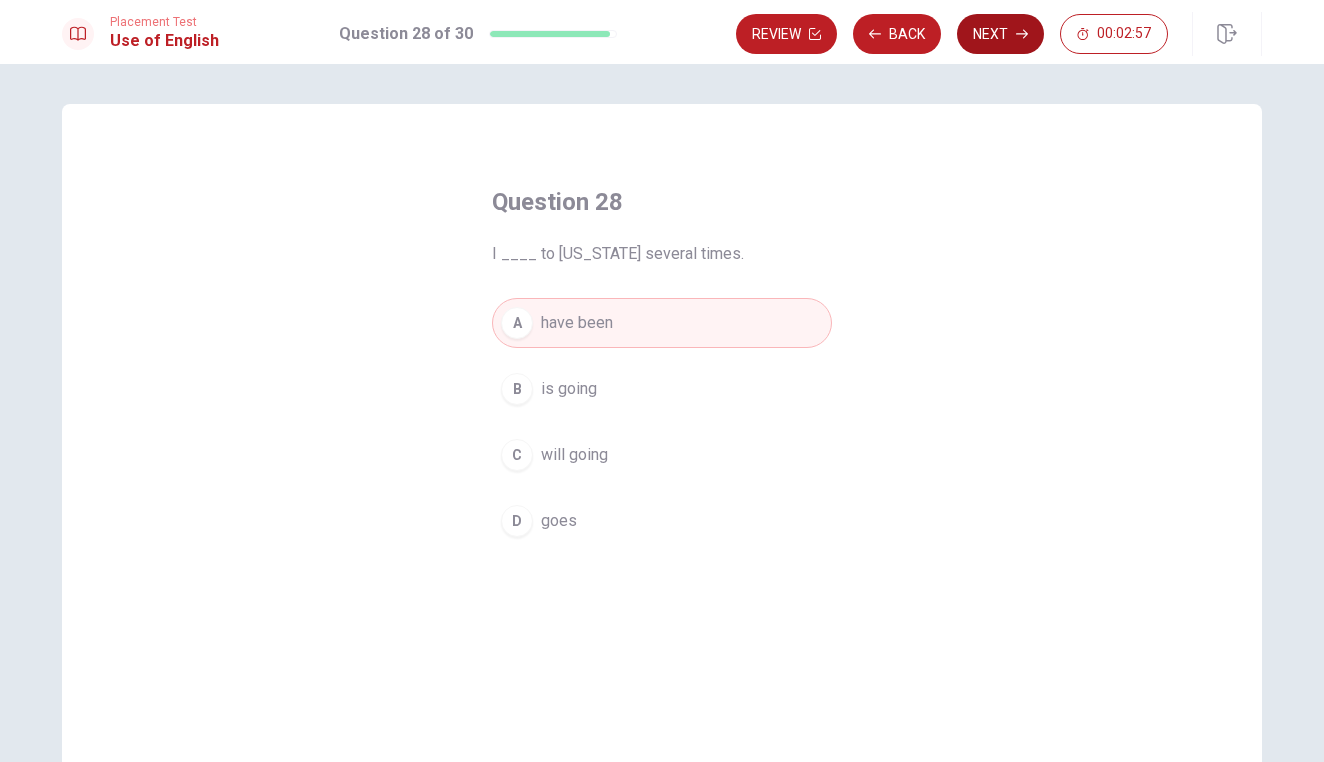 click on "Next" at bounding box center (1000, 34) 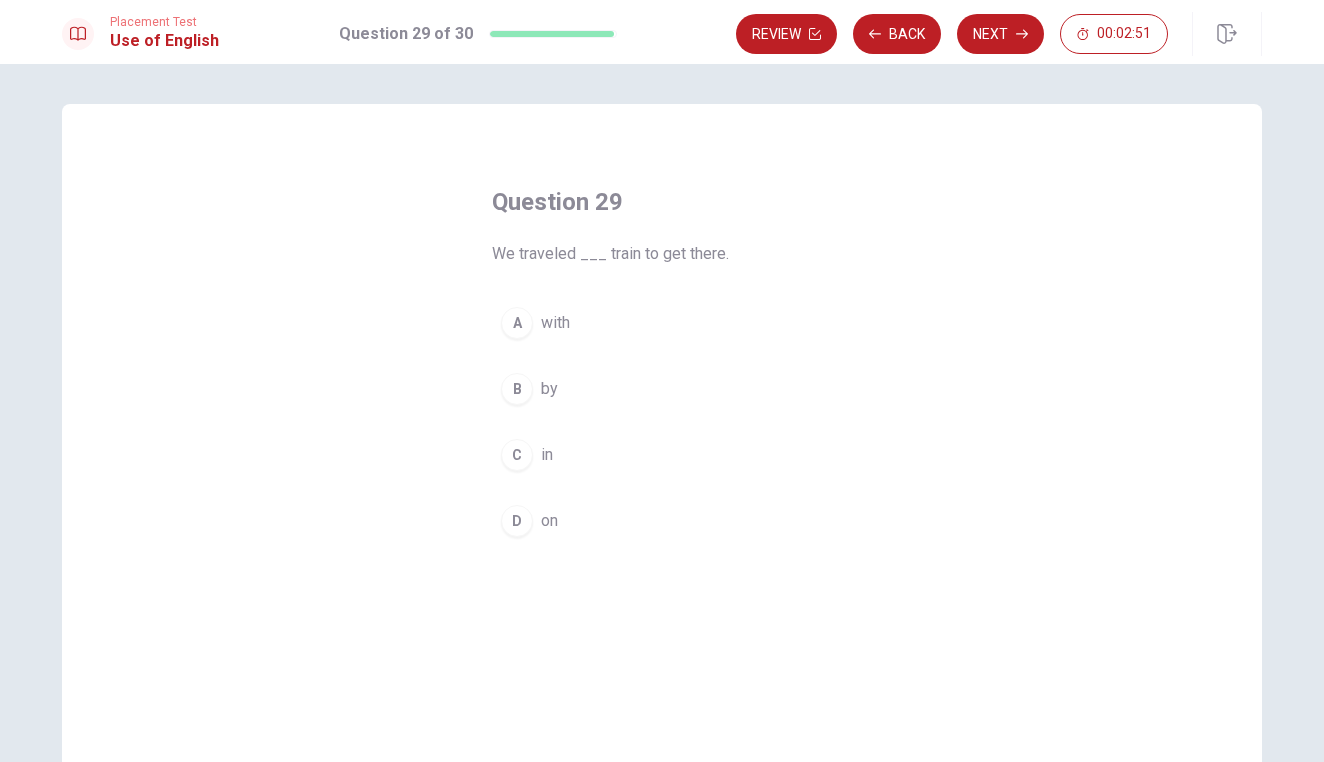 click on "B" at bounding box center [517, 389] 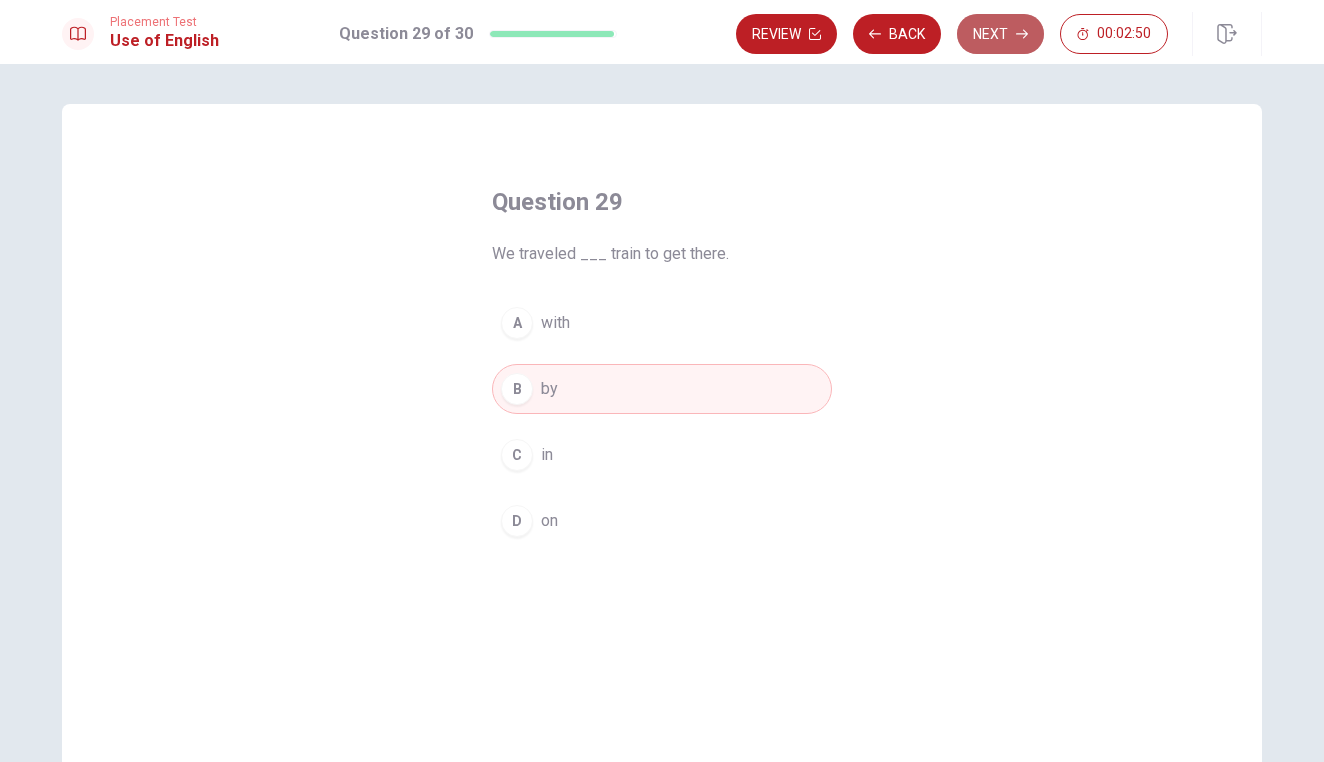 click on "Next" at bounding box center (1000, 34) 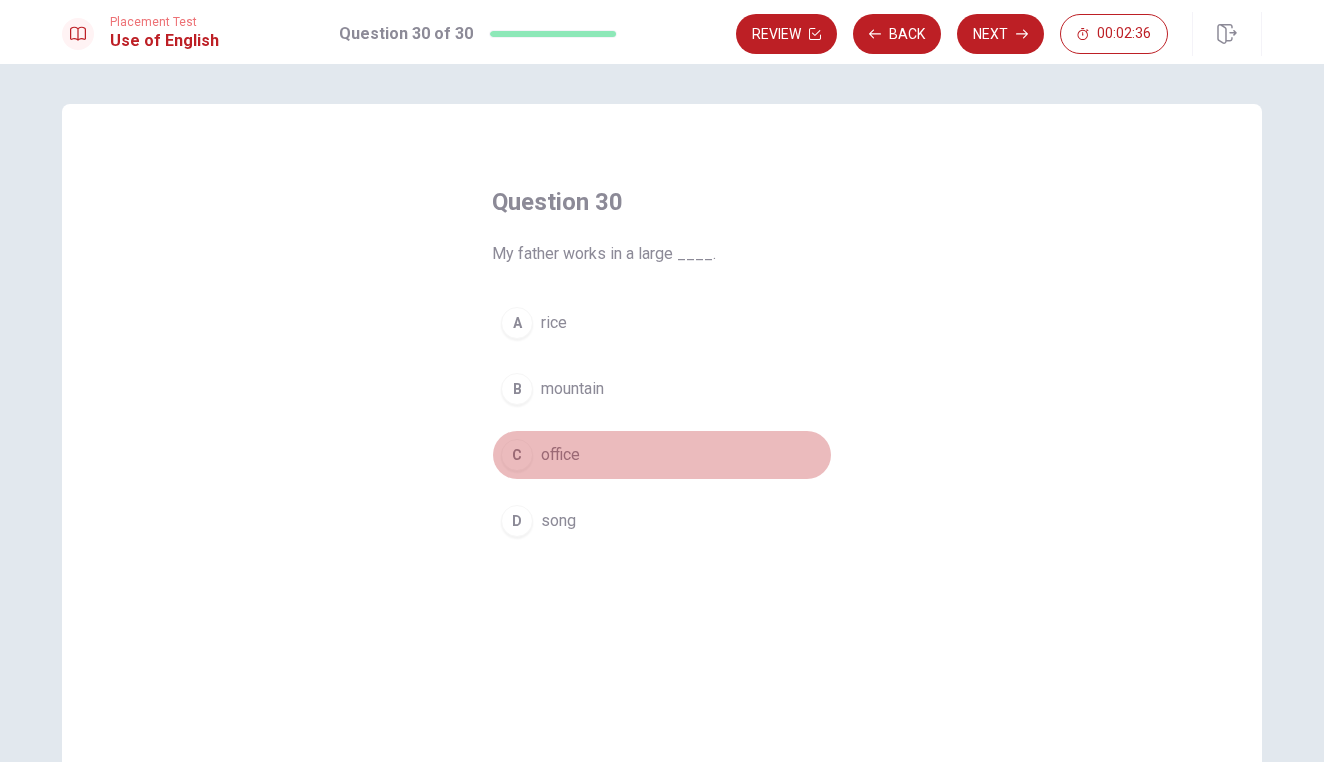 click on "office" at bounding box center [560, 455] 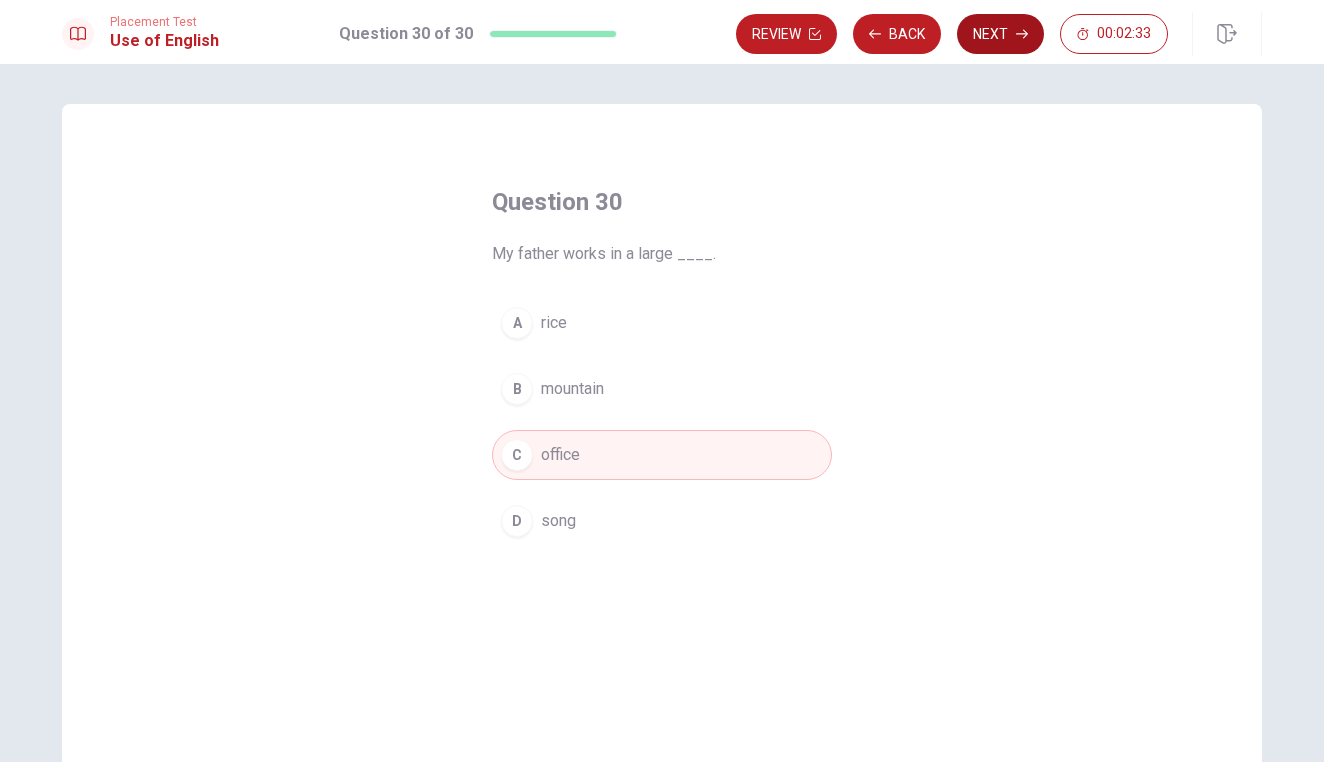click on "Next" at bounding box center [1000, 34] 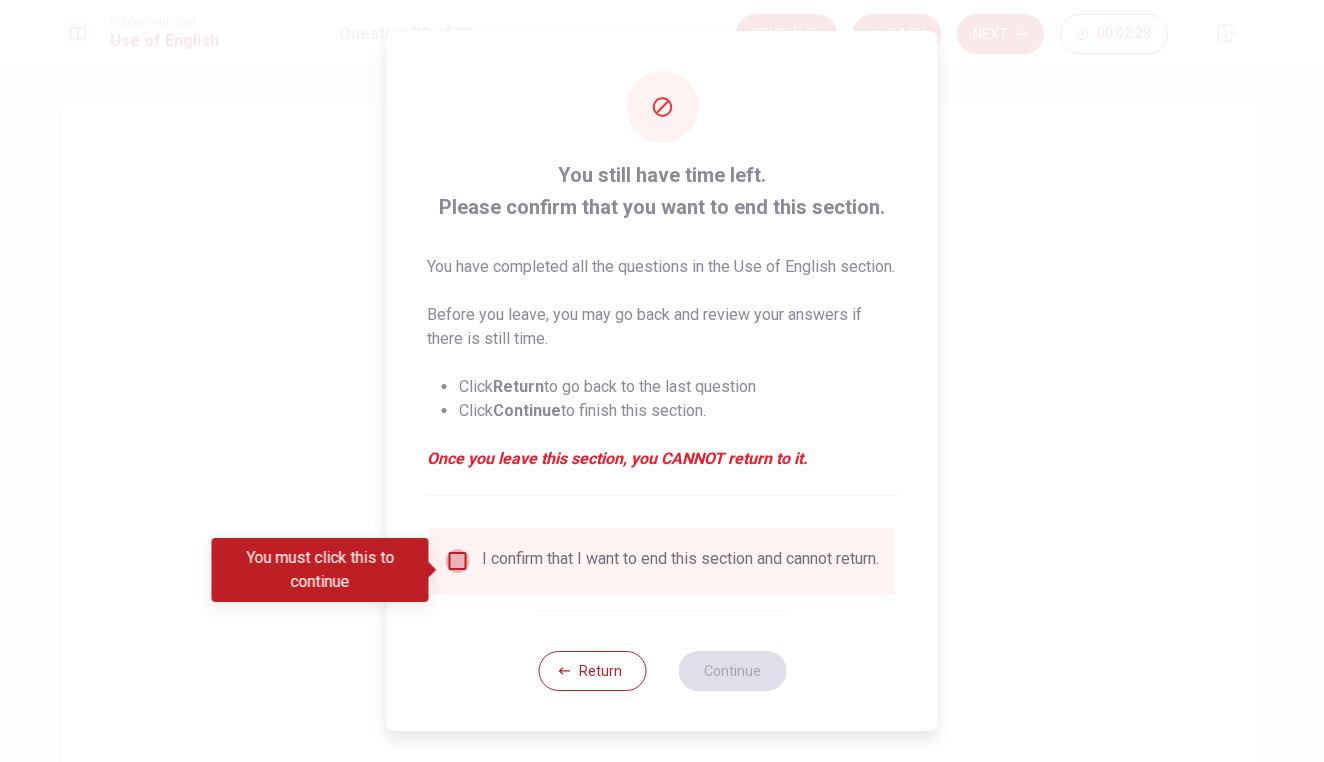 click at bounding box center [458, 561] 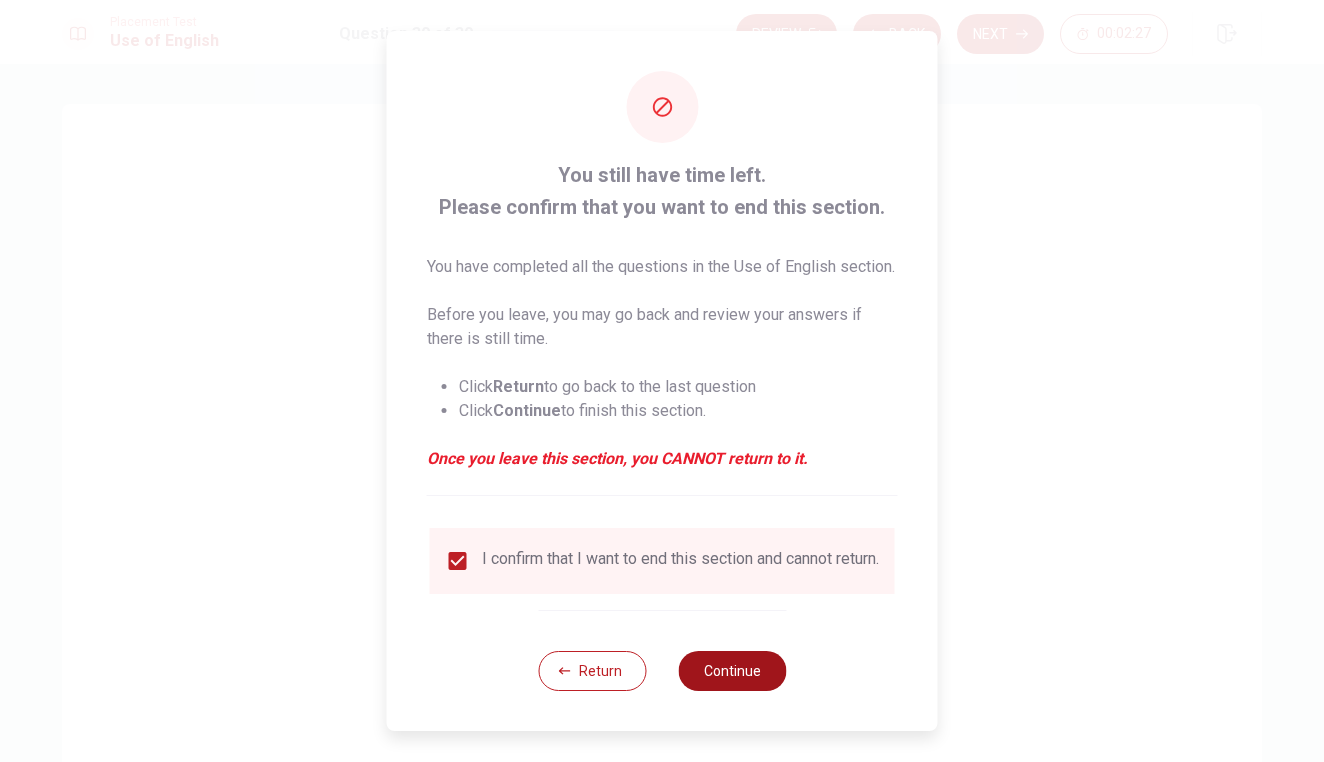 click on "Continue" at bounding box center [732, 671] 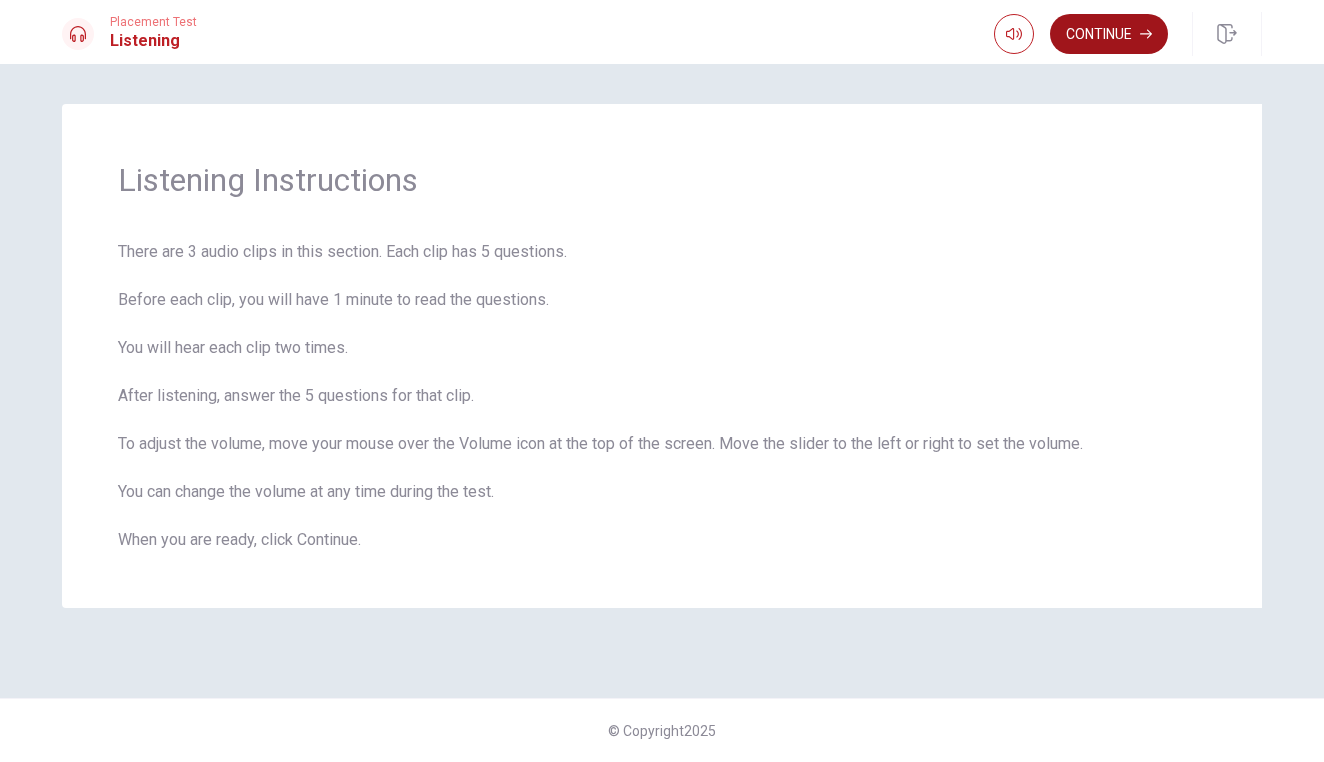click on "Continue" at bounding box center (1109, 34) 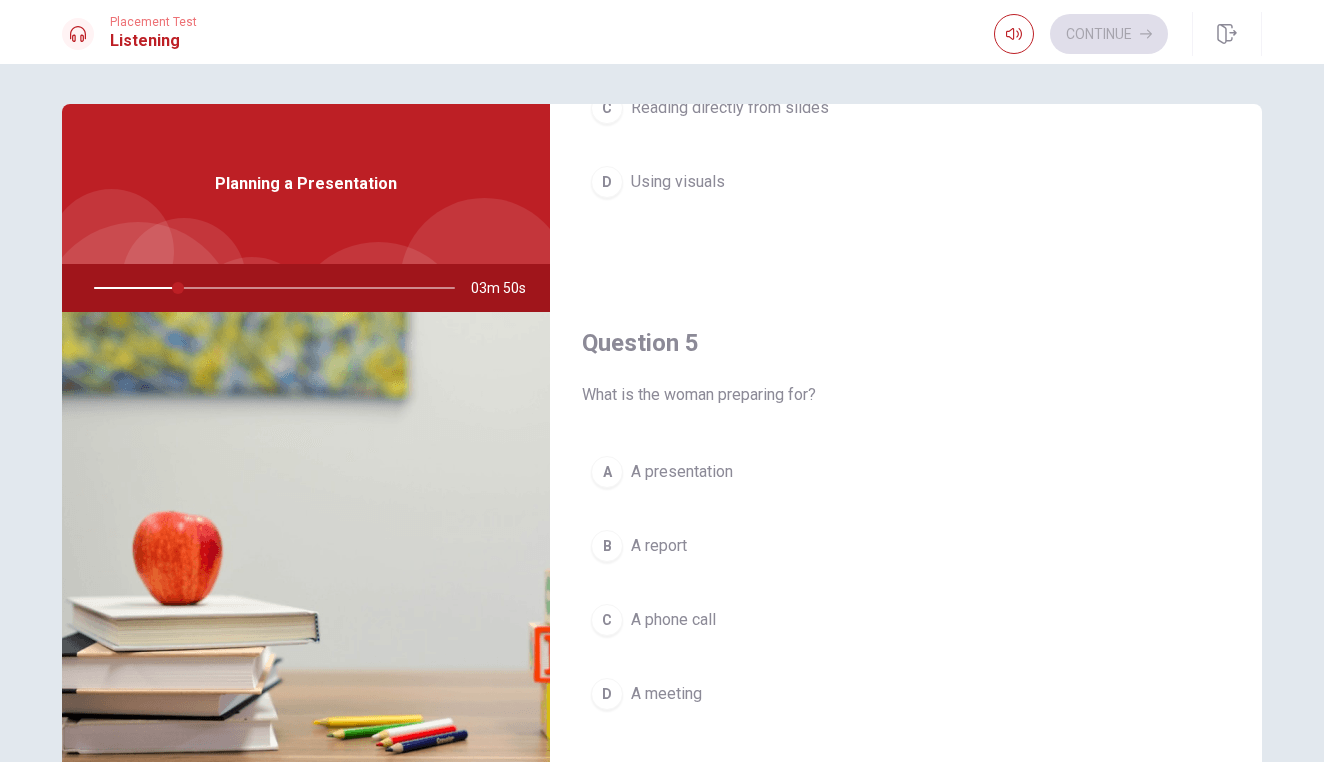scroll, scrollTop: 1865, scrollLeft: 0, axis: vertical 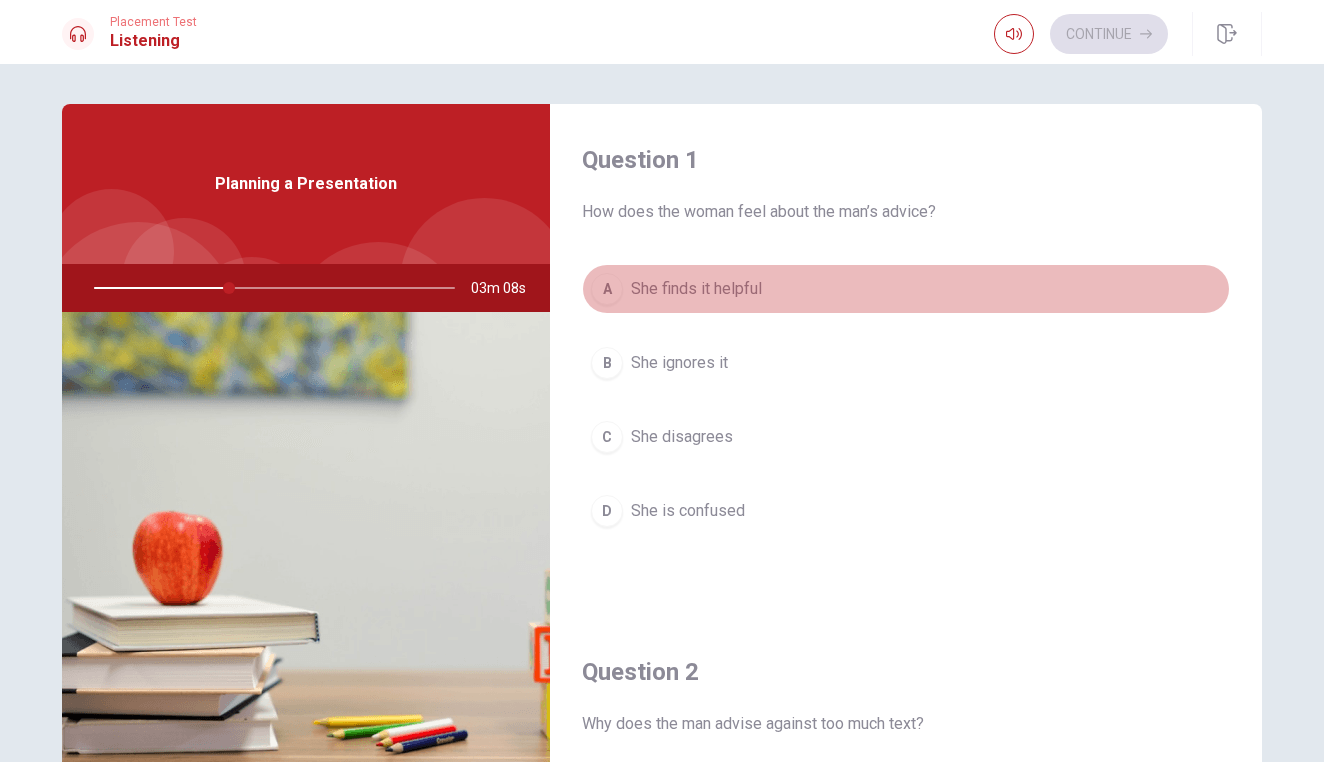 click on "A" at bounding box center [607, 289] 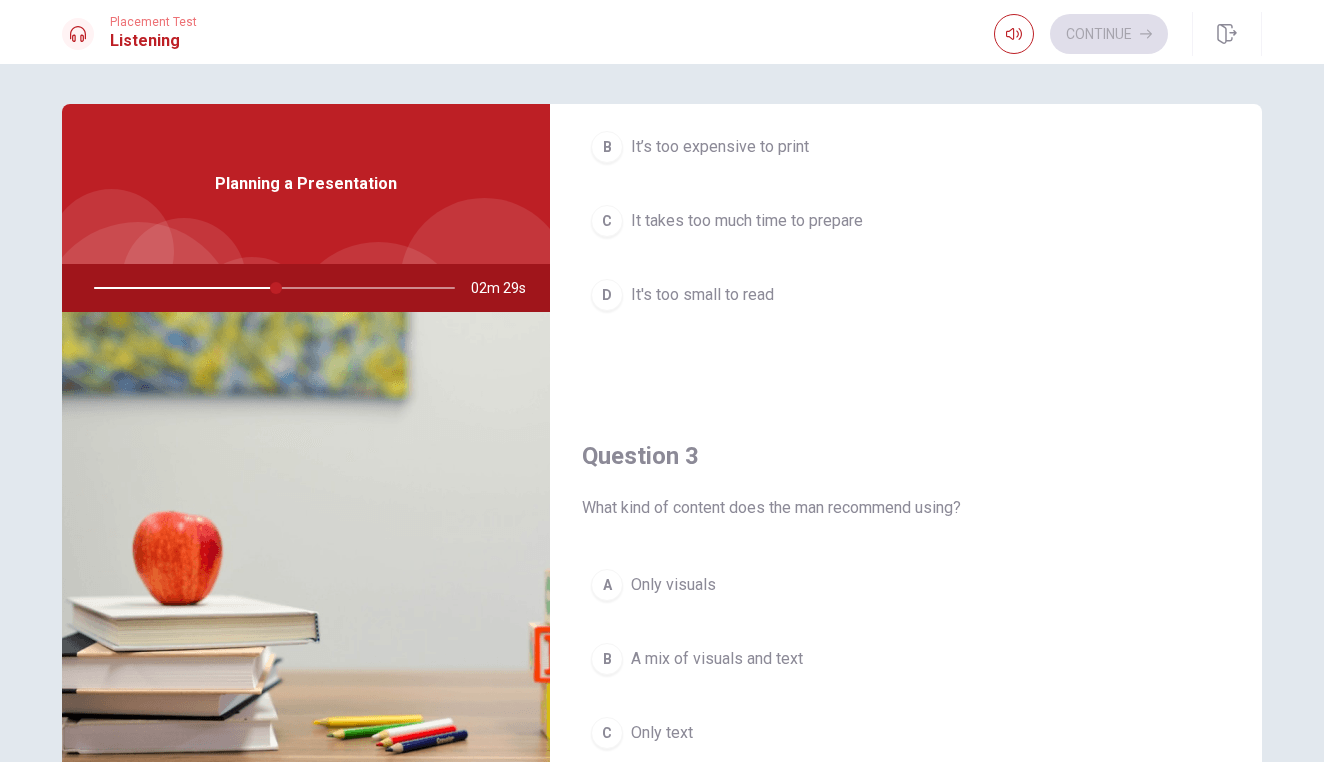 scroll, scrollTop: 729, scrollLeft: 0, axis: vertical 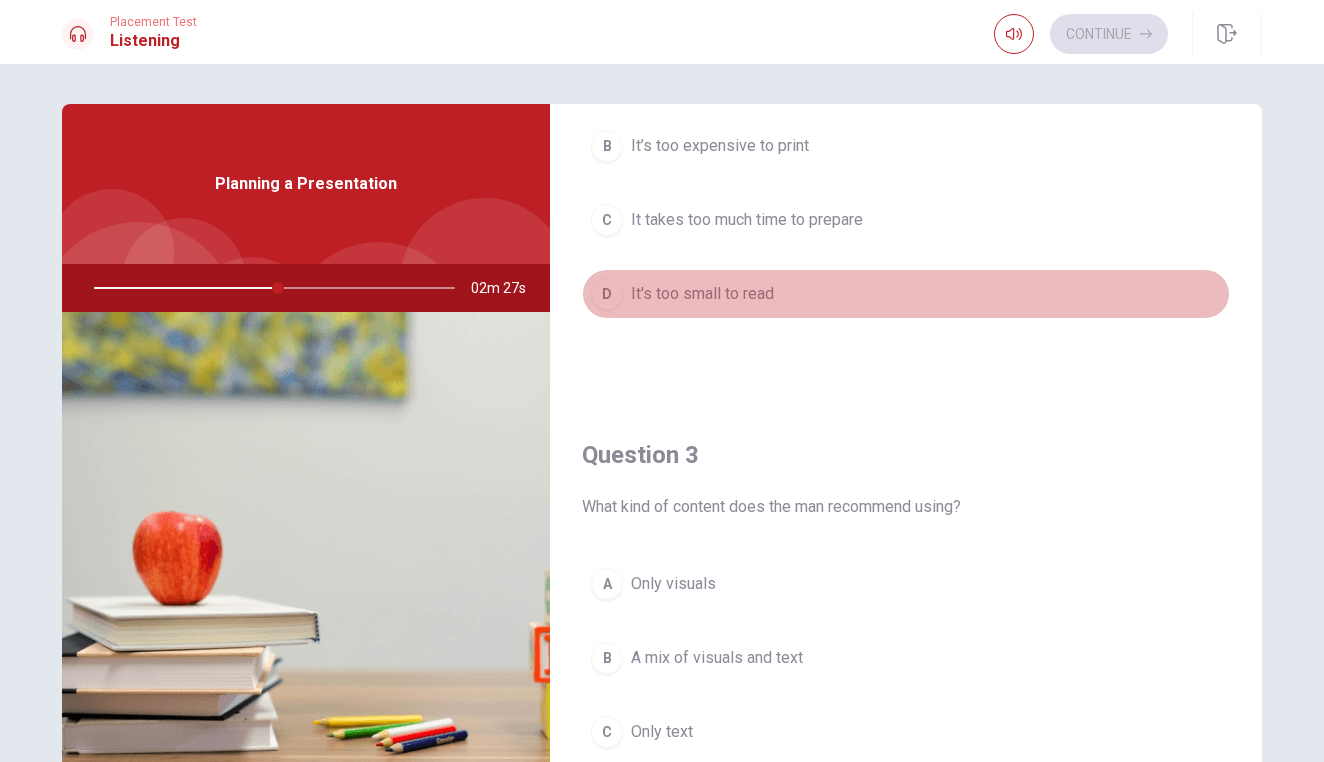 click on "D It's too small to read" at bounding box center [906, 294] 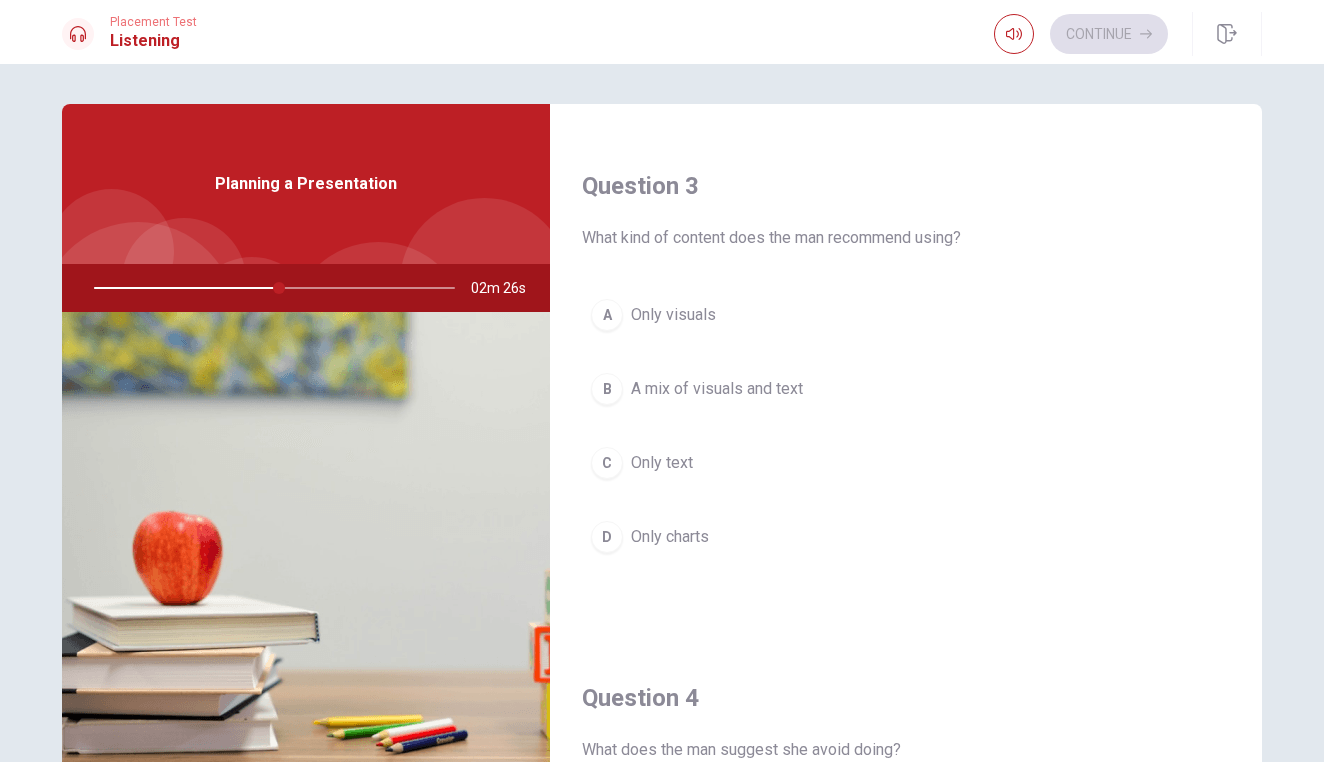 scroll, scrollTop: 1034, scrollLeft: 0, axis: vertical 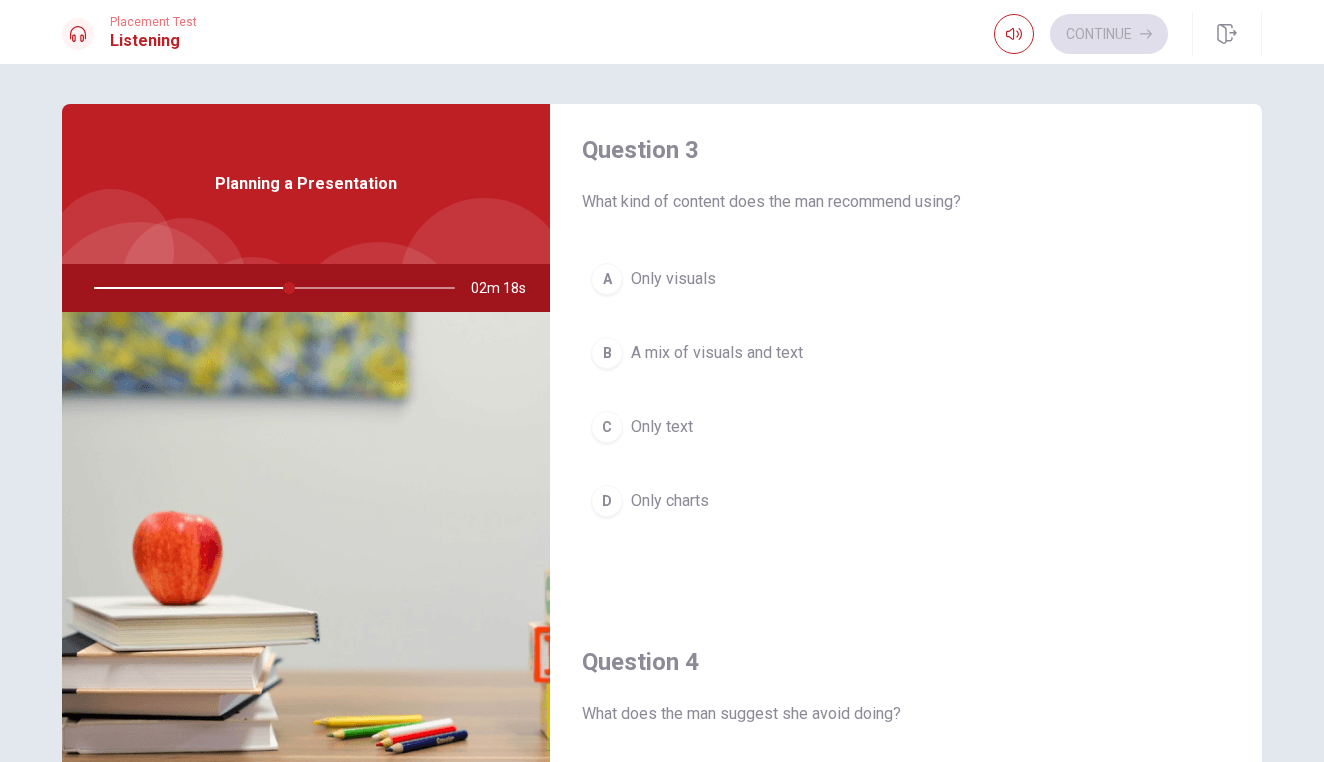 click on "C Only text" at bounding box center [906, 427] 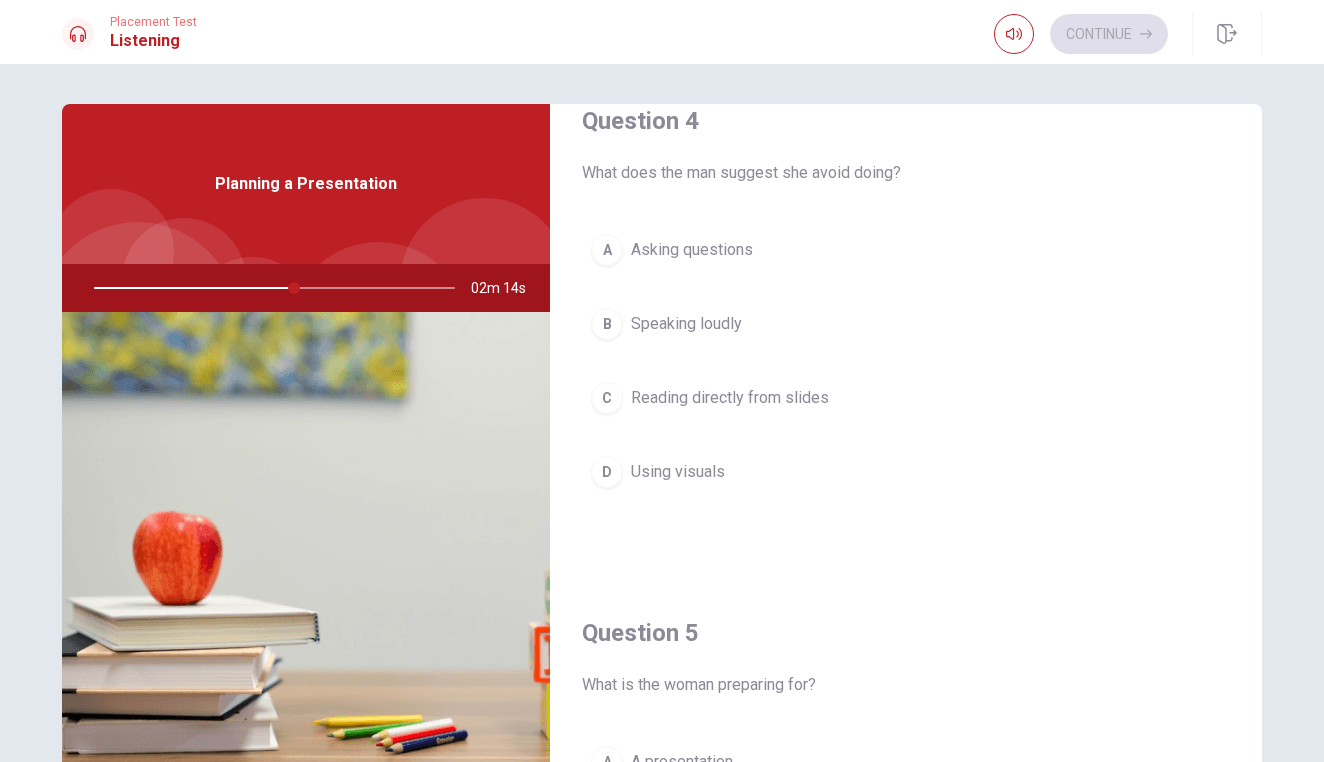scroll, scrollTop: 1581, scrollLeft: 0, axis: vertical 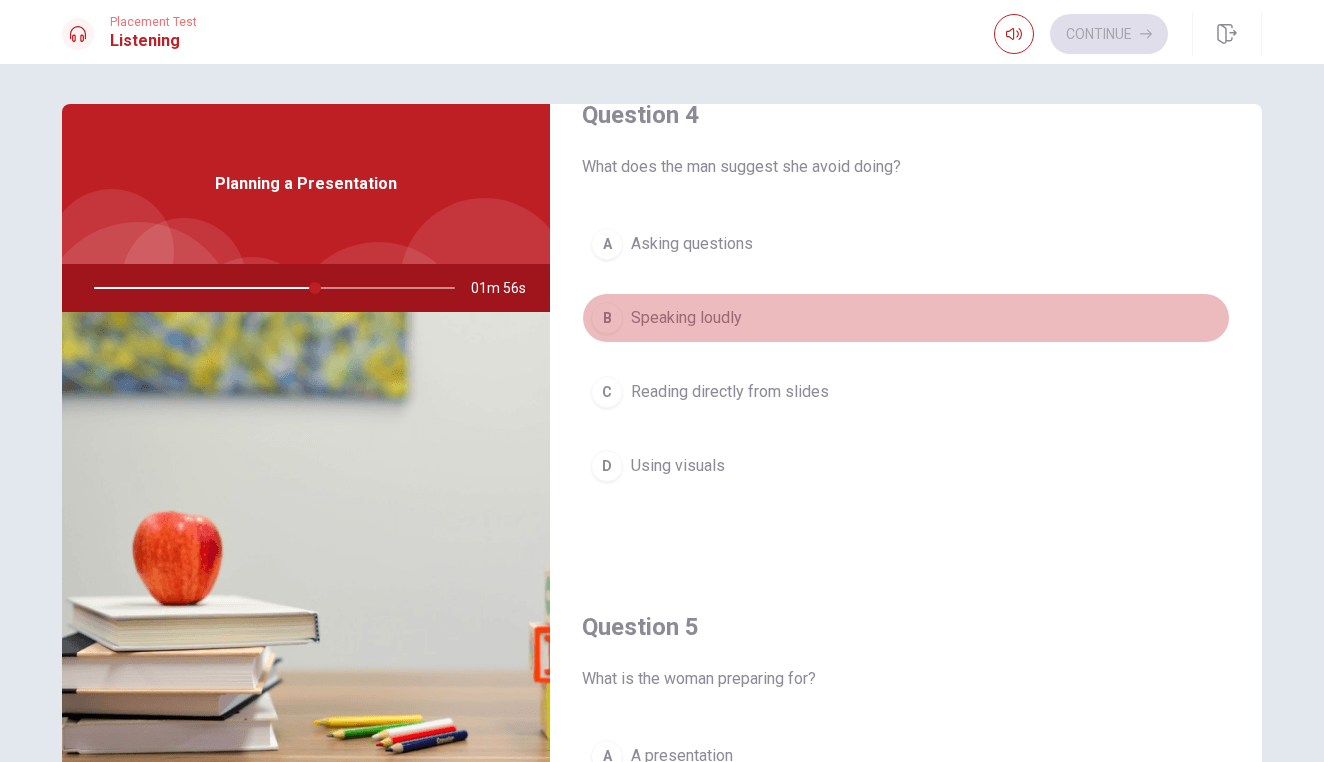 click on "Speaking loudly" at bounding box center (686, 318) 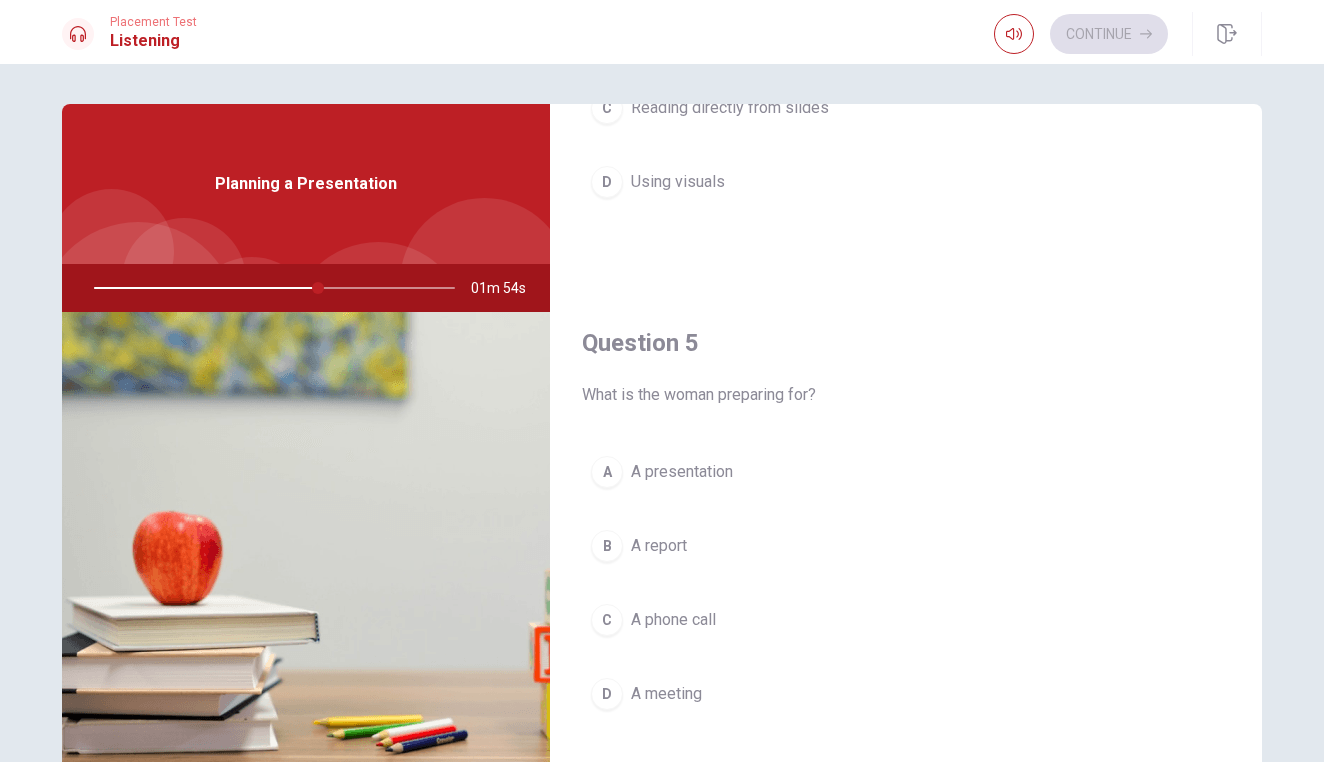 scroll, scrollTop: 1865, scrollLeft: 0, axis: vertical 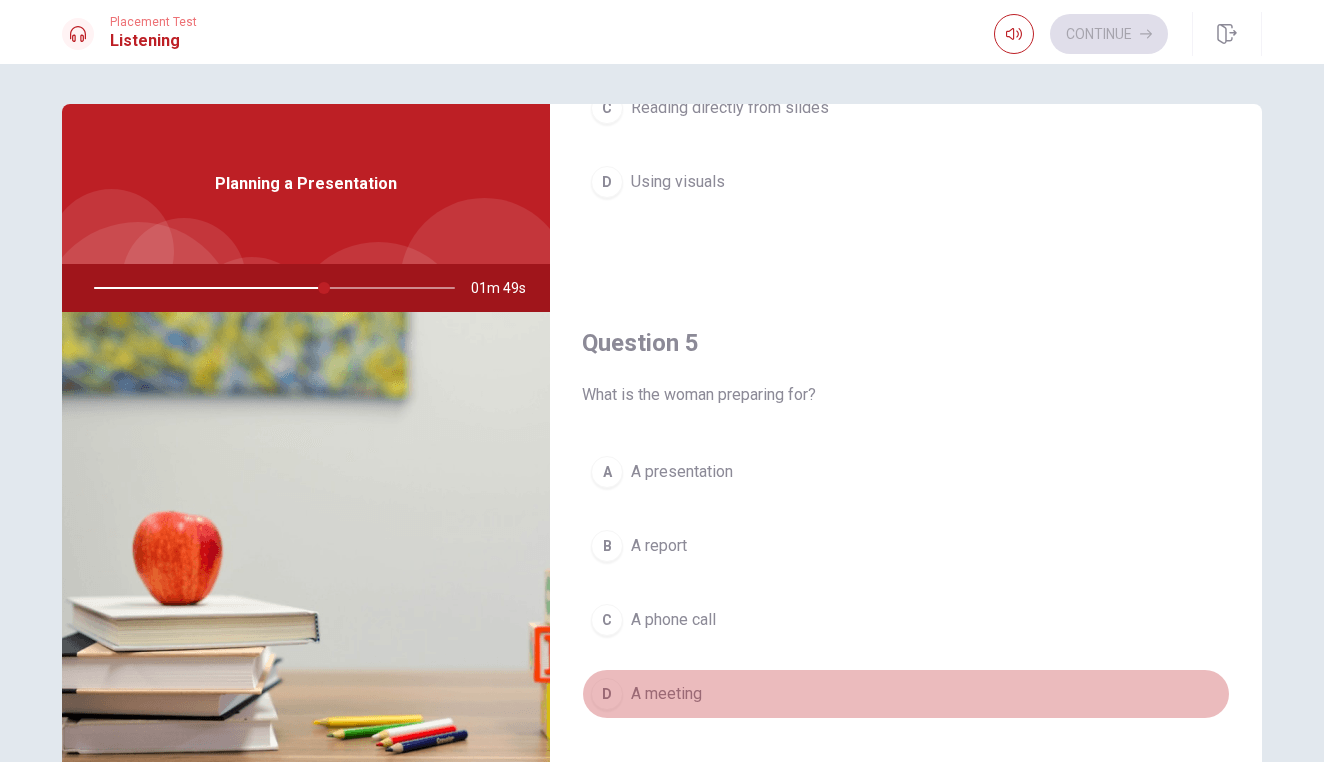 click on "A meeting" at bounding box center (666, 694) 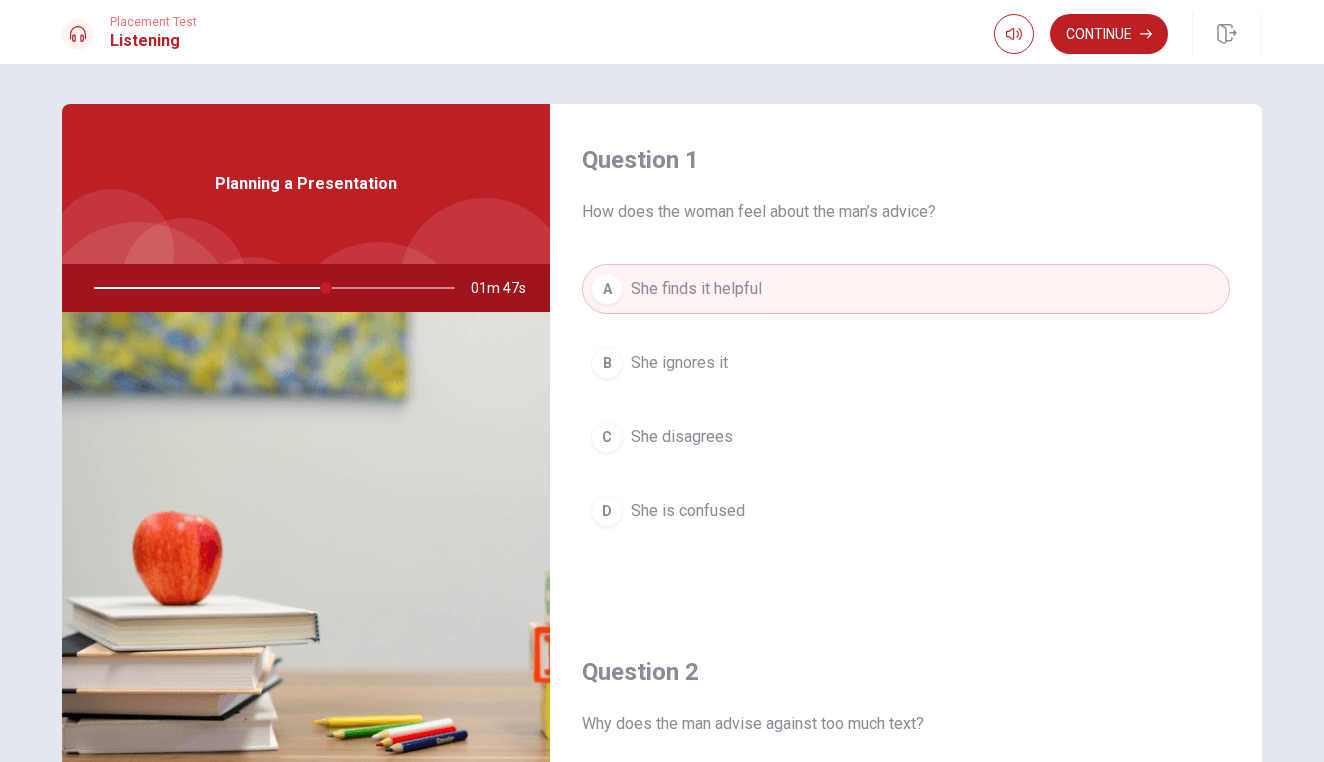 scroll, scrollTop: 0, scrollLeft: 0, axis: both 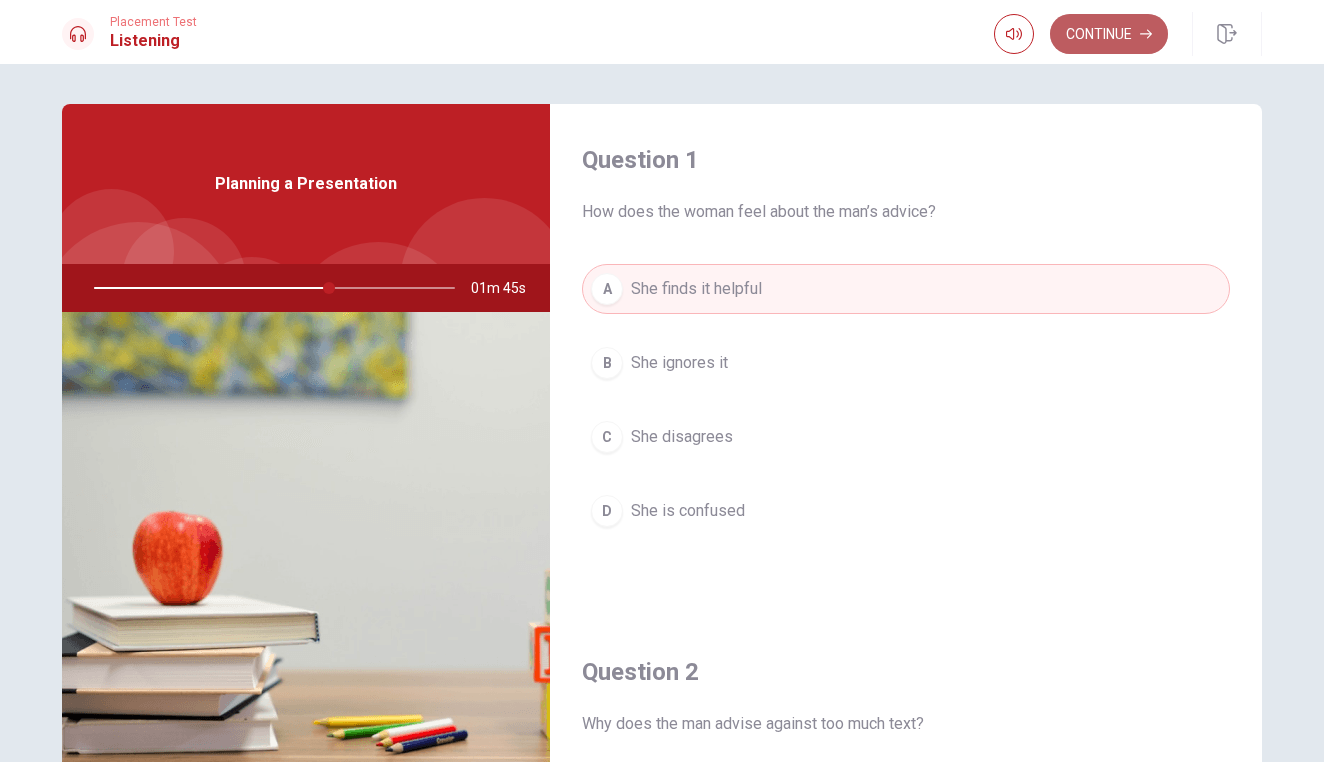click on "Continue" at bounding box center (1109, 34) 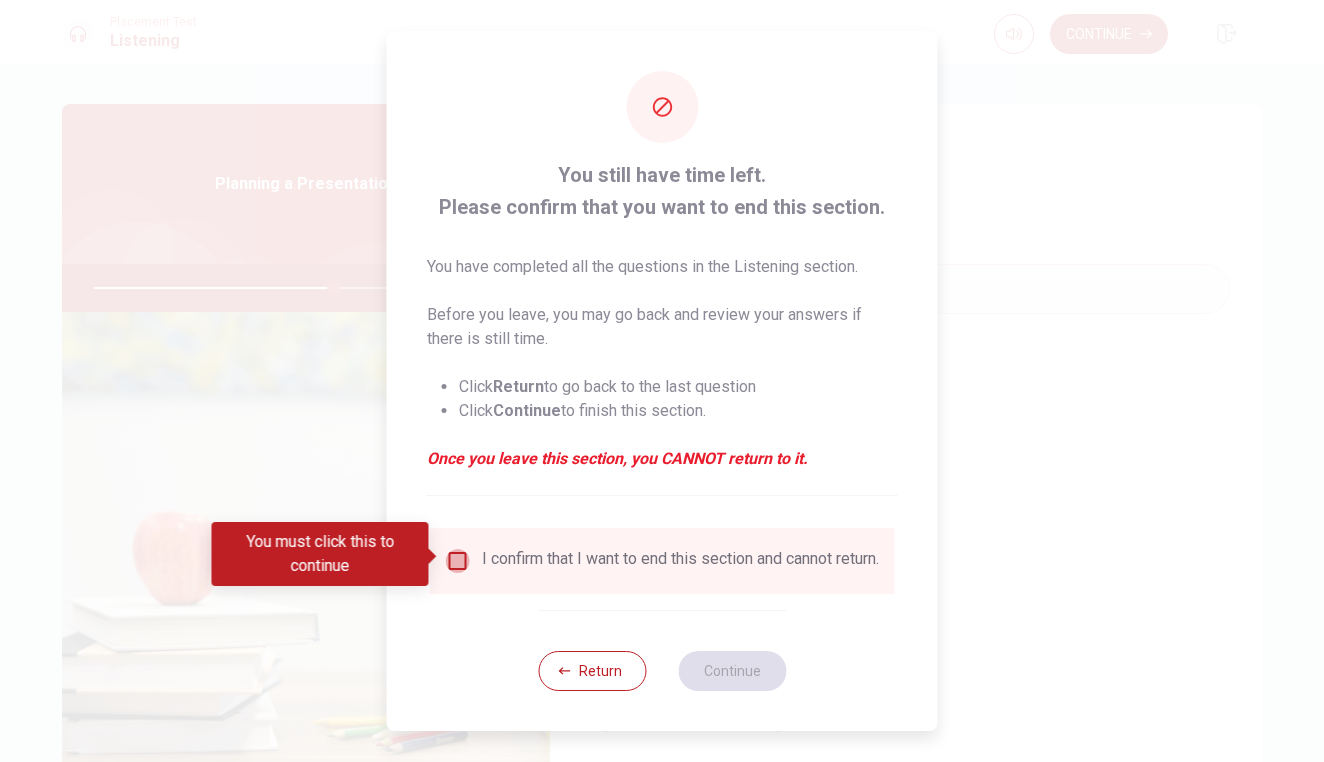 click at bounding box center [458, 561] 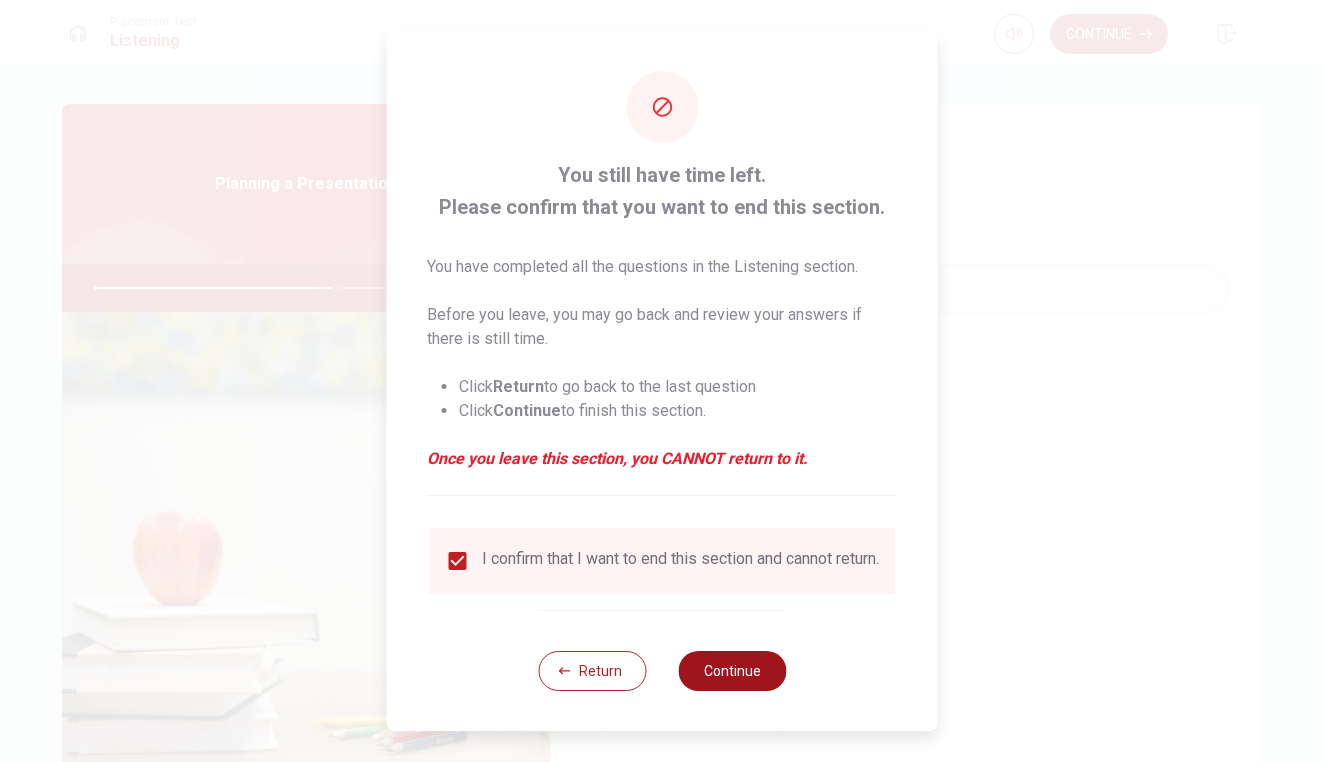 click on "Continue" at bounding box center [732, 671] 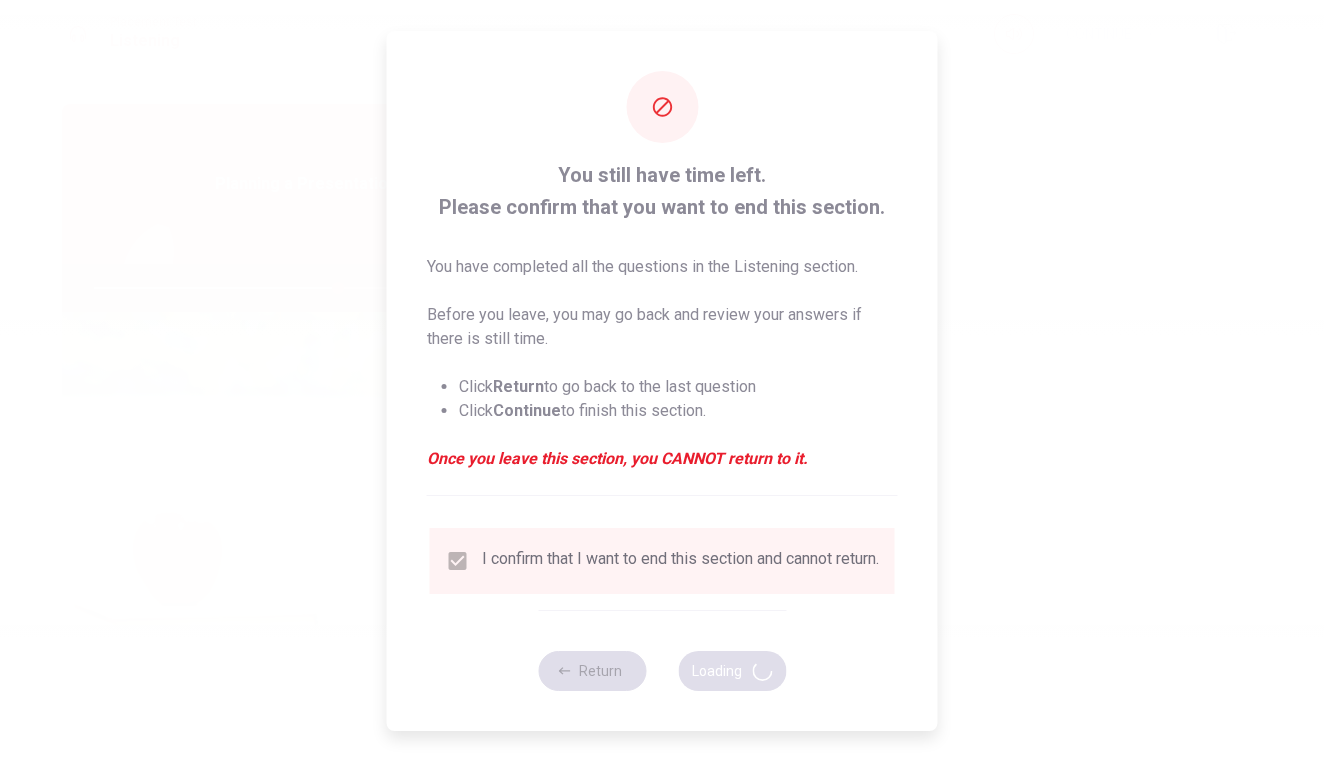type on "68" 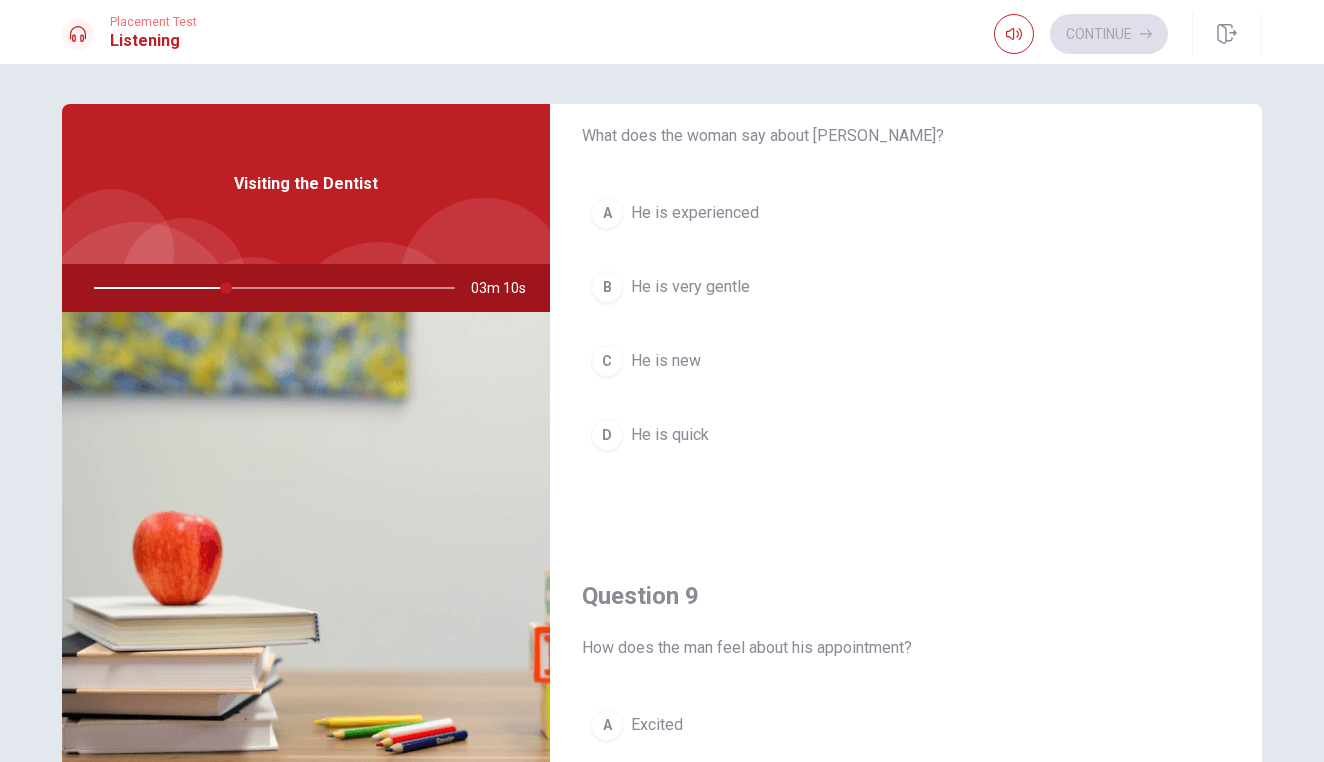 scroll, scrollTop: 1101, scrollLeft: 0, axis: vertical 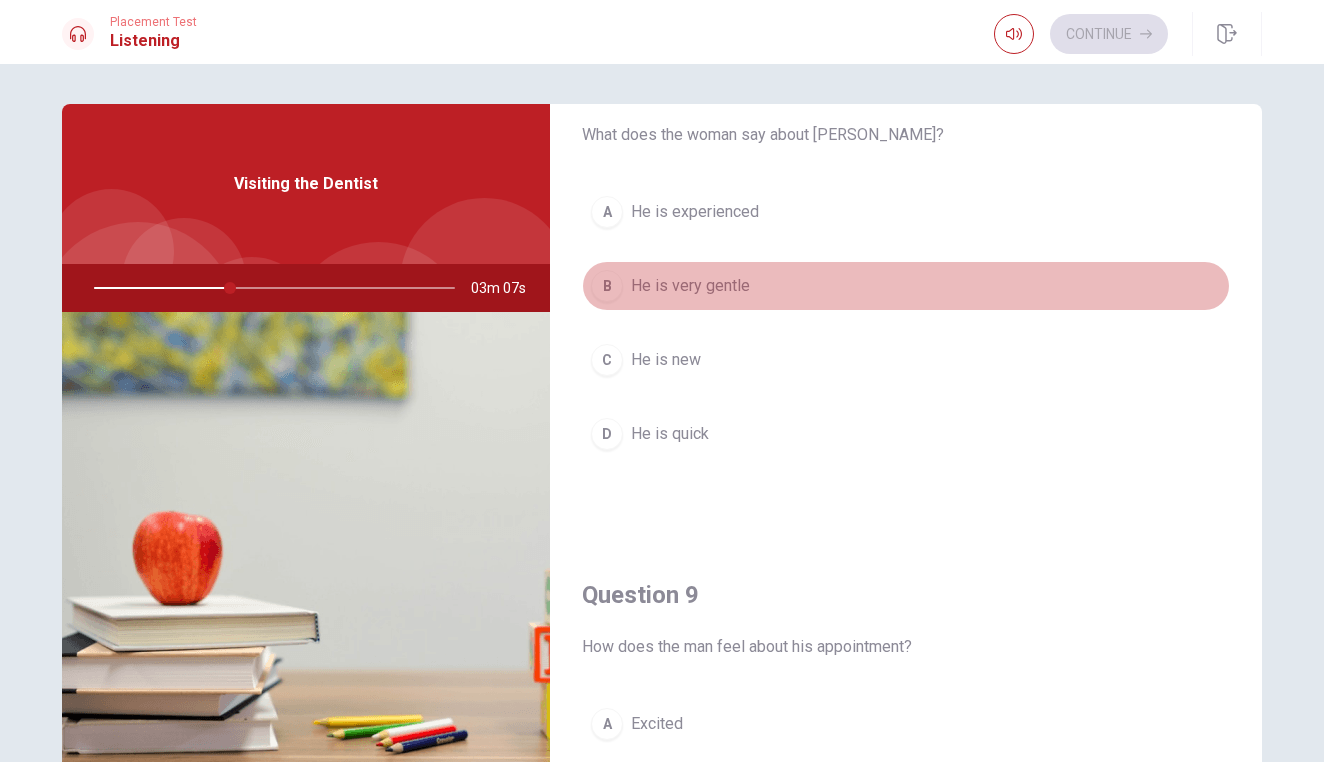 click on "B" at bounding box center (607, 286) 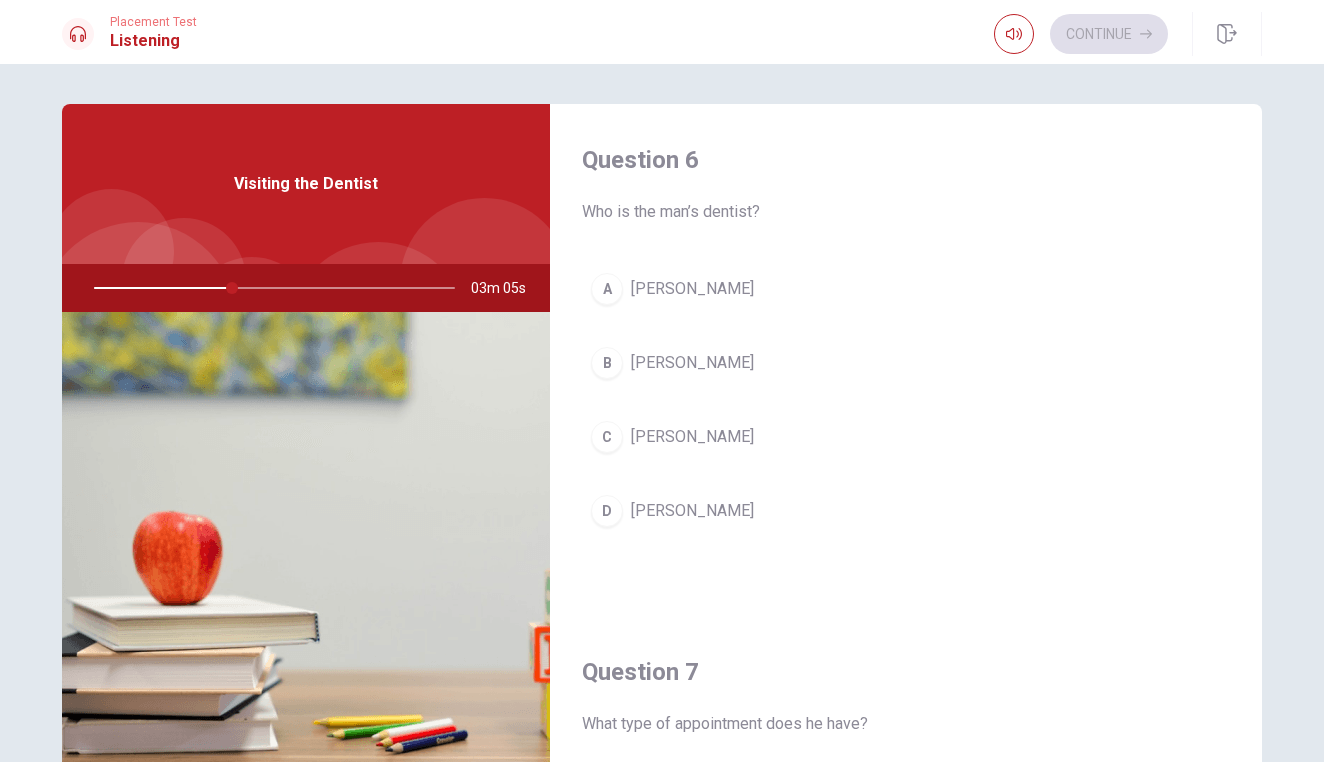 scroll, scrollTop: 0, scrollLeft: 0, axis: both 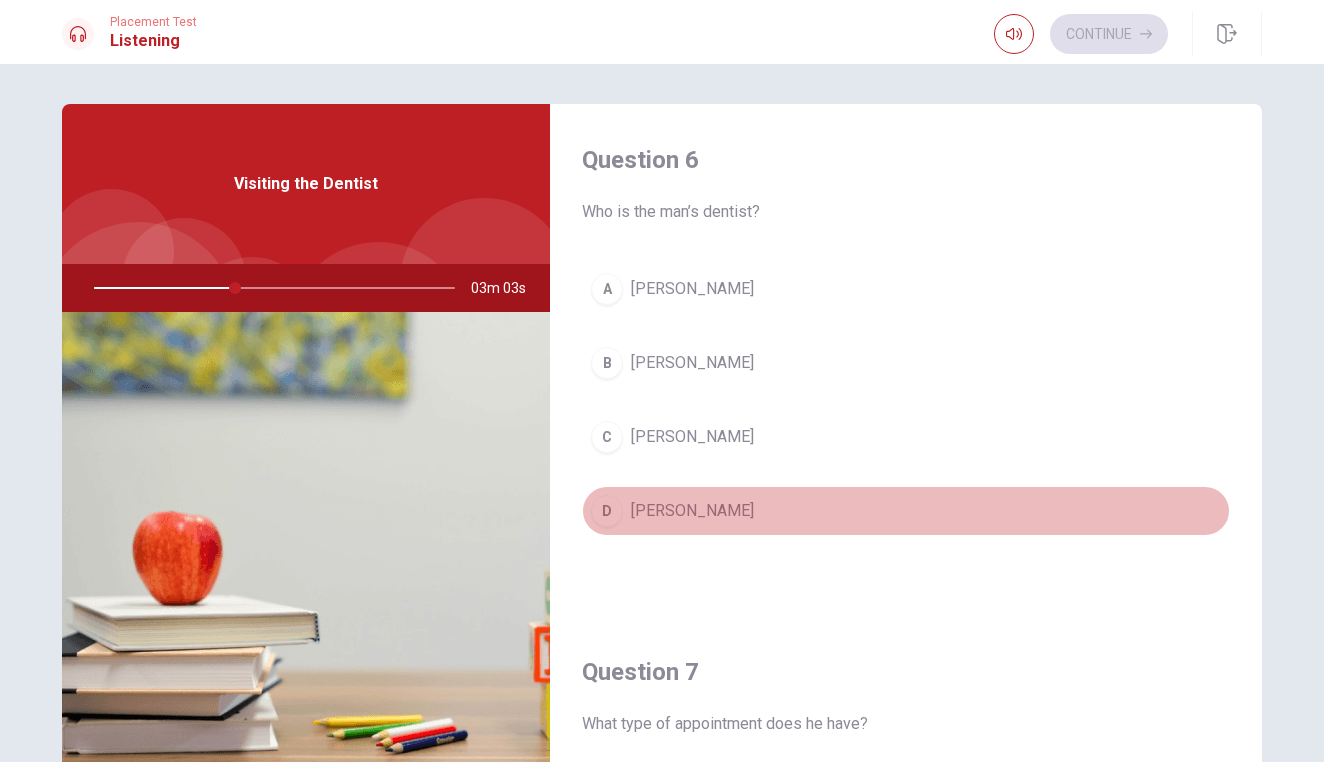 click on "D" at bounding box center [607, 511] 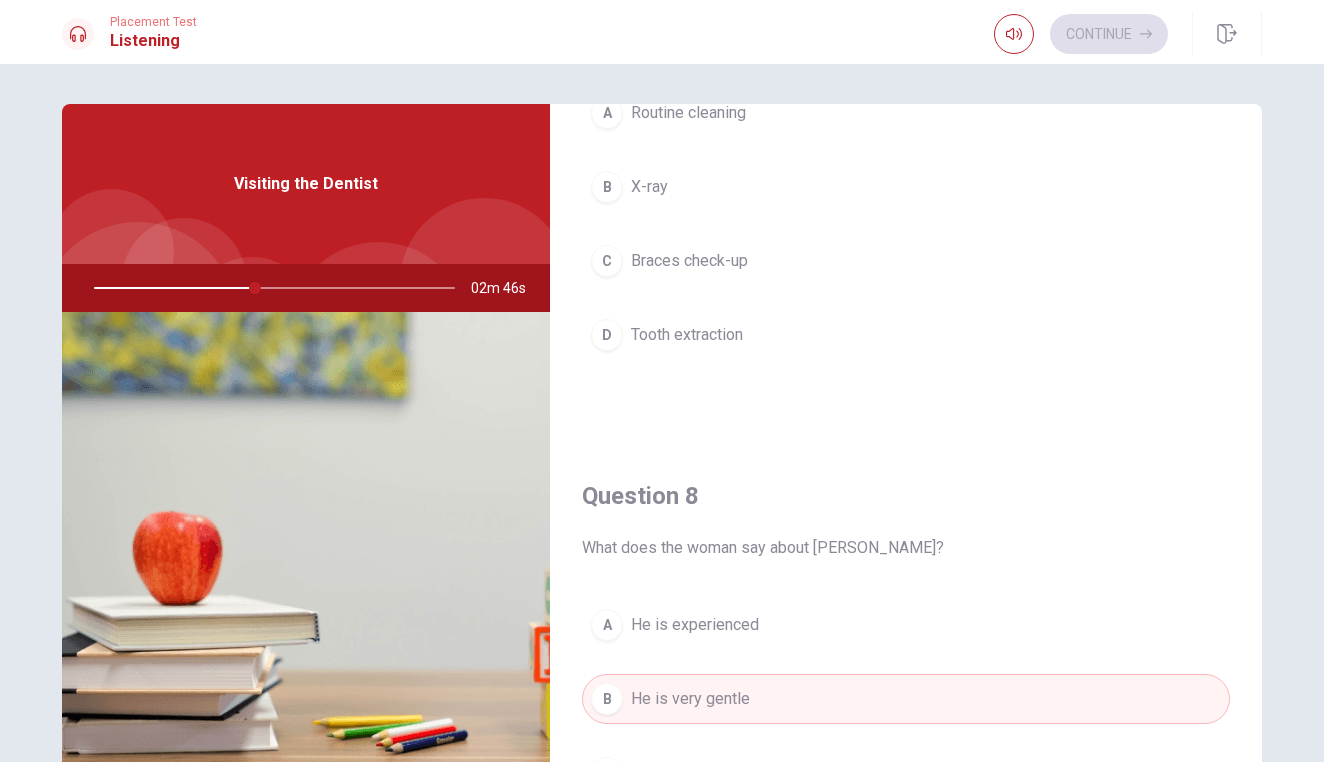 scroll, scrollTop: 689, scrollLeft: 0, axis: vertical 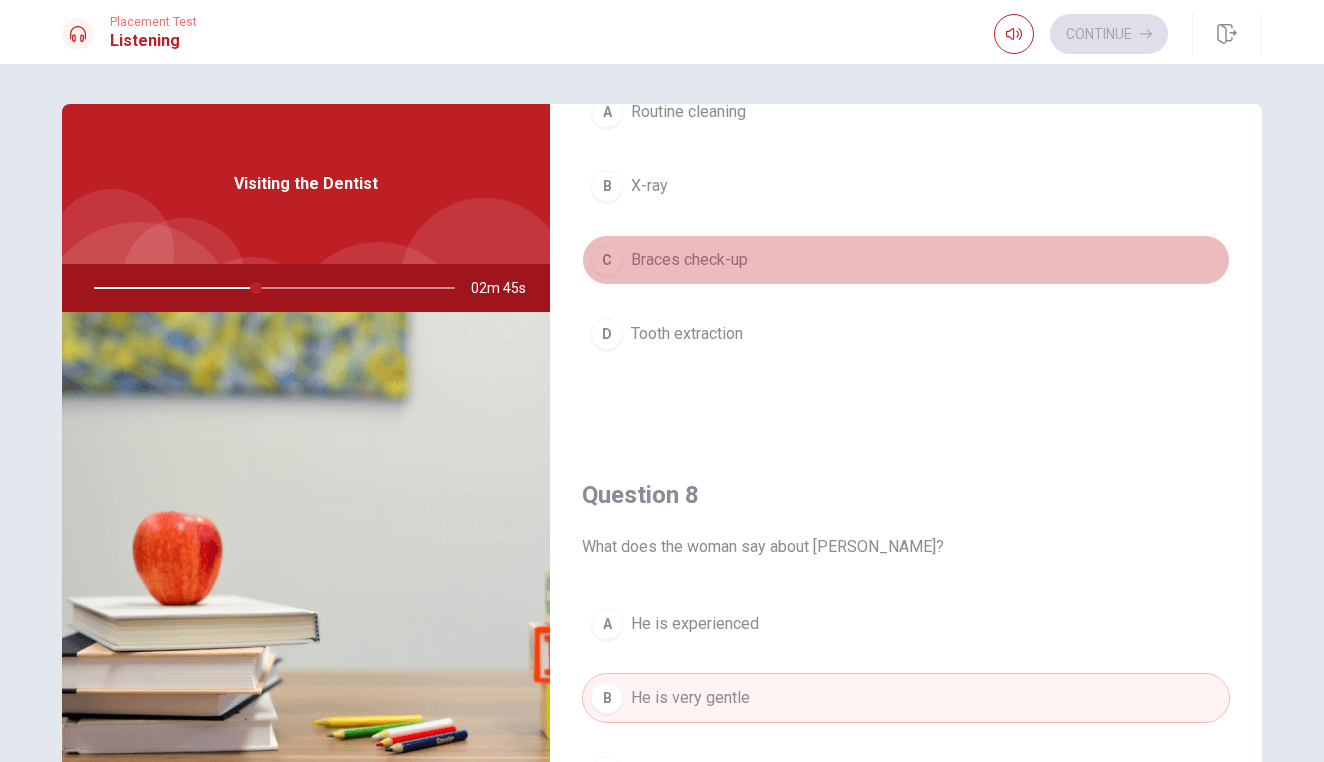 click on "C" at bounding box center (607, 260) 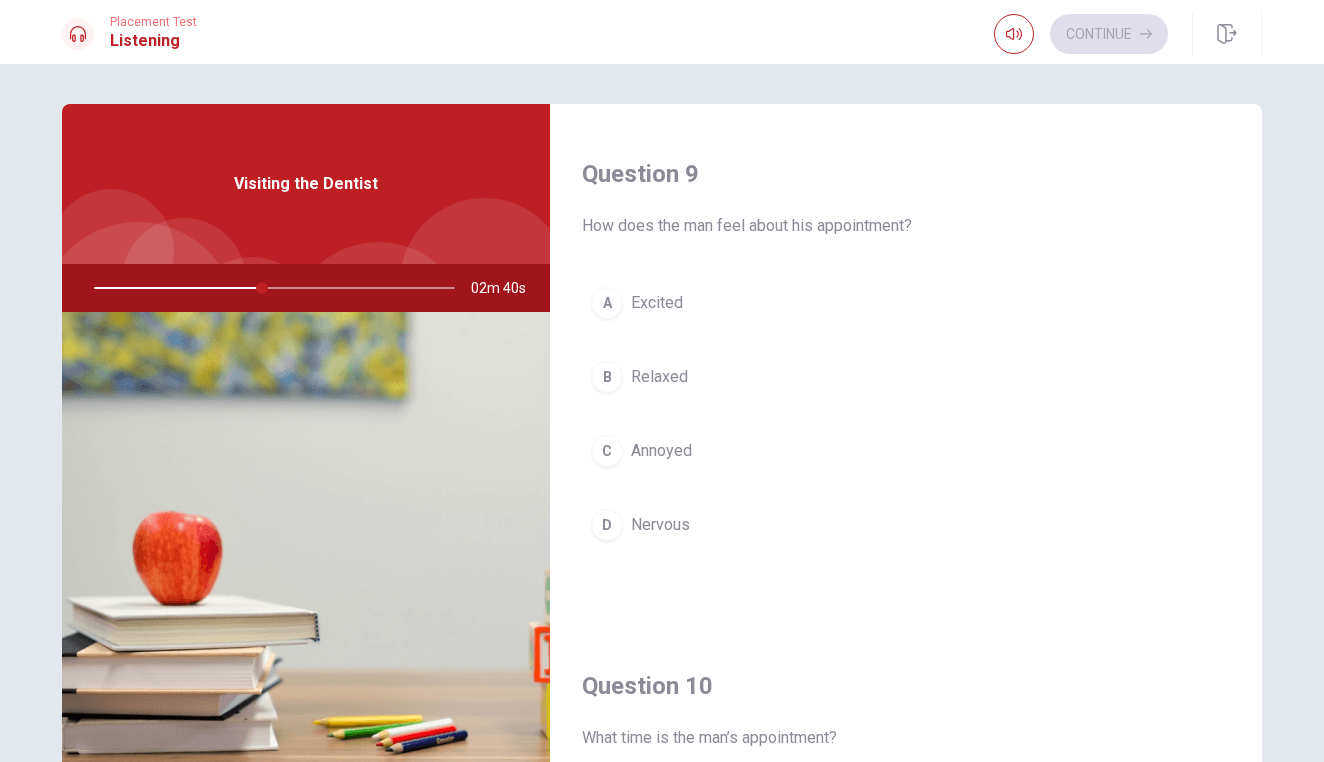 scroll, scrollTop: 1524, scrollLeft: 0, axis: vertical 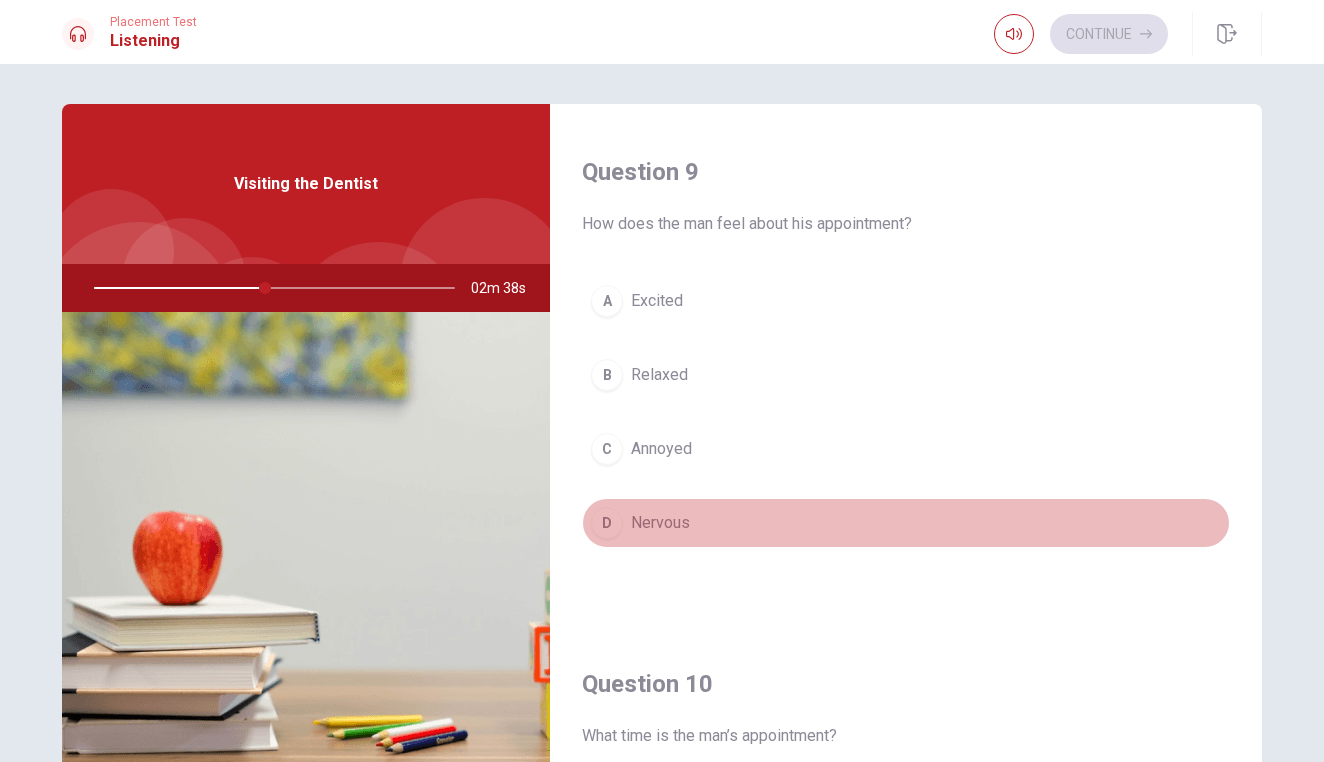 click on "D" at bounding box center (607, 523) 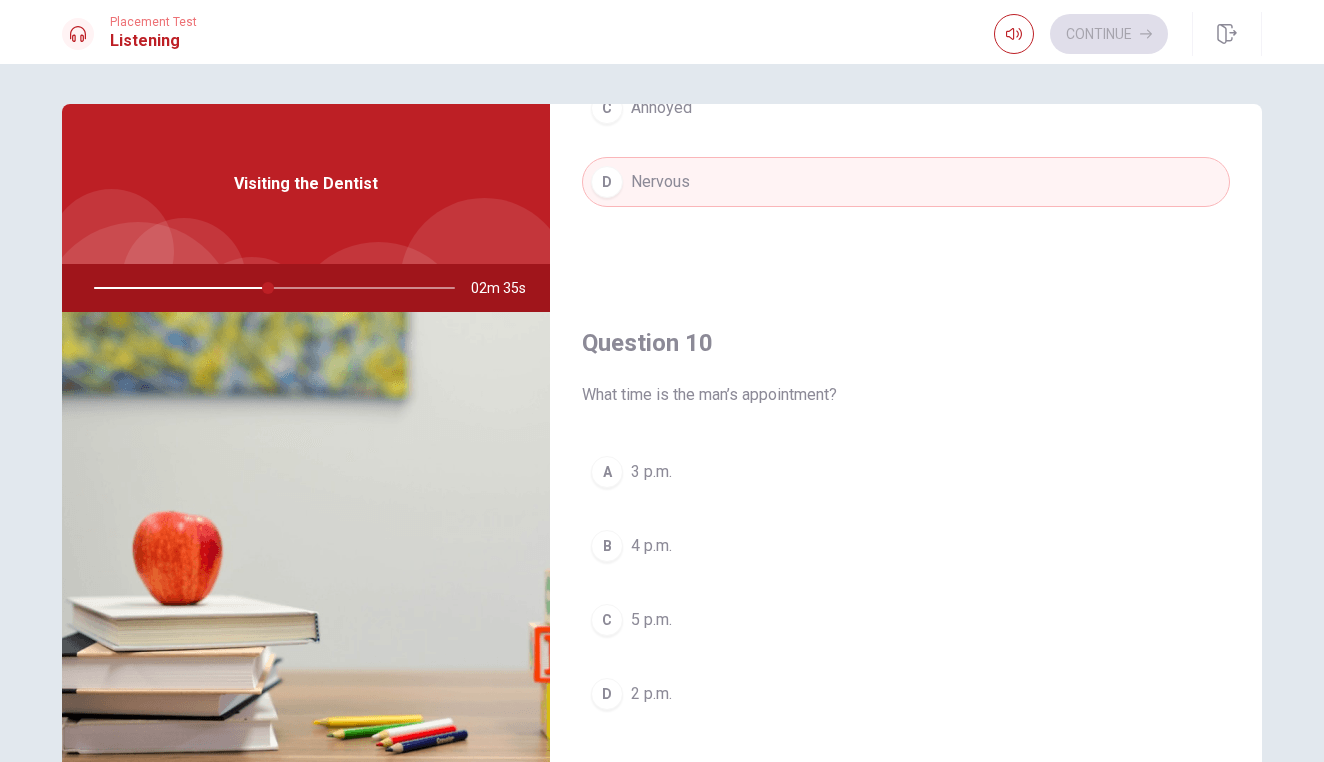 scroll, scrollTop: 1865, scrollLeft: 0, axis: vertical 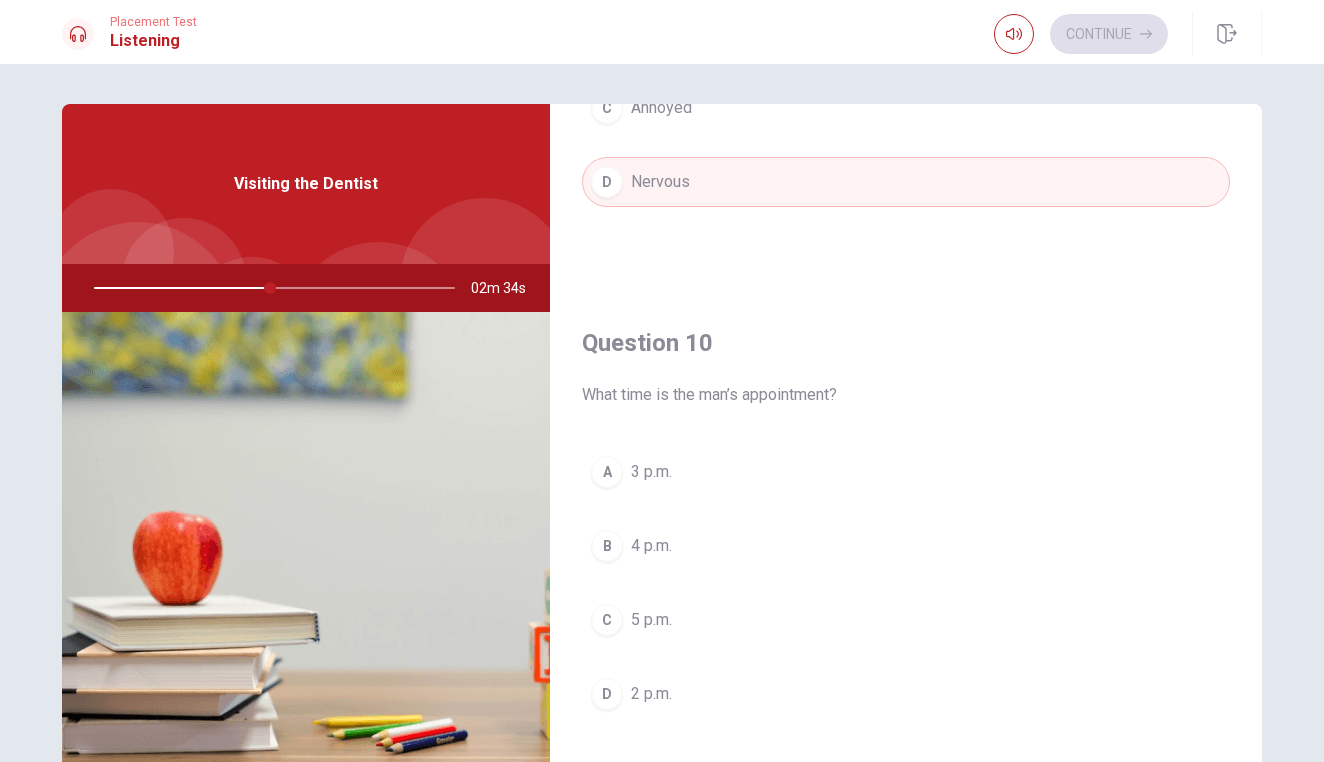 click on "A" at bounding box center (607, 472) 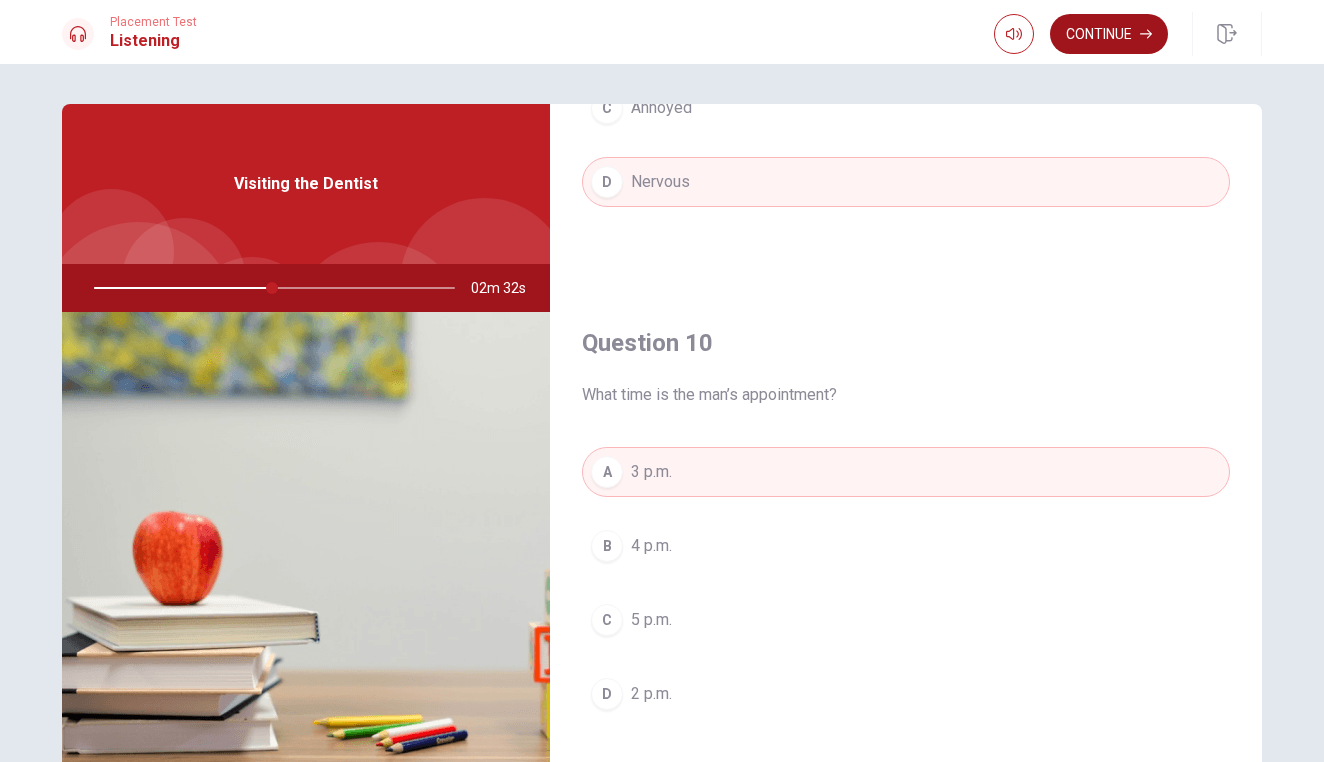 click on "Continue" at bounding box center (1109, 34) 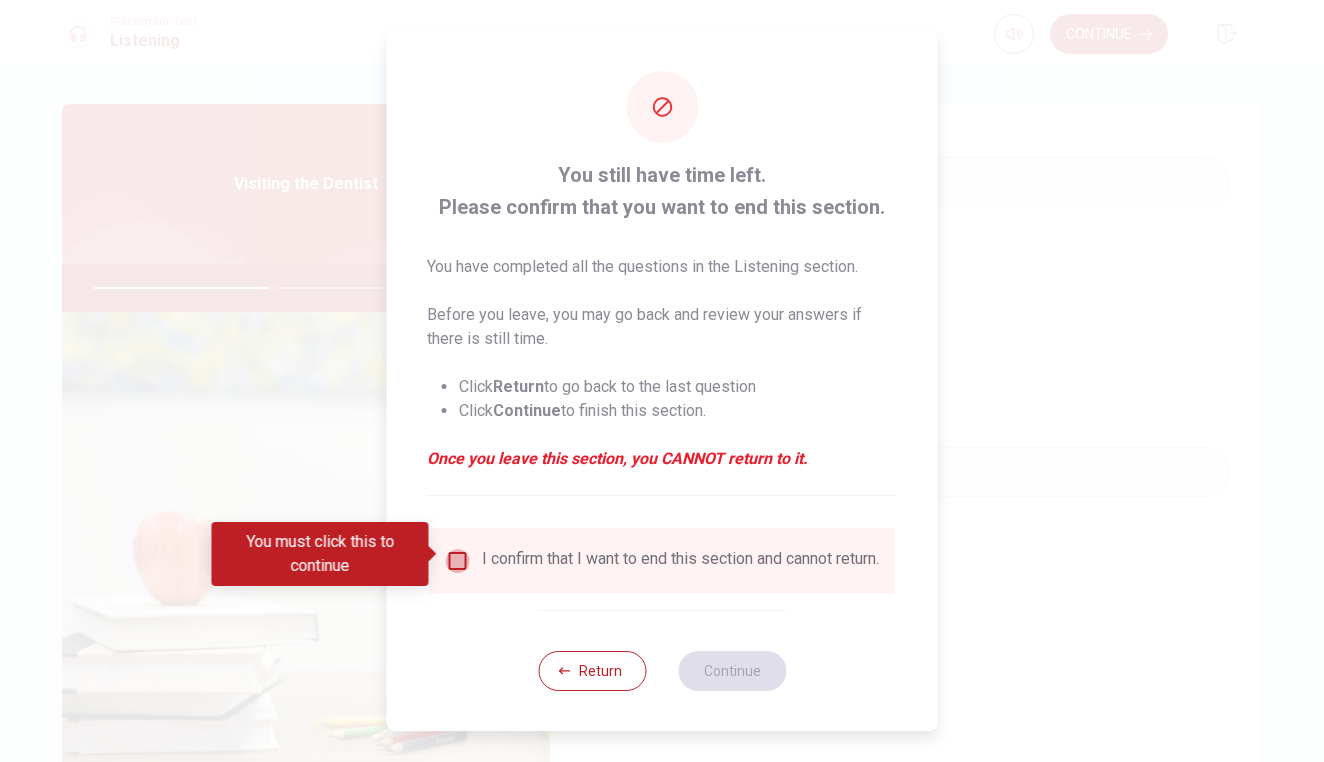 click at bounding box center (458, 561) 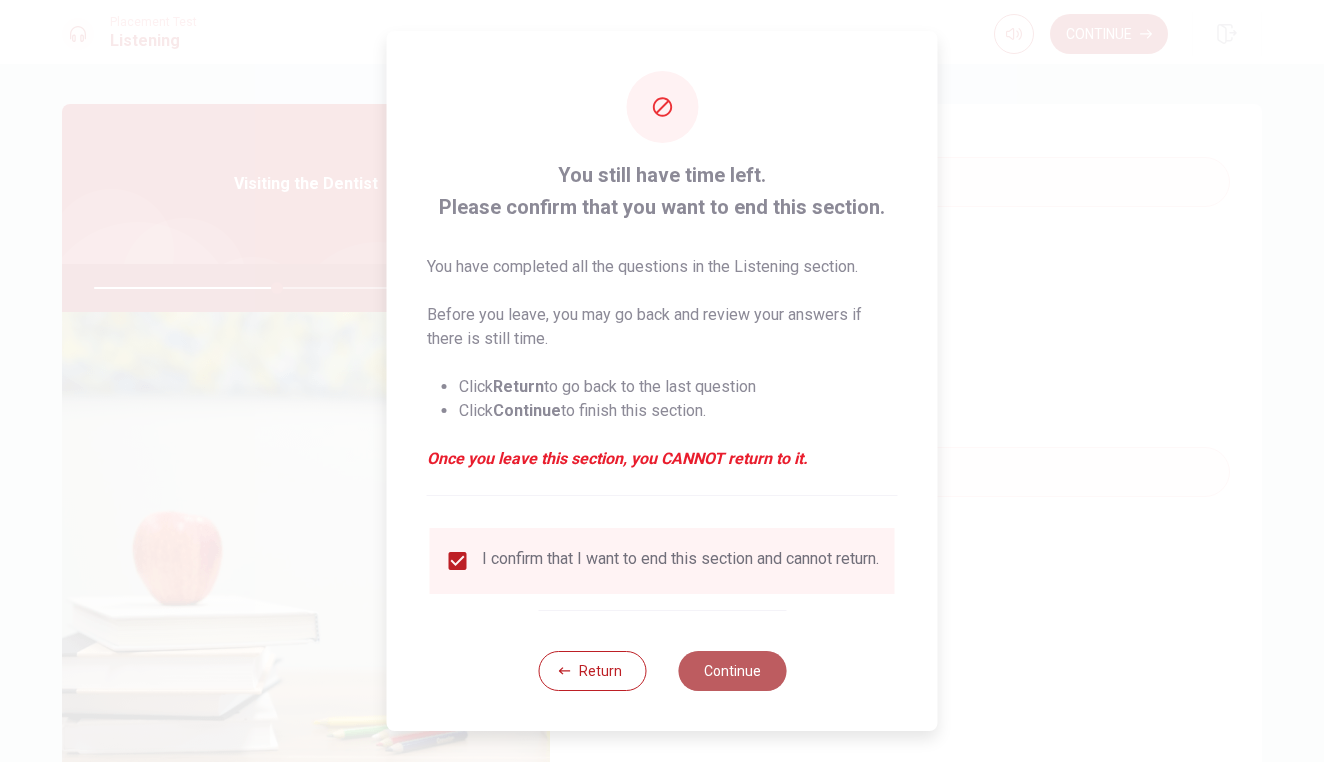 click on "Continue" at bounding box center (732, 671) 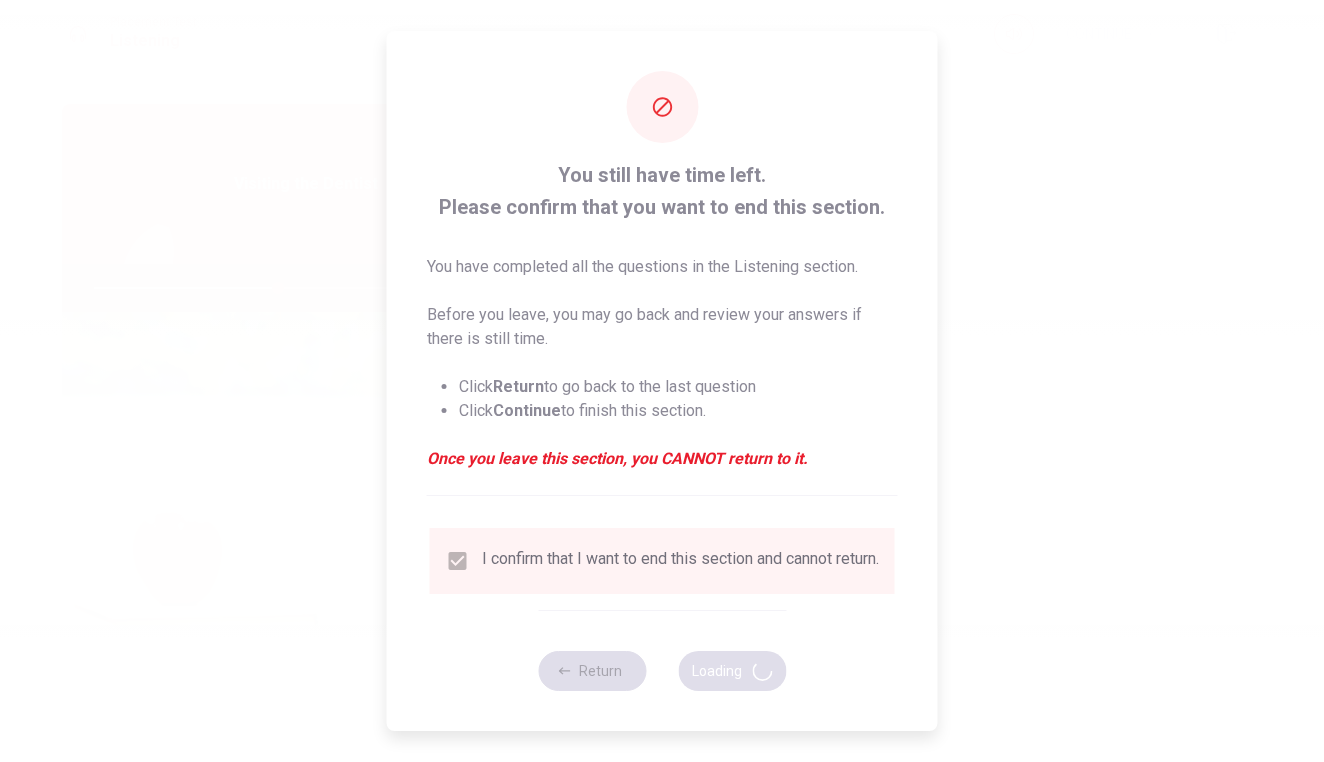 type on "51" 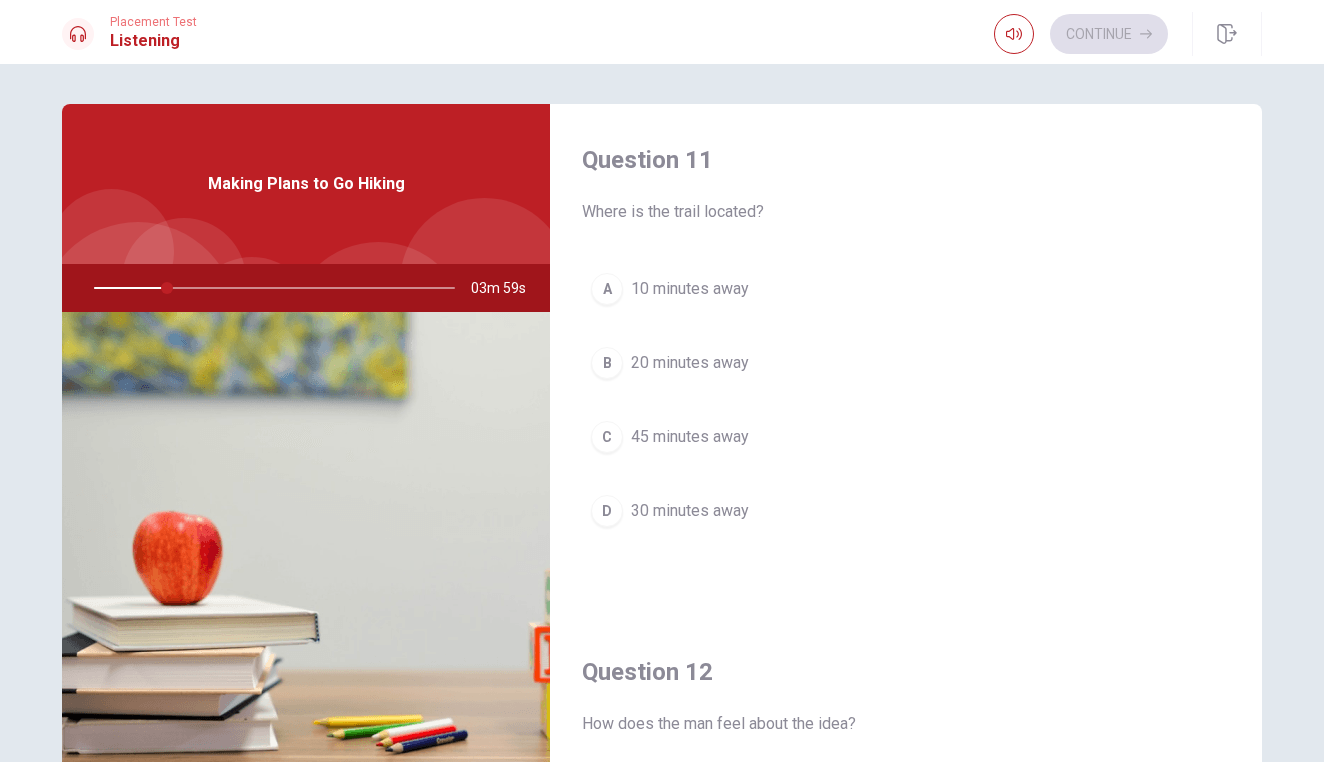 scroll, scrollTop: 0, scrollLeft: 0, axis: both 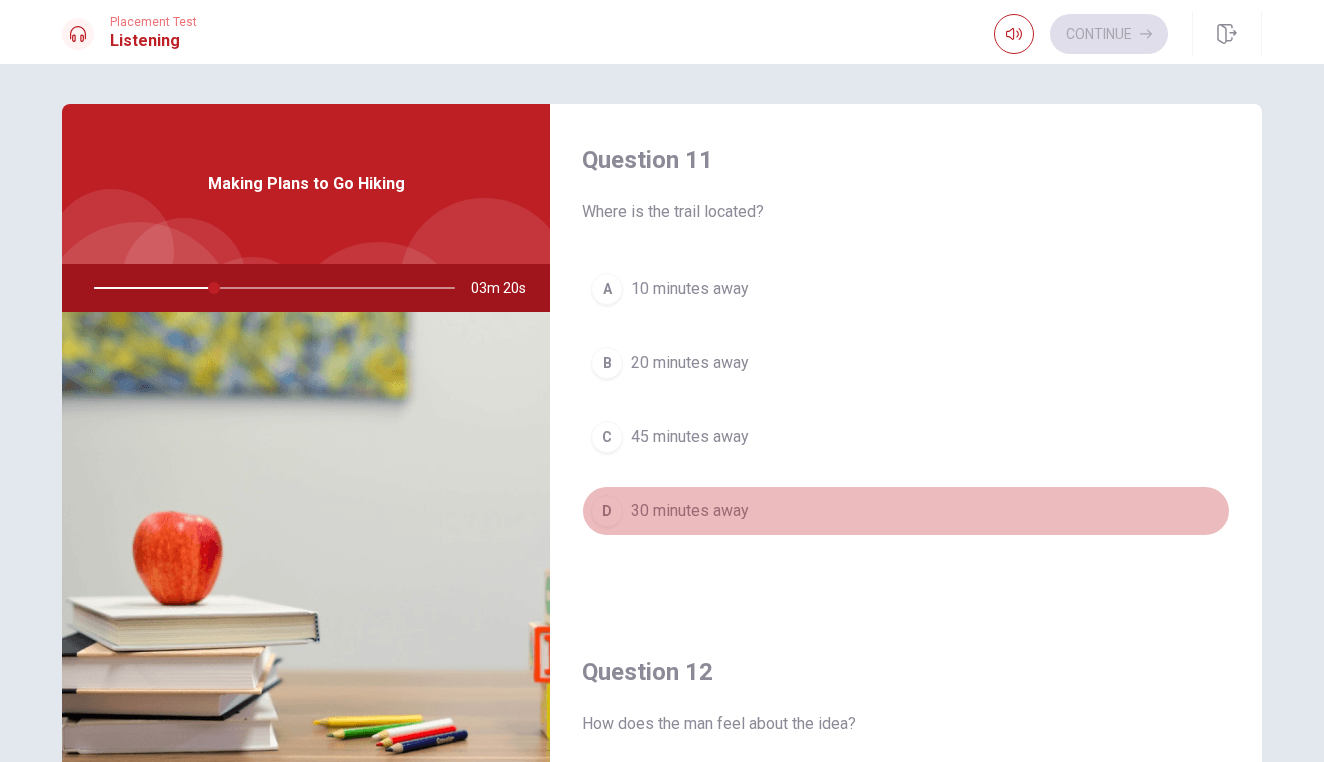 click on "D 30 minutes away" at bounding box center [906, 511] 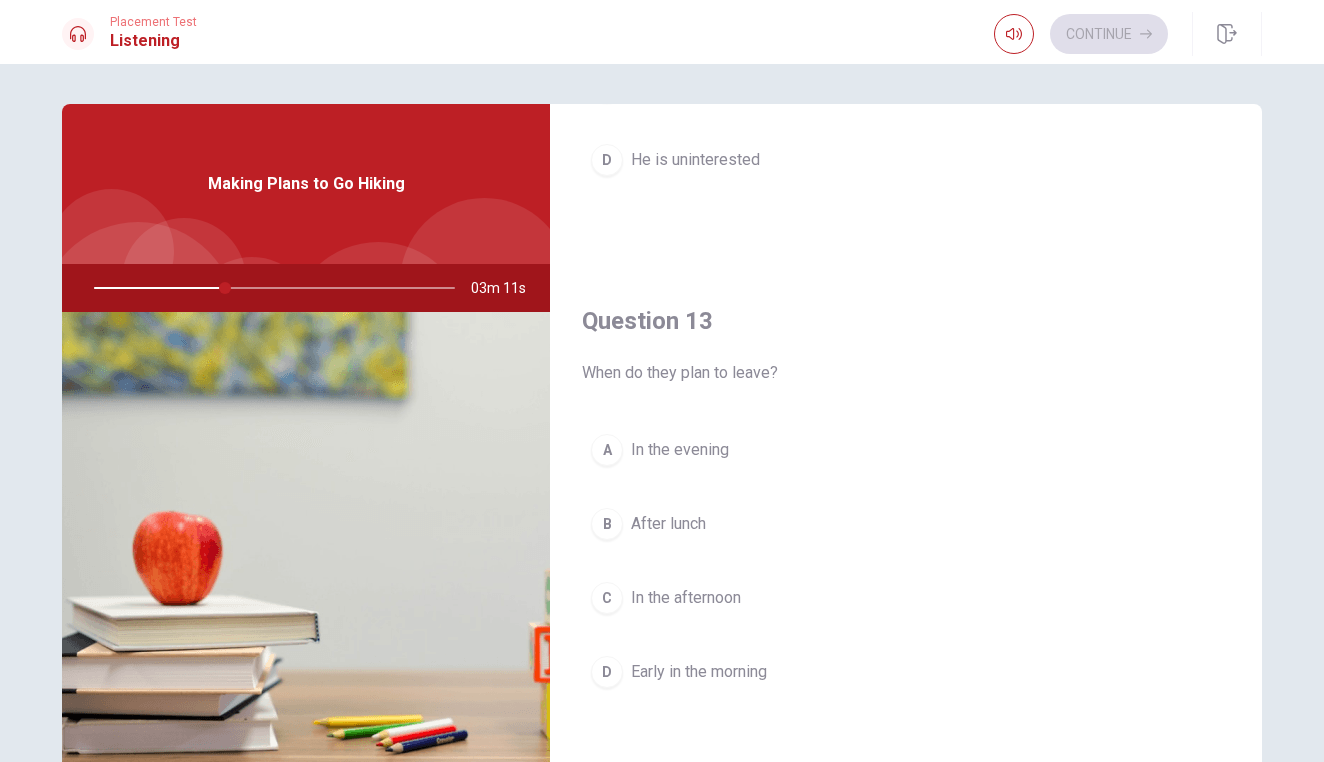 scroll, scrollTop: 868, scrollLeft: 0, axis: vertical 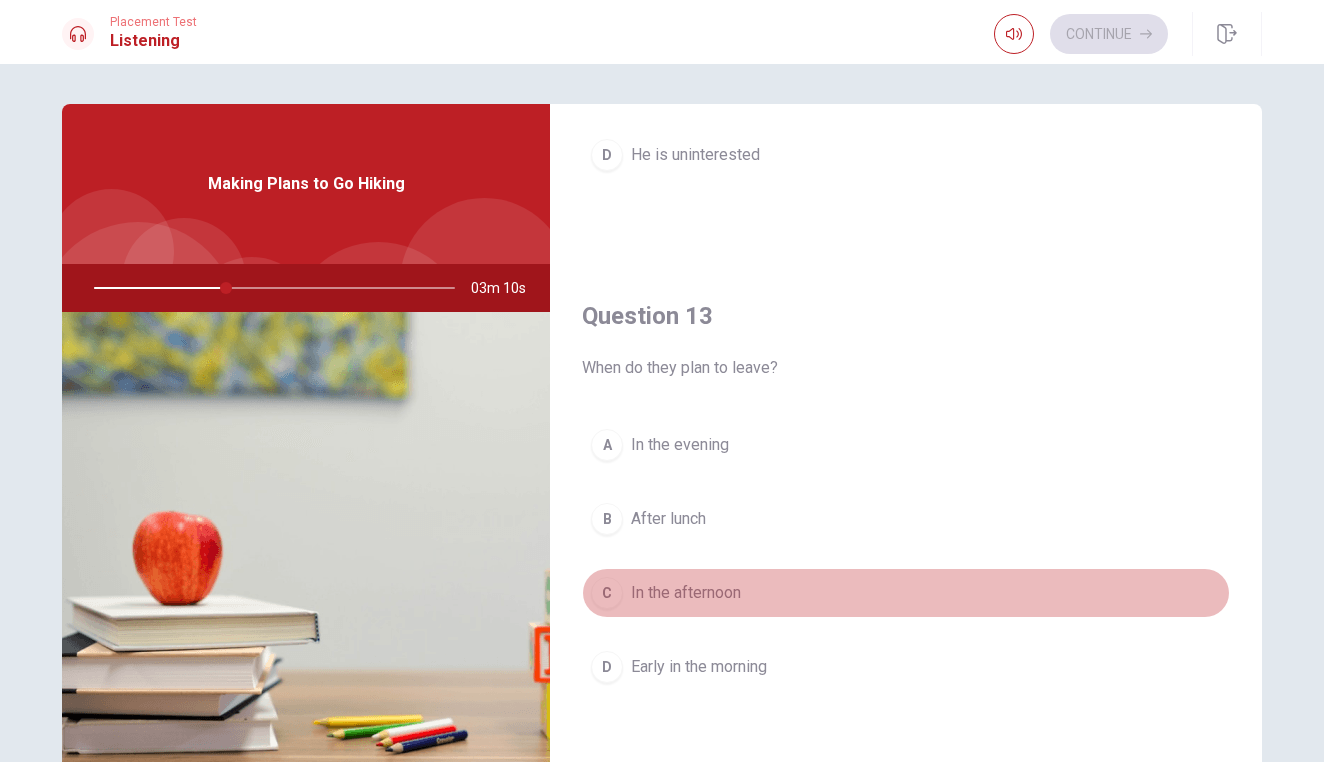 click on "C" at bounding box center (607, 593) 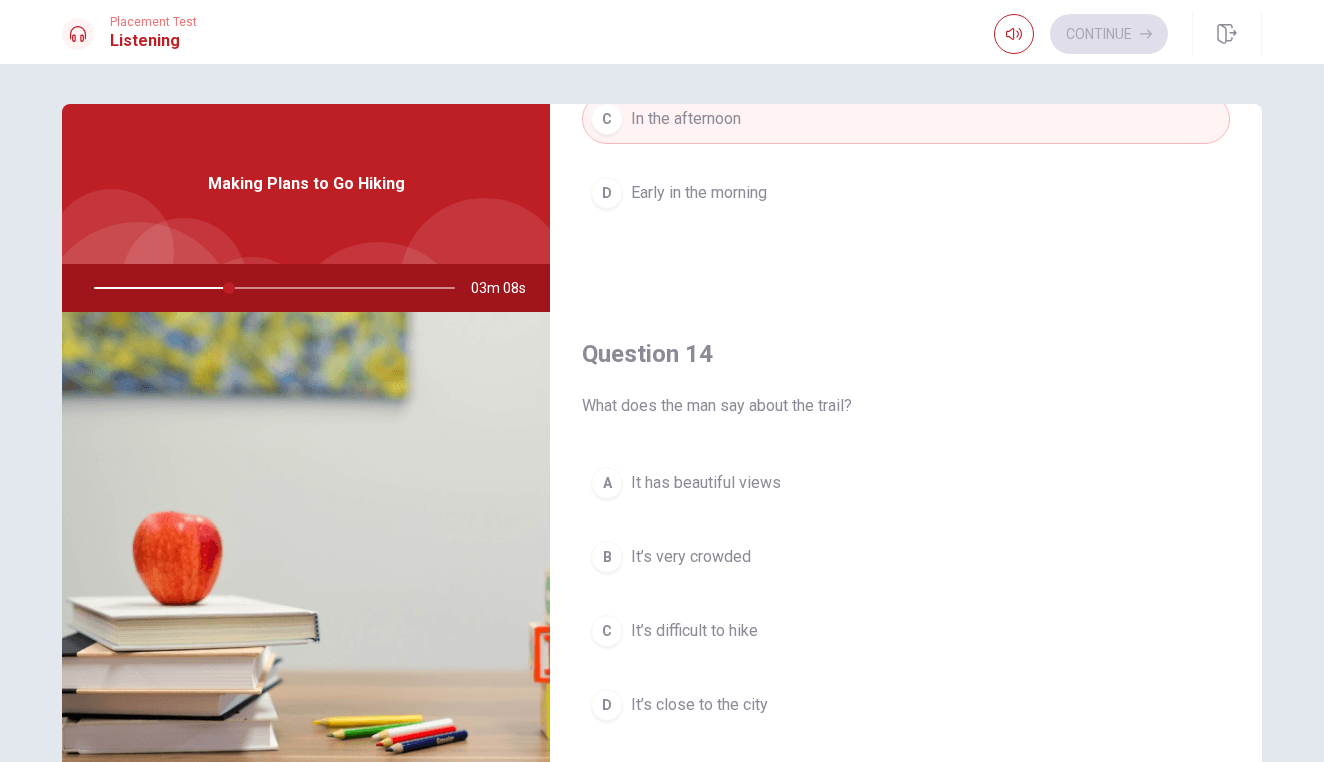 scroll, scrollTop: 1344, scrollLeft: 0, axis: vertical 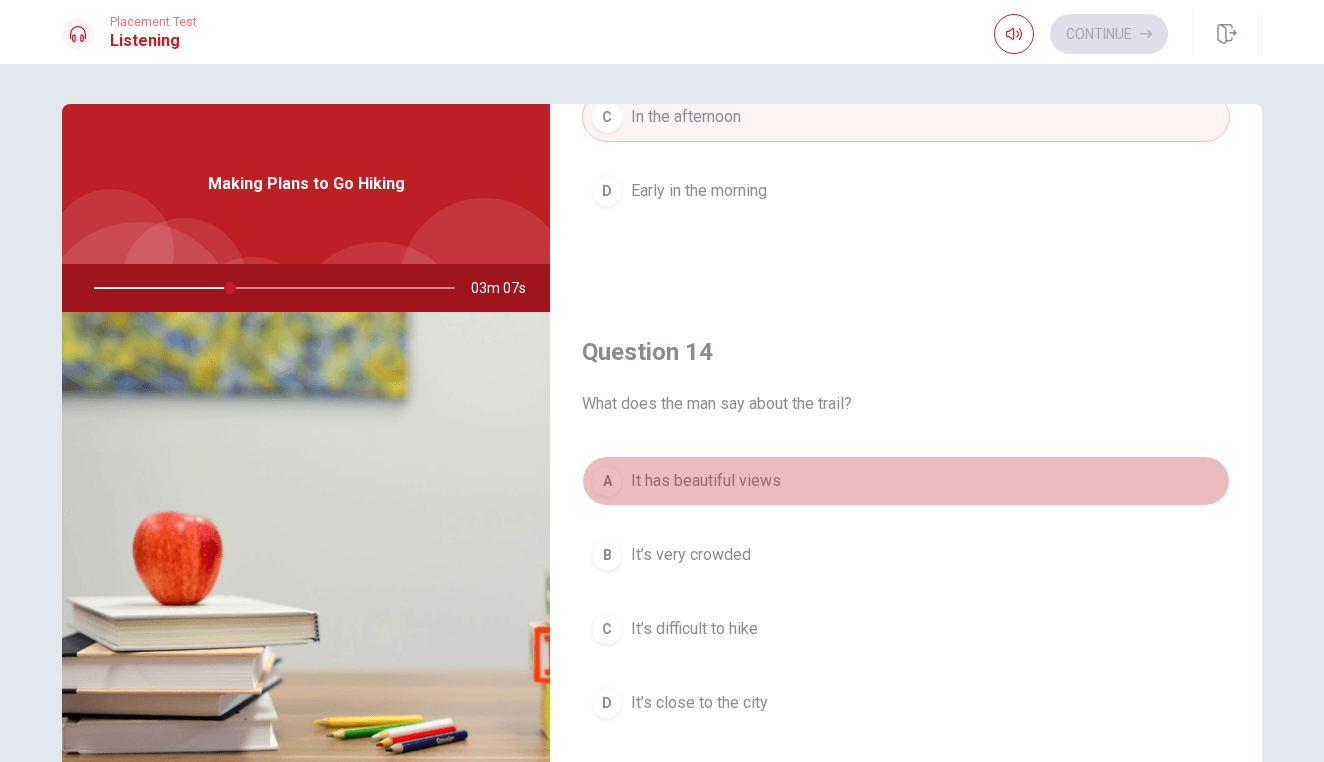 click on "A" at bounding box center (607, 481) 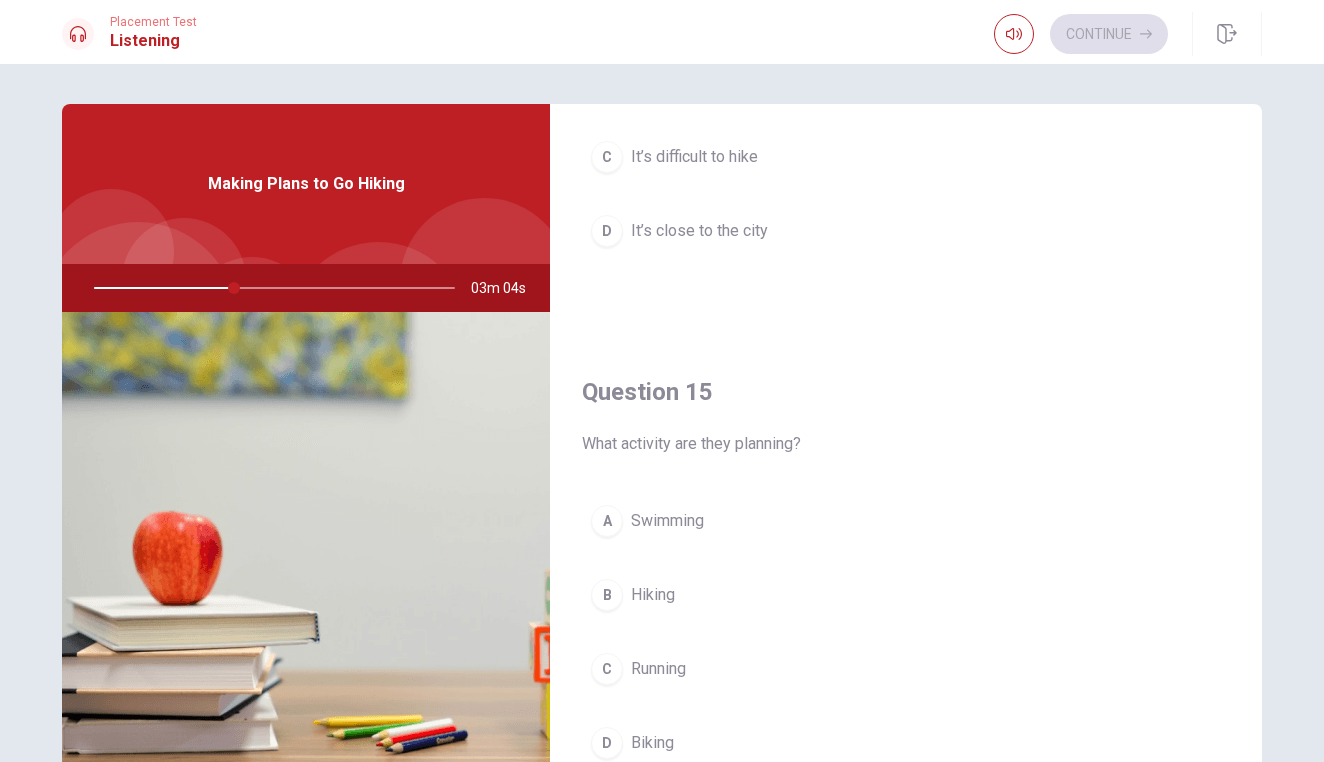 scroll, scrollTop: 1821, scrollLeft: 0, axis: vertical 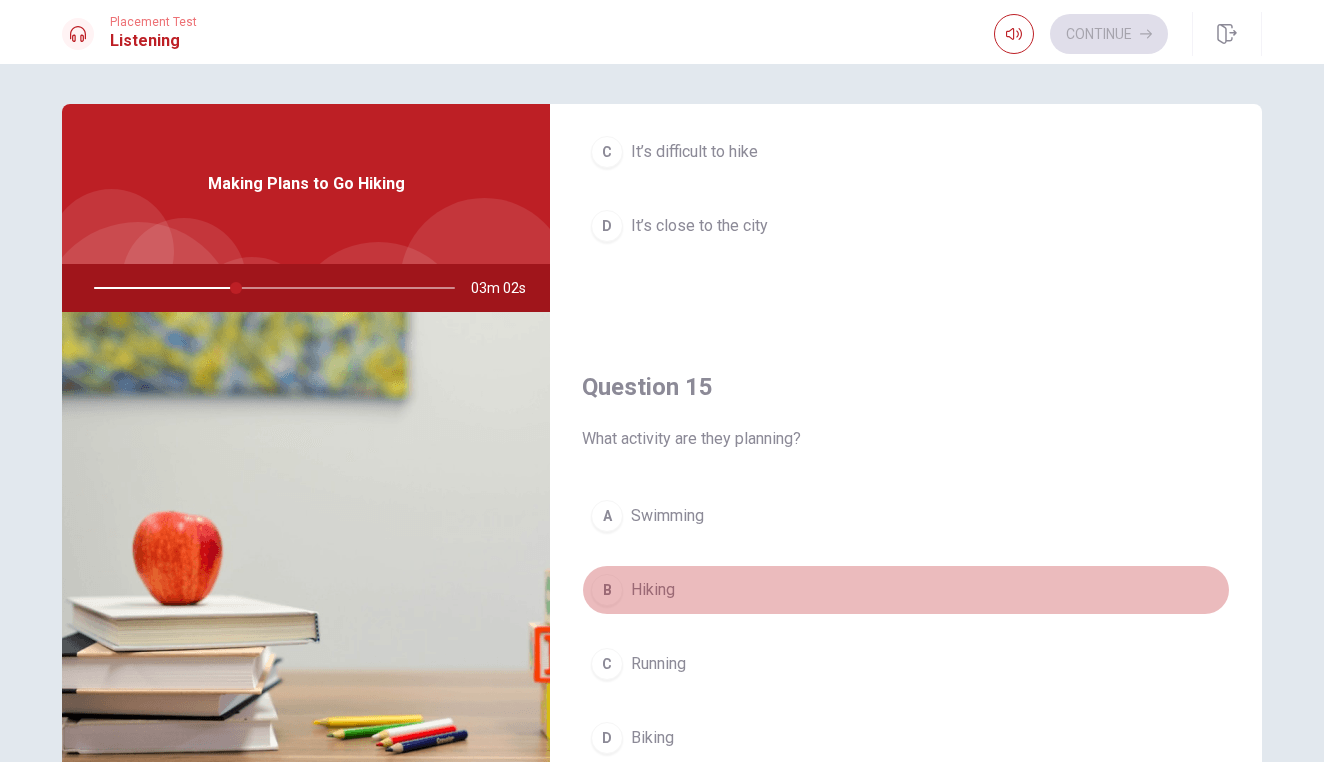 click on "B" at bounding box center [607, 590] 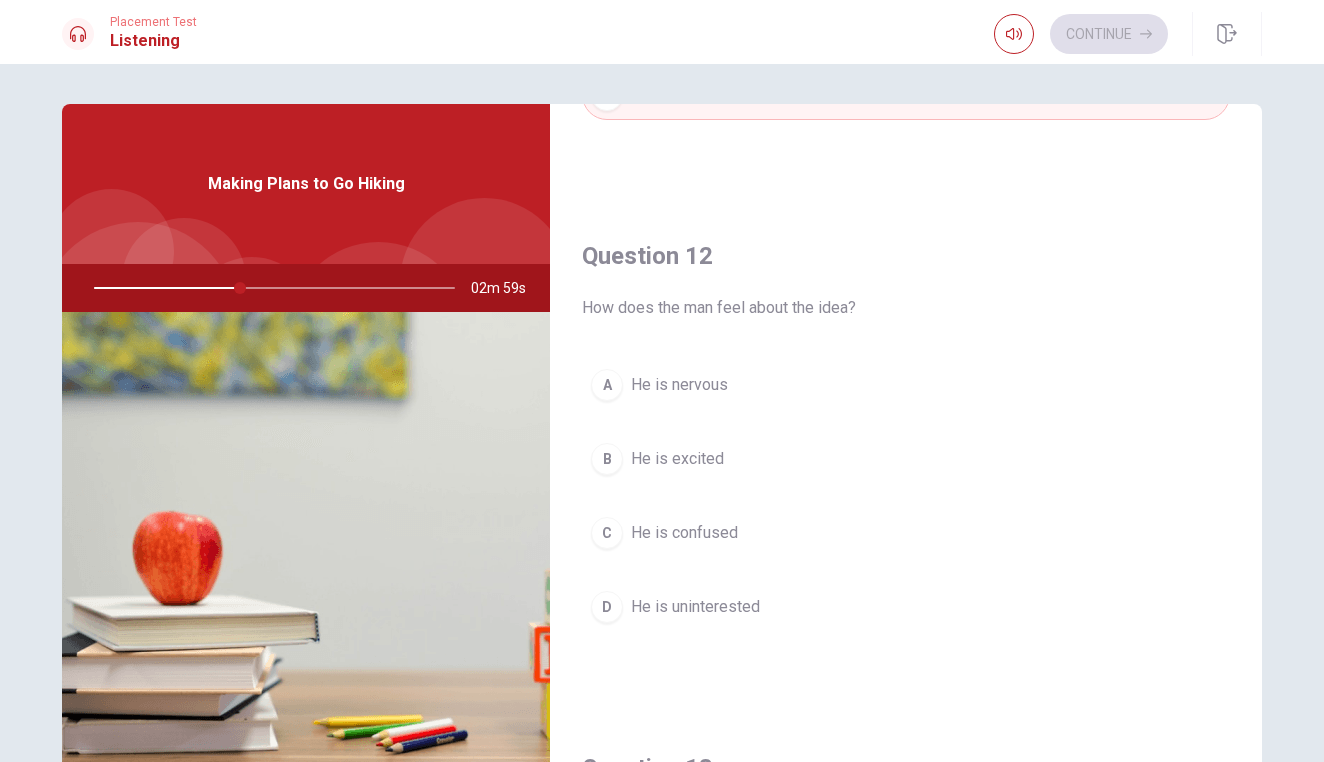 scroll, scrollTop: 408, scrollLeft: 0, axis: vertical 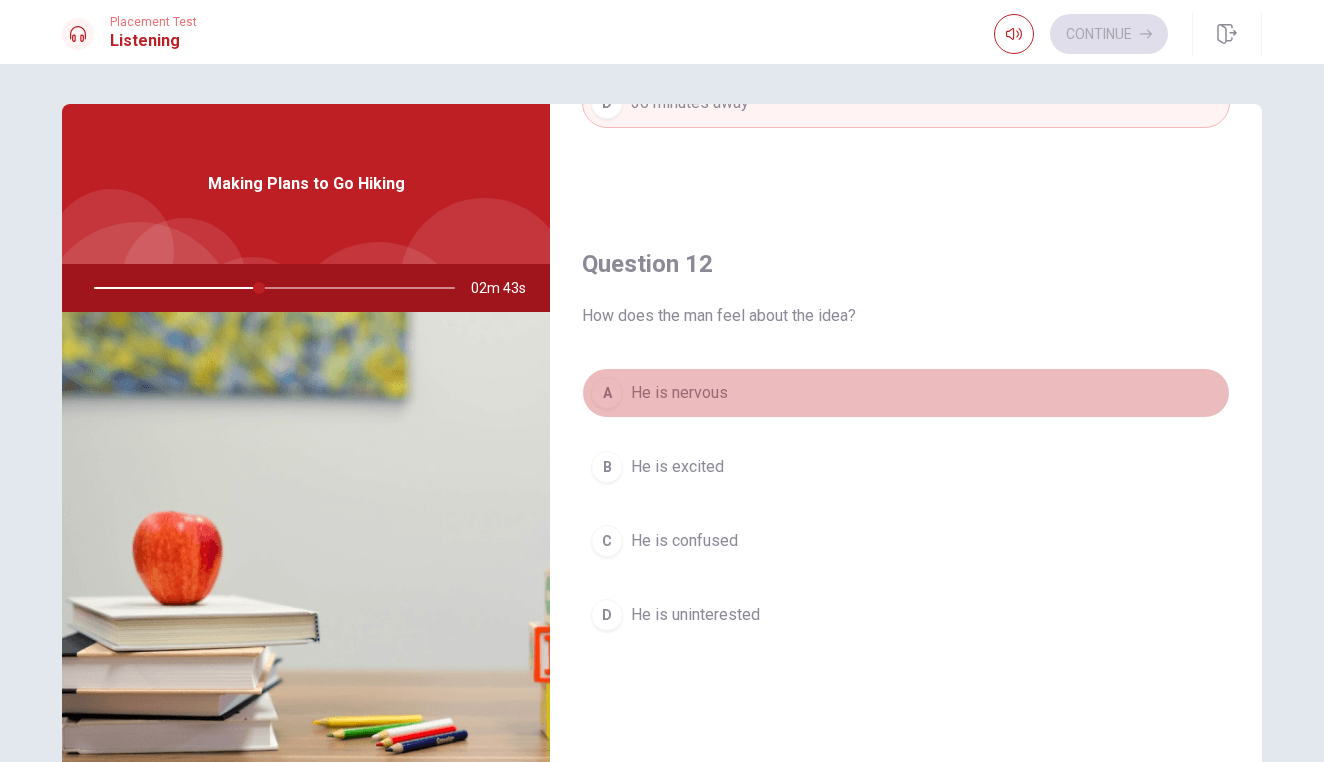 click on "A" at bounding box center (607, 393) 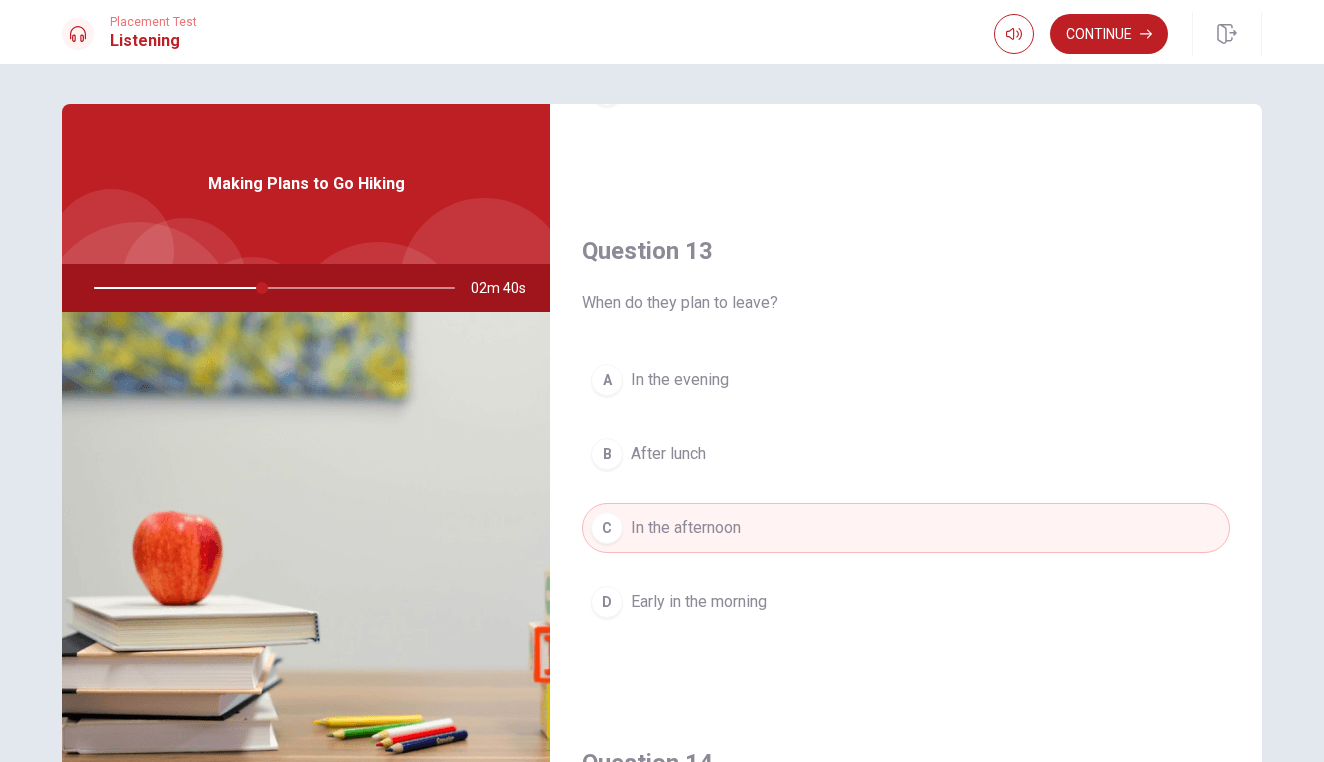 scroll, scrollTop: 944, scrollLeft: 0, axis: vertical 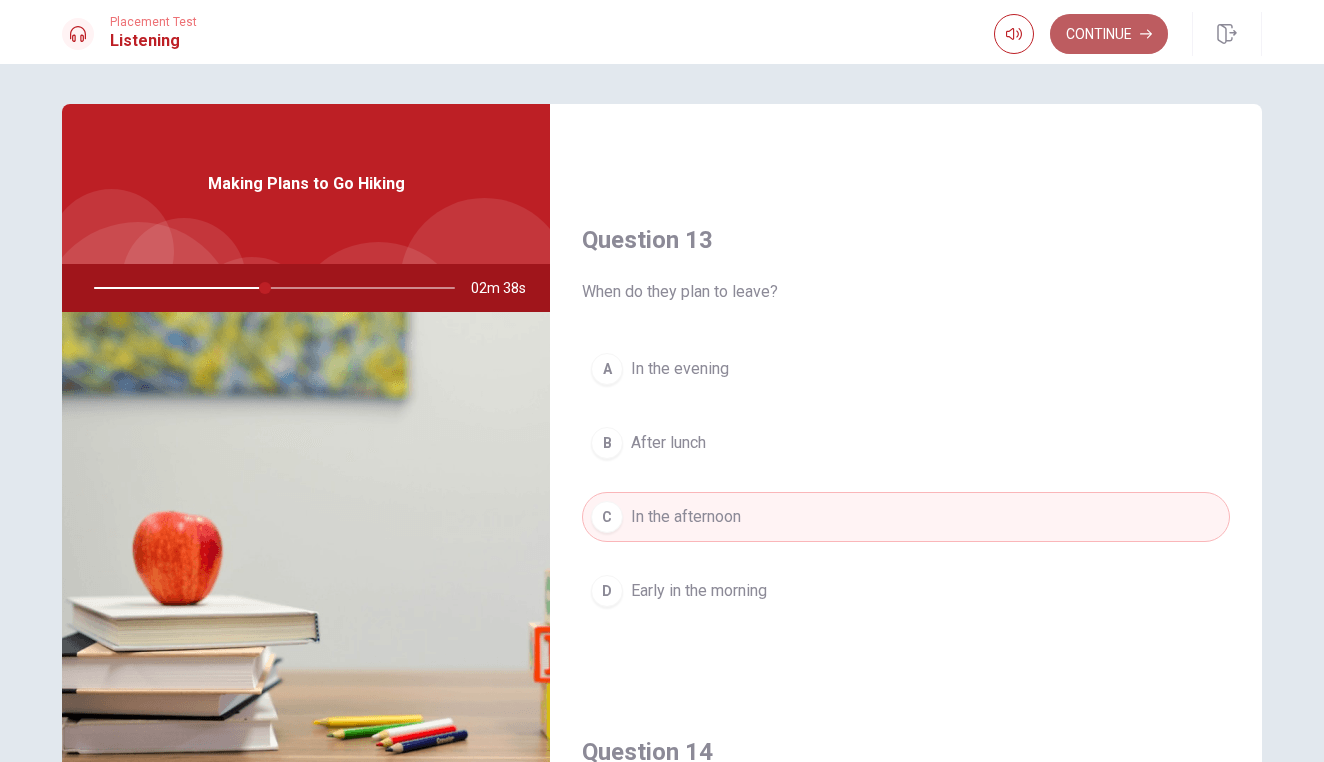 click on "Continue" at bounding box center (1109, 34) 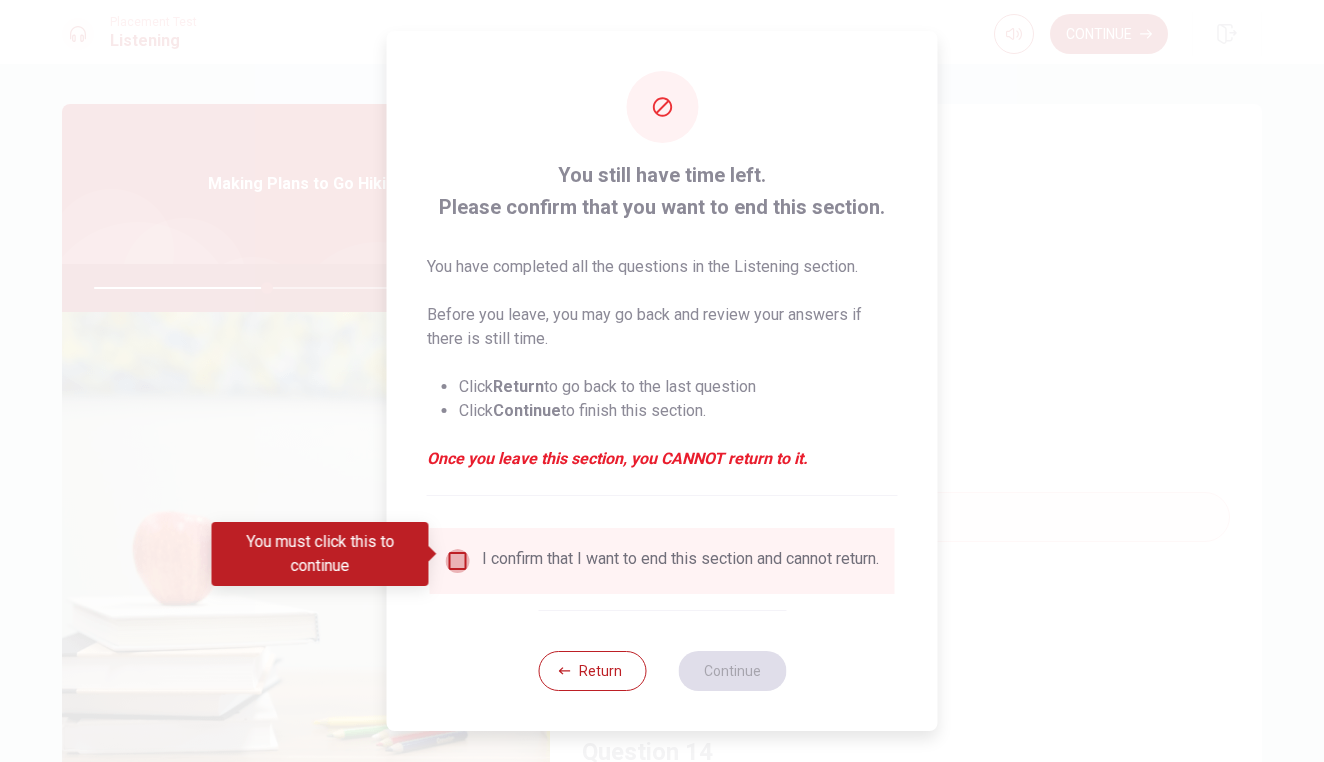 click at bounding box center [458, 561] 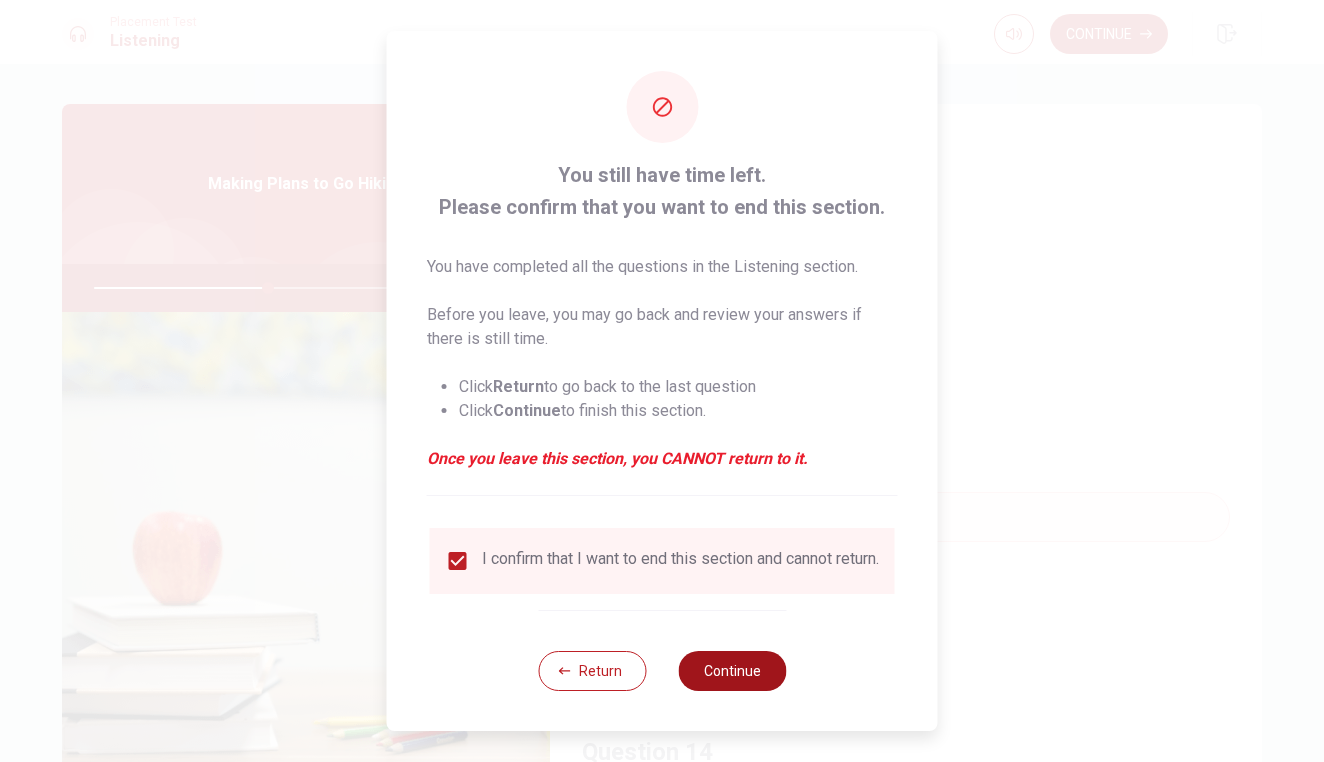 click on "Continue" at bounding box center (732, 671) 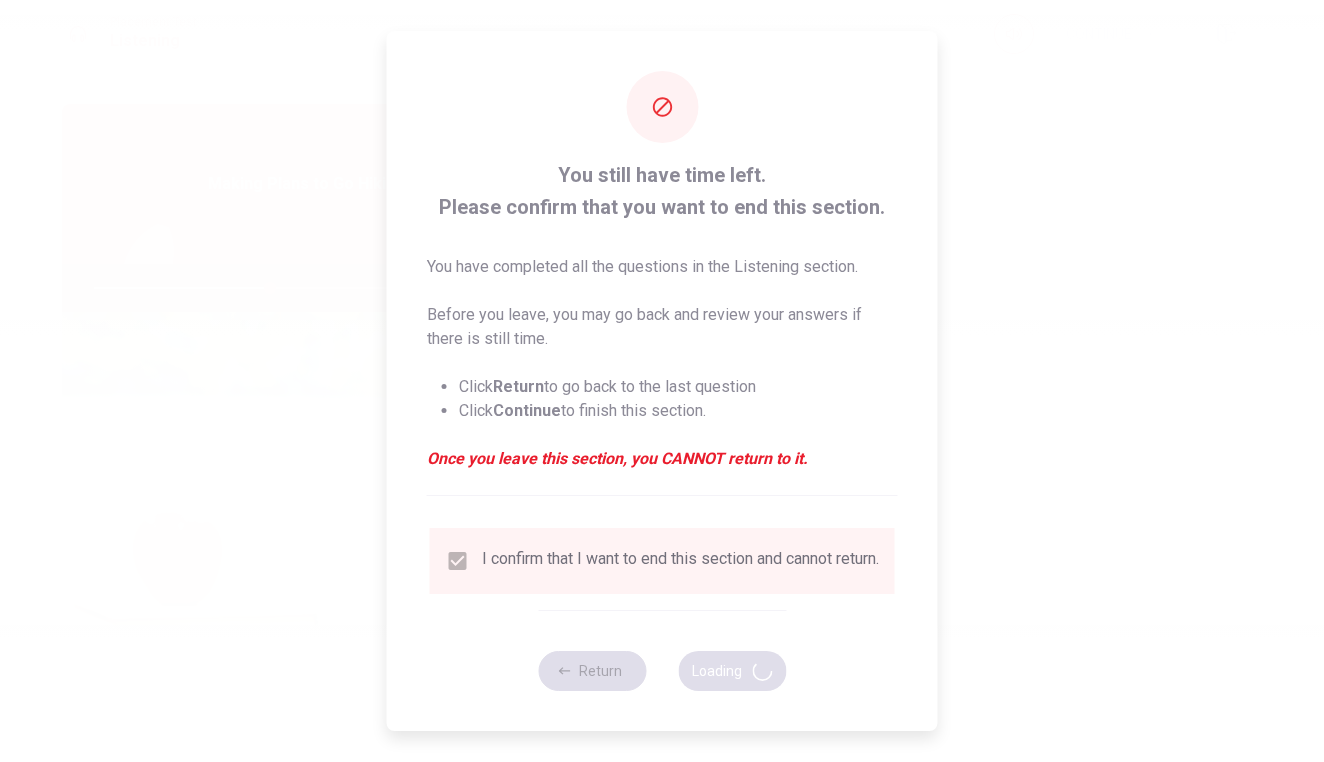 type on "49" 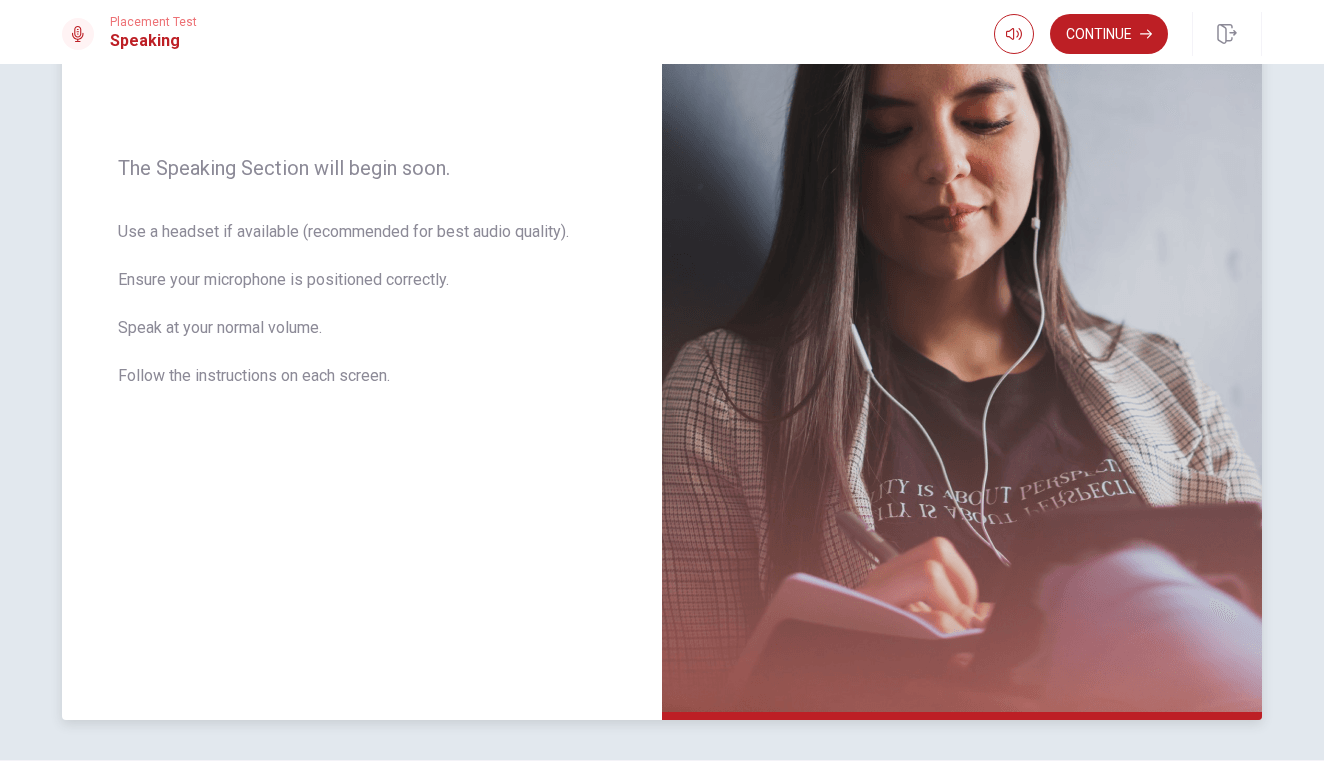 scroll, scrollTop: 255, scrollLeft: 0, axis: vertical 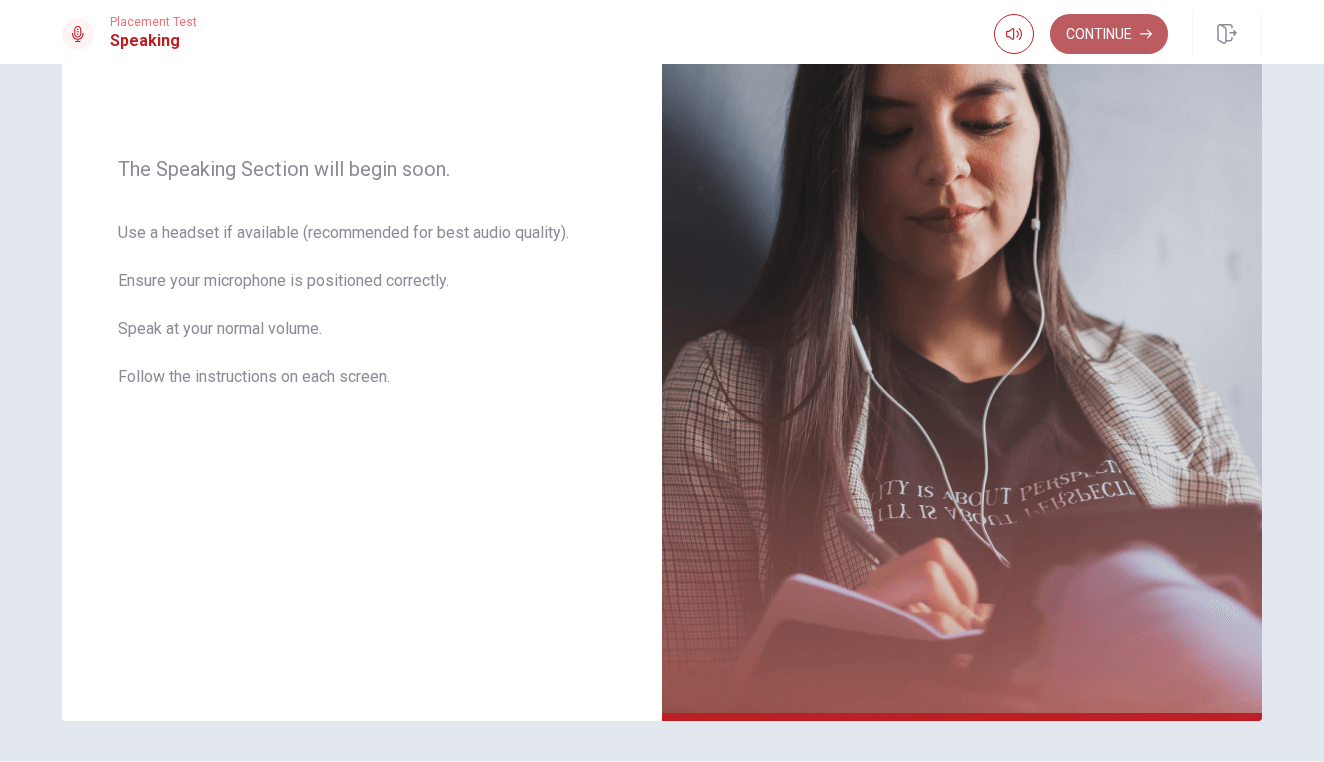 click on "Continue" at bounding box center [1109, 34] 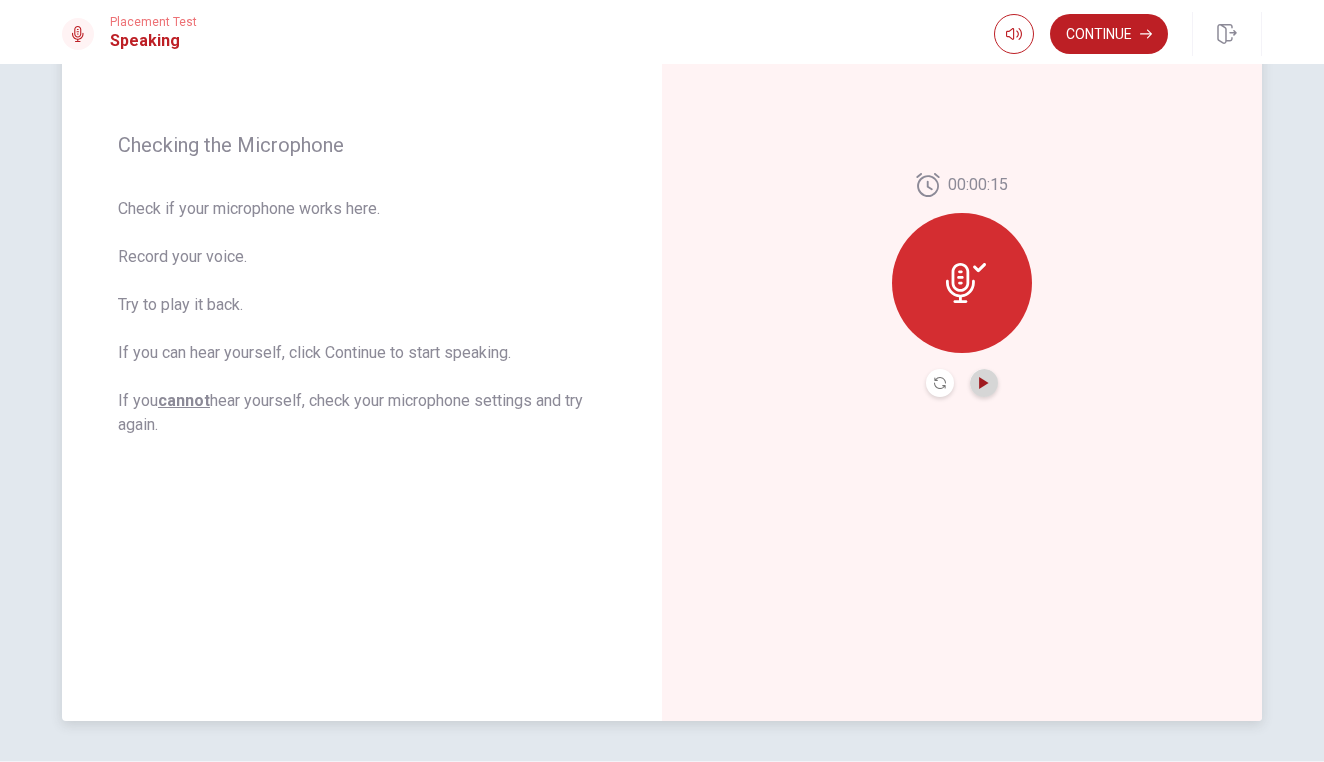 click 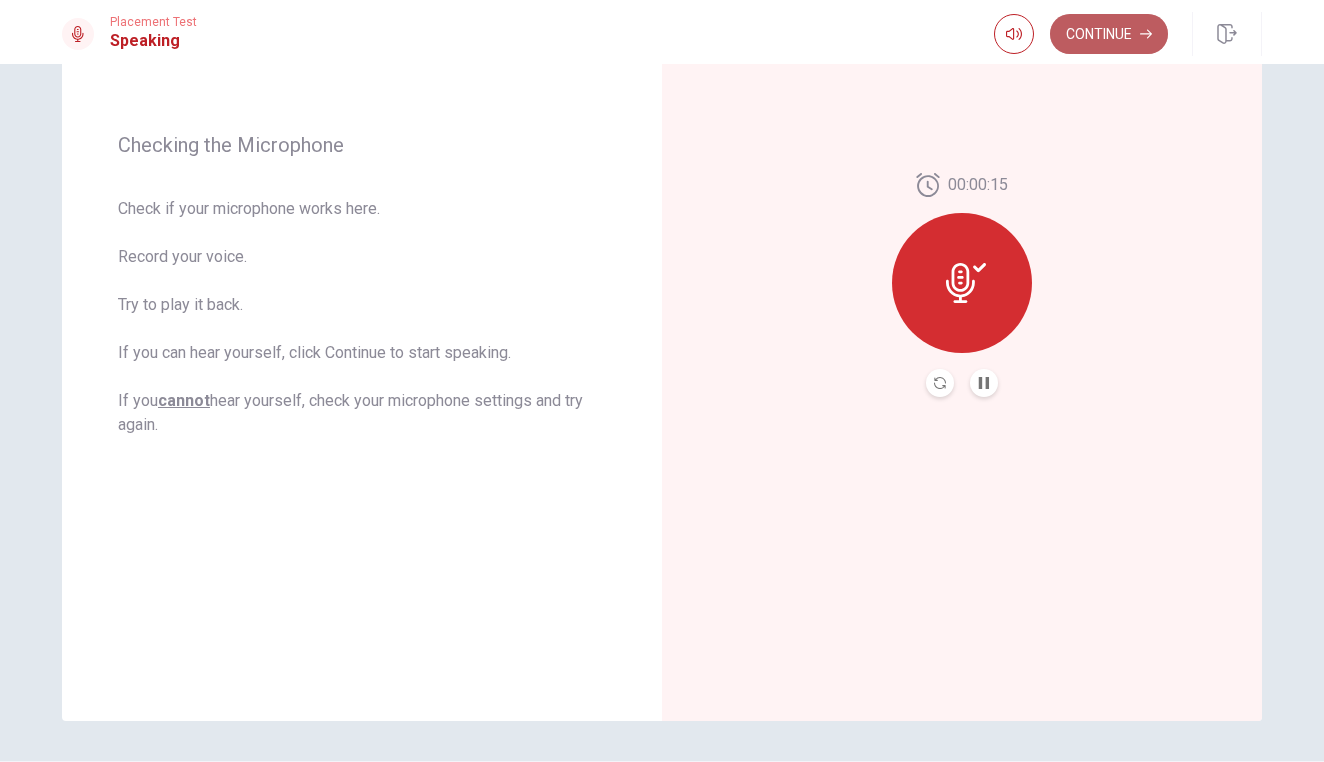 click on "Continue" at bounding box center (1109, 34) 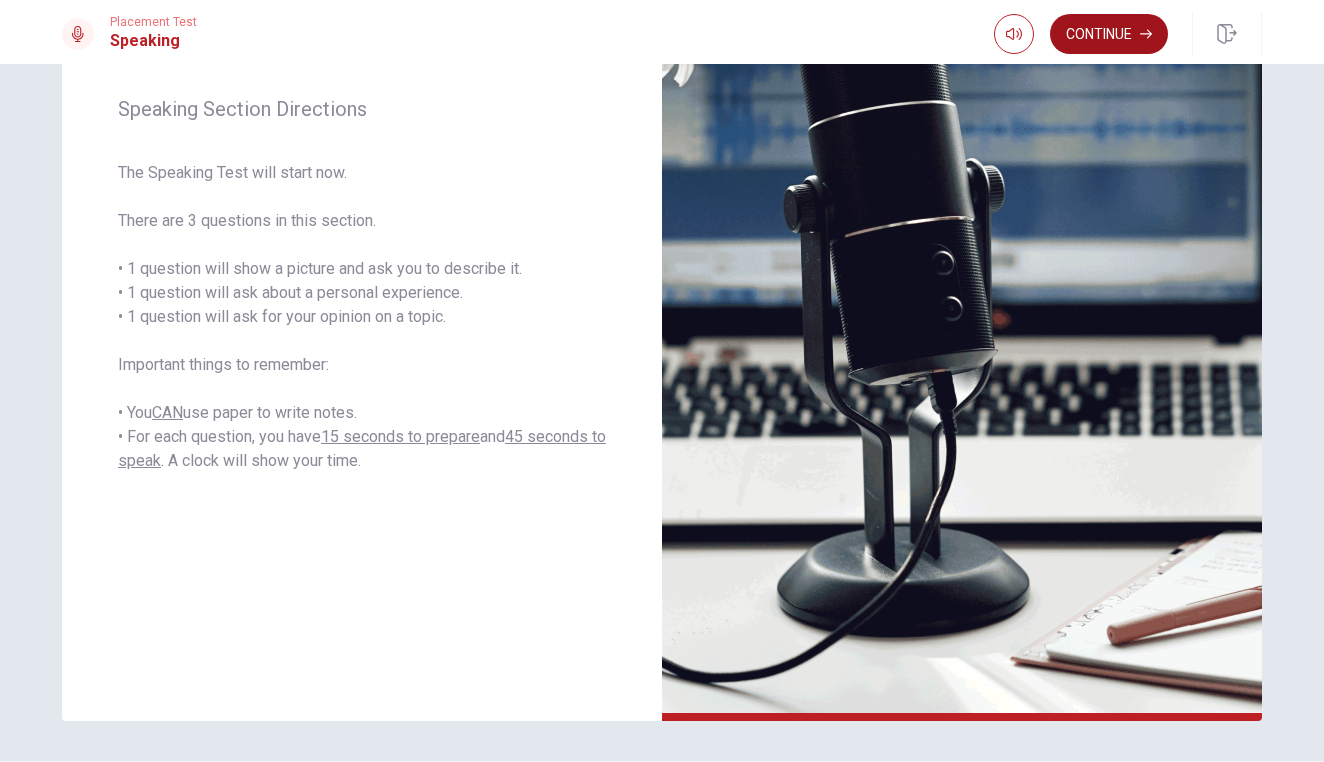 click on "Continue" at bounding box center [1109, 34] 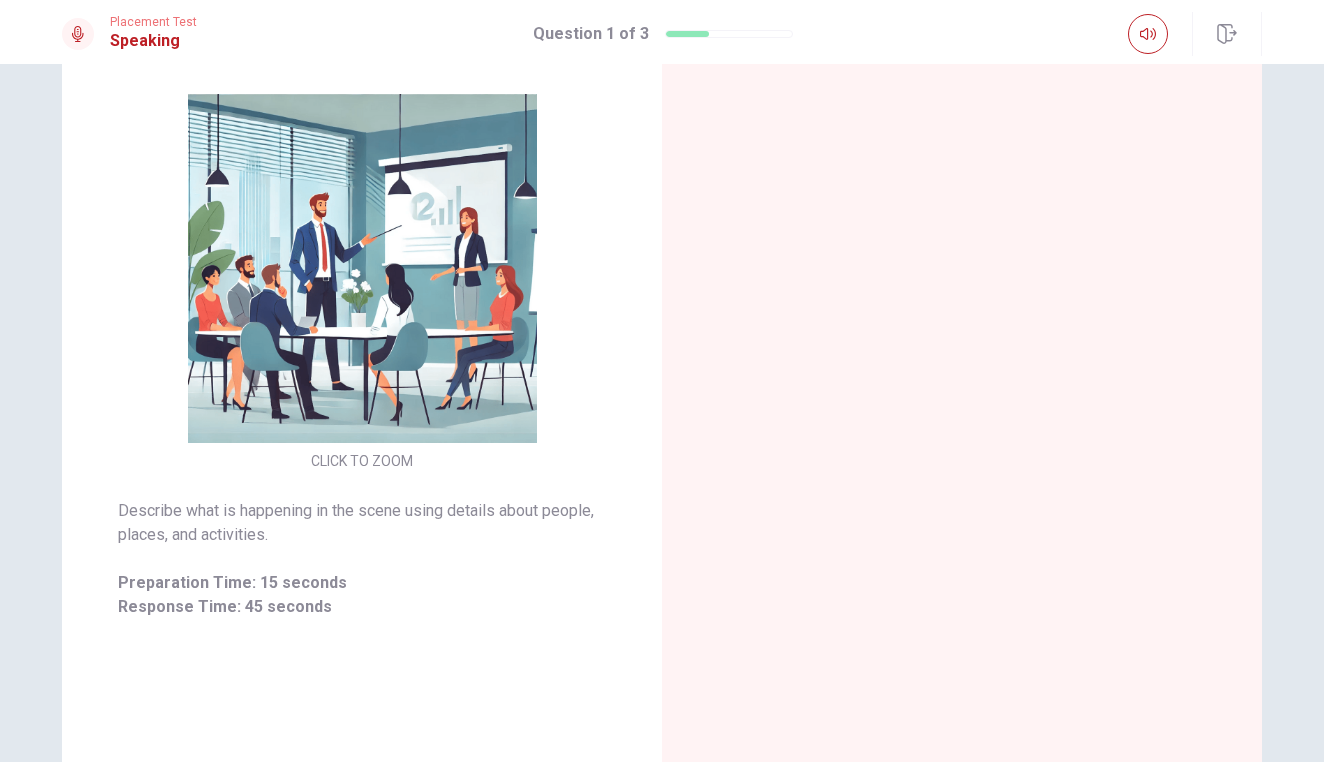 scroll, scrollTop: 201, scrollLeft: 0, axis: vertical 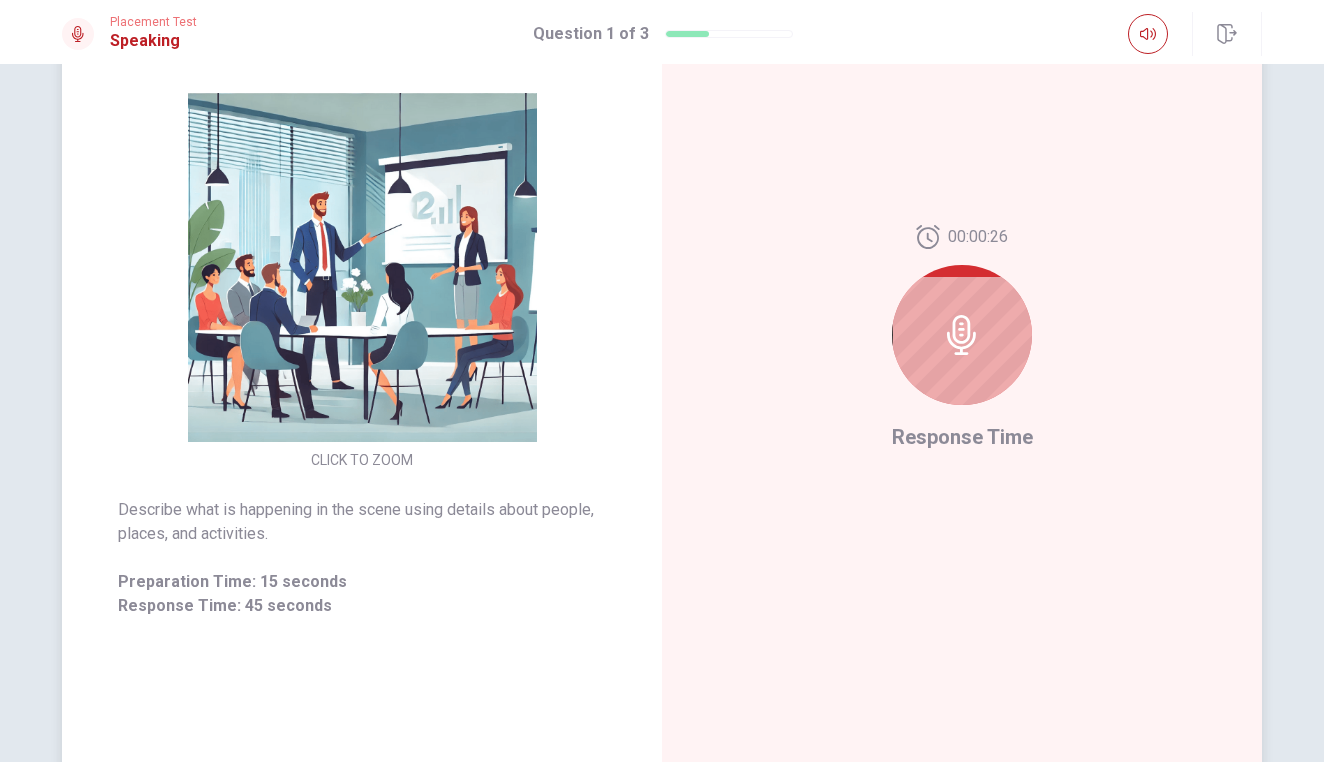 click at bounding box center [962, 335] 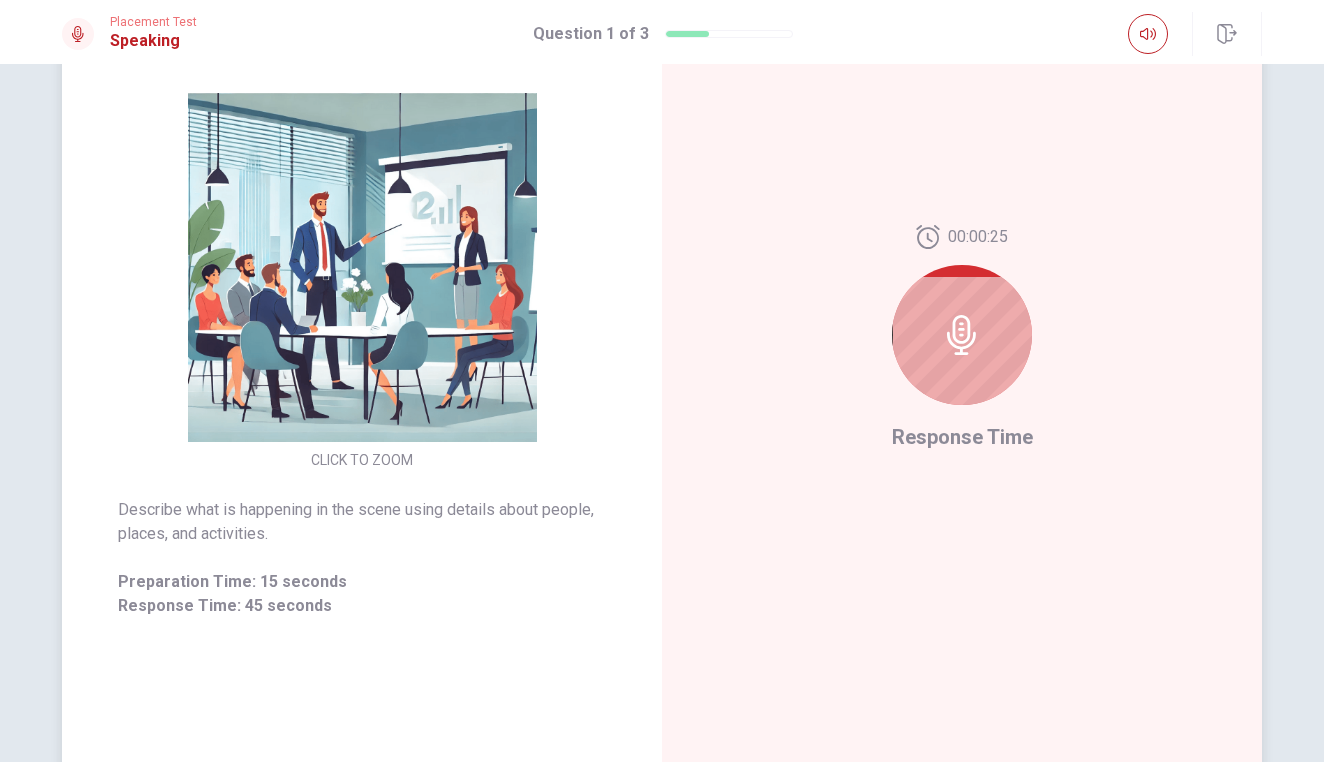 click 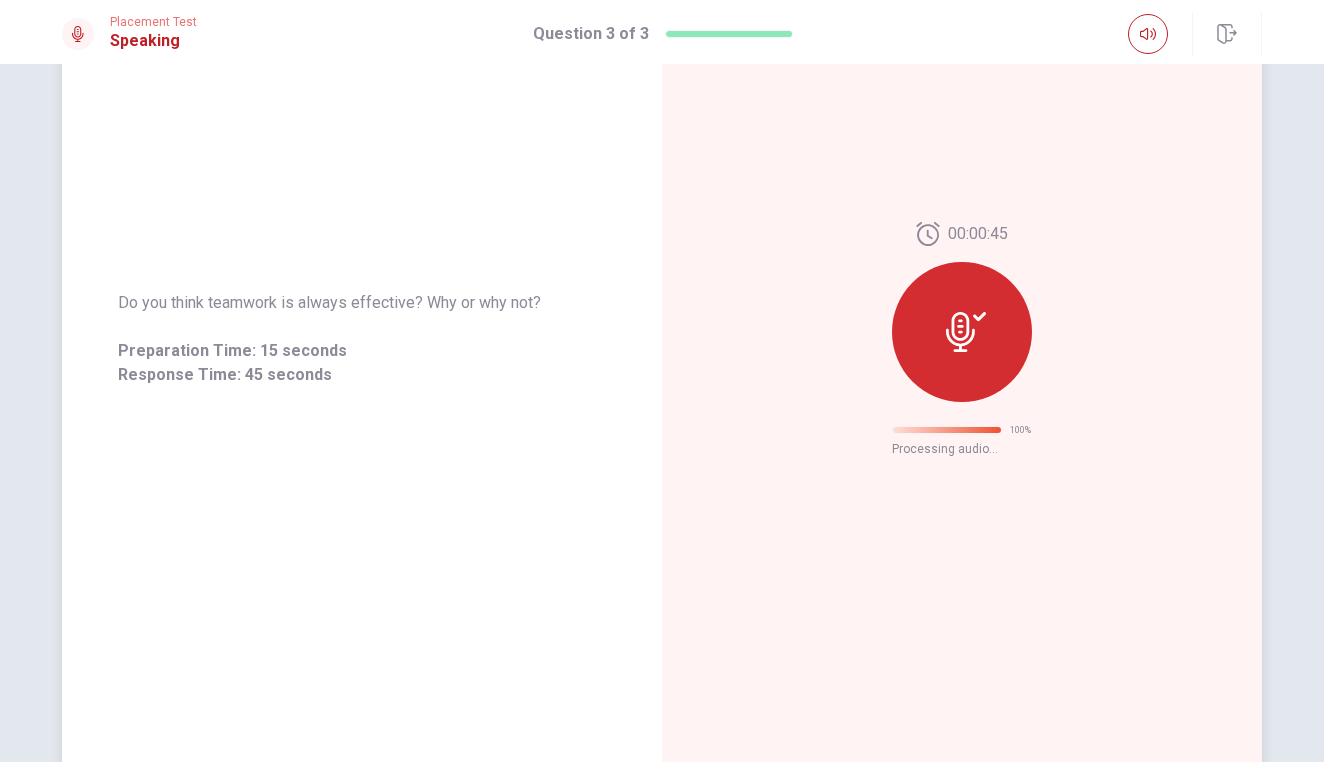 scroll, scrollTop: 0, scrollLeft: 0, axis: both 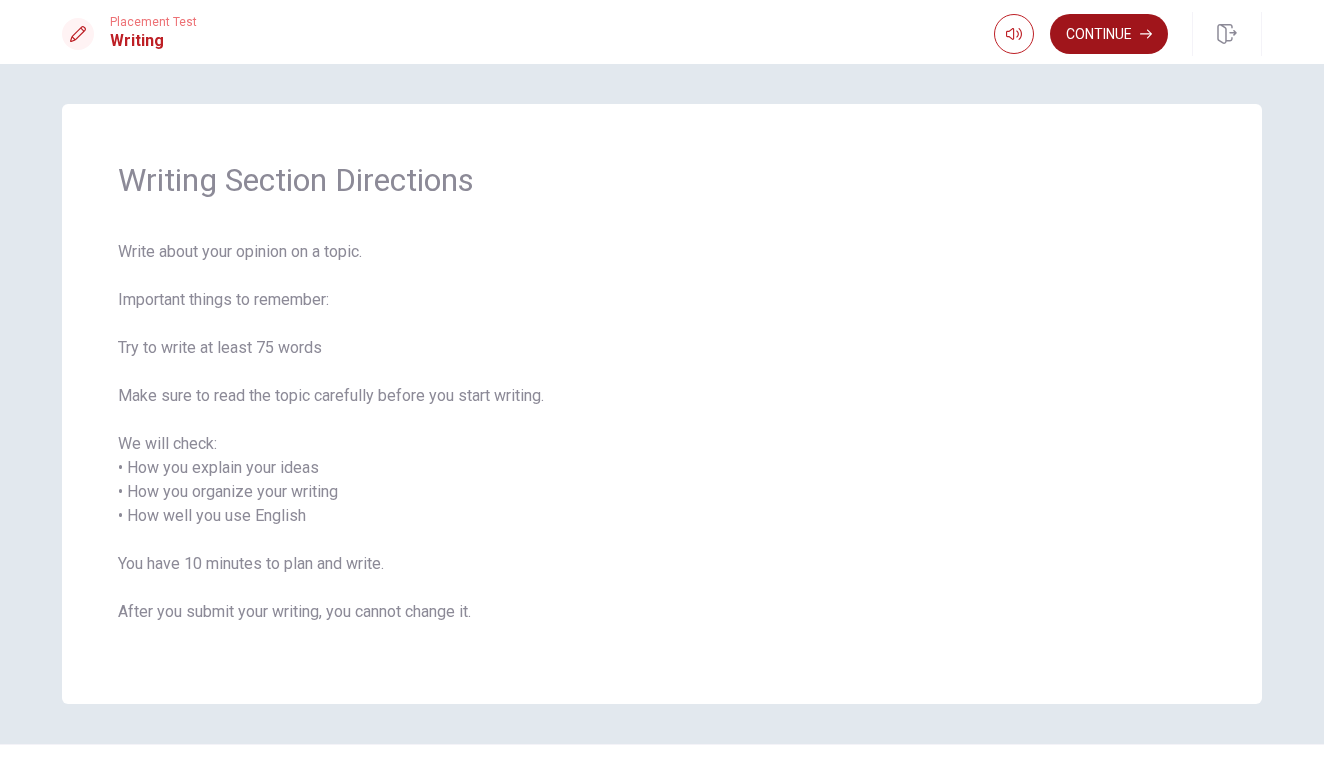 click on "Continue" at bounding box center (1109, 34) 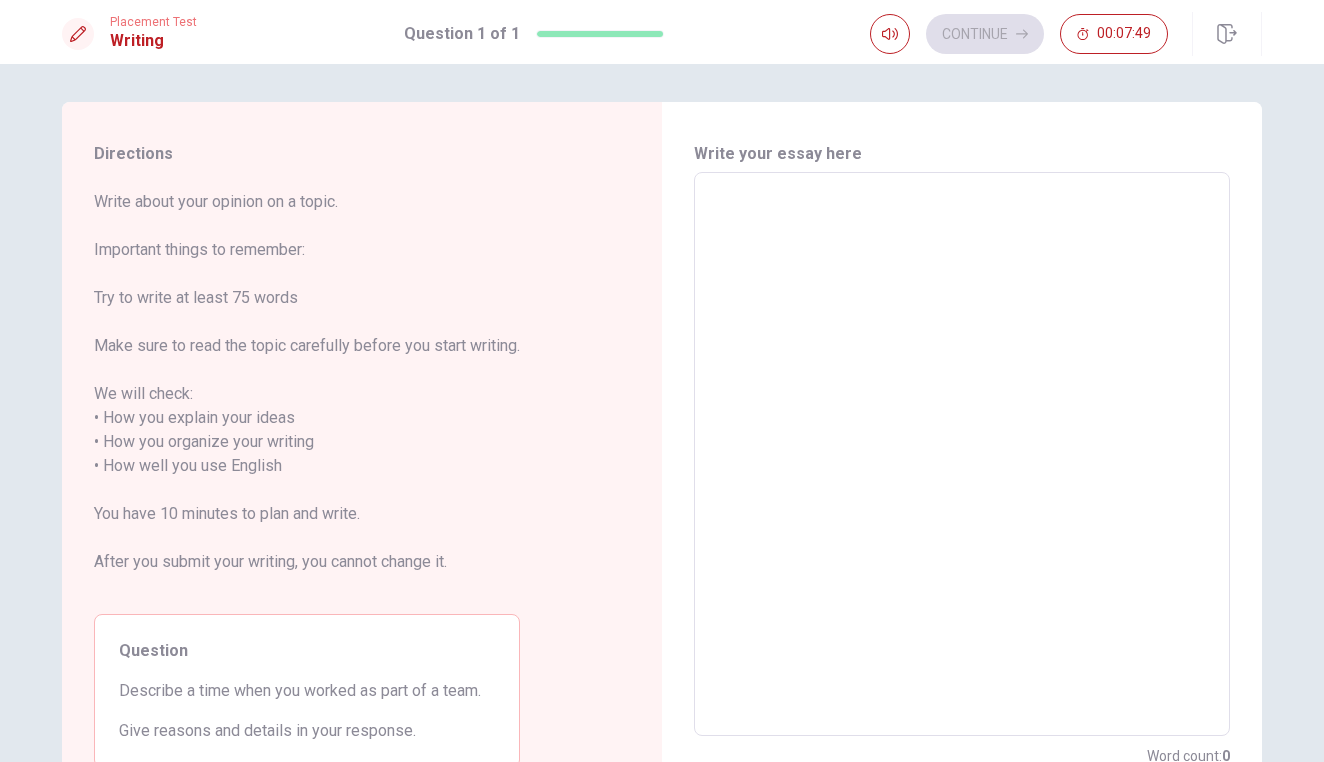 scroll, scrollTop: 1, scrollLeft: 0, axis: vertical 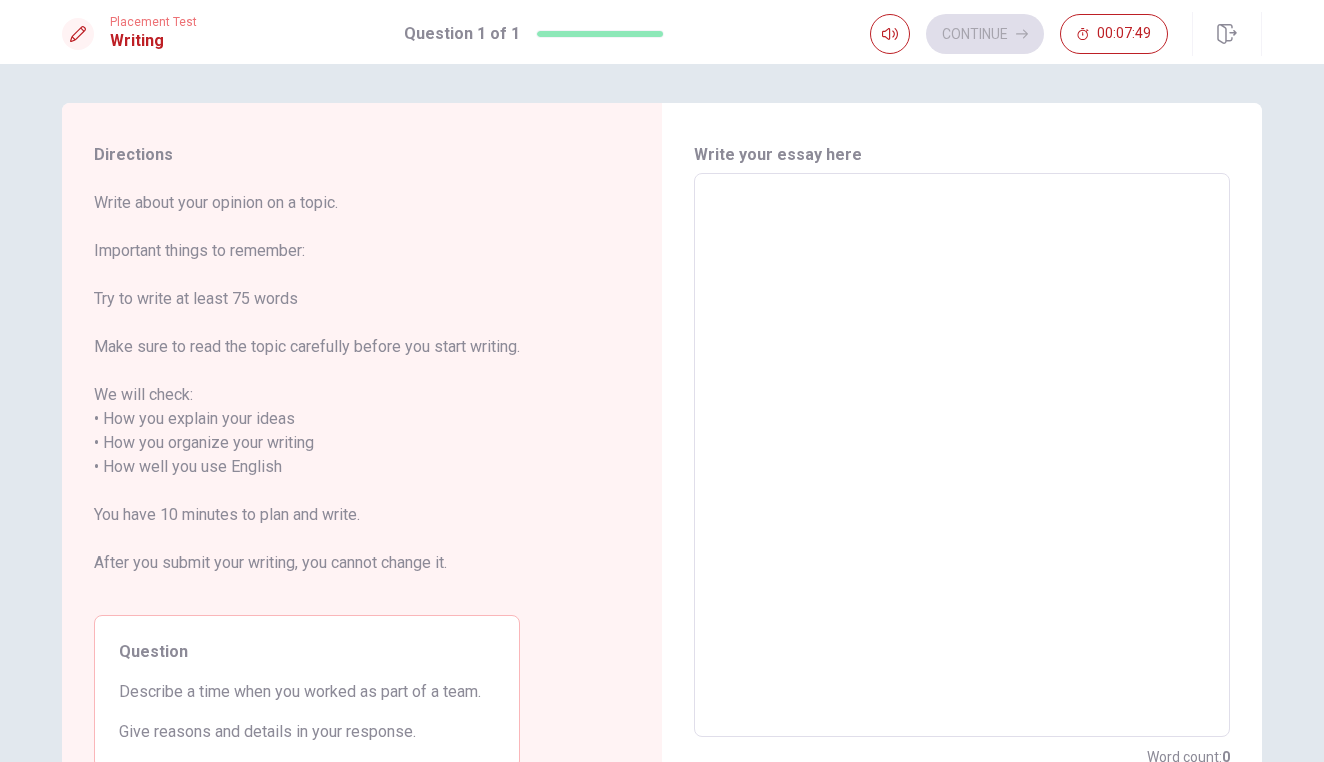 click at bounding box center [962, 455] 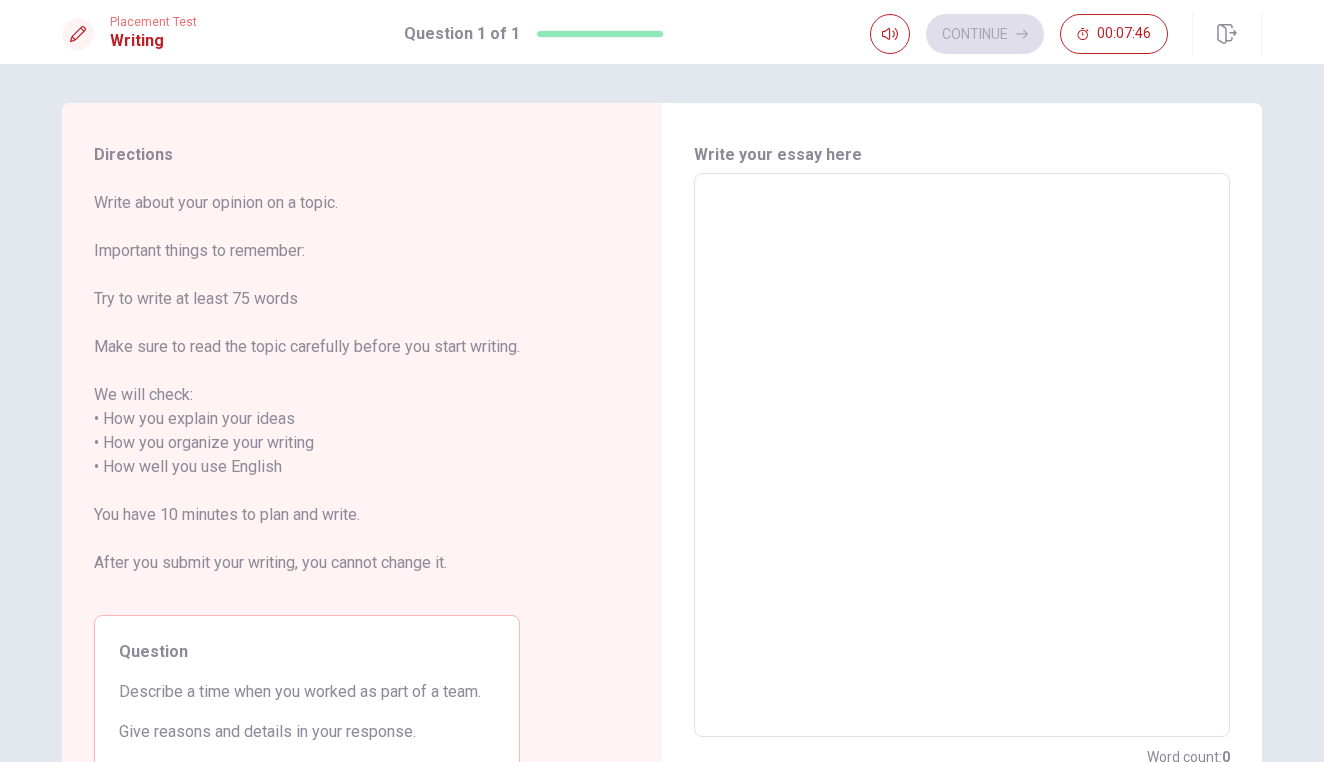 type on "i" 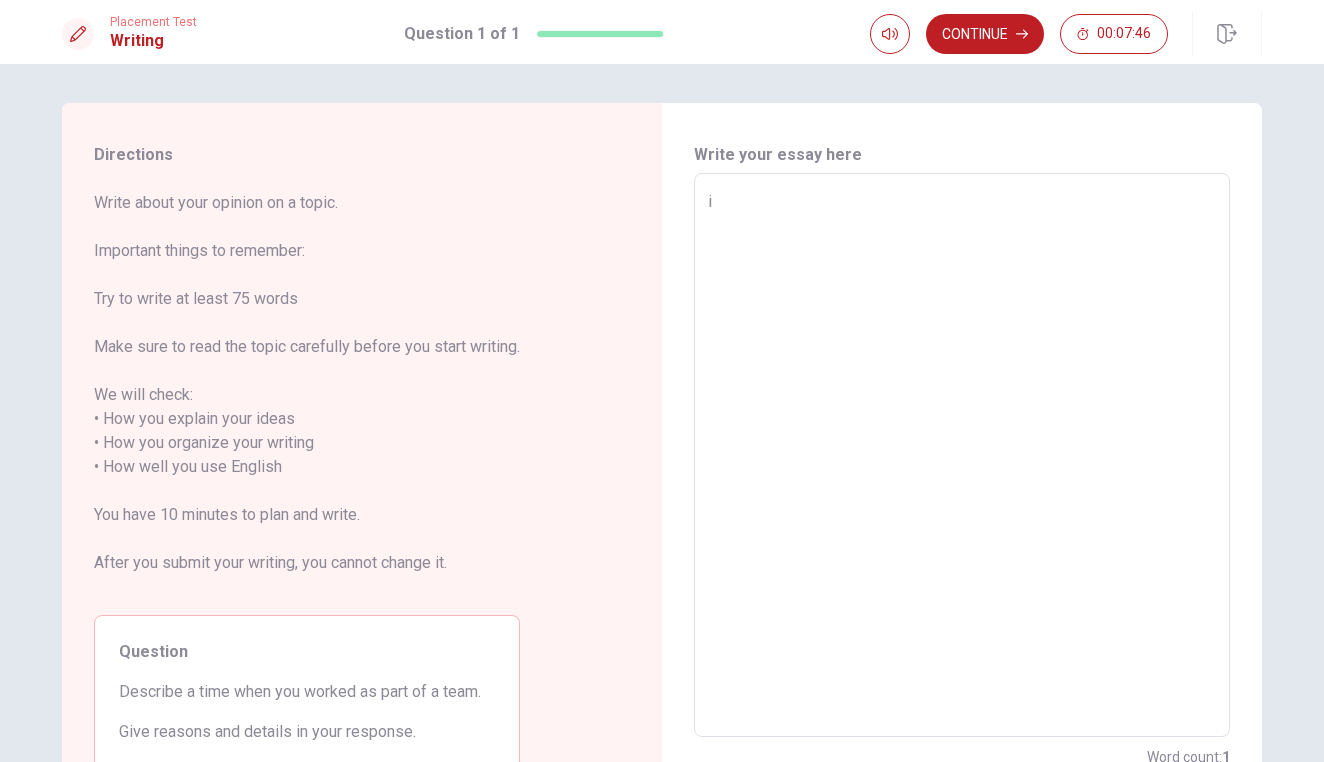 type on "x" 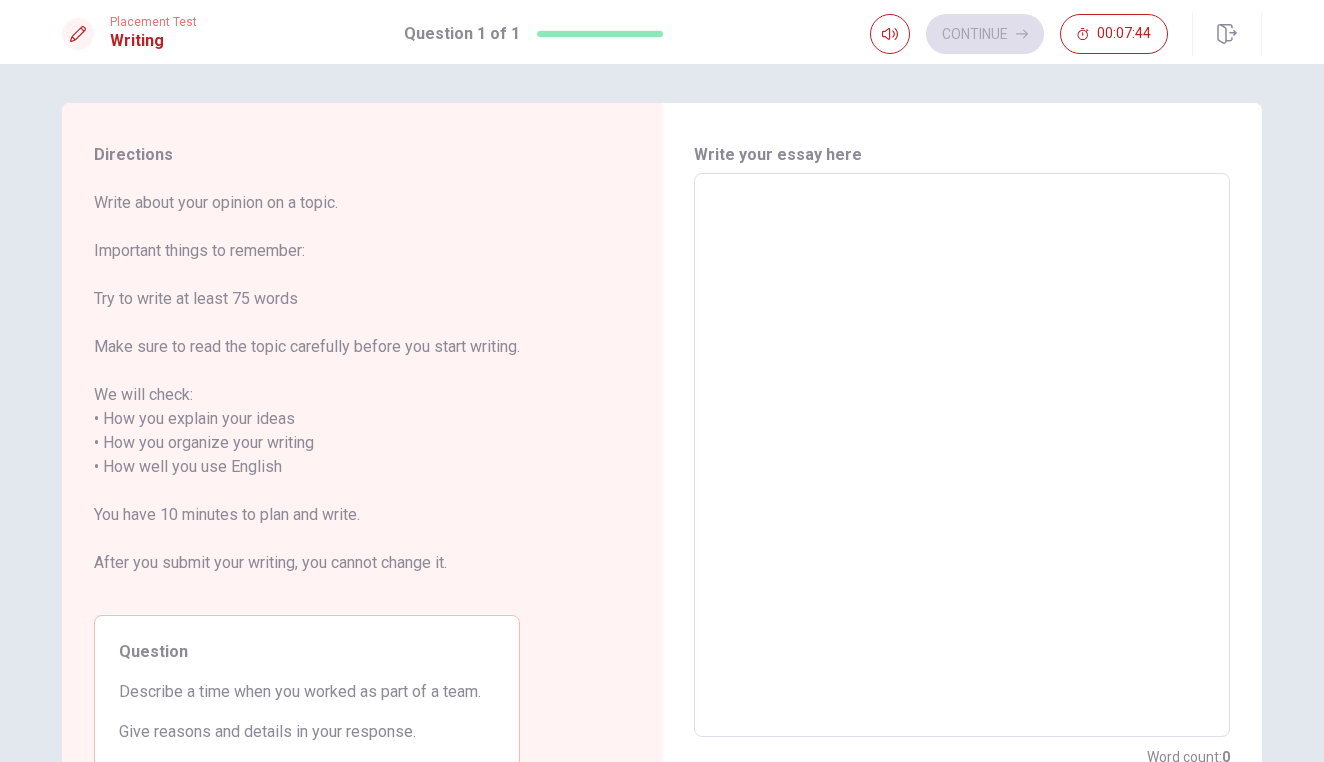 type on "i" 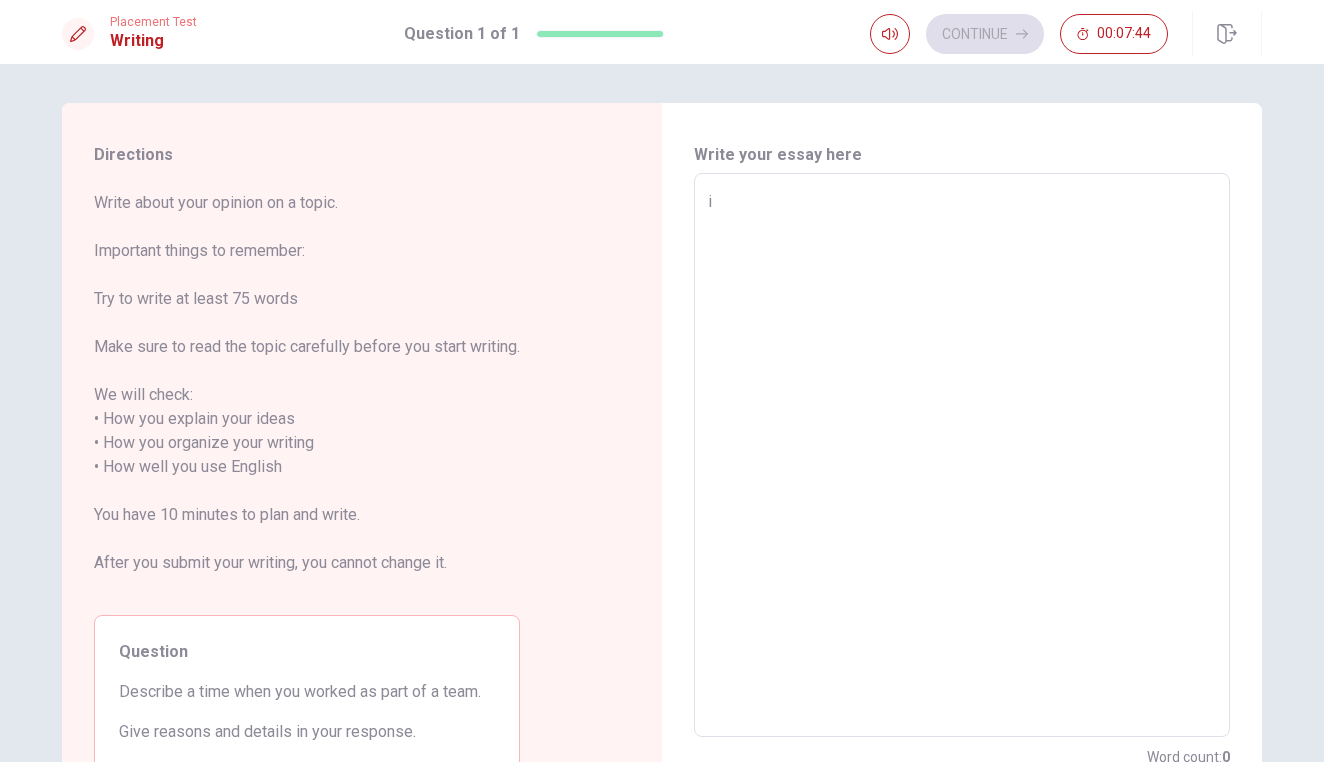 type on "x" 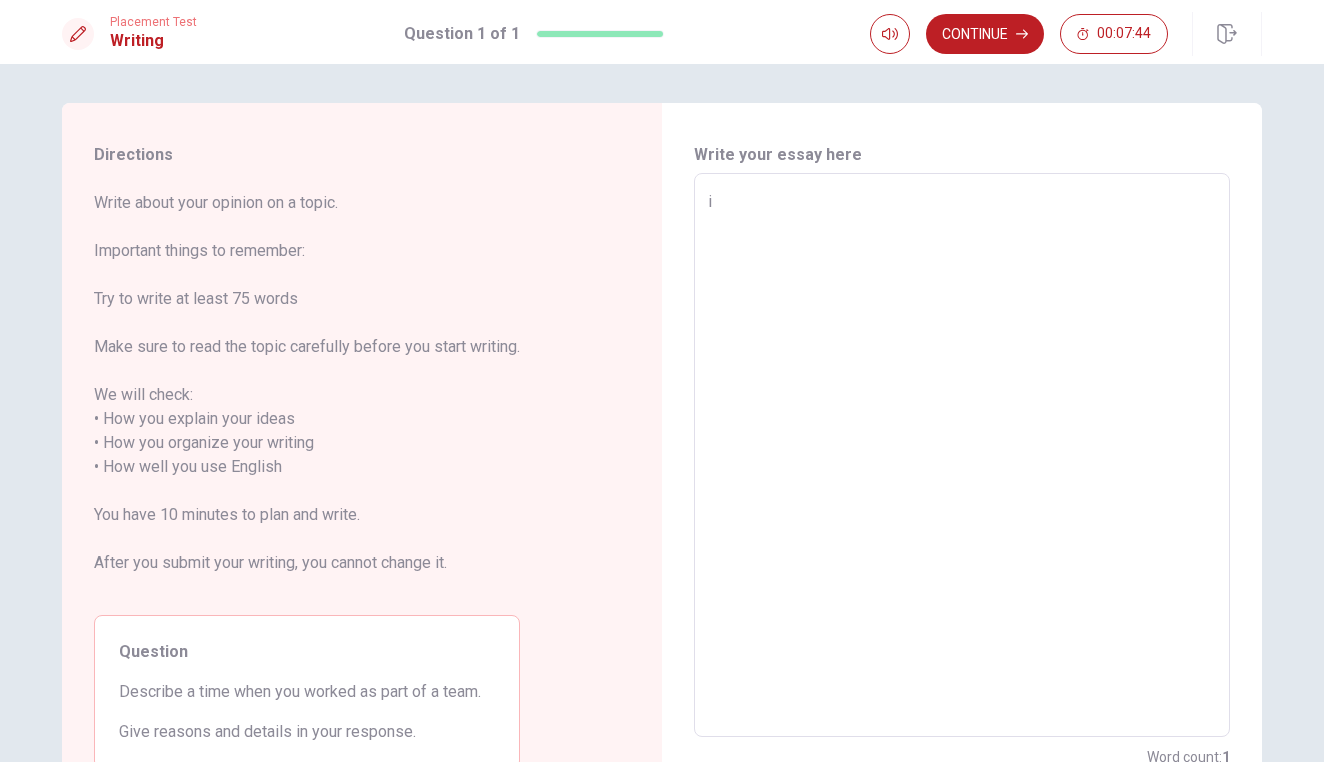 type on "iy" 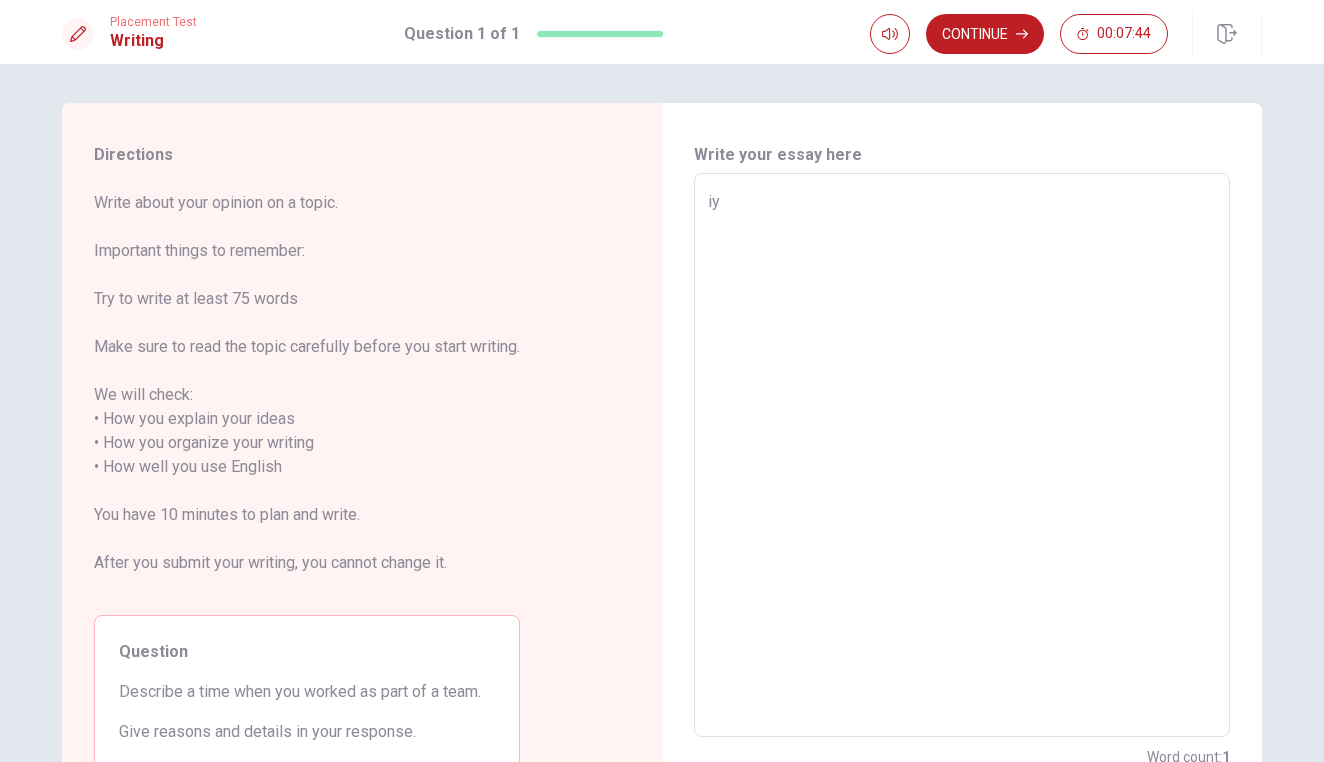 type on "x" 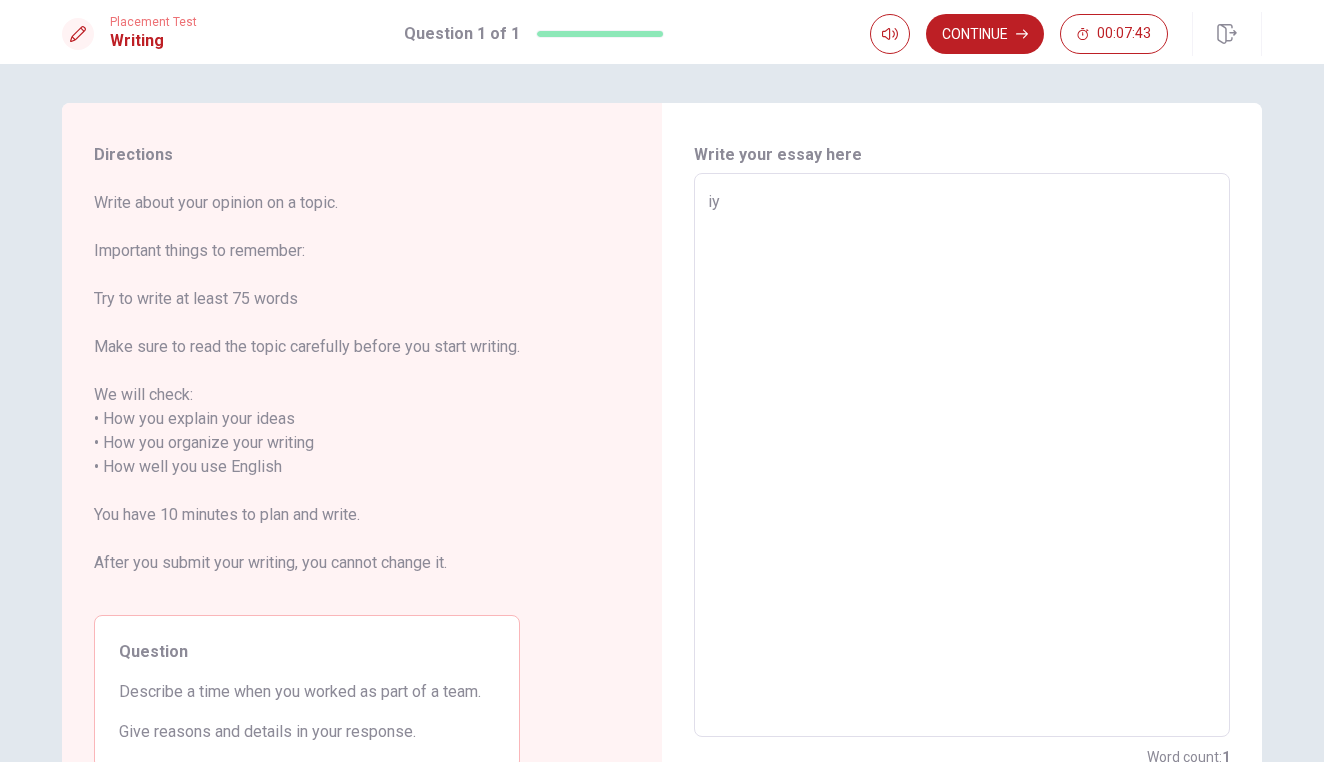 type on "iyo" 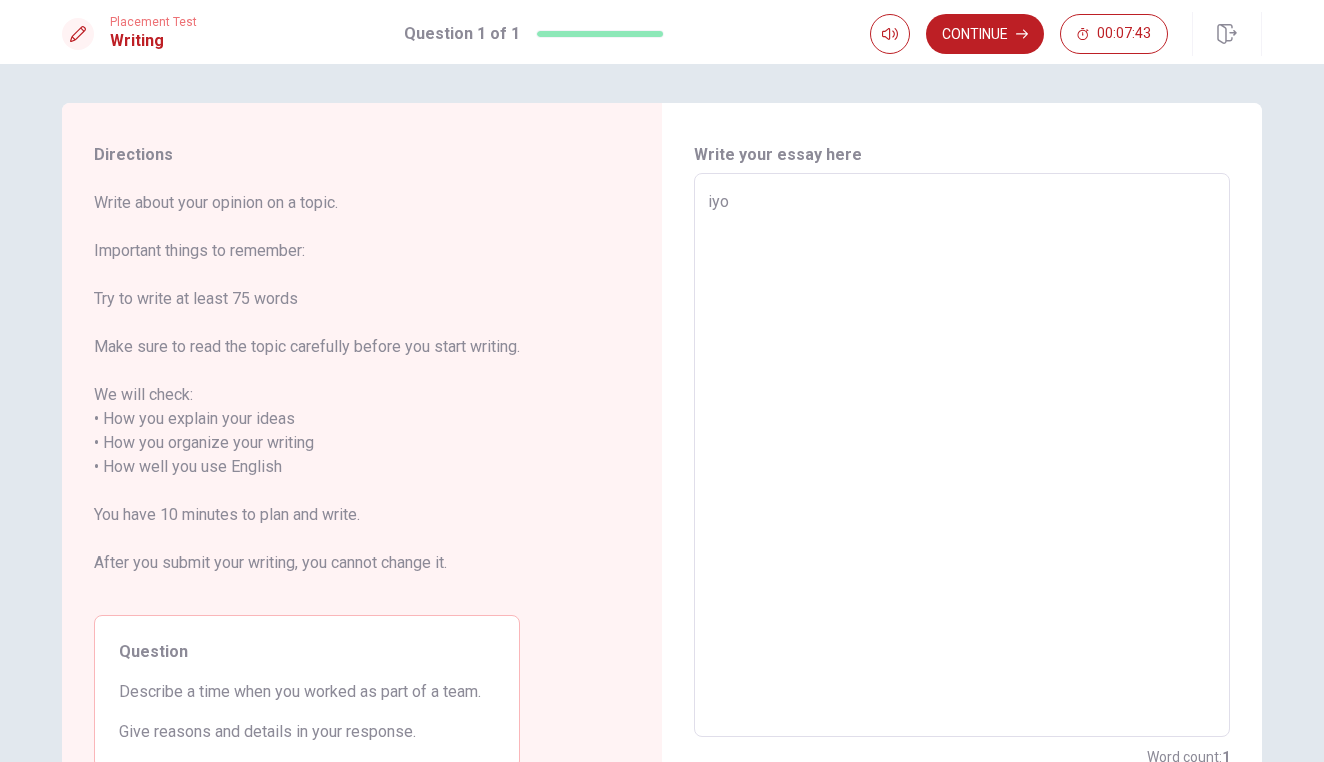 type on "x" 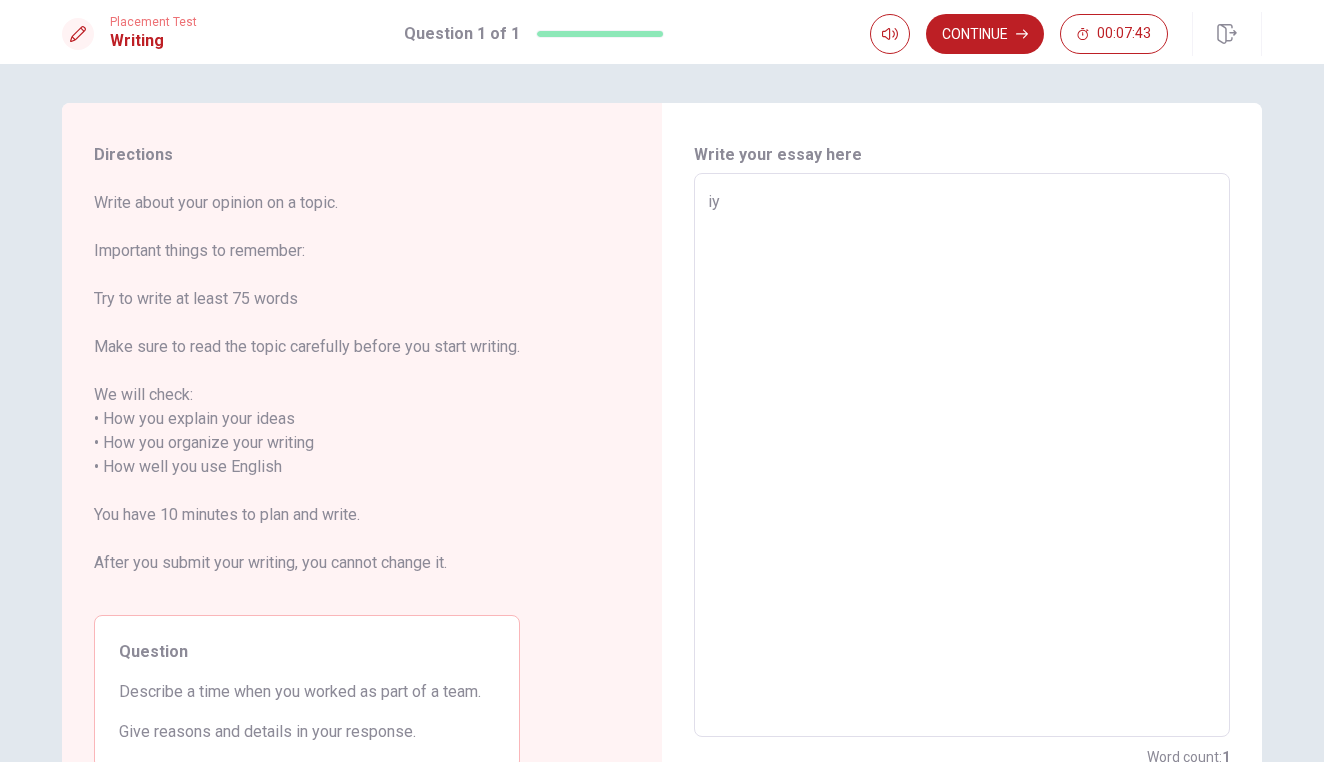 type on "x" 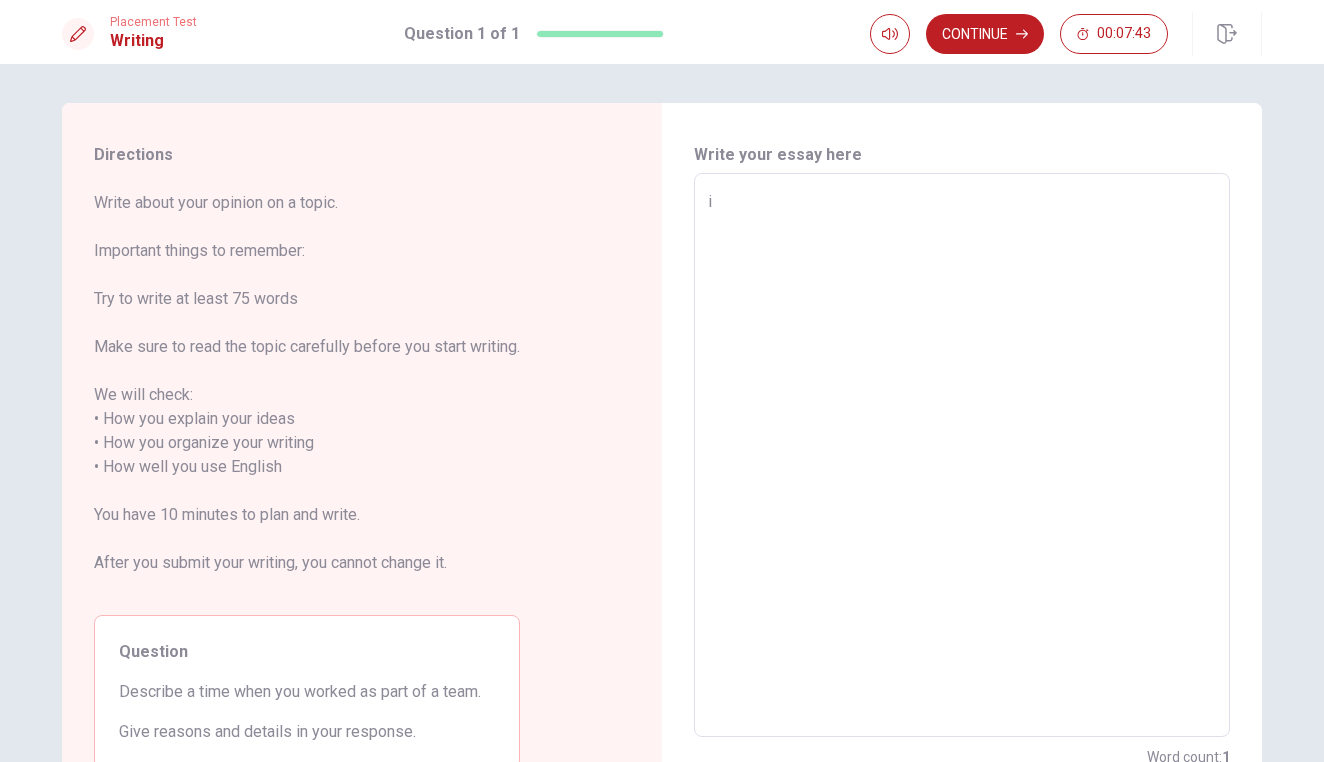 type on "x" 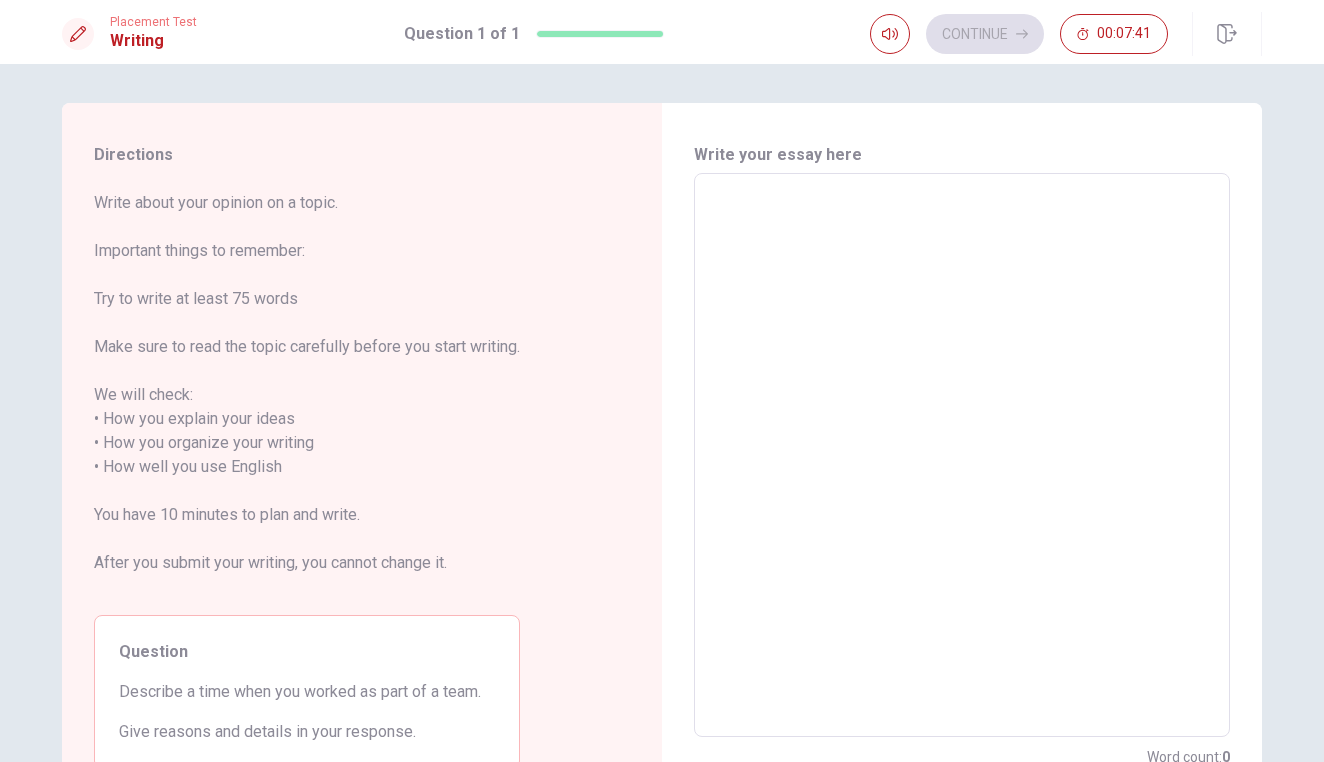 type on "I" 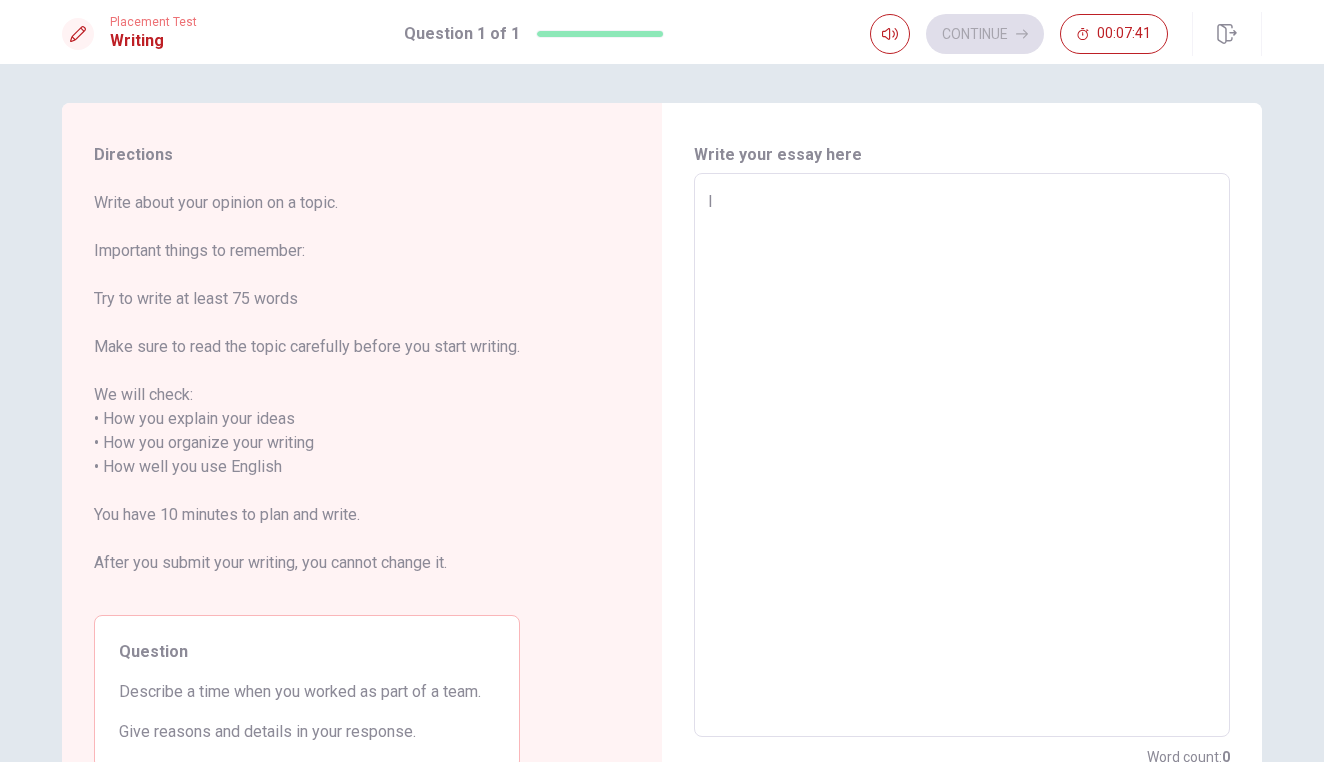 type on "x" 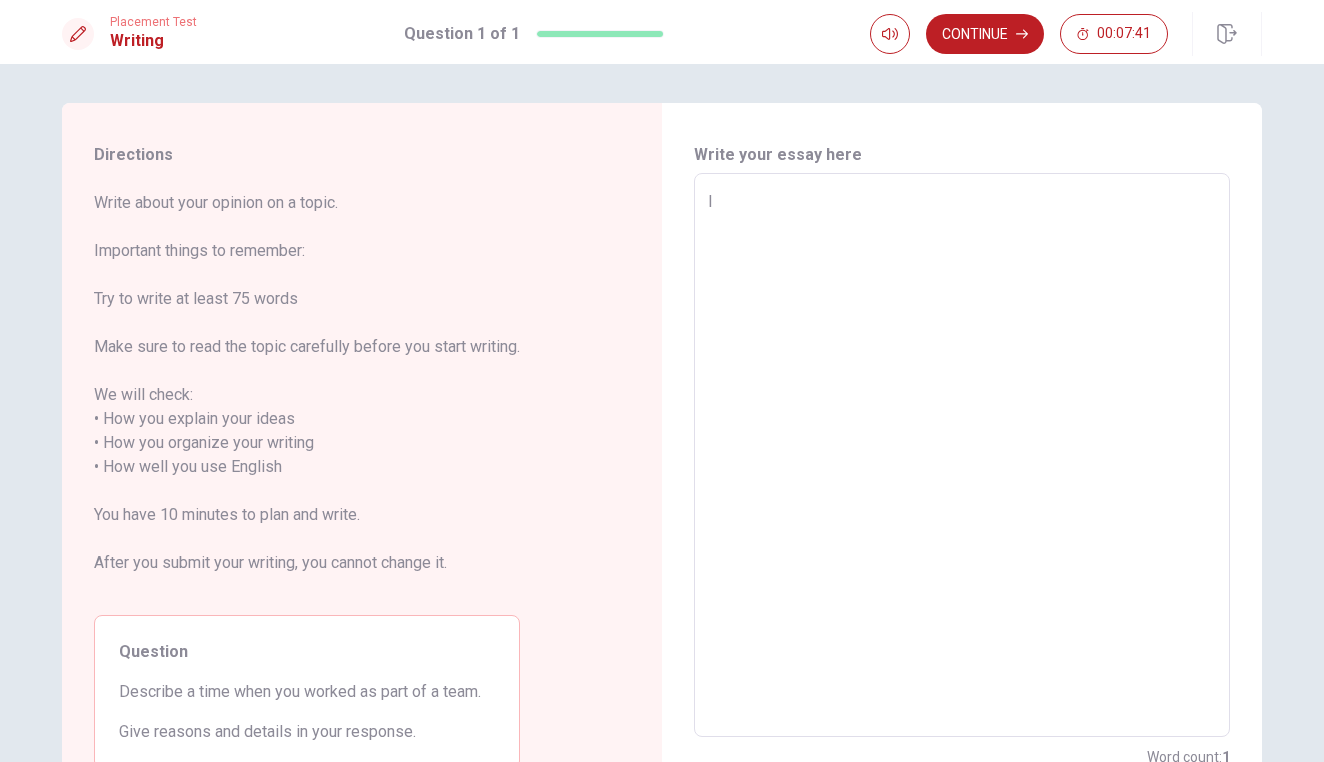 type on "I" 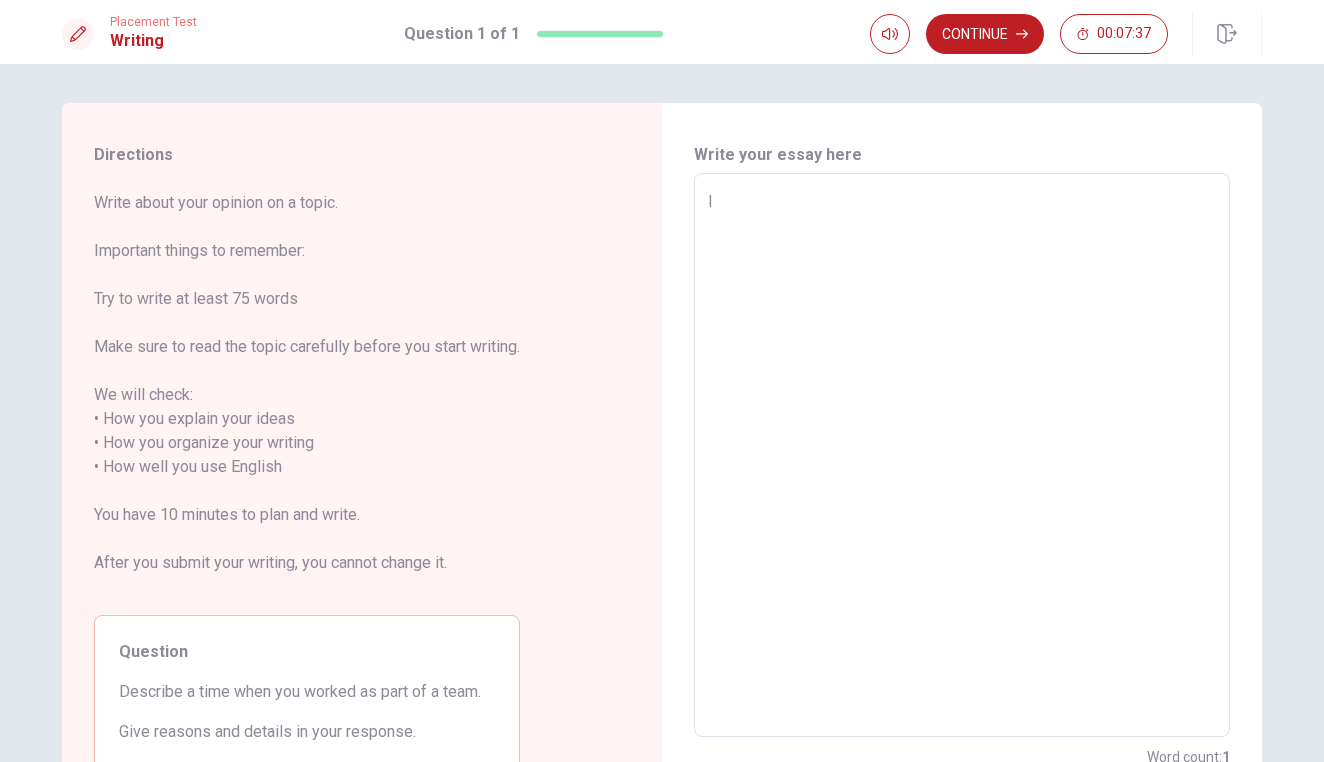 type on "x" 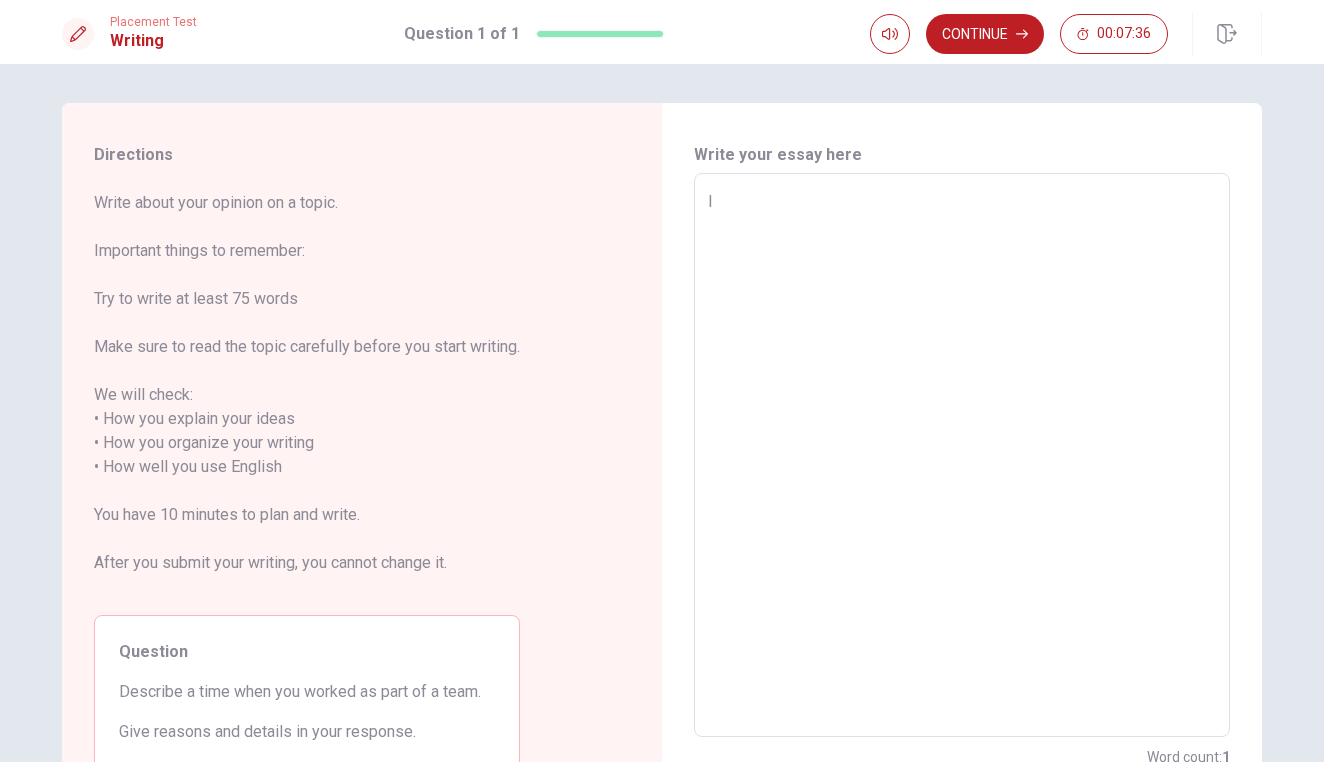 type on "I w" 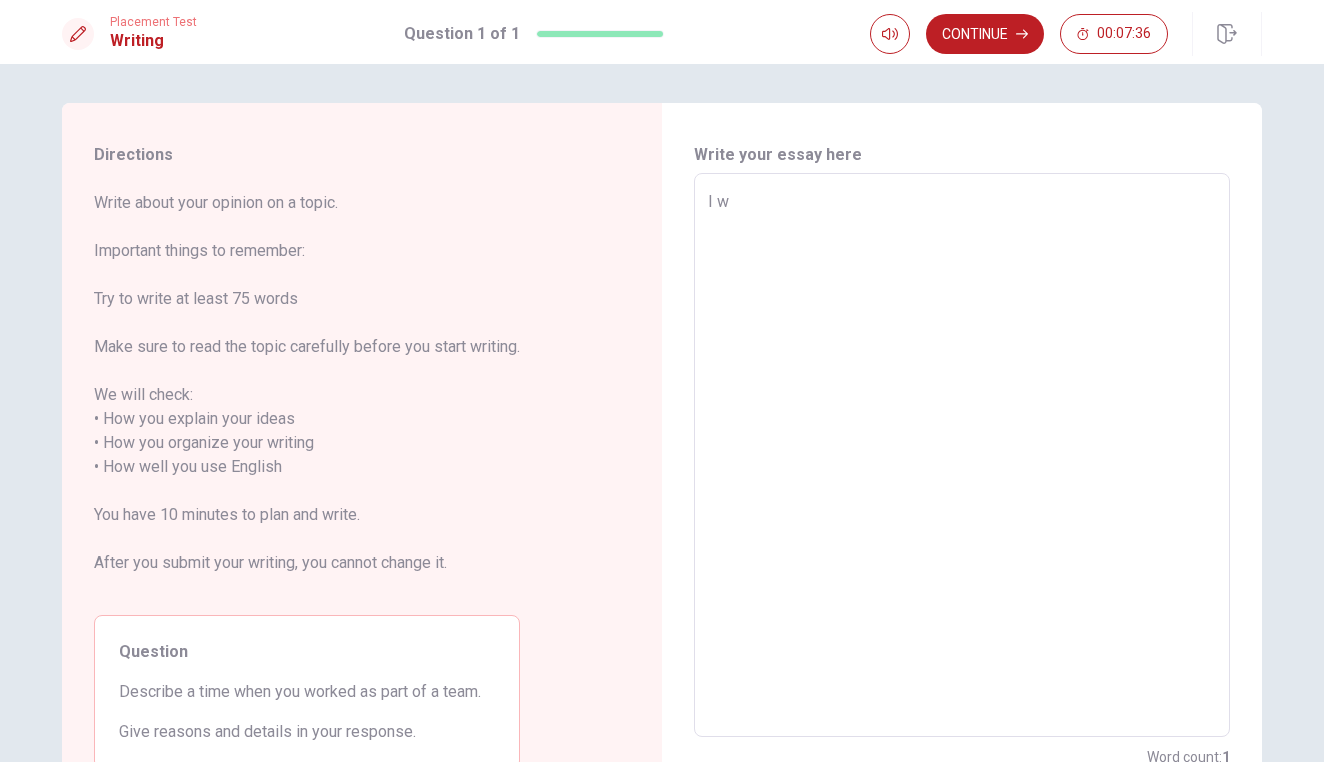 type on "x" 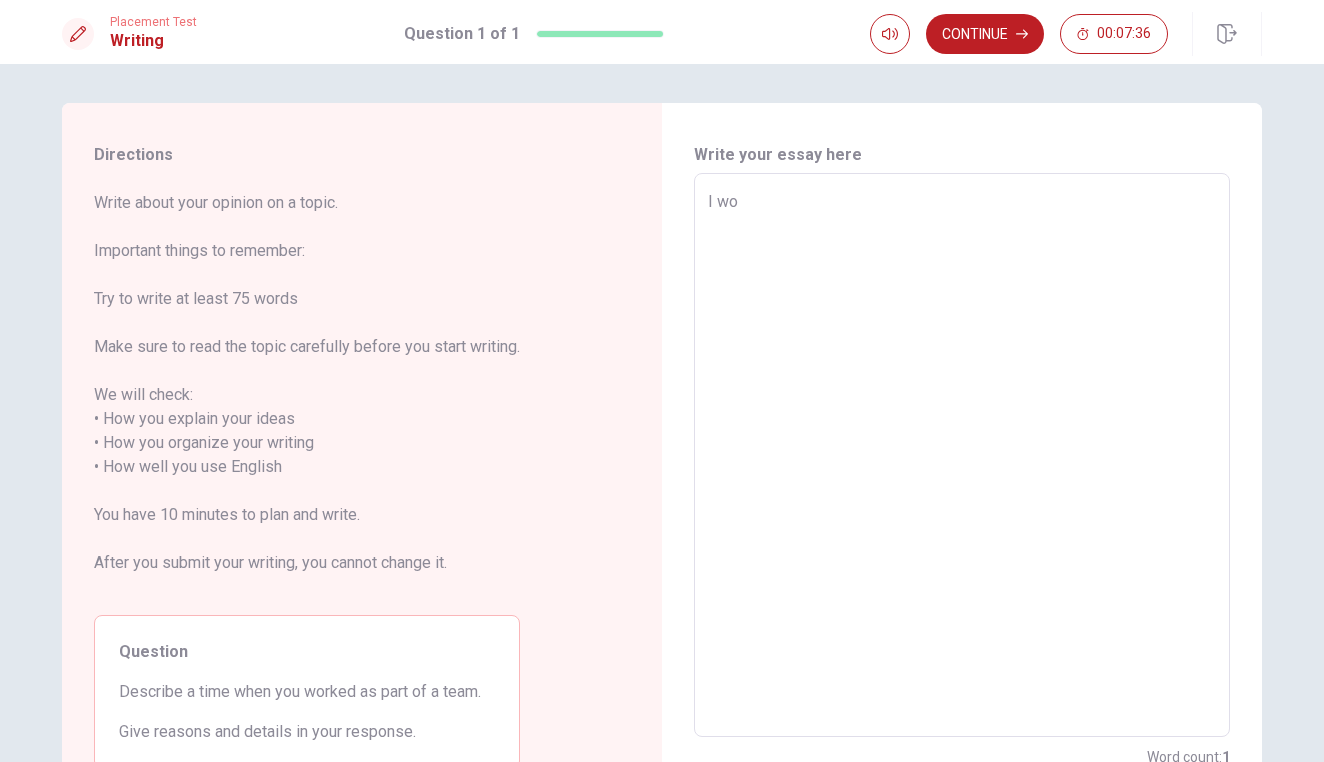 type on "x" 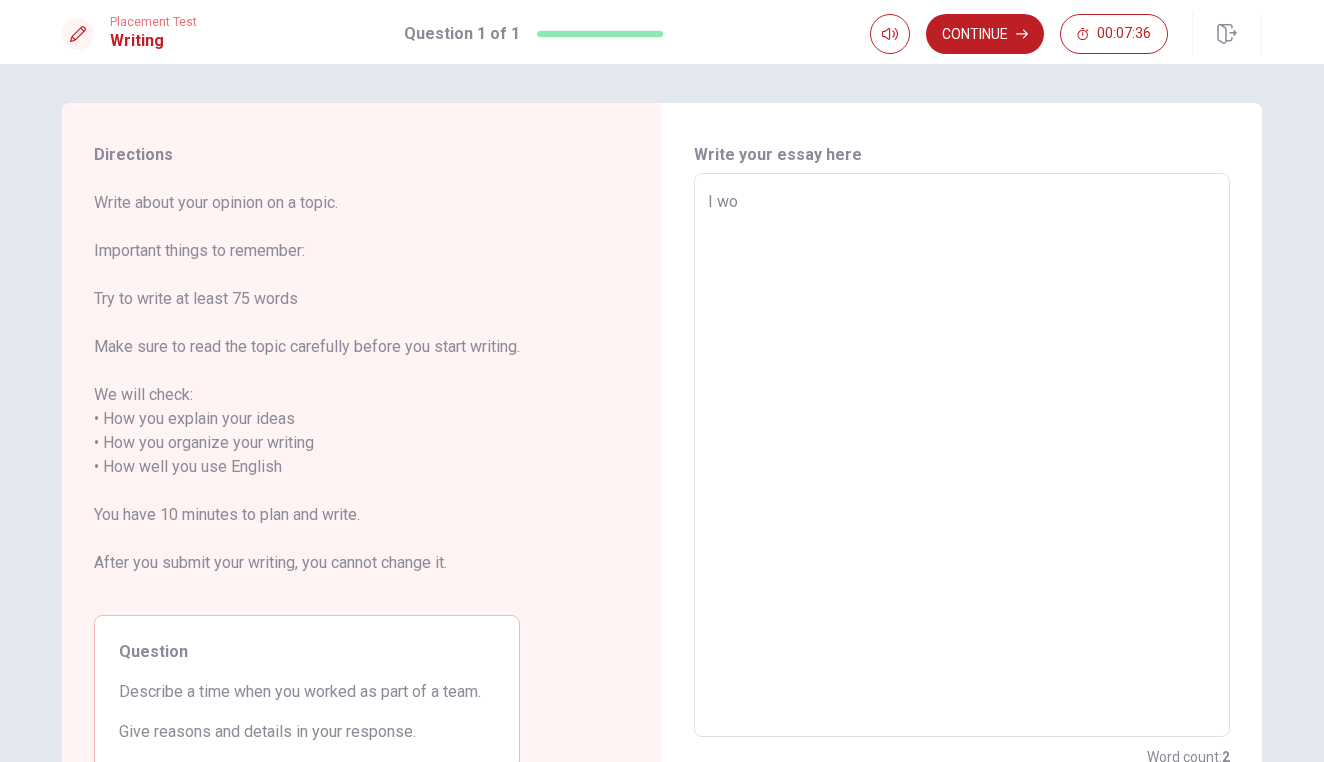 type on "I wor" 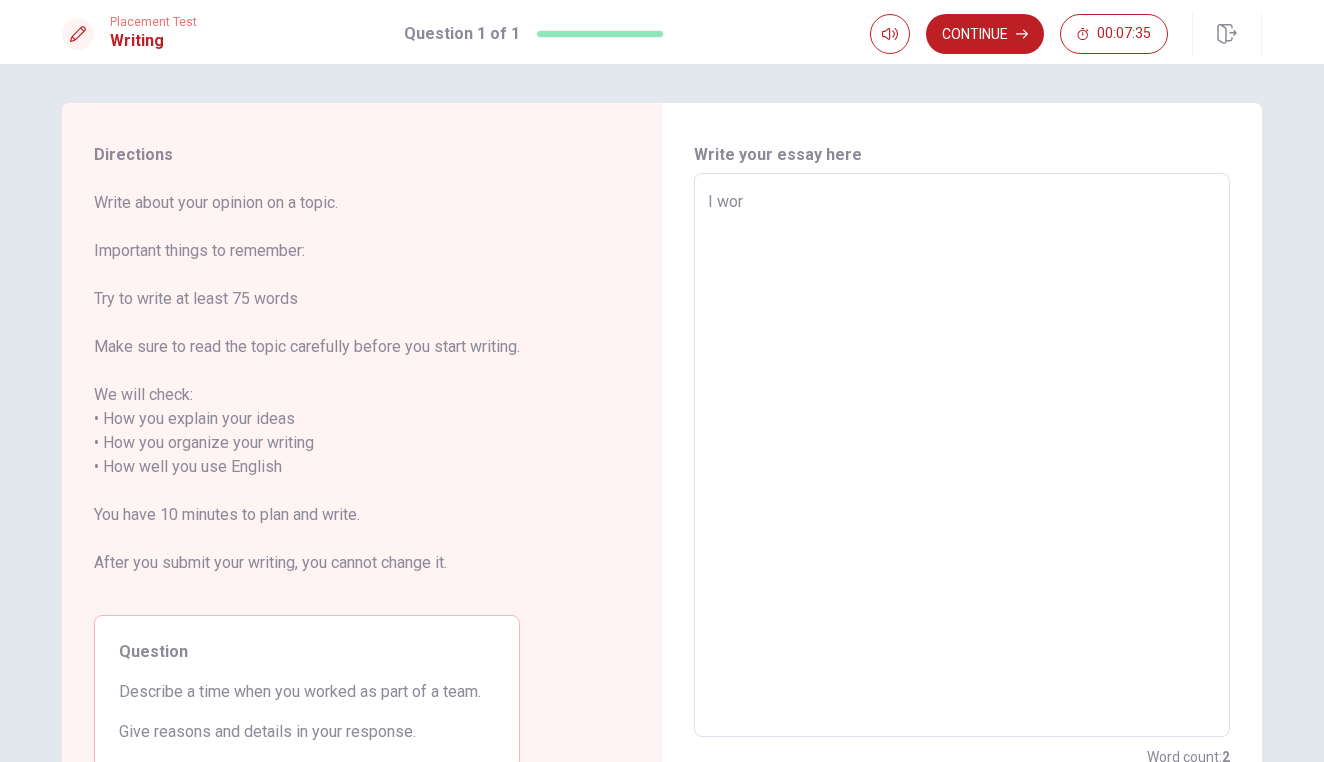 type on "x" 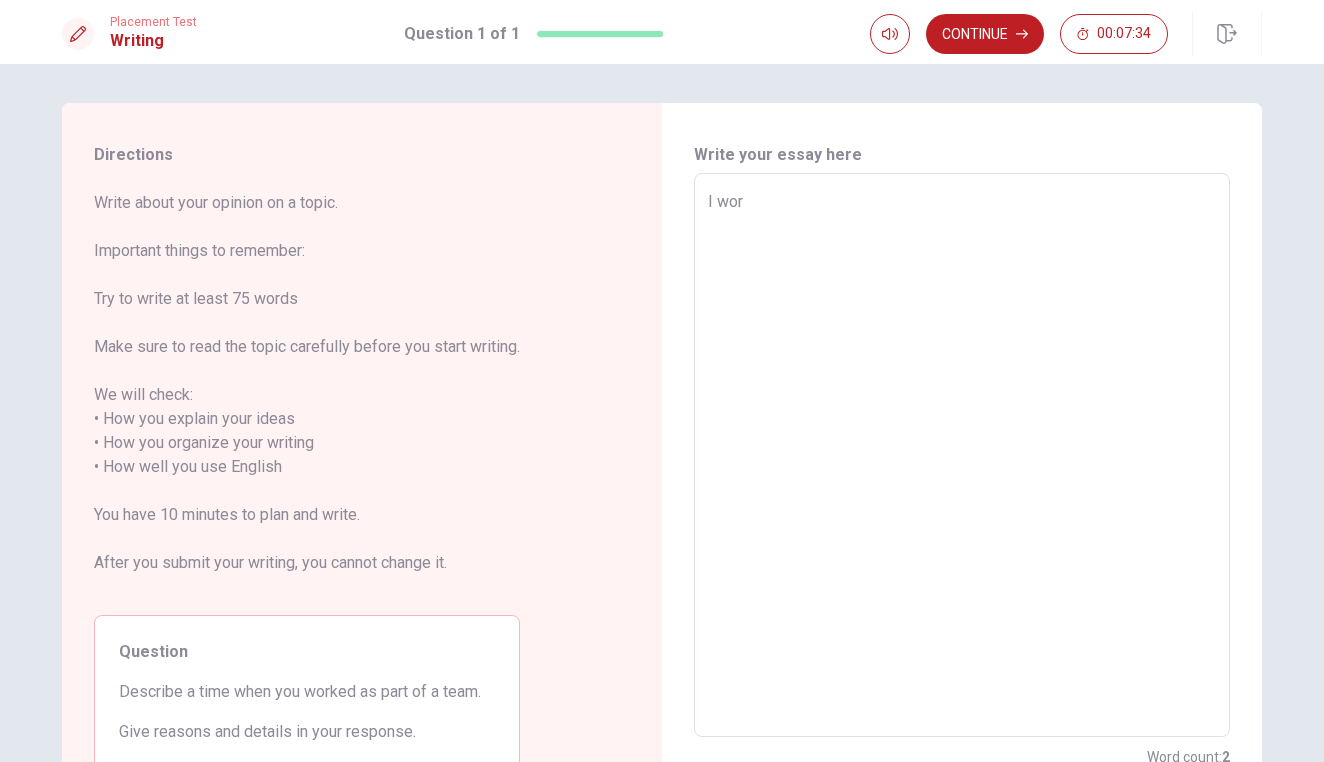 type on "I work" 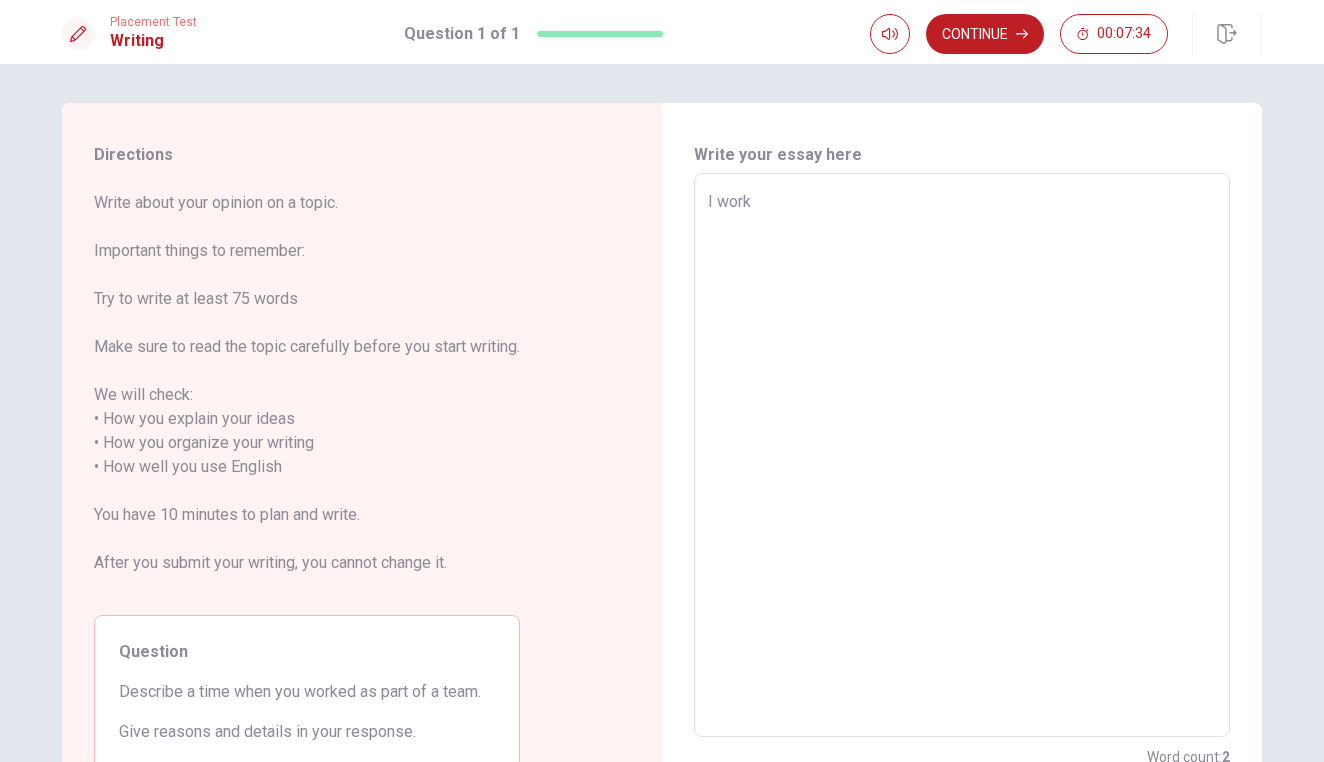 type on "x" 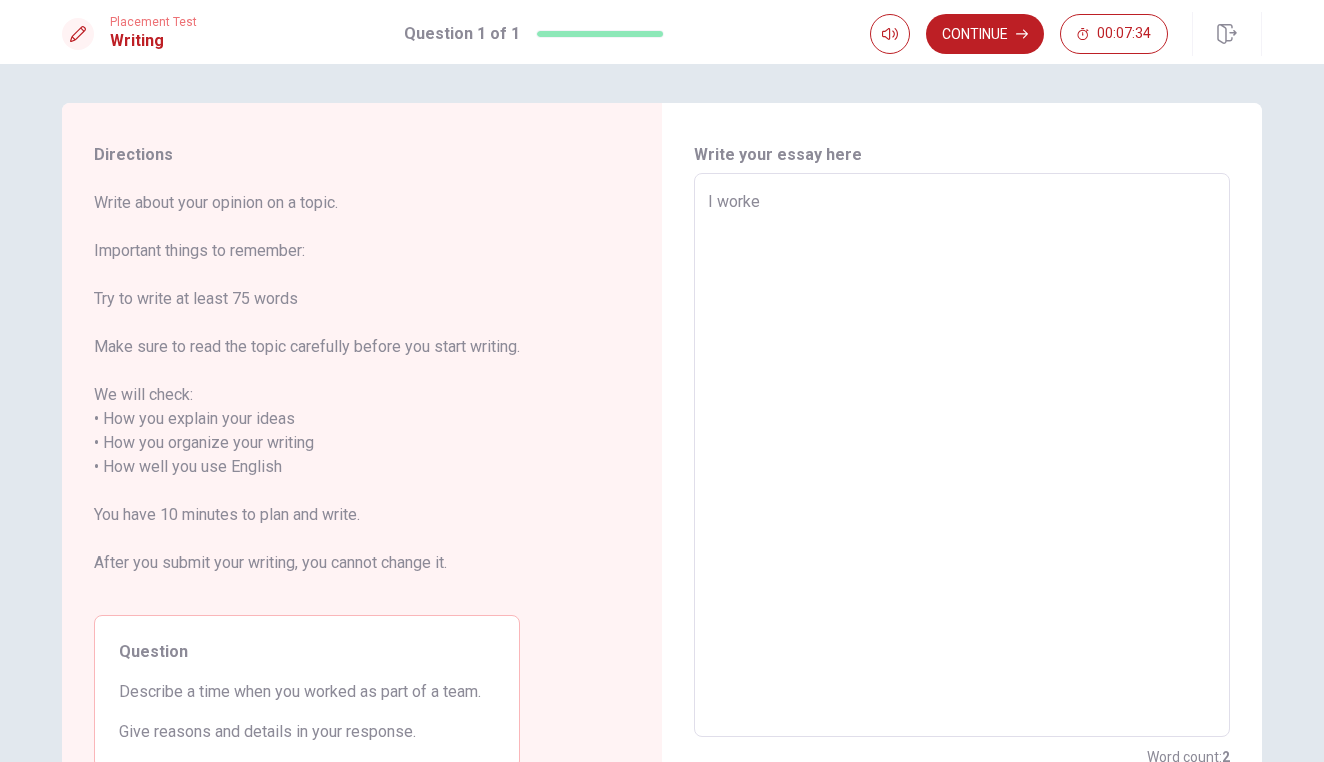 type on "x" 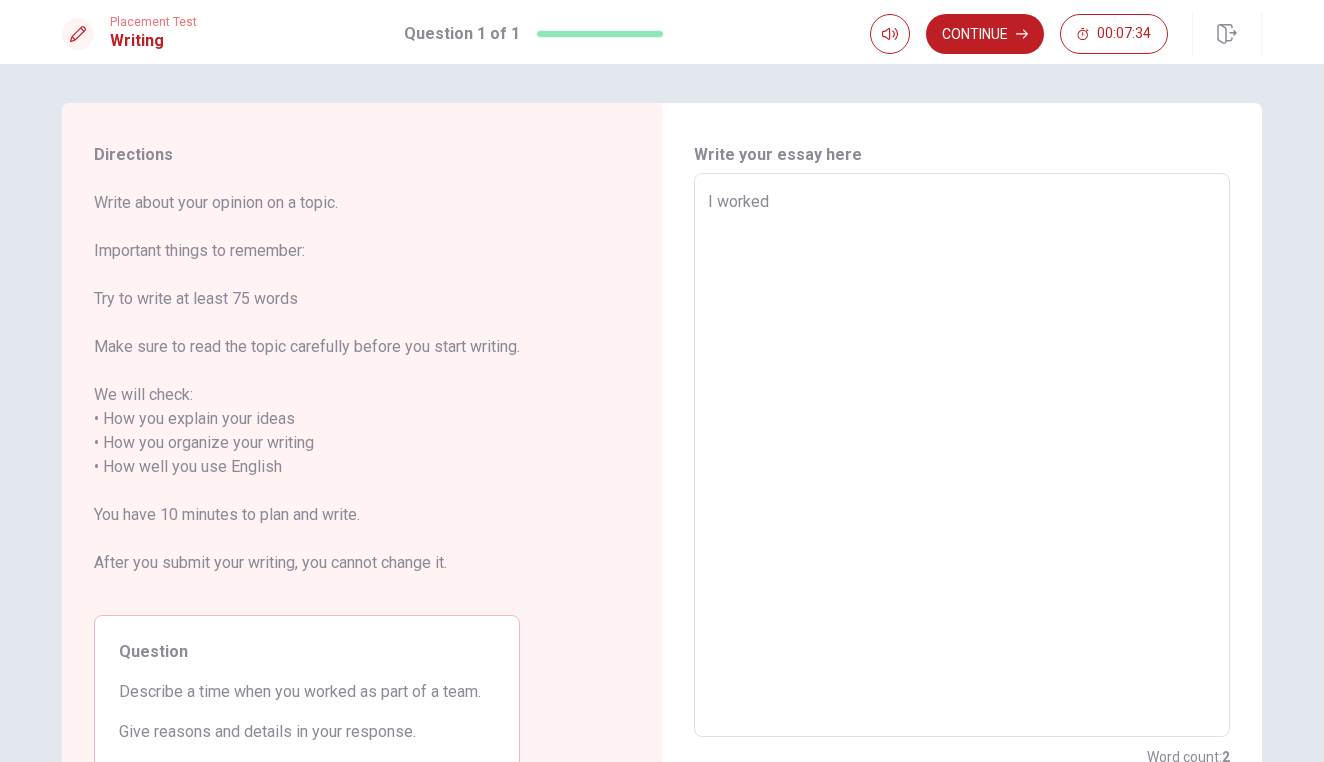 type on "x" 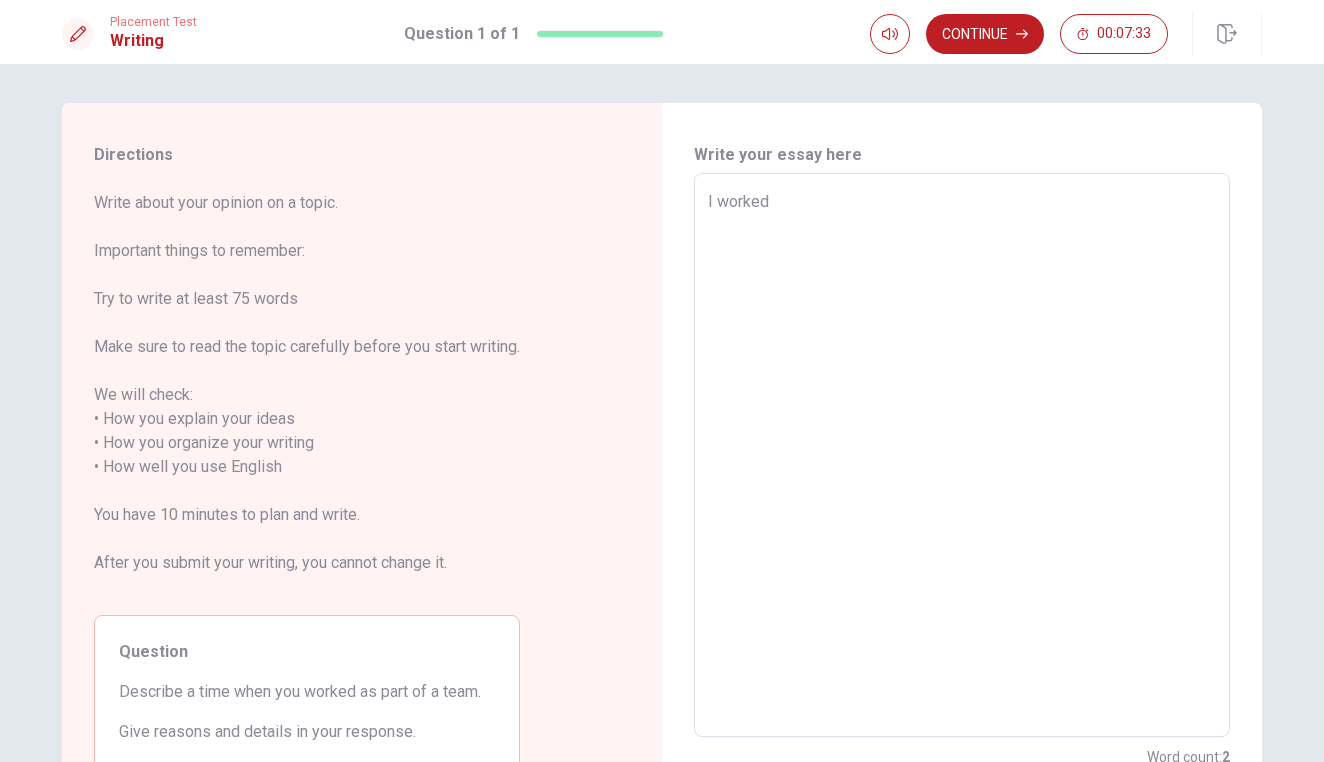 type on "I worked" 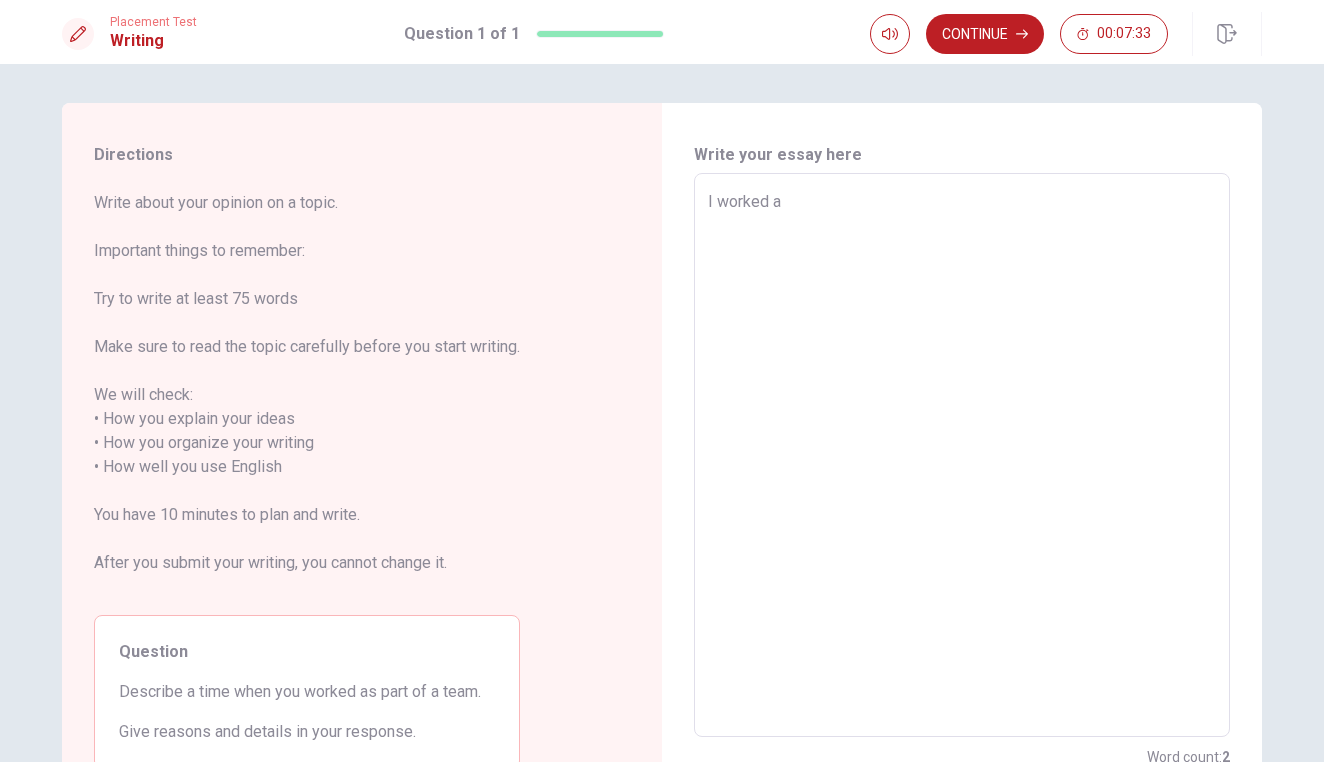 type on "x" 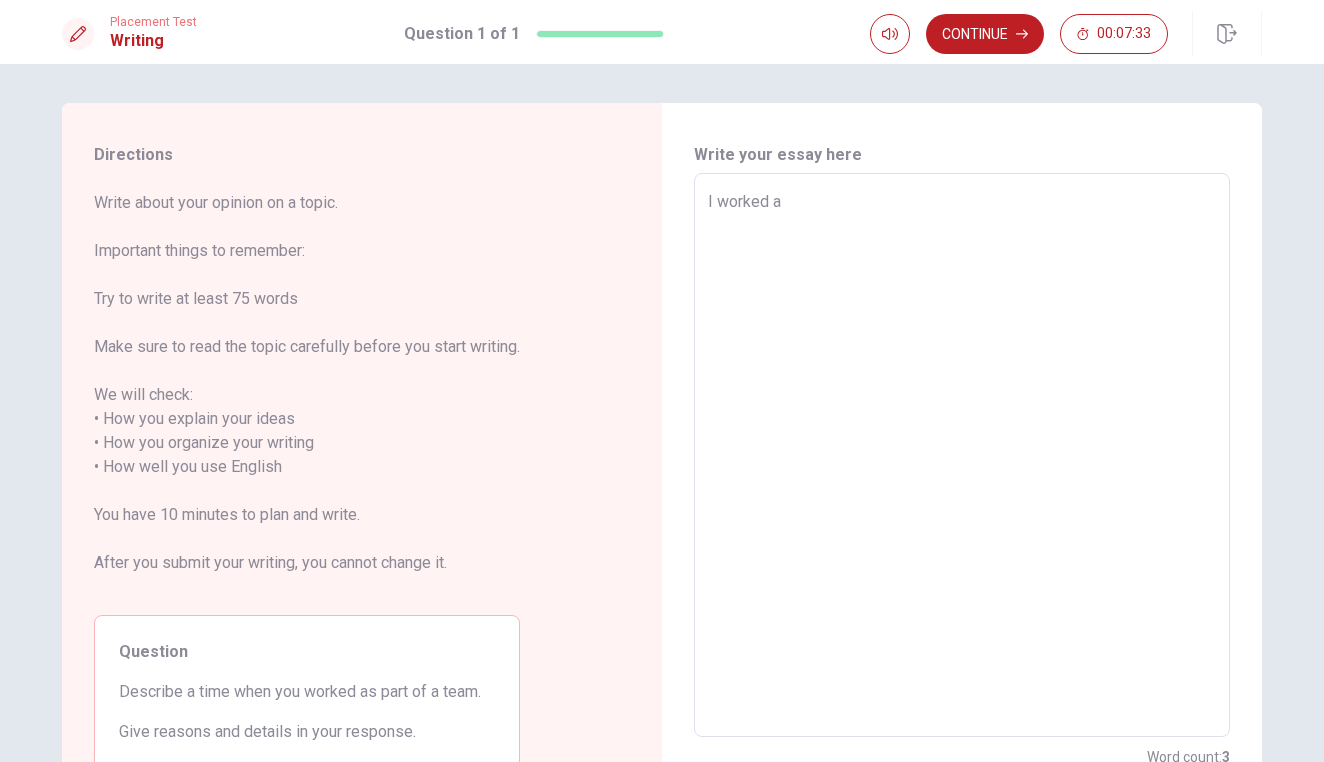 type on "I worked as" 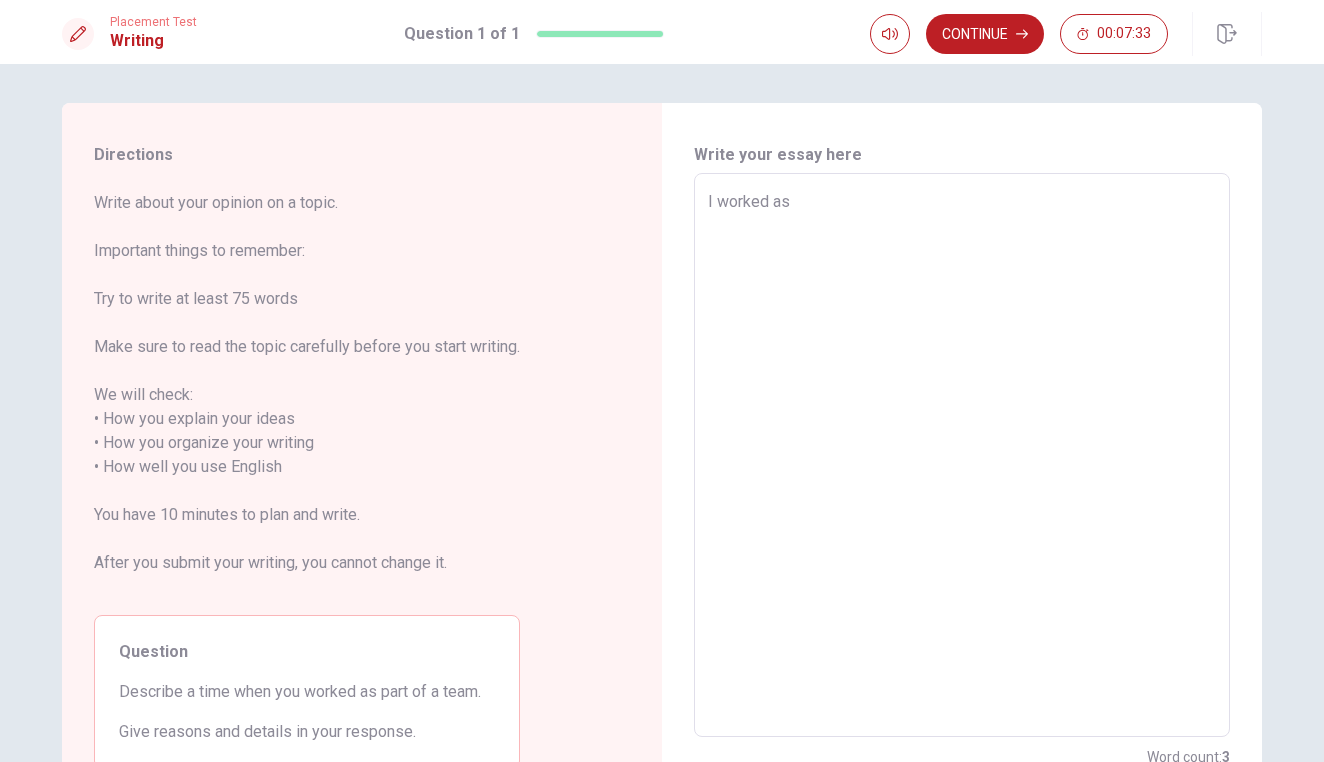 type on "x" 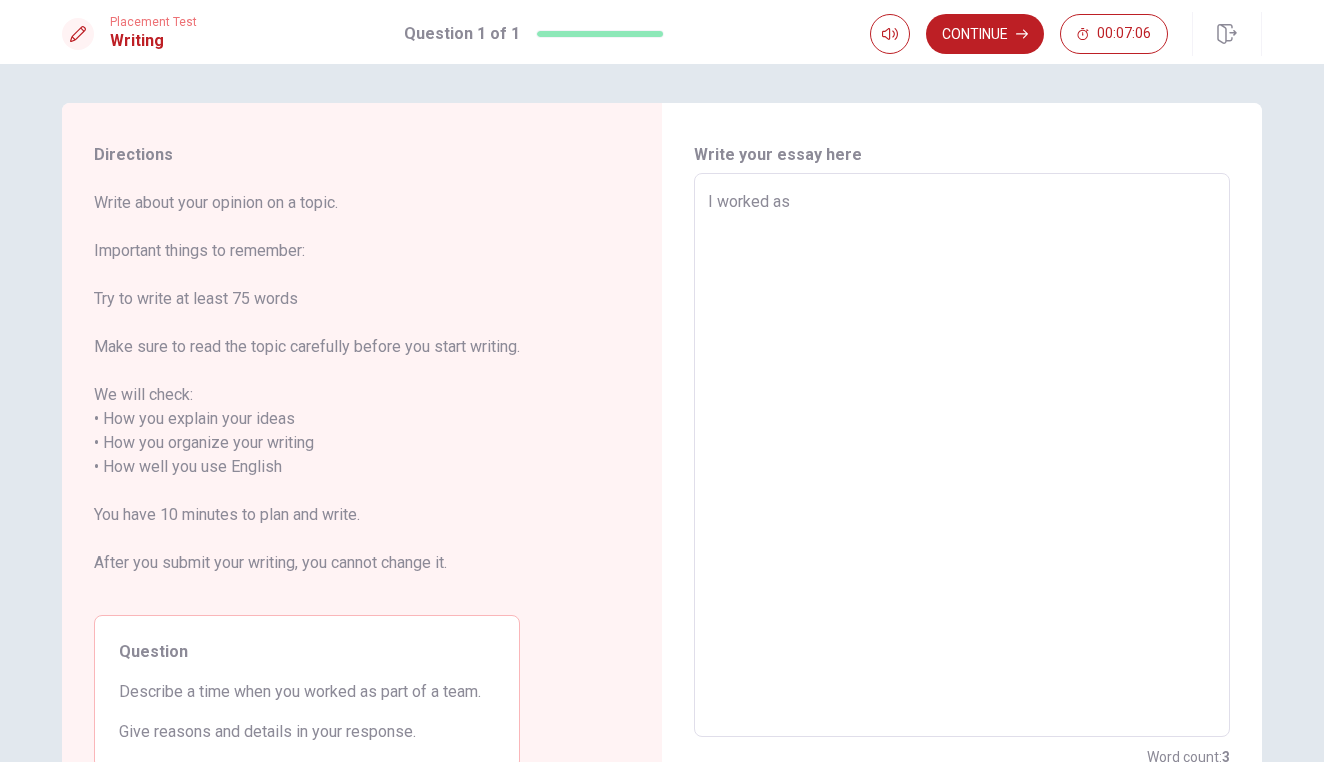 type on "x" 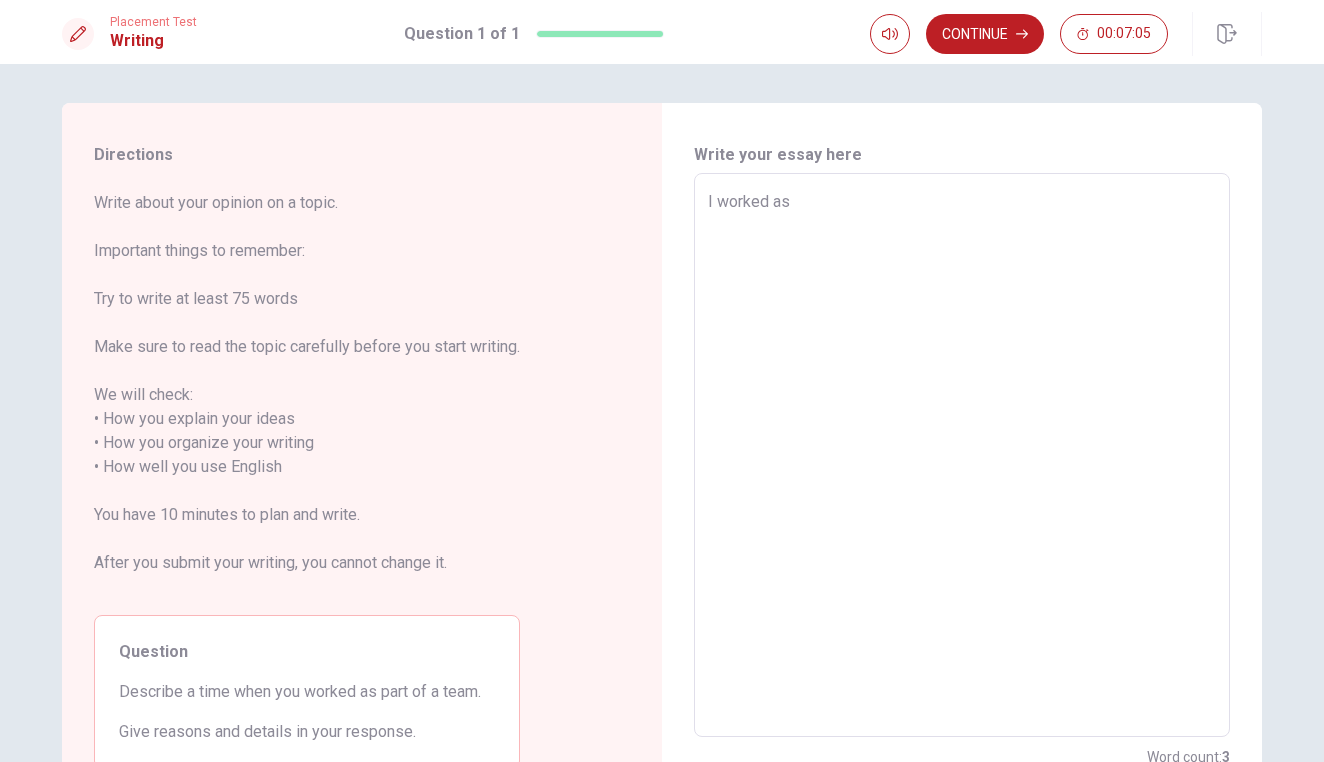 type on "I worked as v" 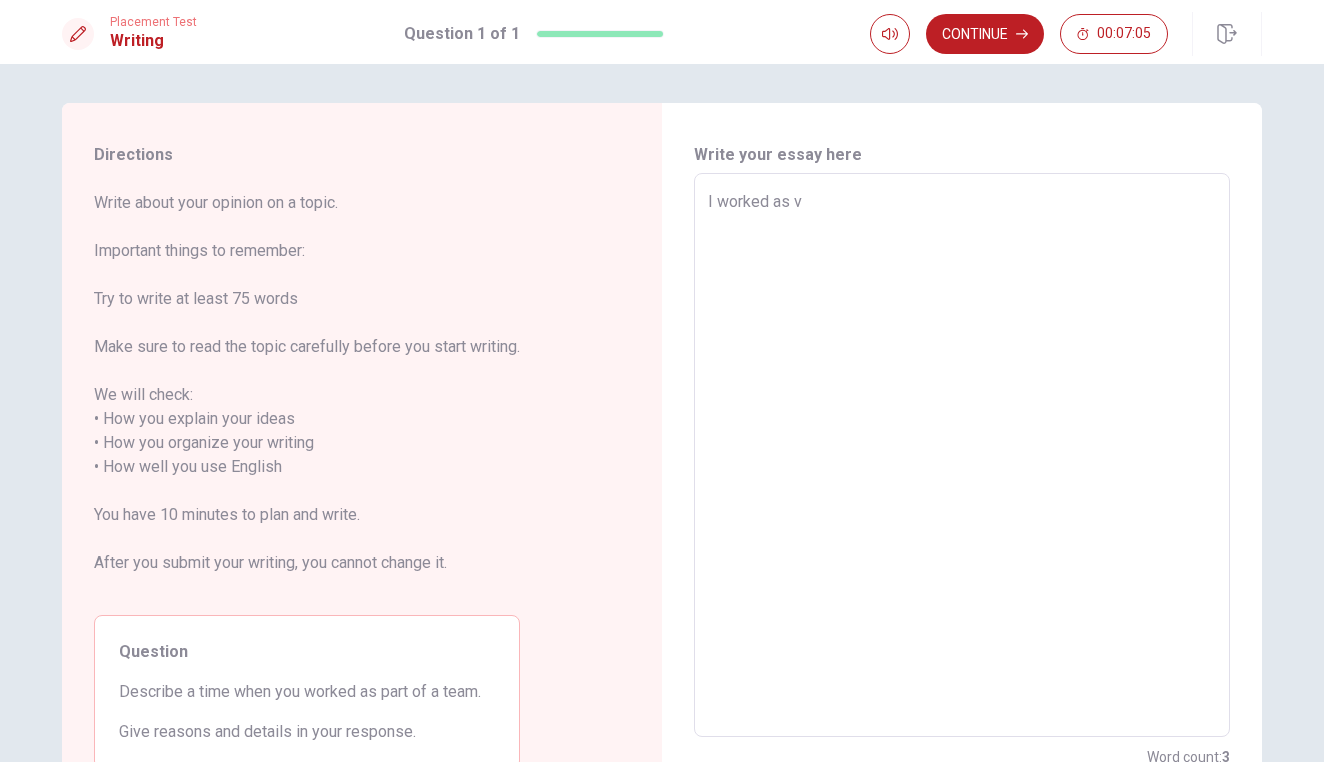 type on "x" 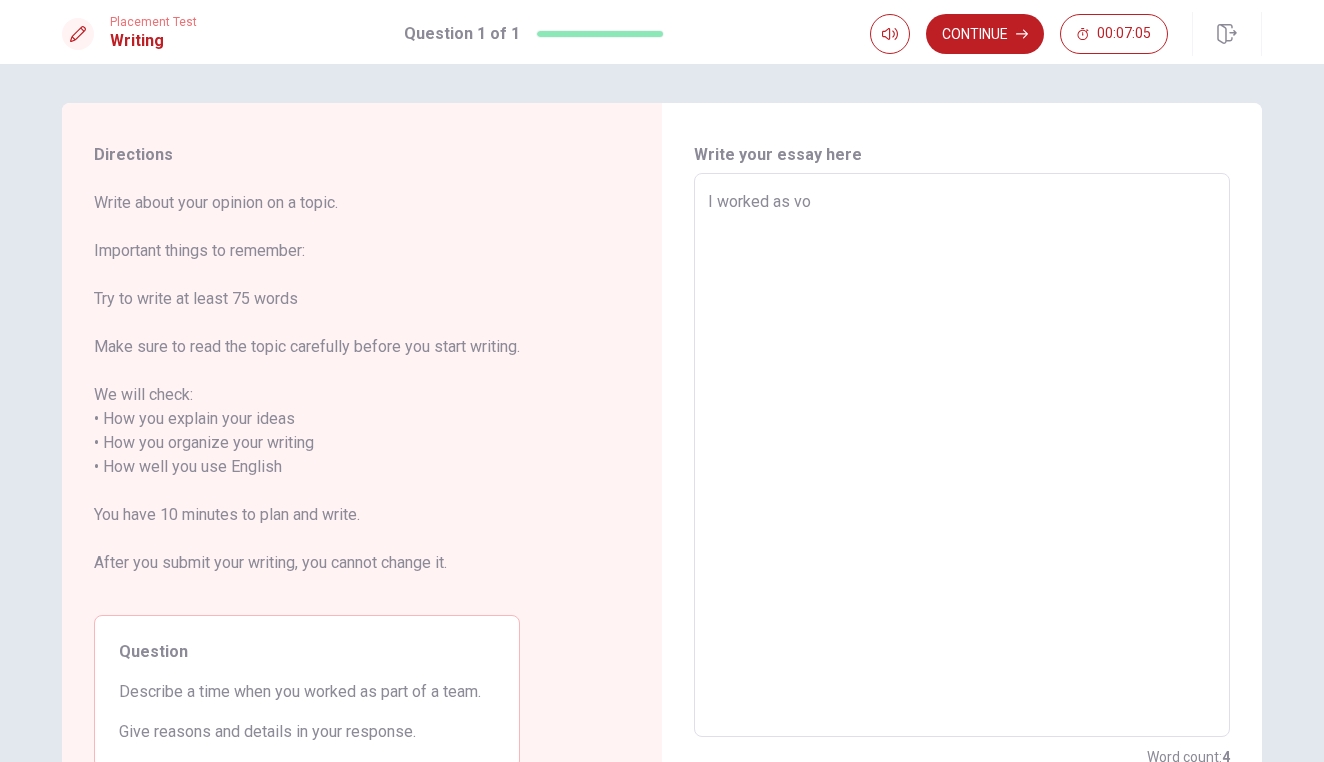 type on "x" 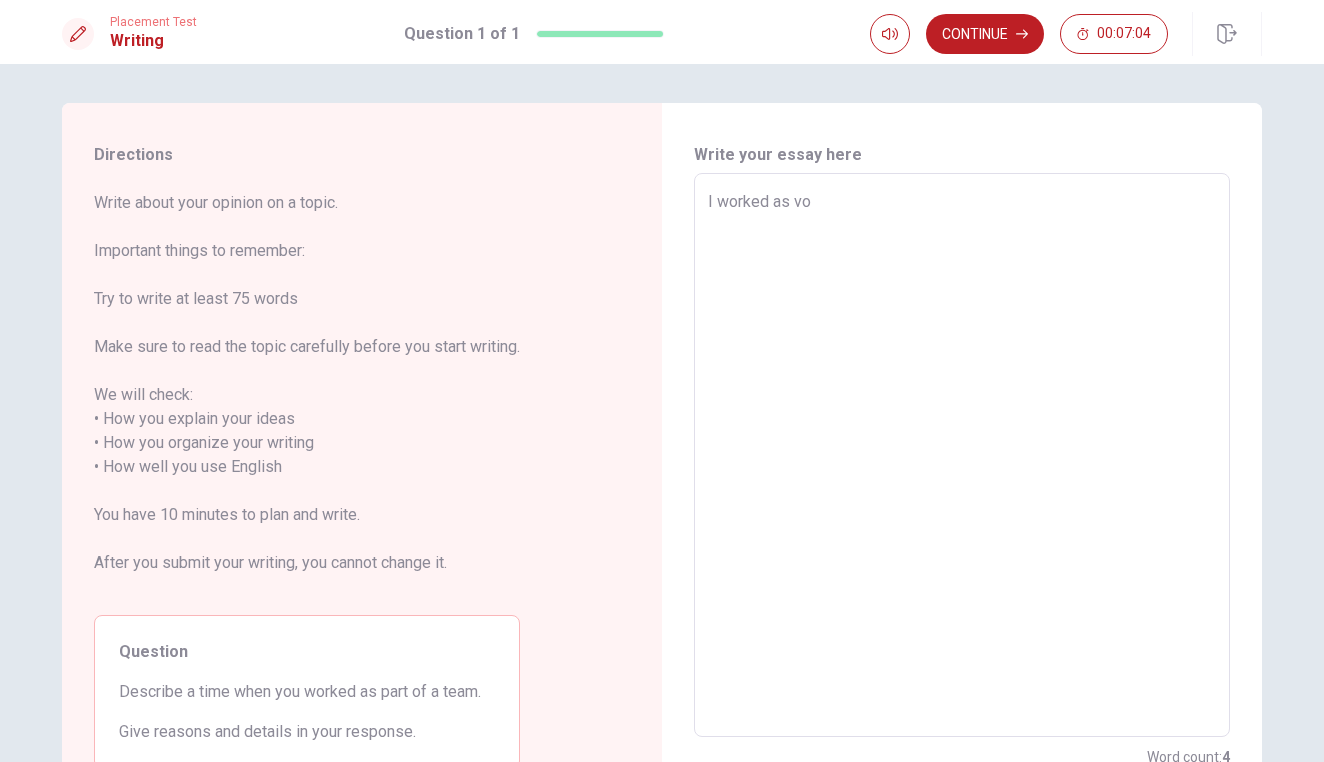 type on "I worked as vol" 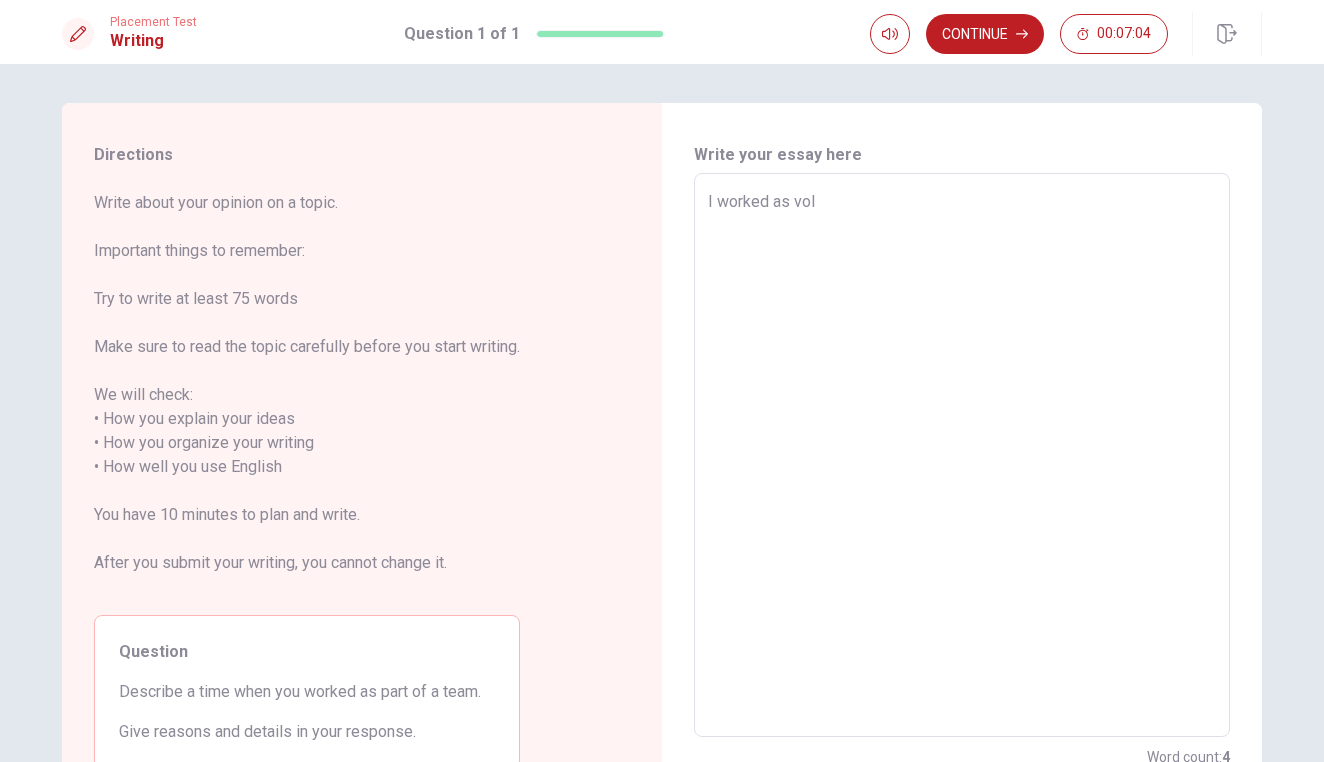 type on "x" 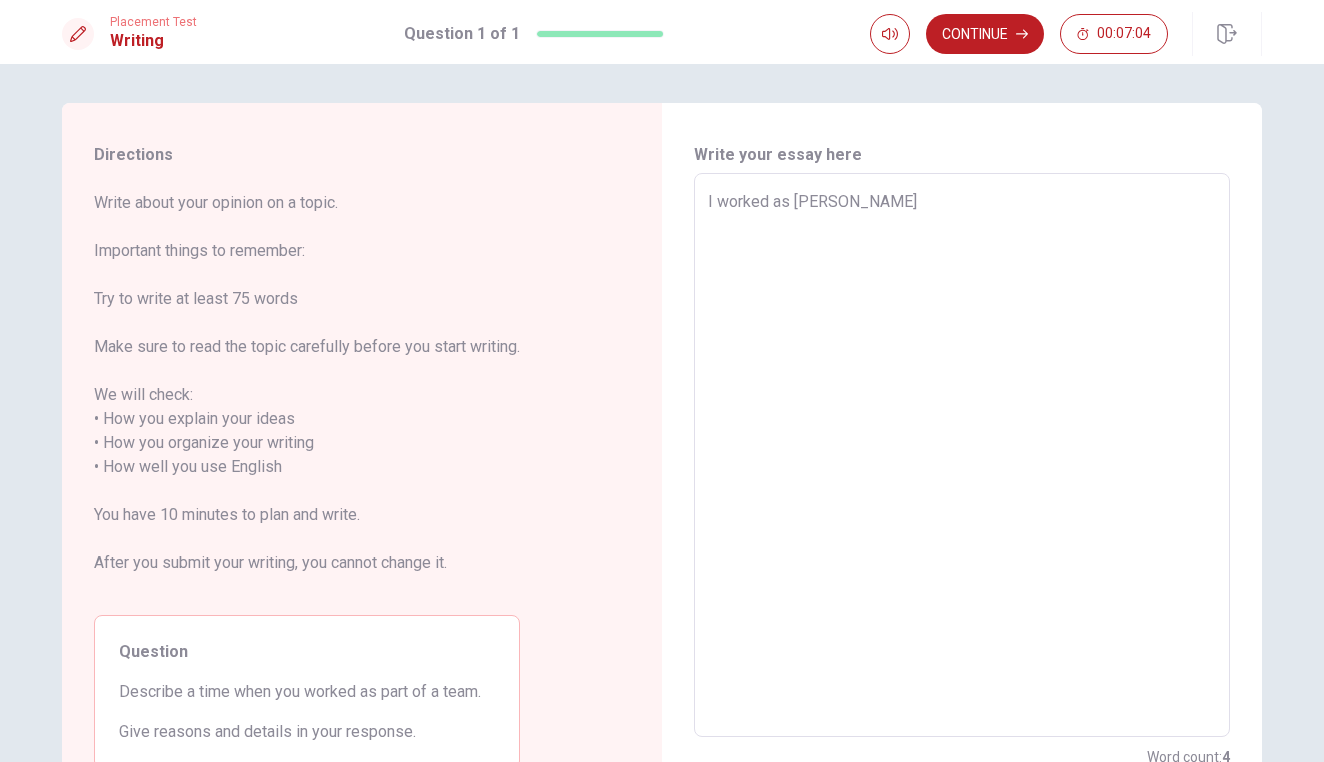 type on "x" 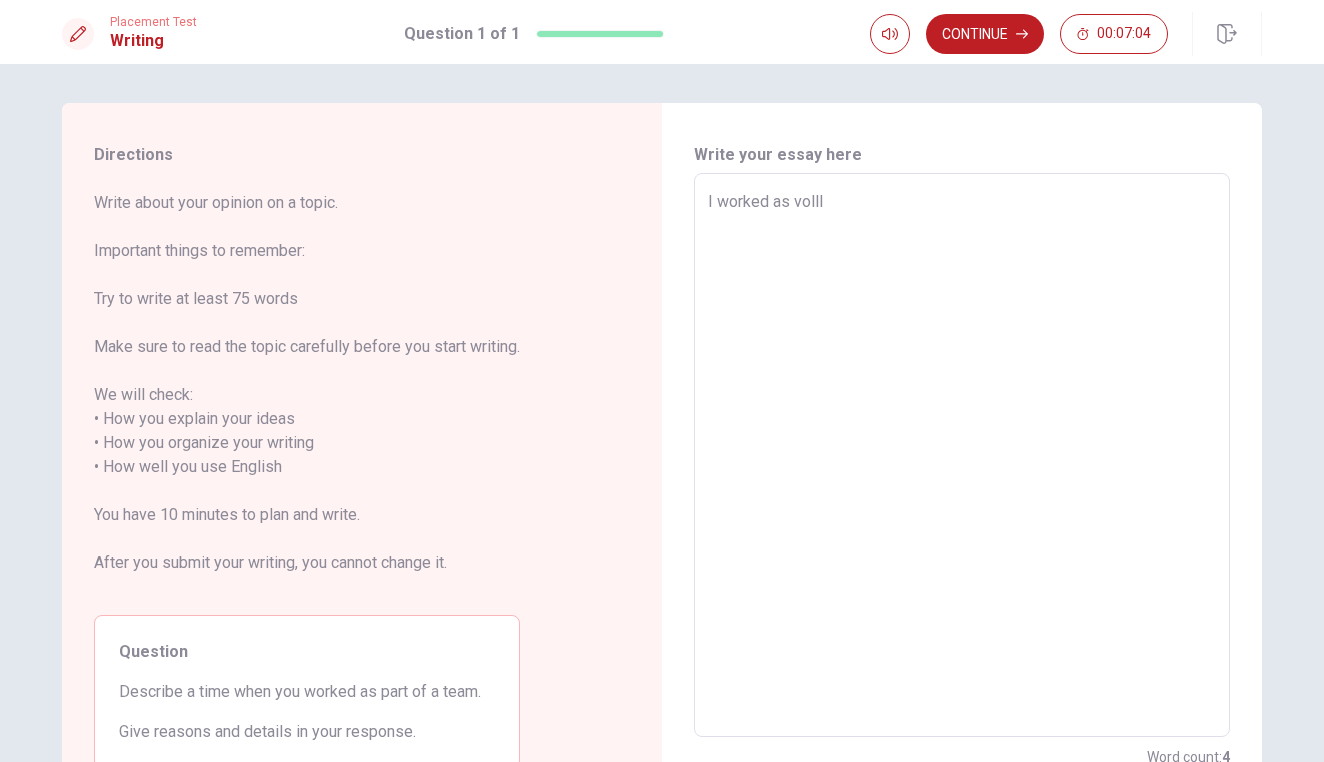 type on "x" 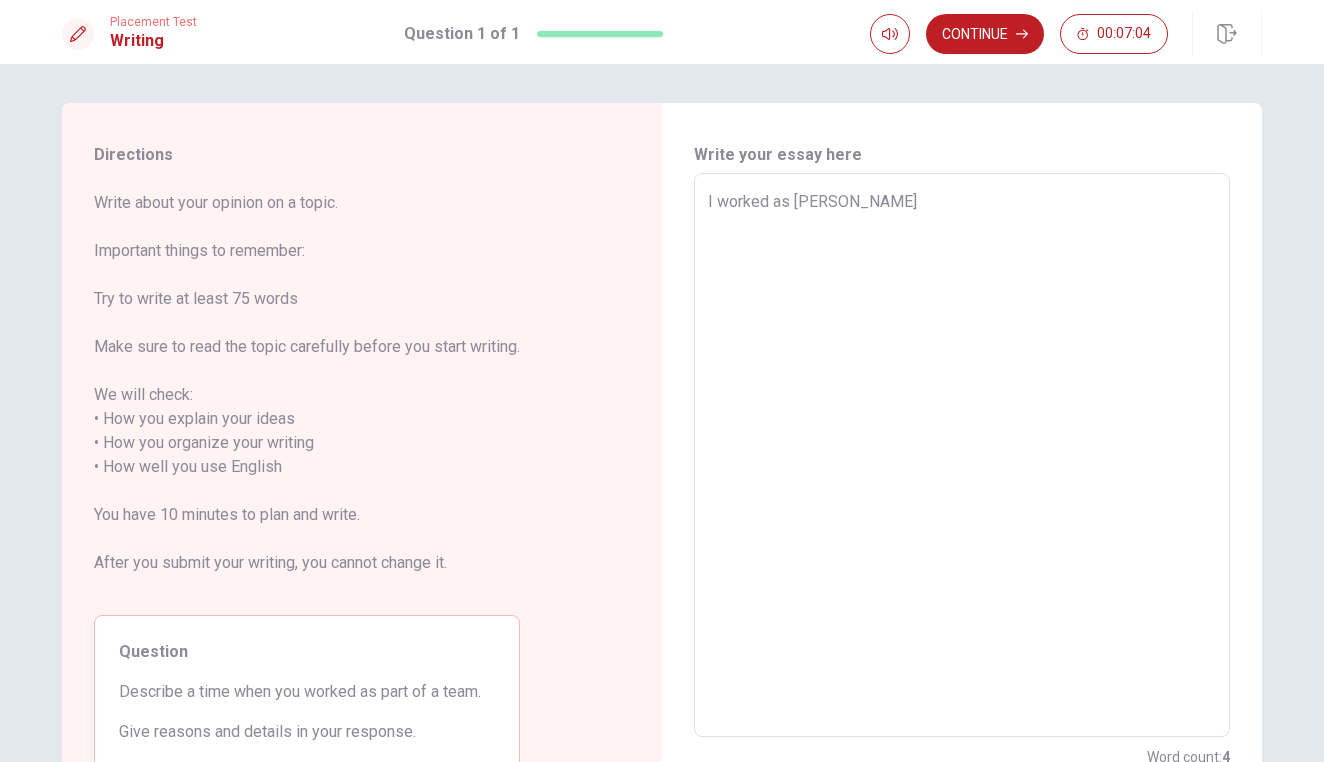 type on "x" 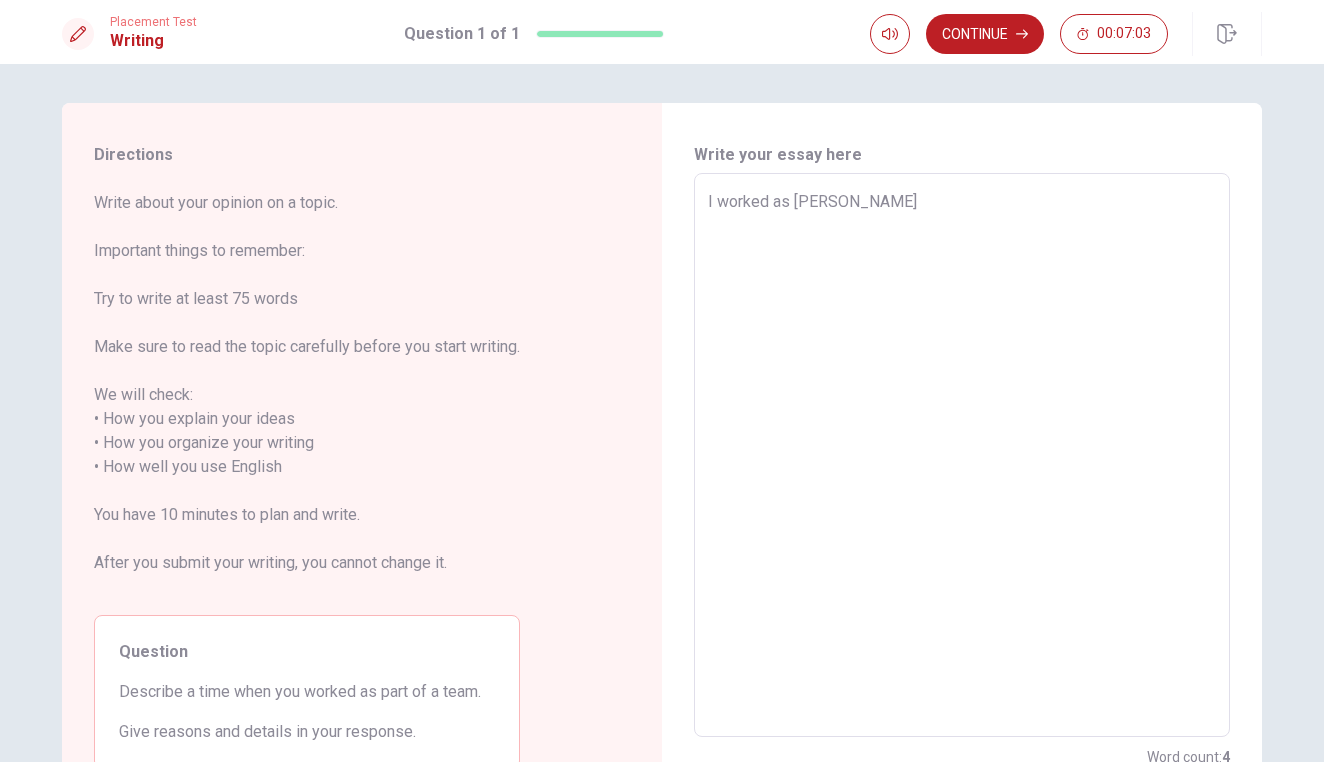 type on "I worked as volle" 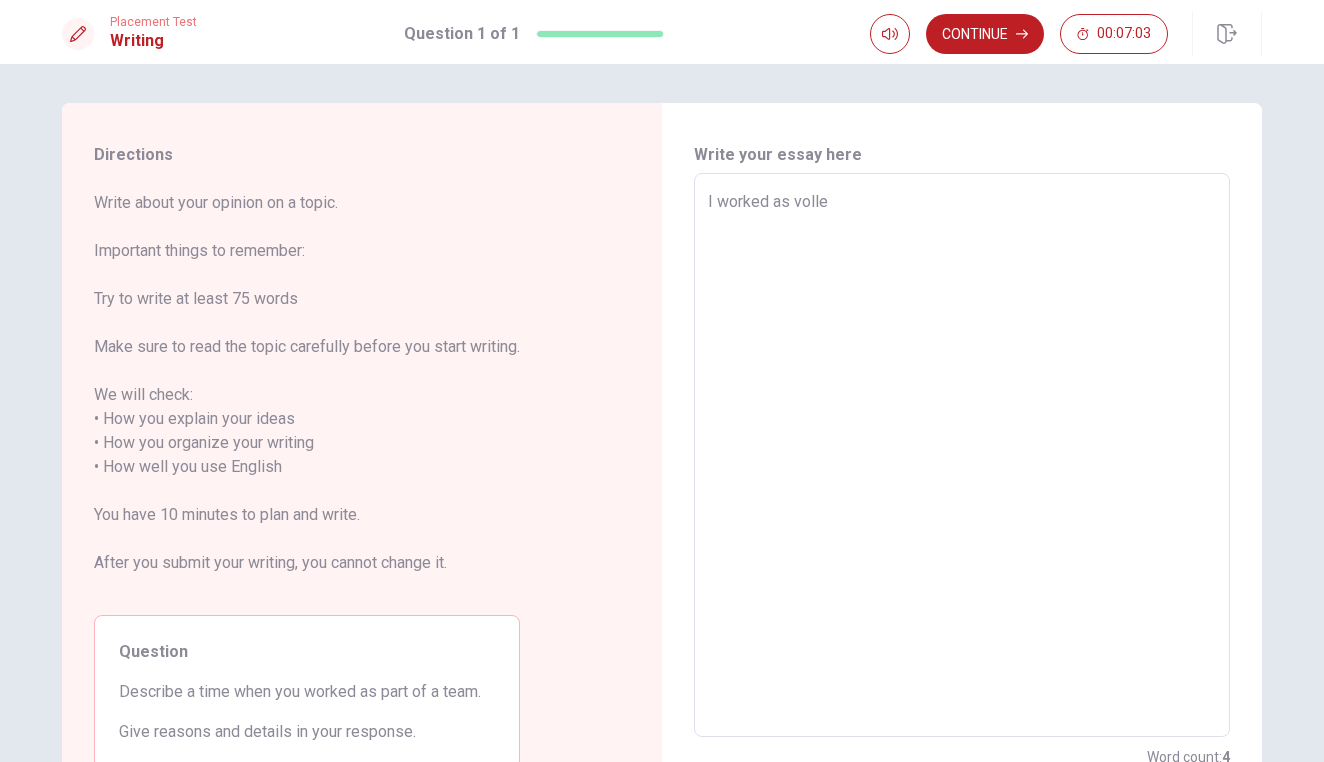 type on "x" 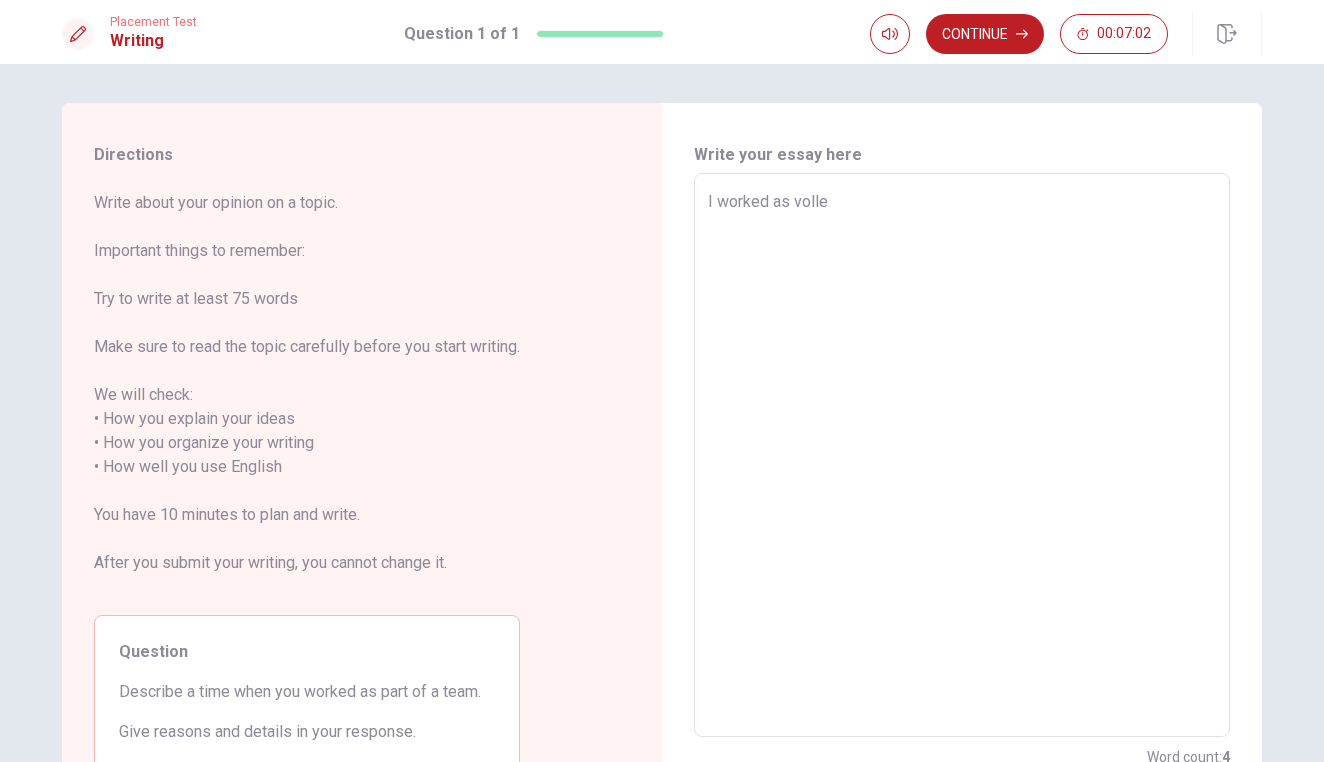 type on "I worked as volley" 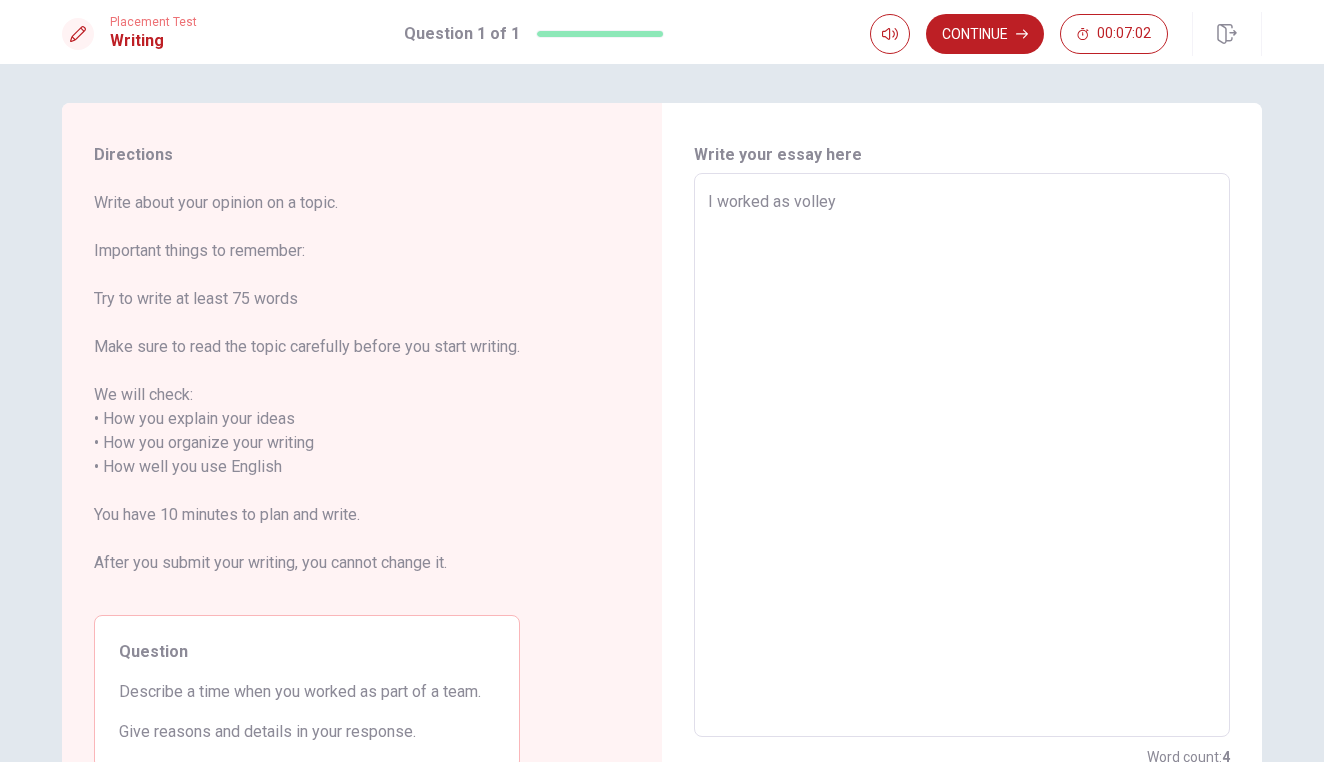 type on "x" 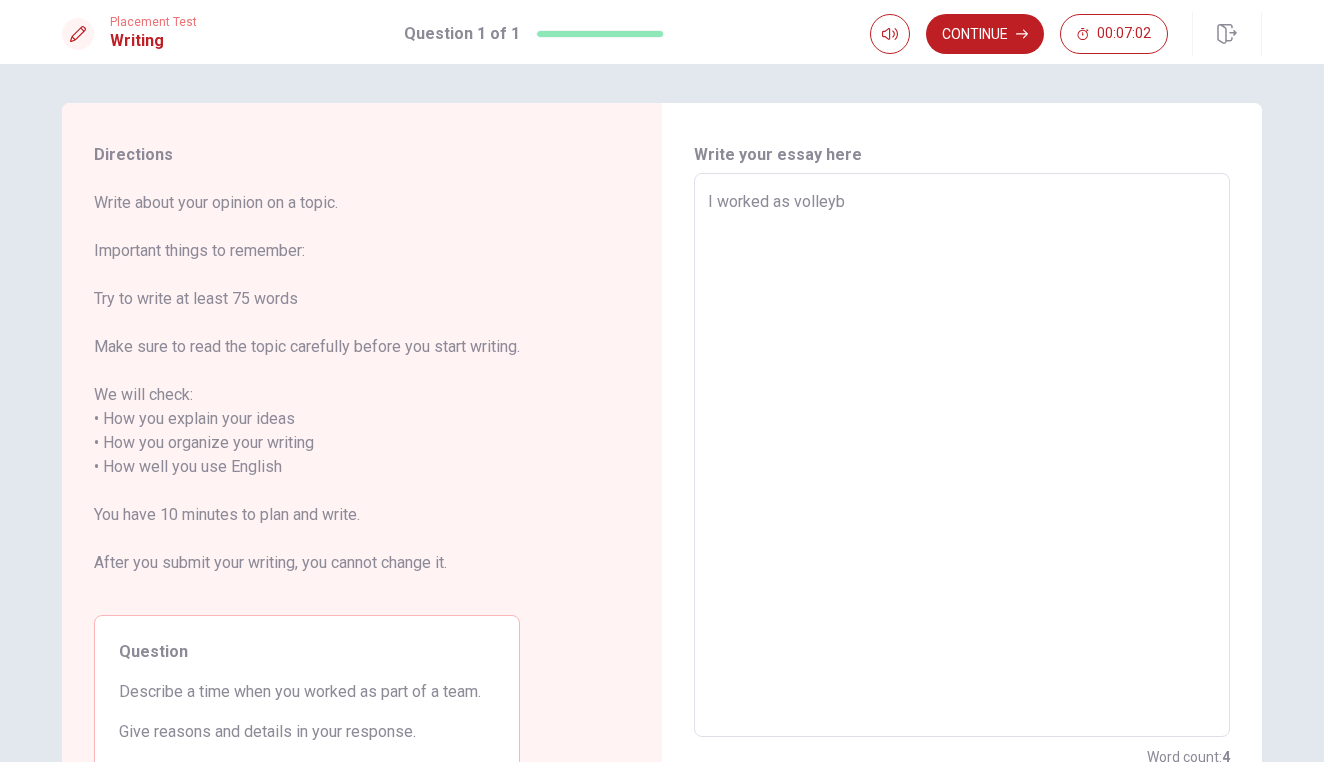 type on "x" 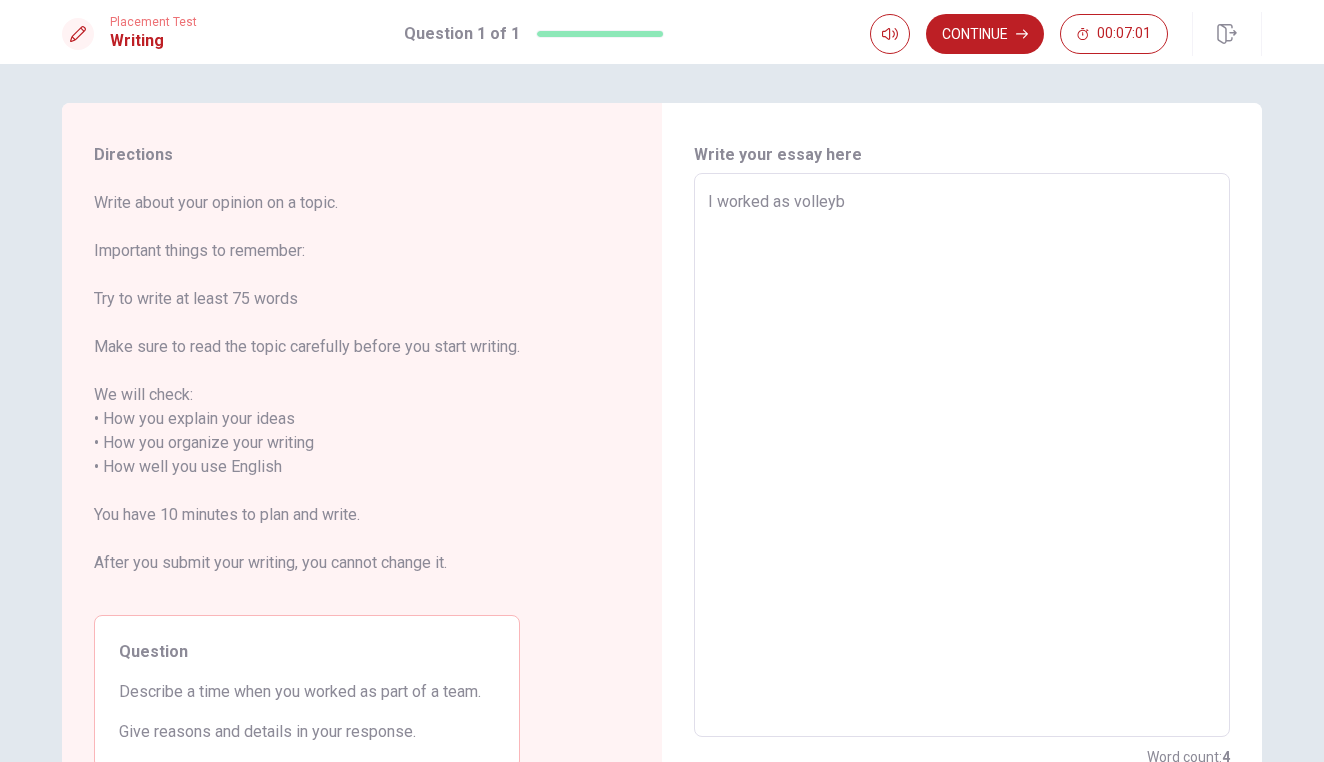 type on "I worked as volleyba" 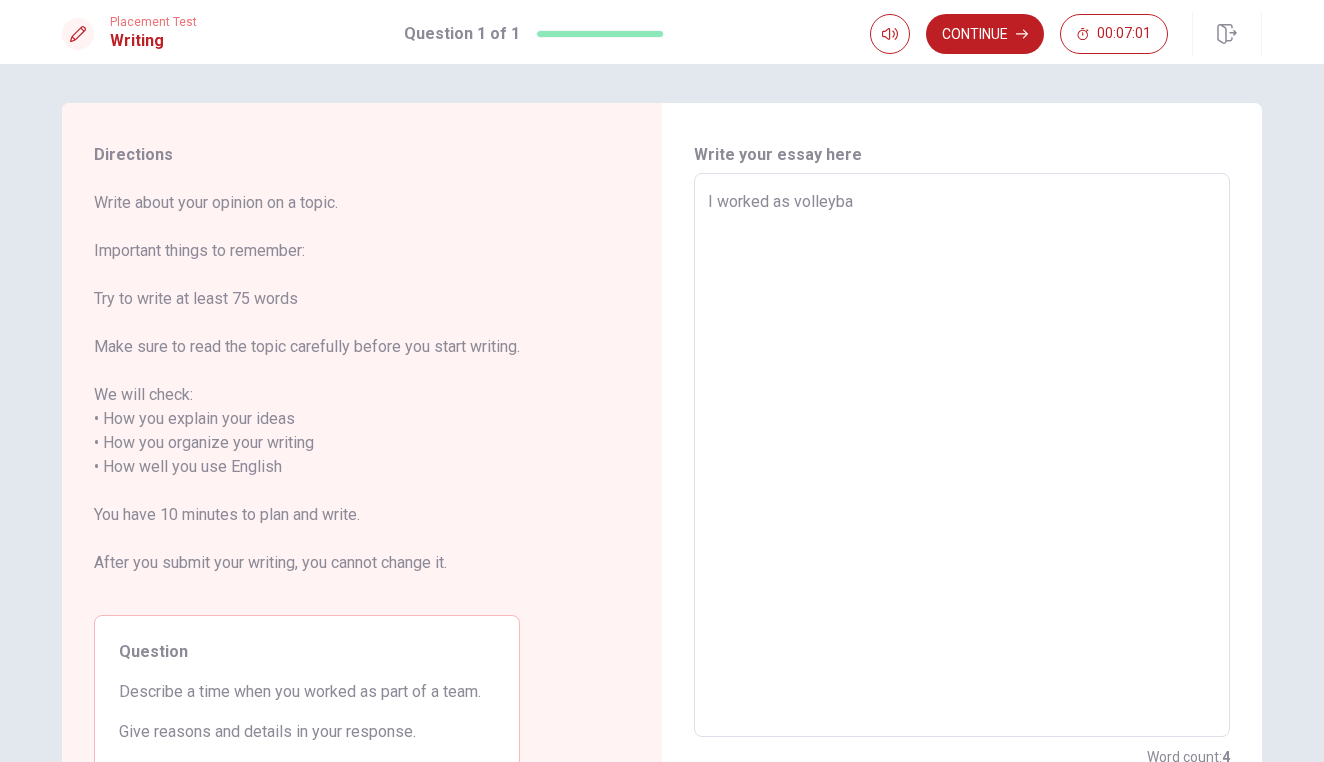 type on "x" 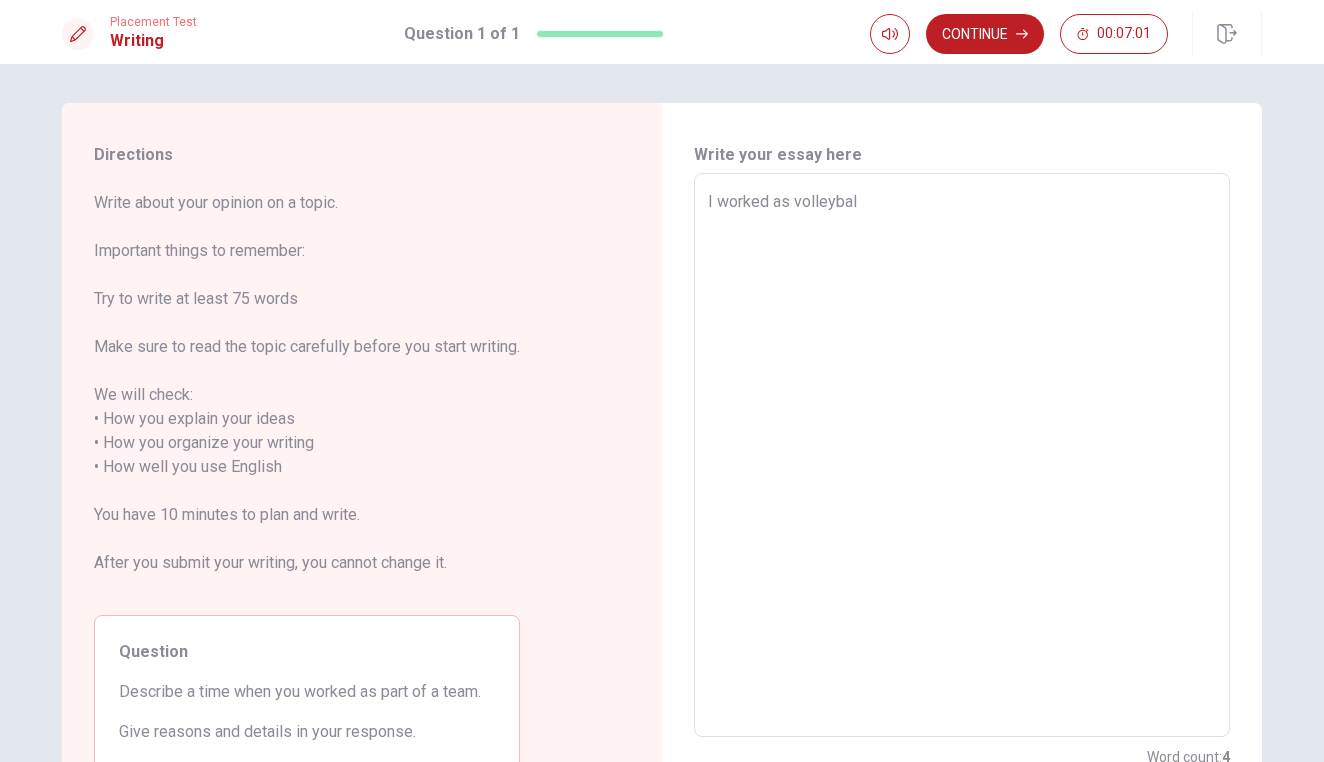 type on "x" 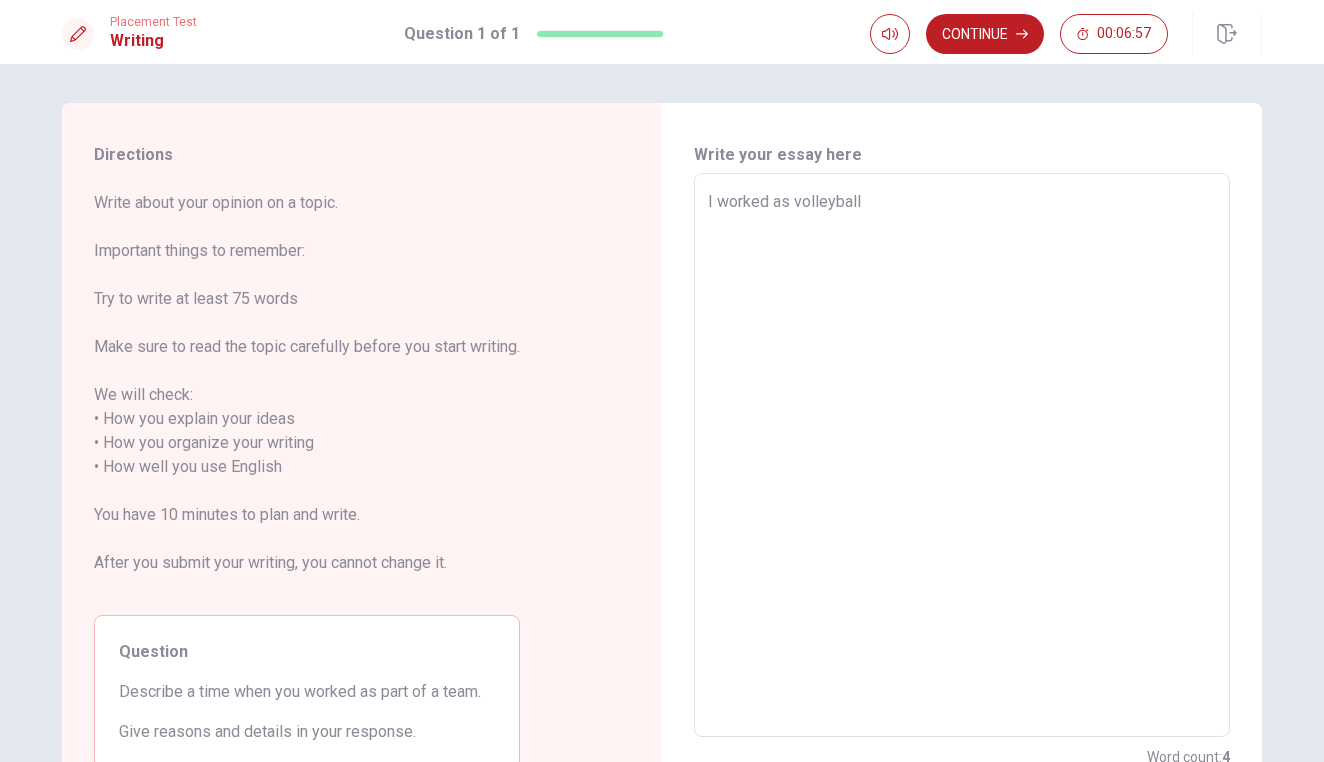 click on "I worked as volleyball" at bounding box center [962, 455] 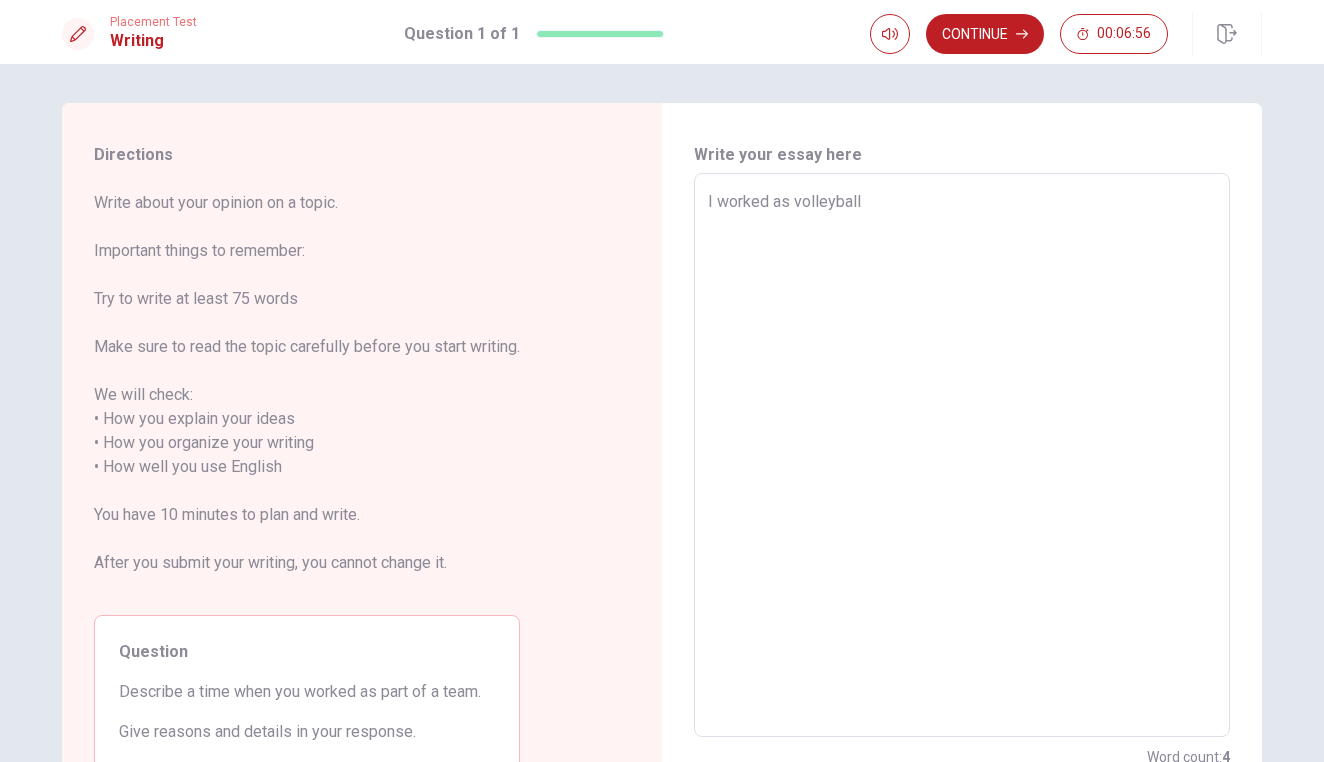 type on "x" 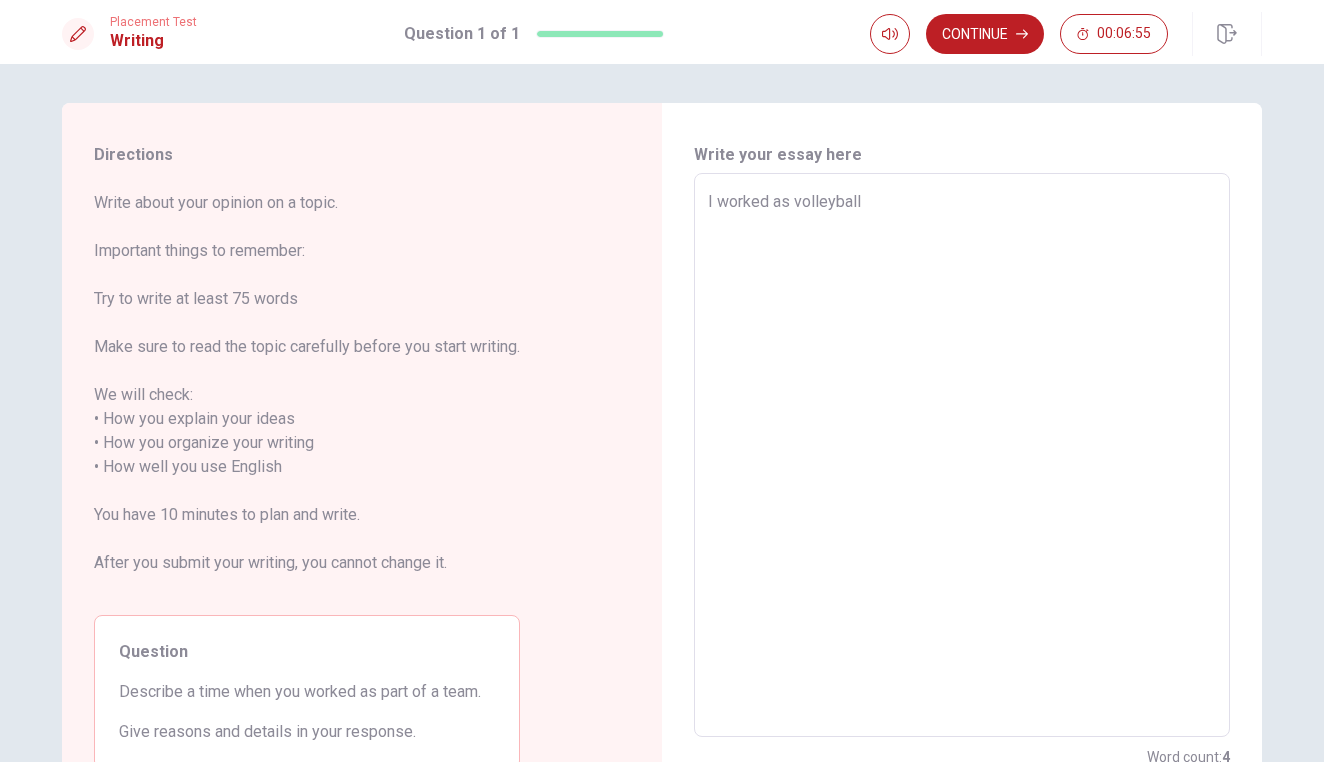 type on "I worked as avolleyball" 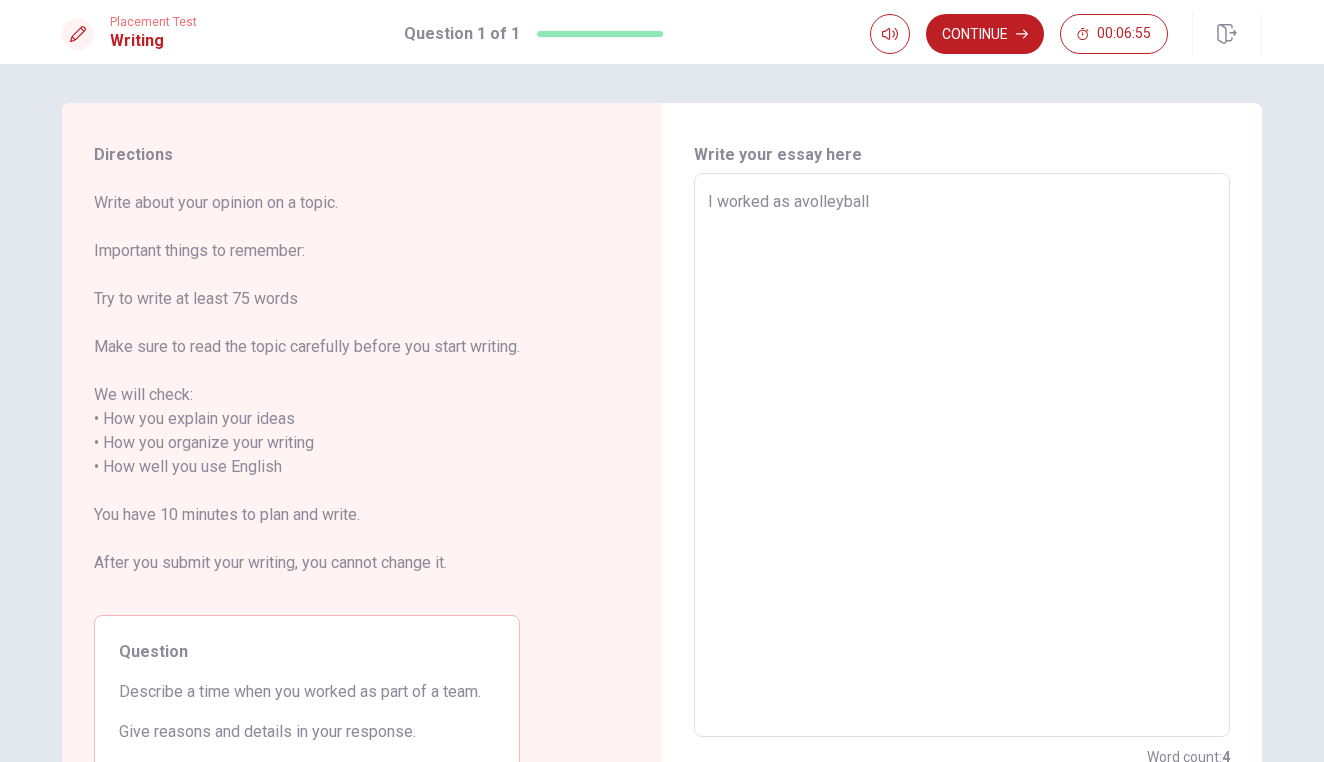 type on "x" 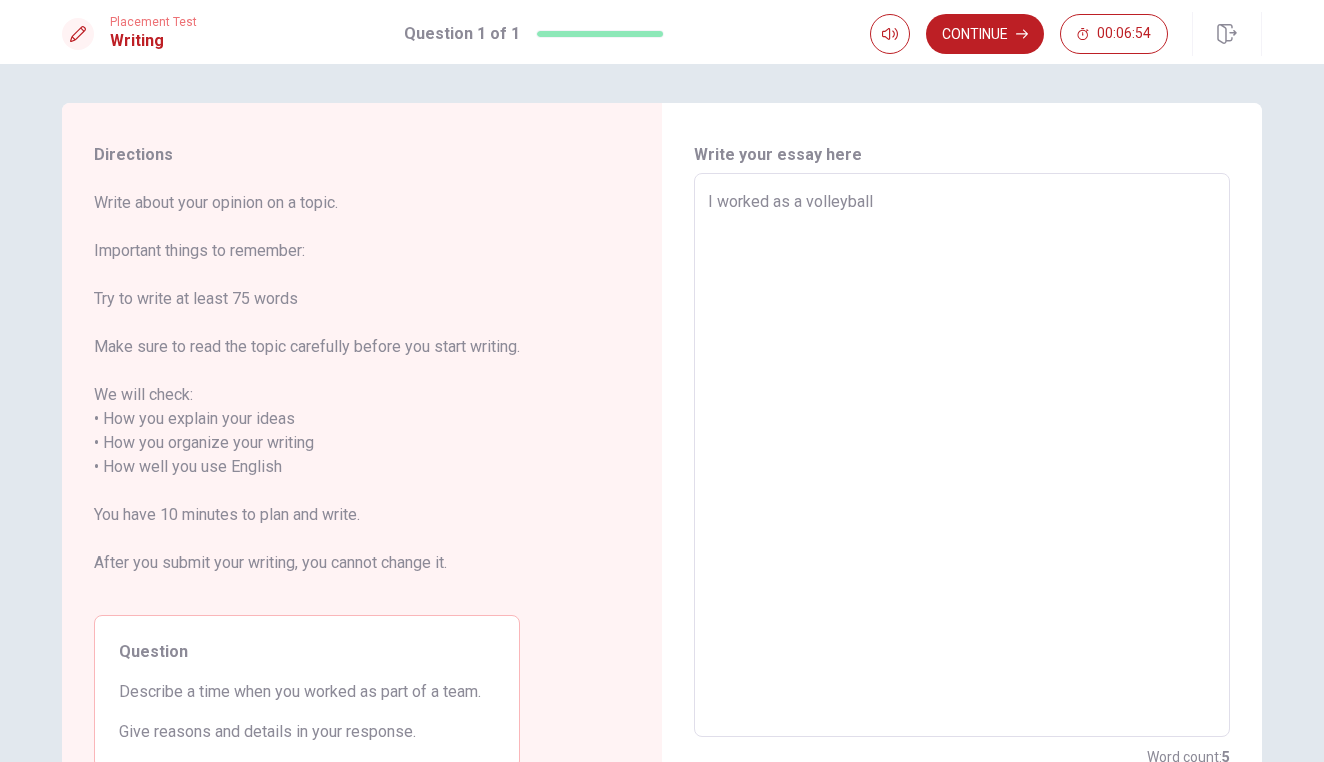 click on "I worked as a volleyball" at bounding box center (962, 455) 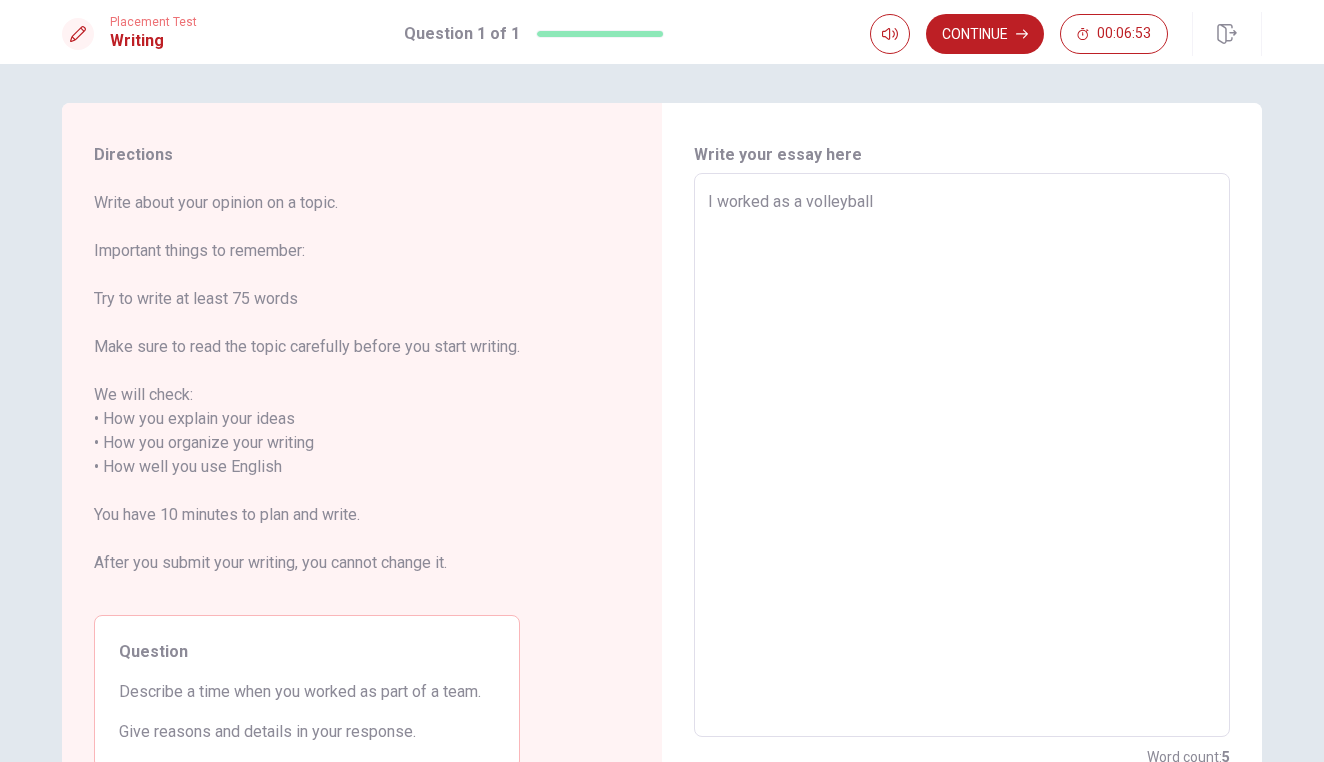 type on "I worked as a volleyball" 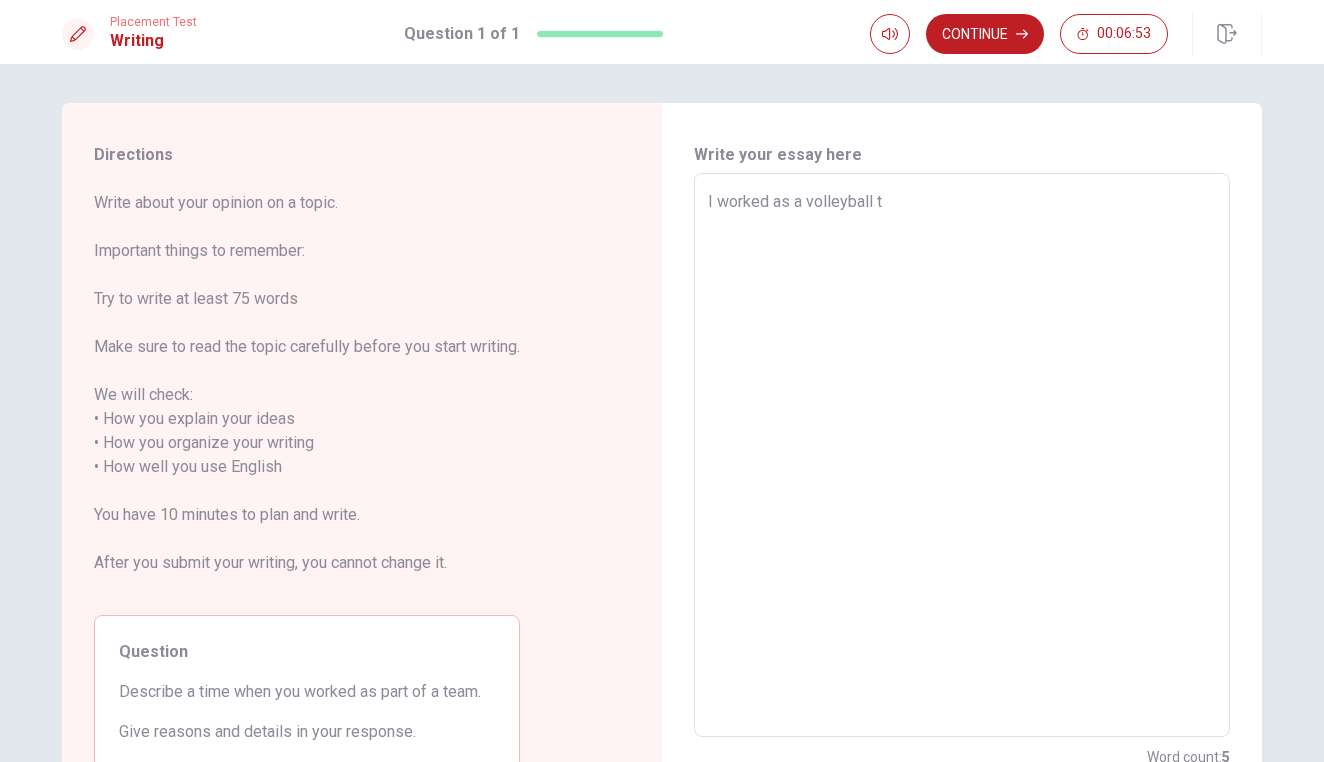 type on "x" 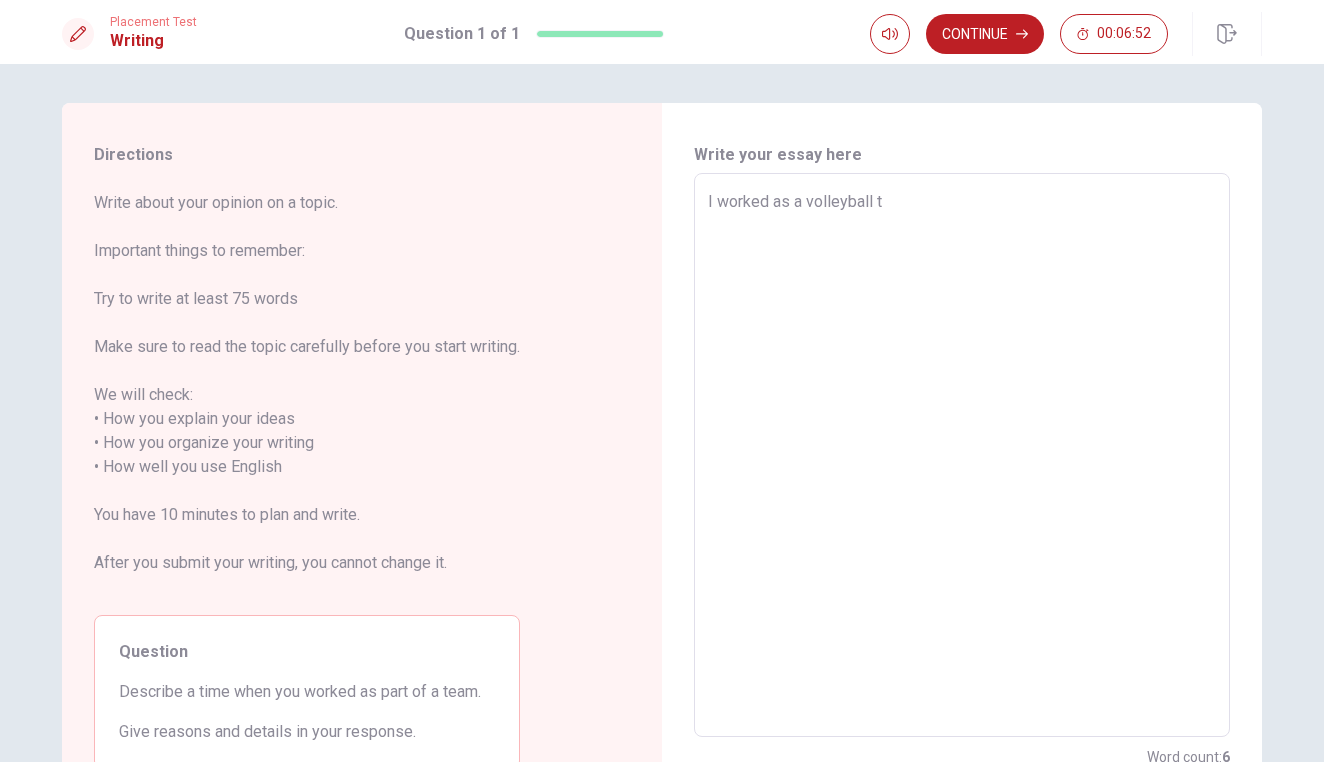 type on "I worked as a volleyball te" 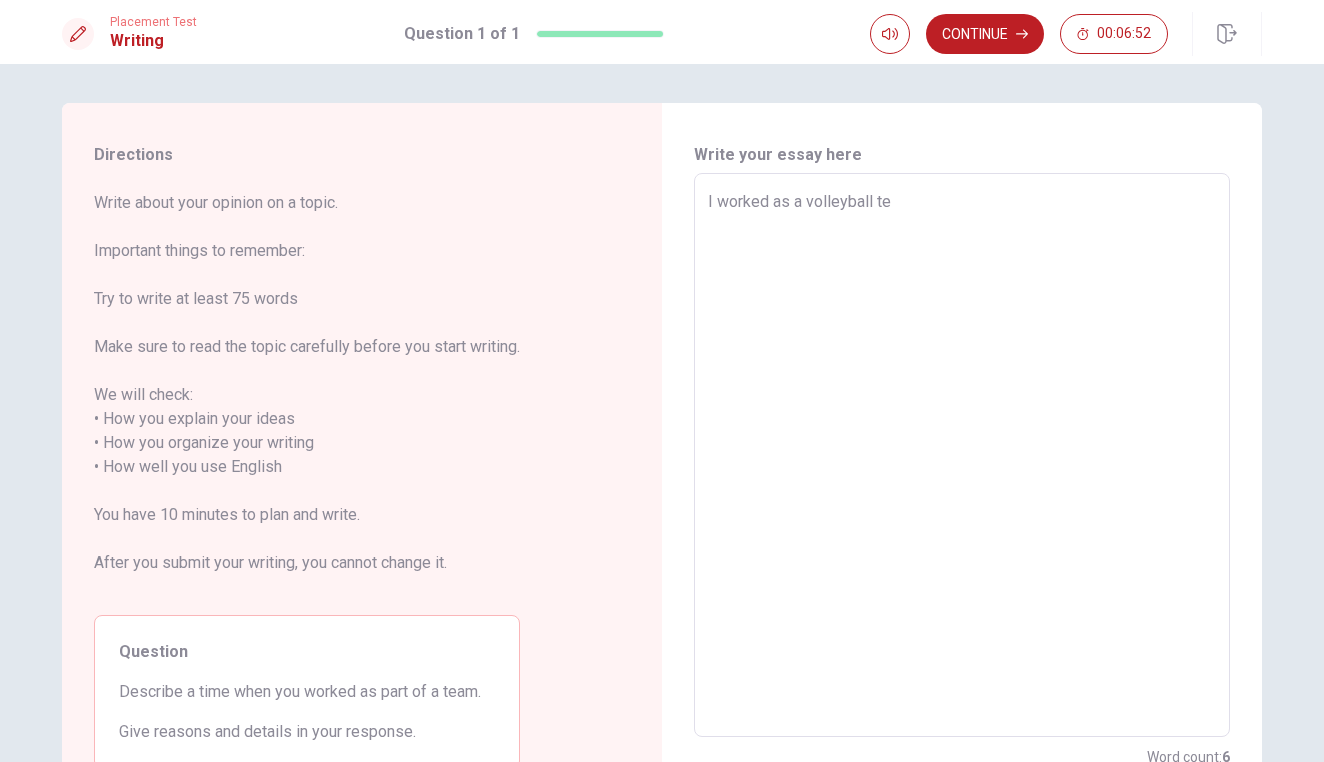 type on "x" 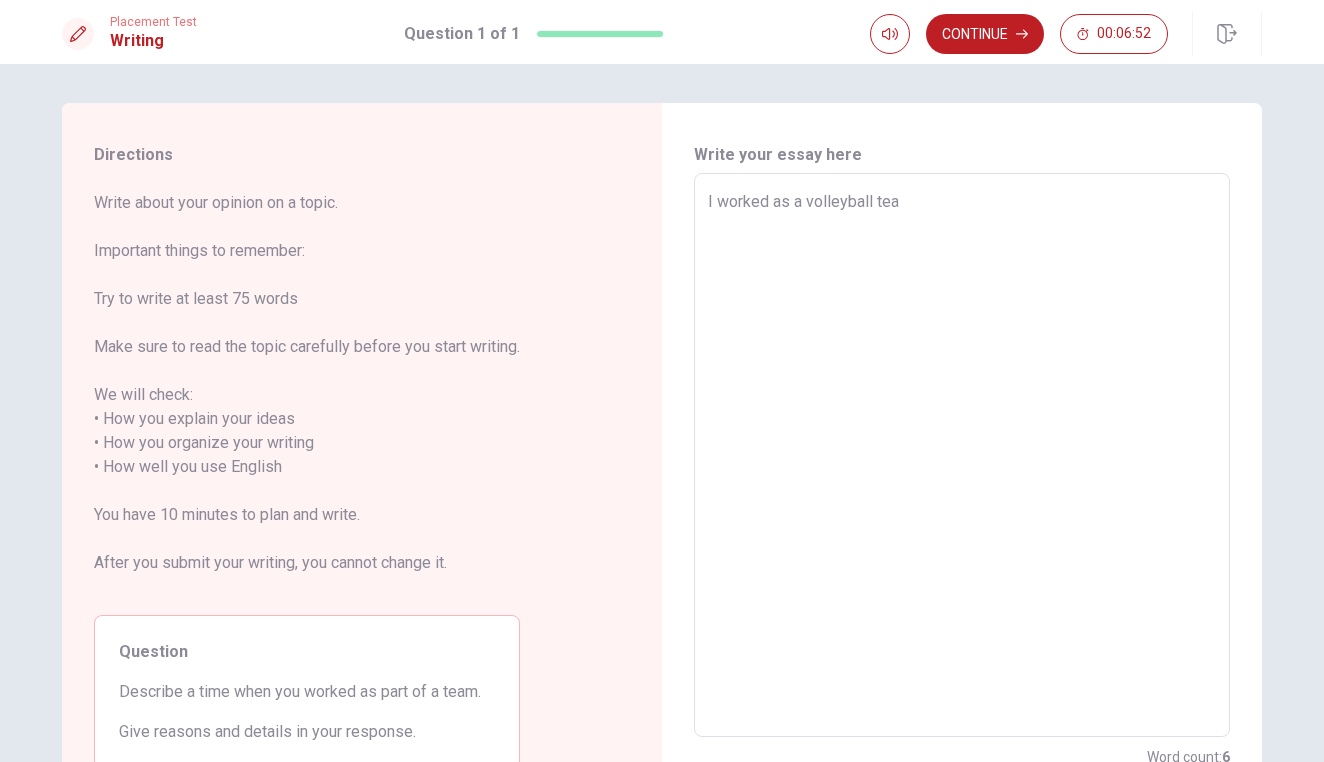 type on "x" 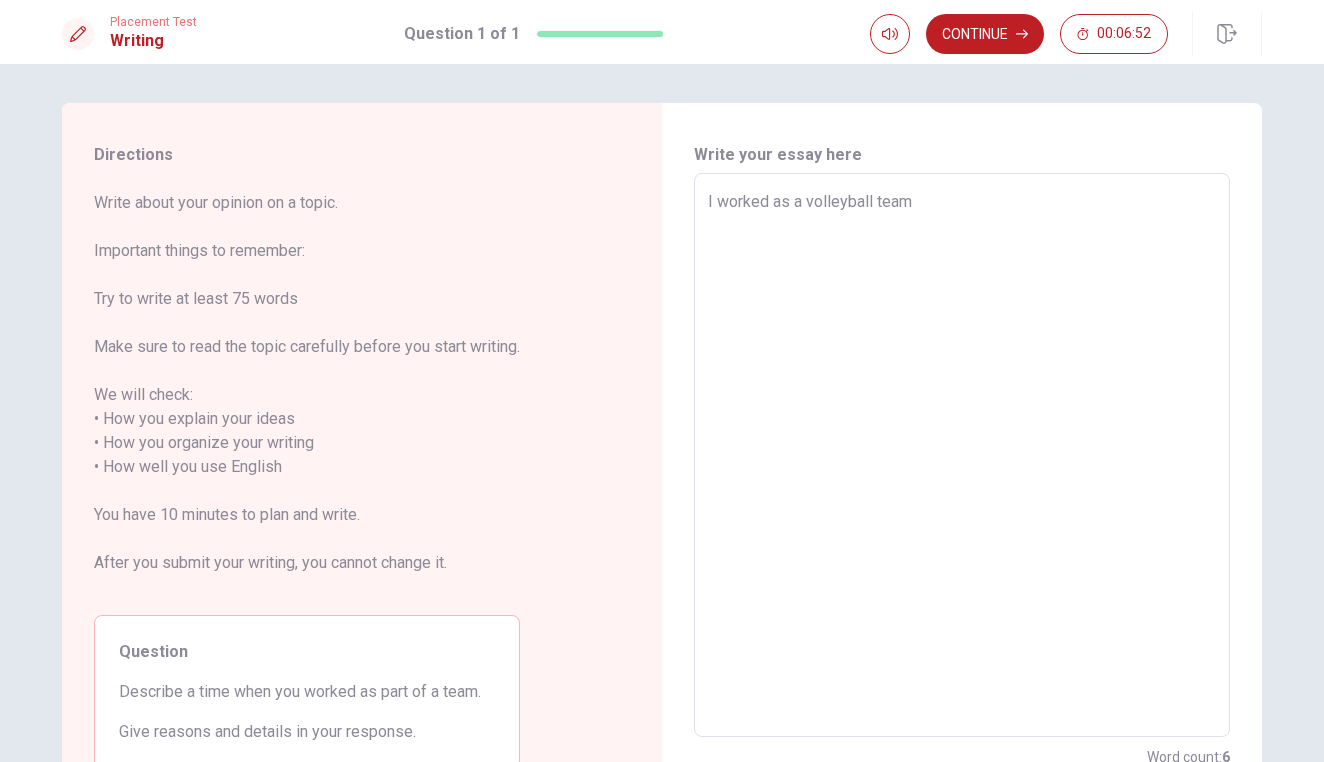 type on "x" 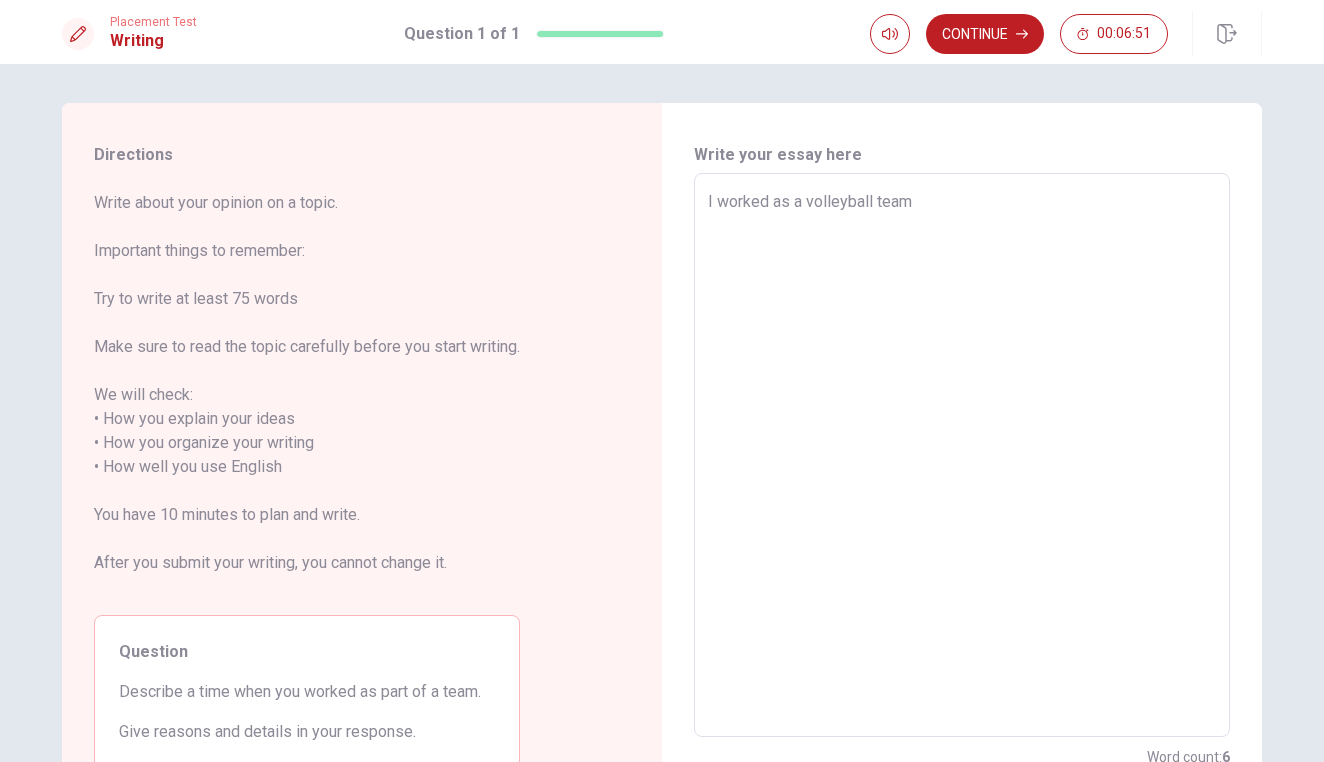 type on "I worked as a volleyball team" 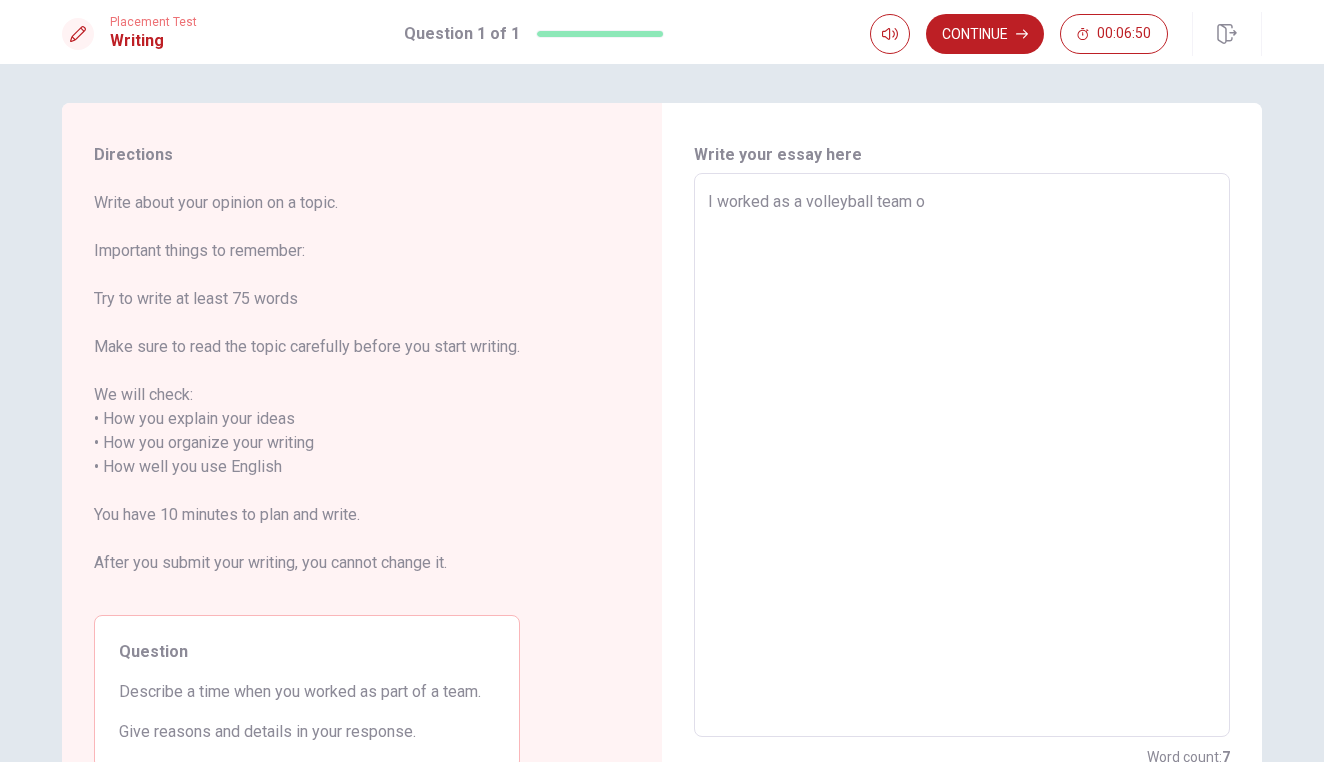 type on "x" 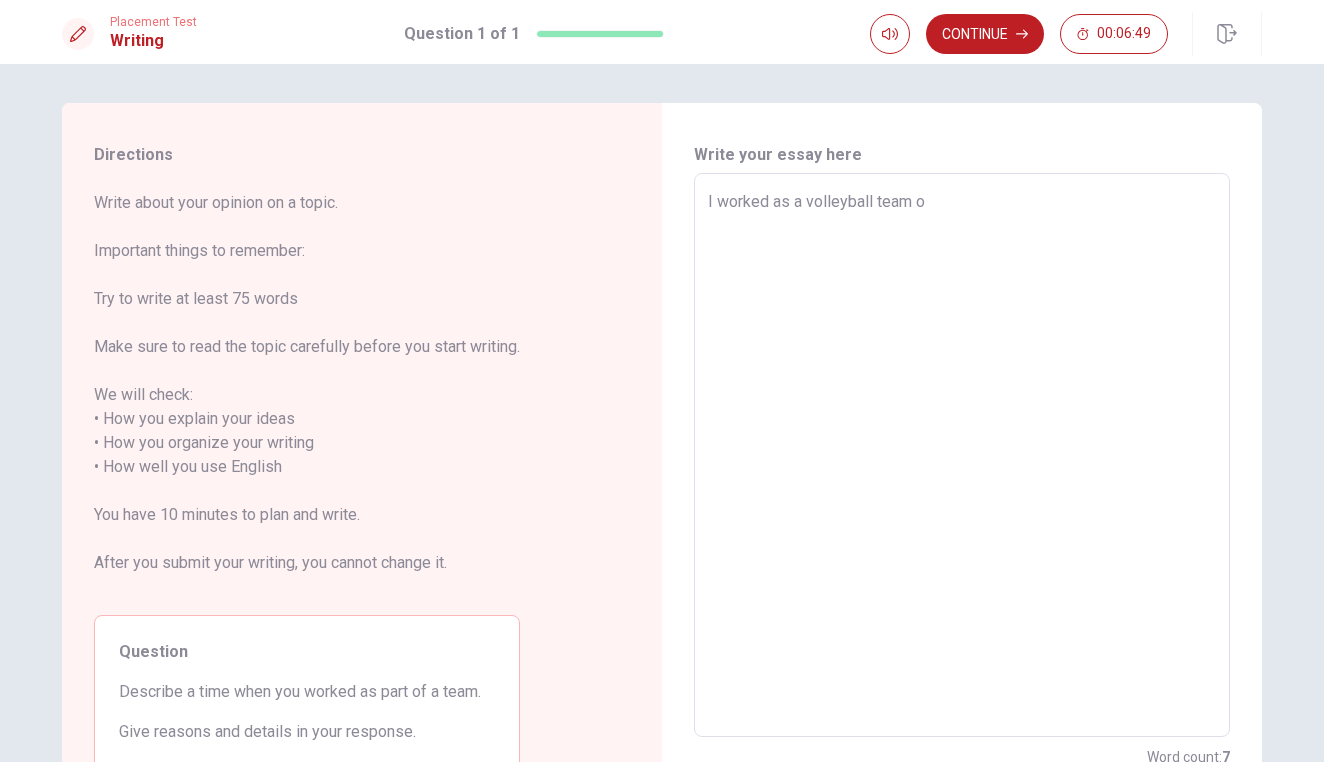 type on "I worked as a volleyball team of" 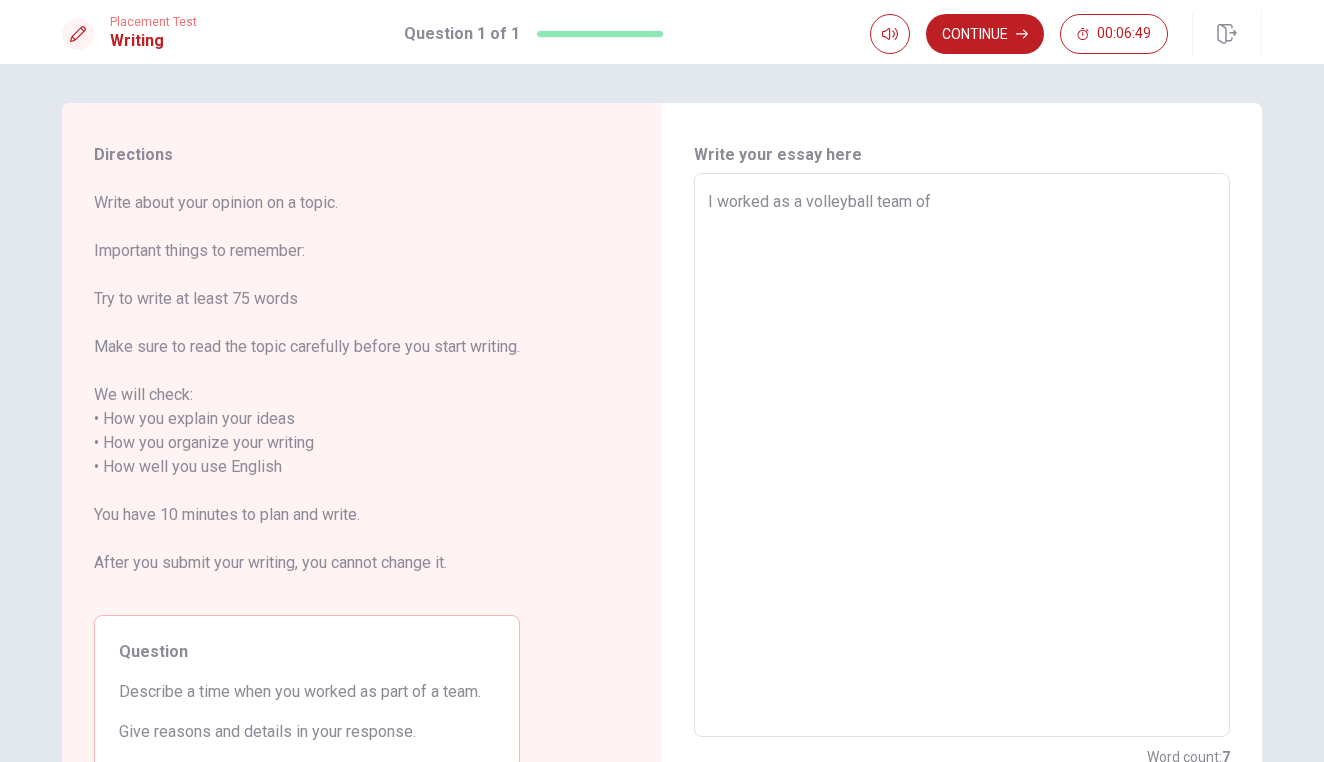 type on "x" 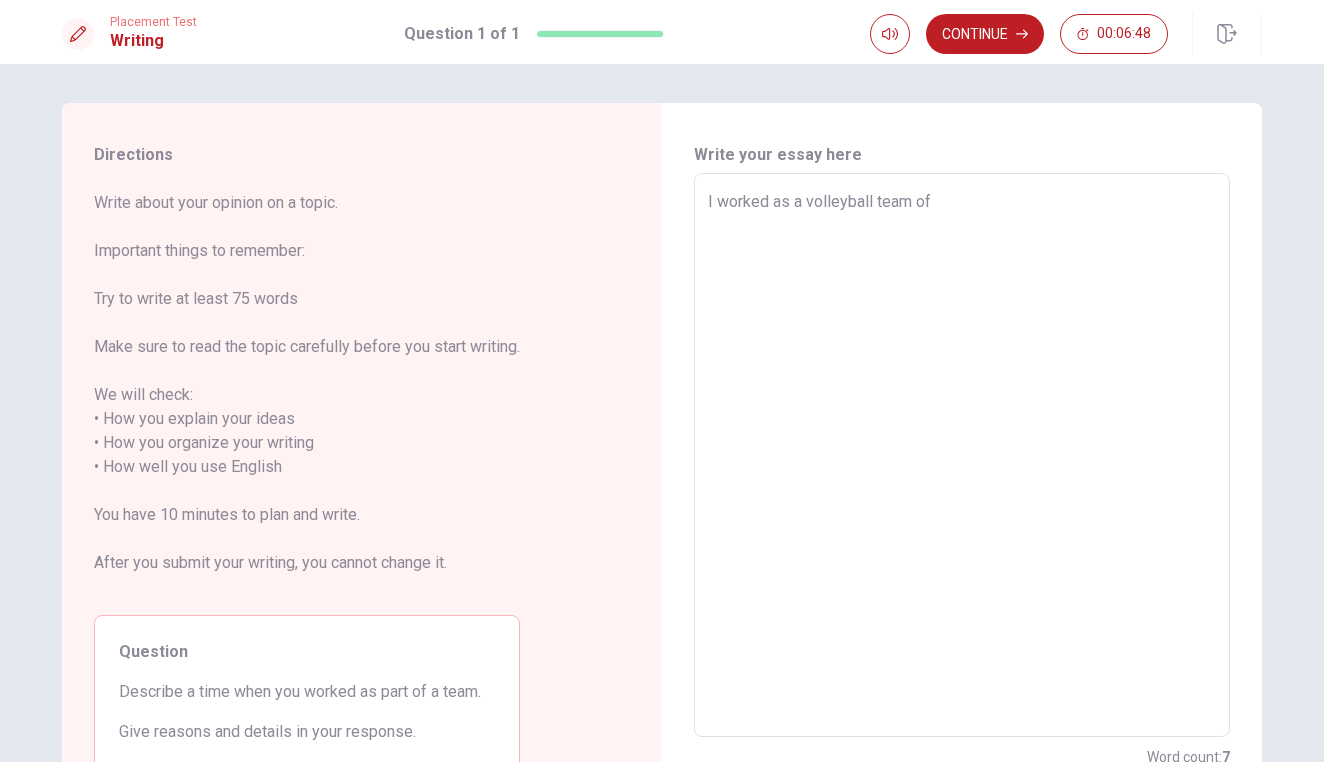 type on "I worked as a volleyball team of" 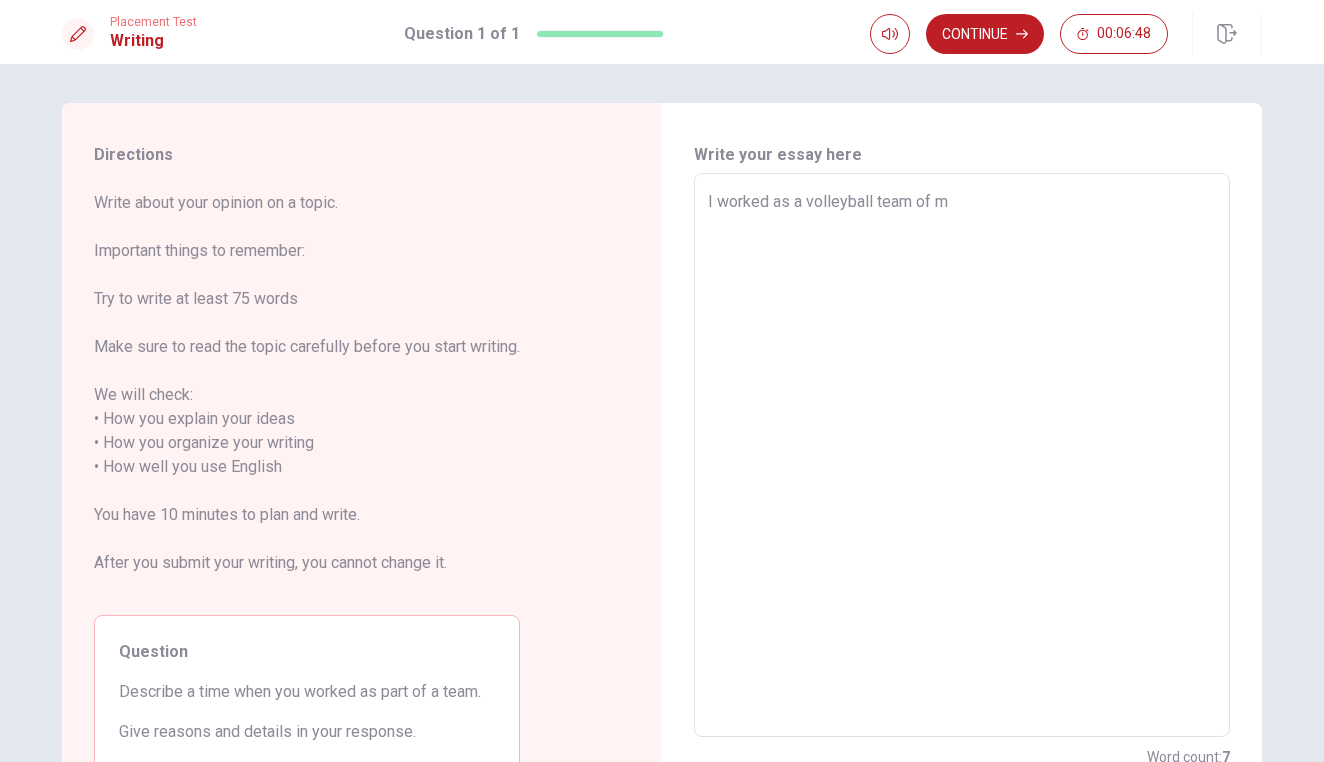 type on "x" 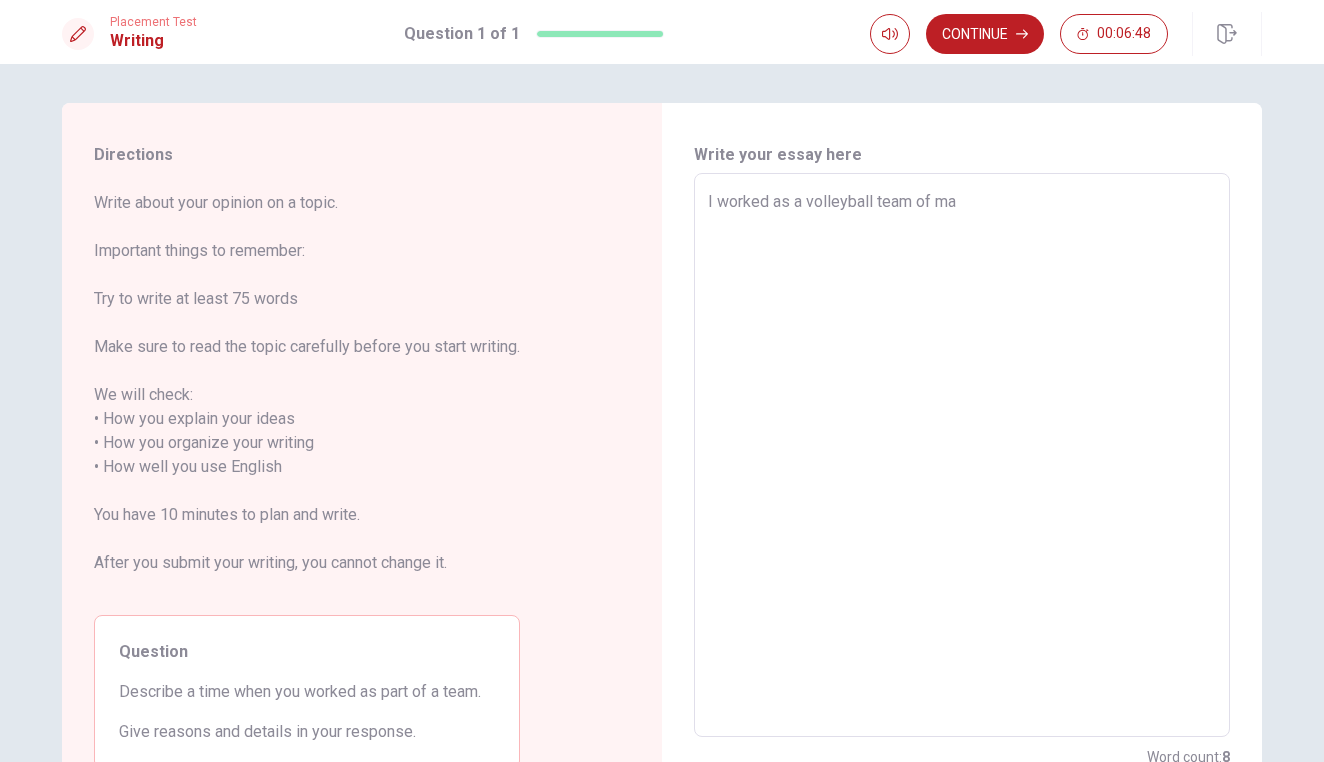 type on "I worked as a volleyball team of may" 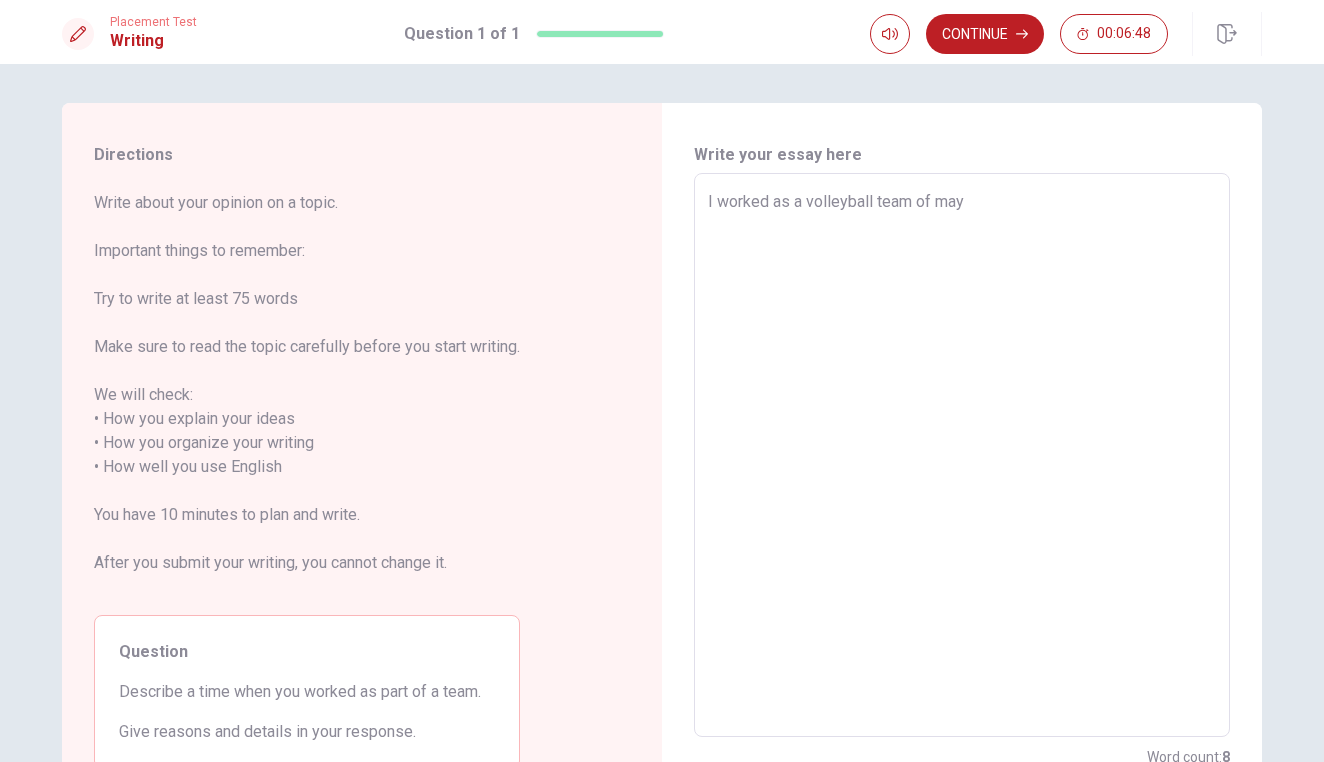 type on "x" 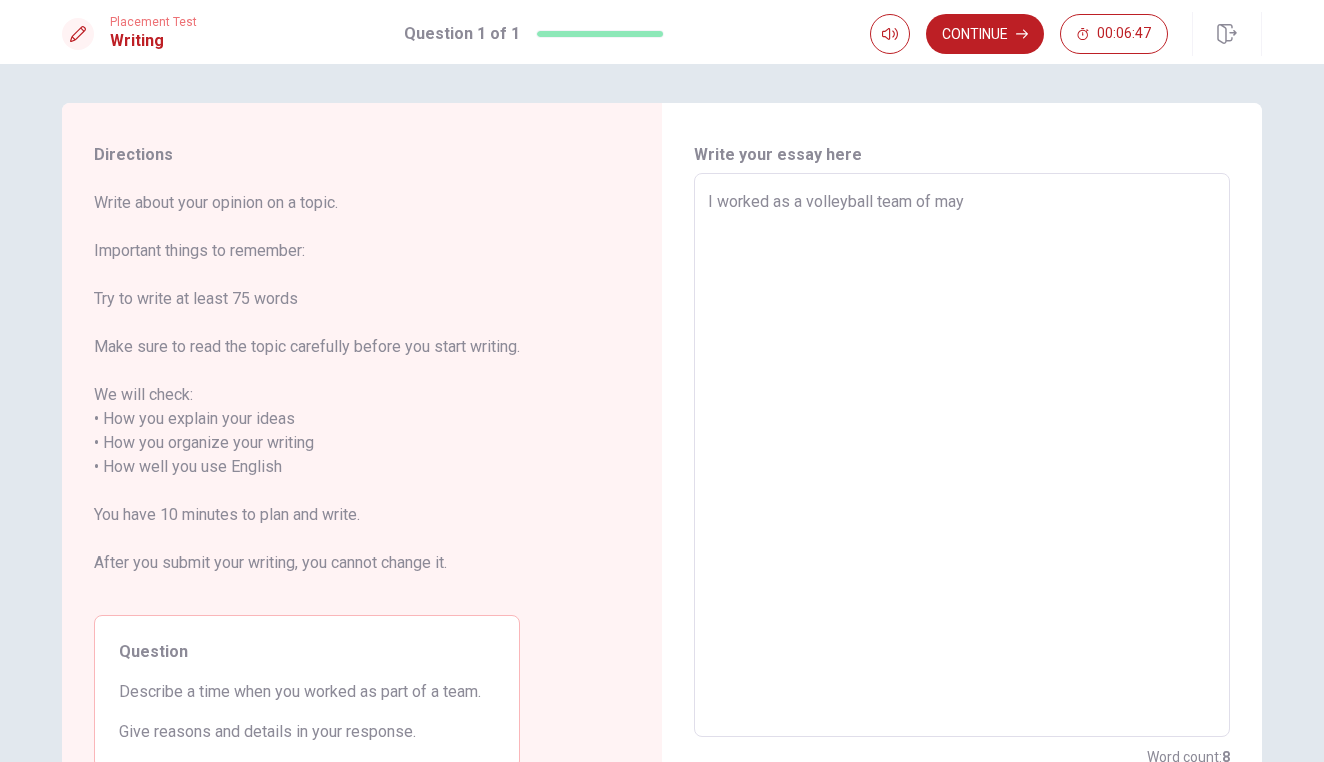 type on "I worked as a volleyball team of ma" 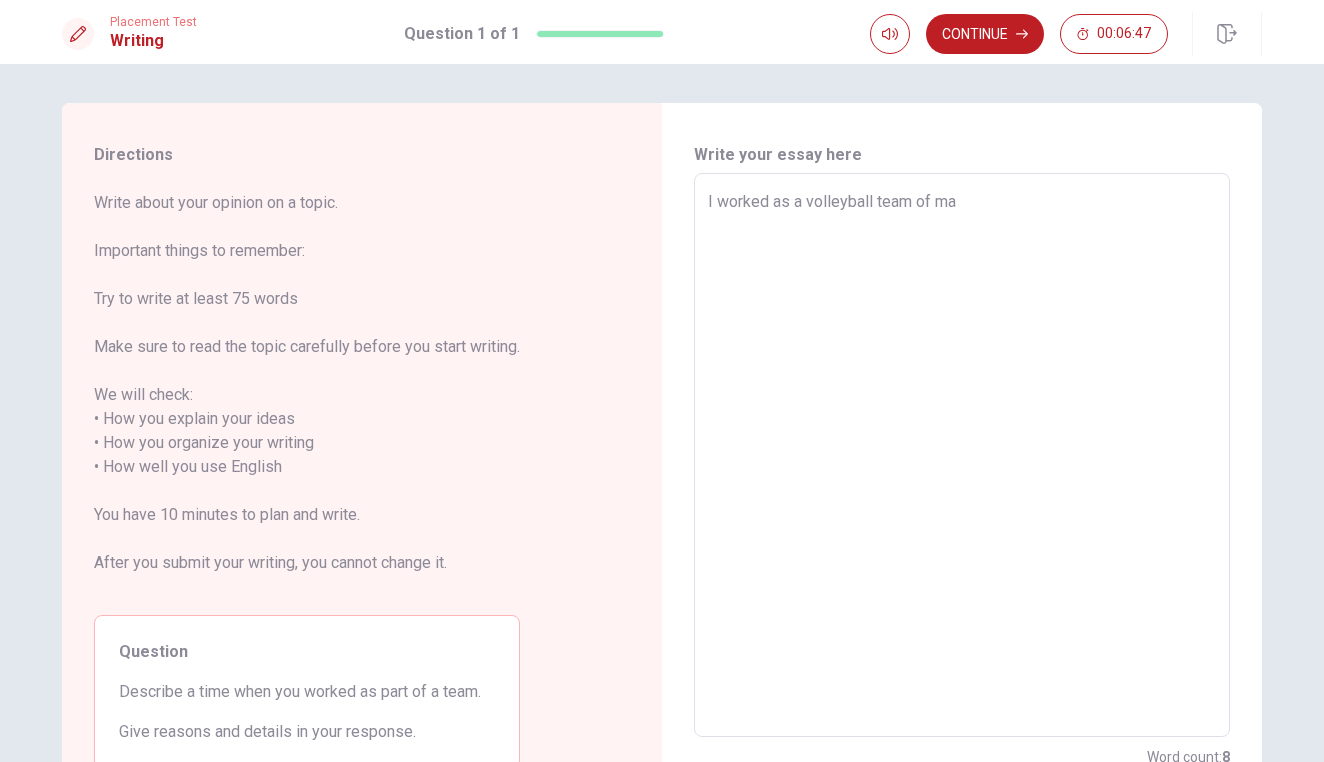 type on "x" 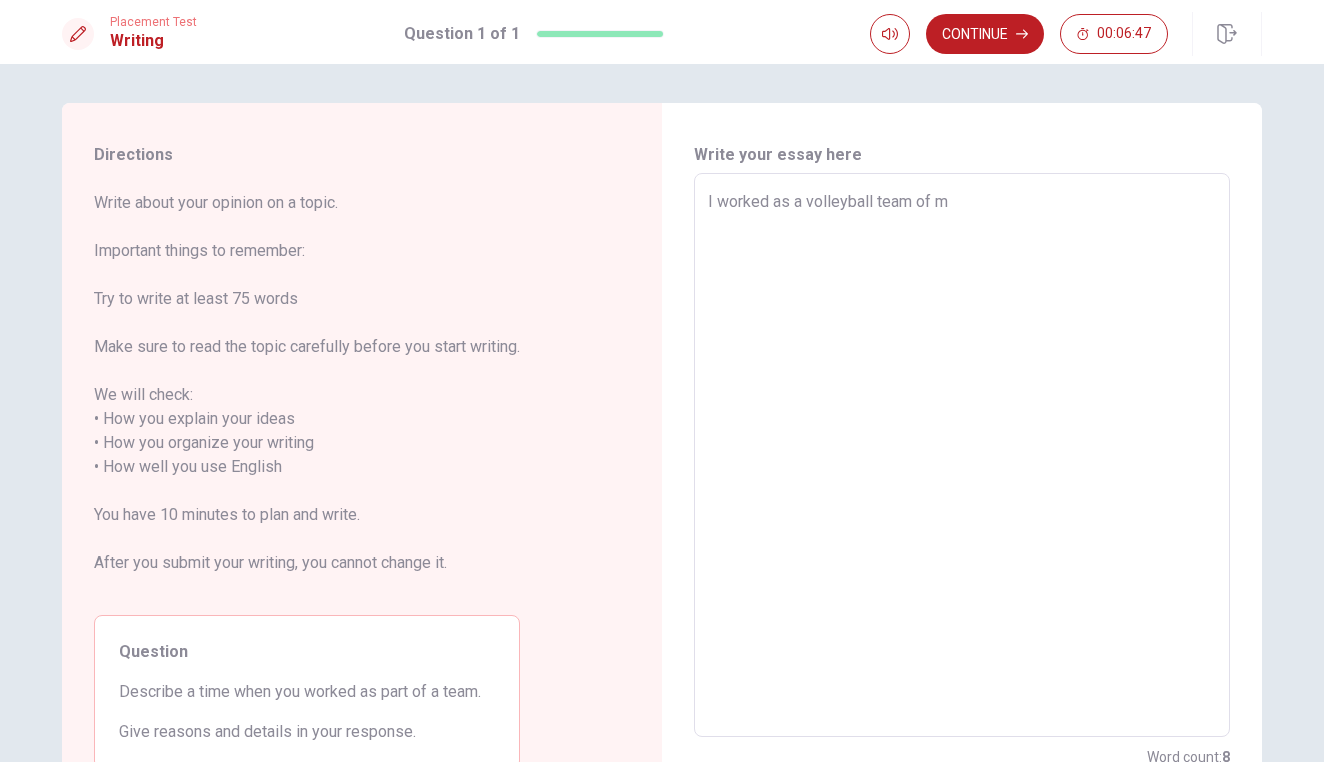 type on "x" 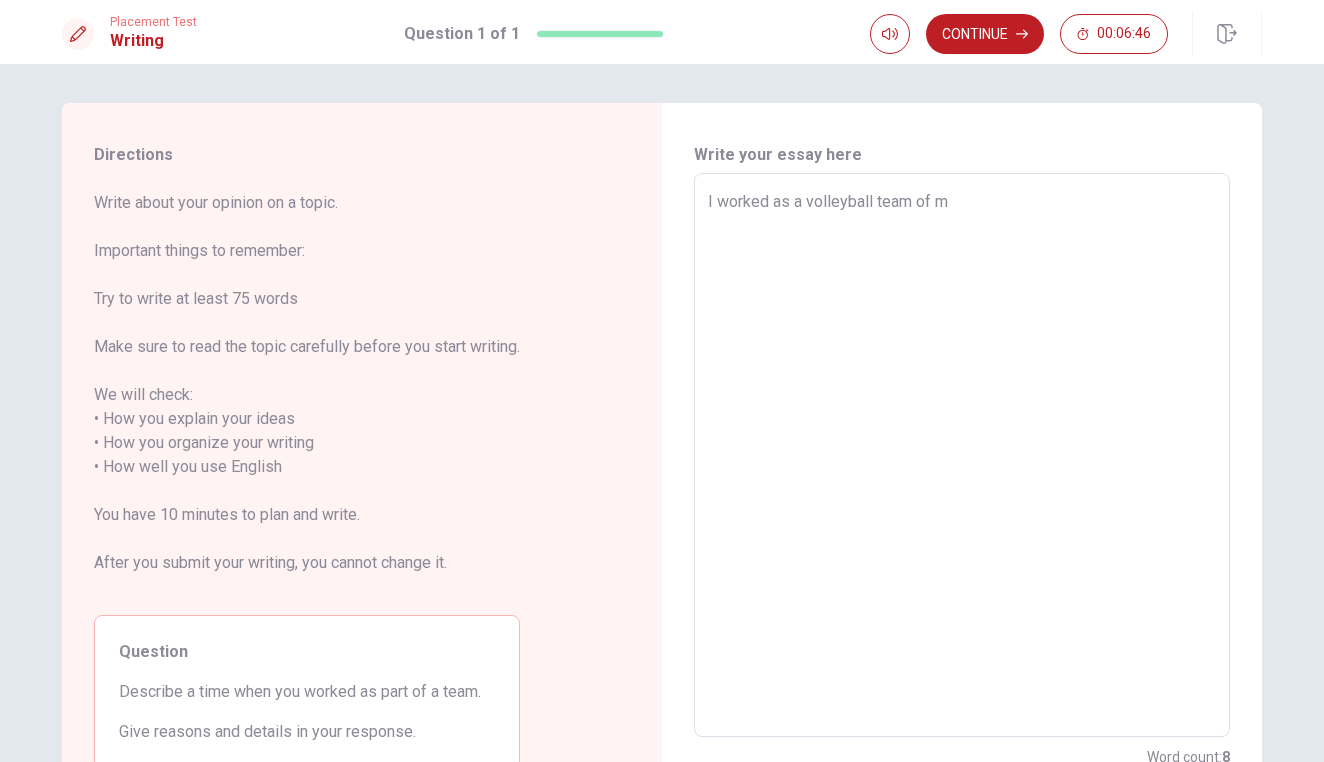 type on "I worked as a volleyball team of my" 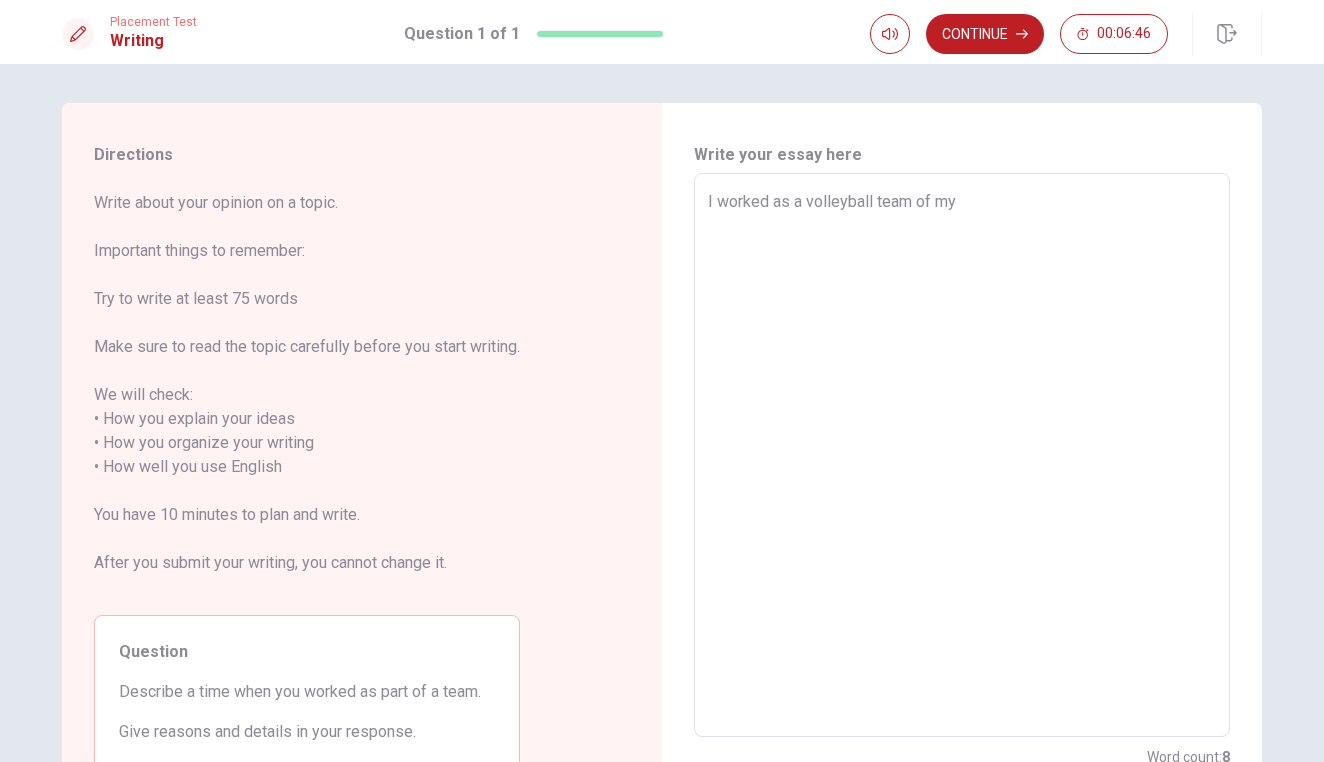 type on "x" 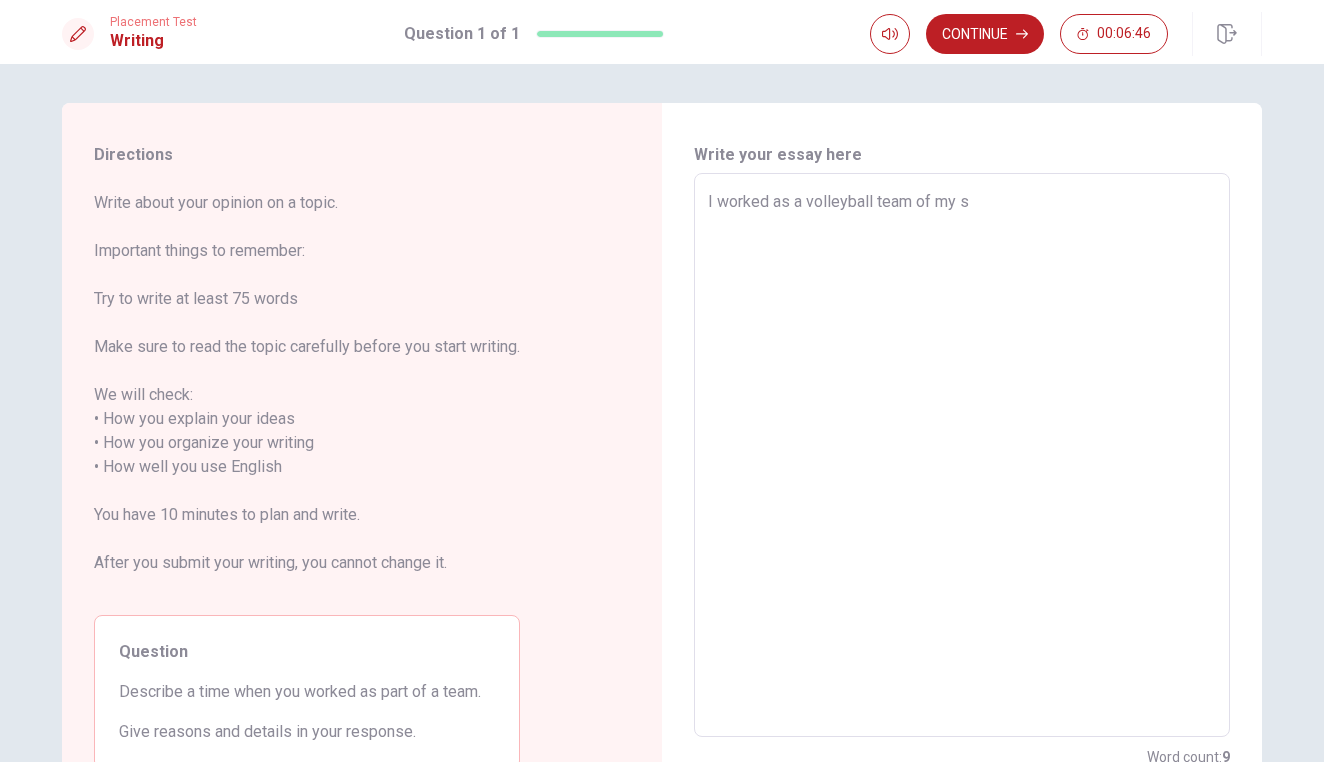 type on "x" 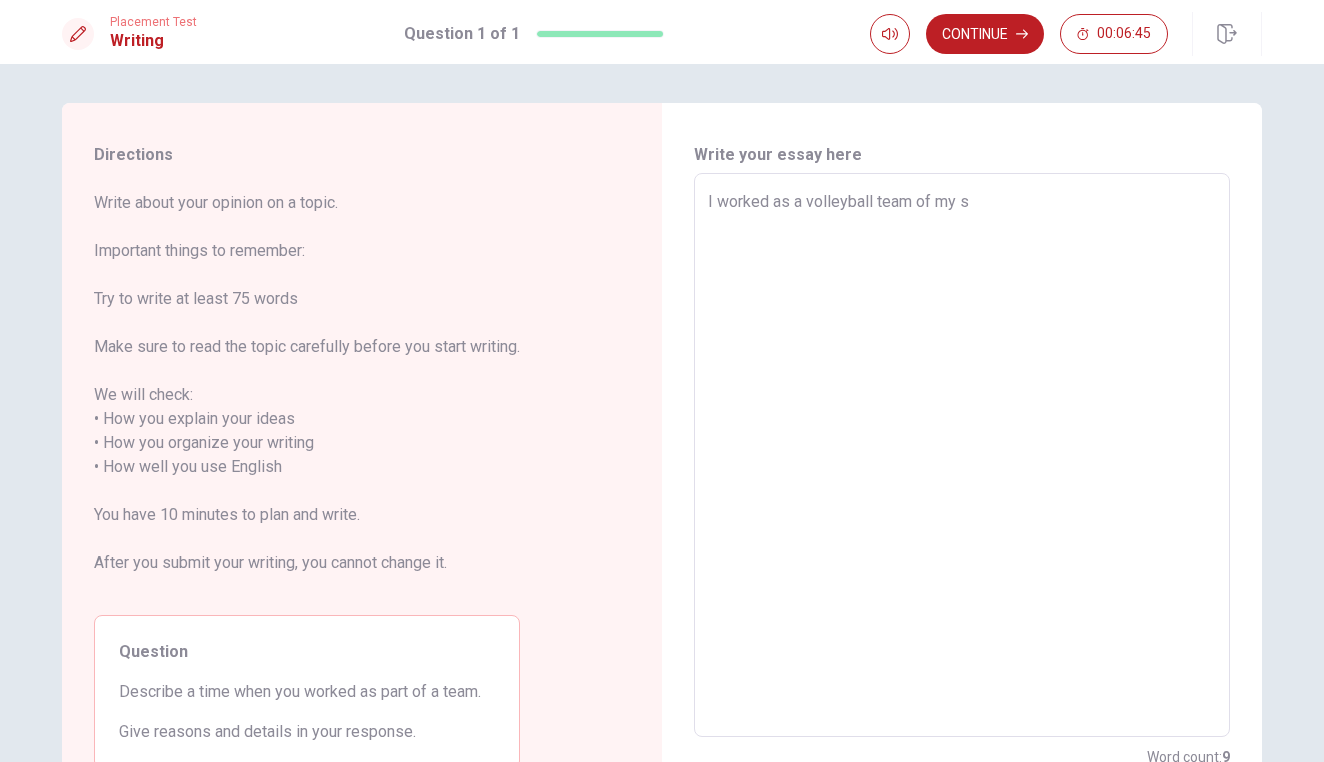 type on "I worked as a volleyball team of my sc" 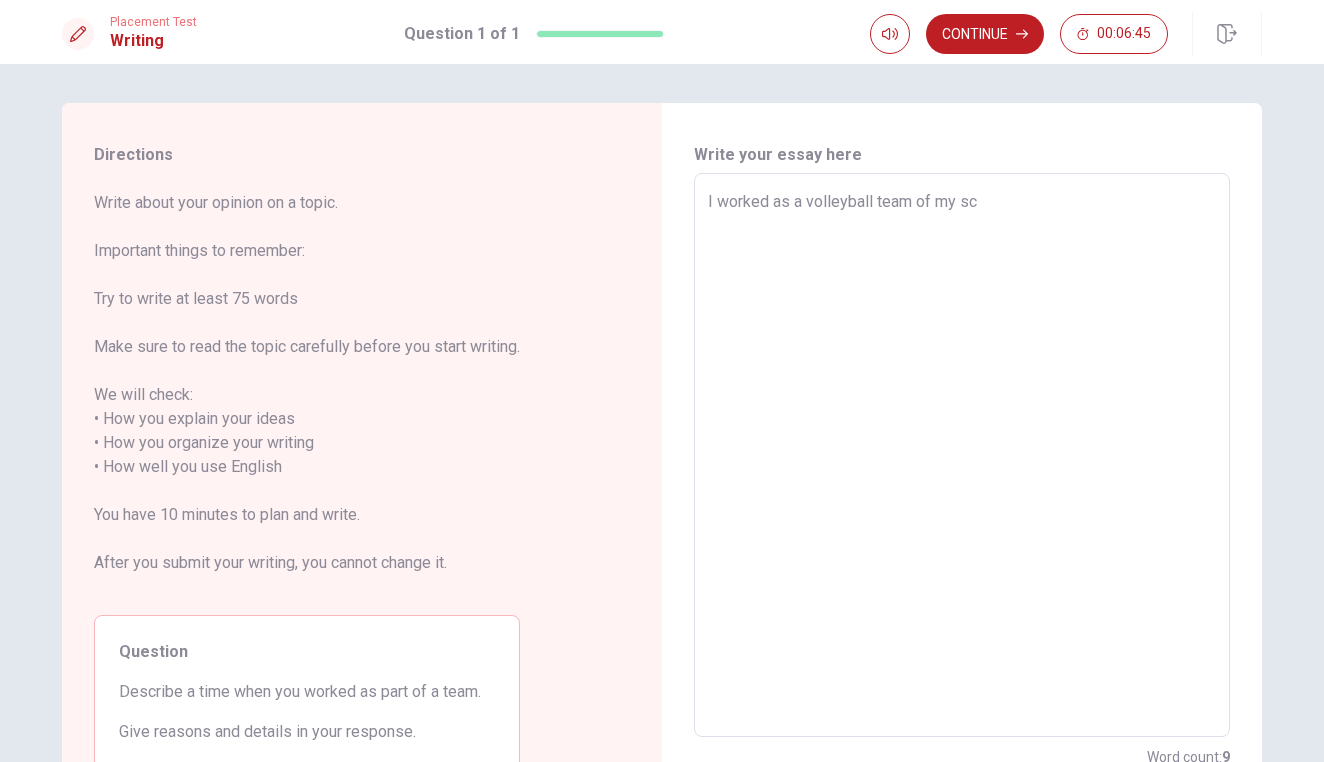 type on "x" 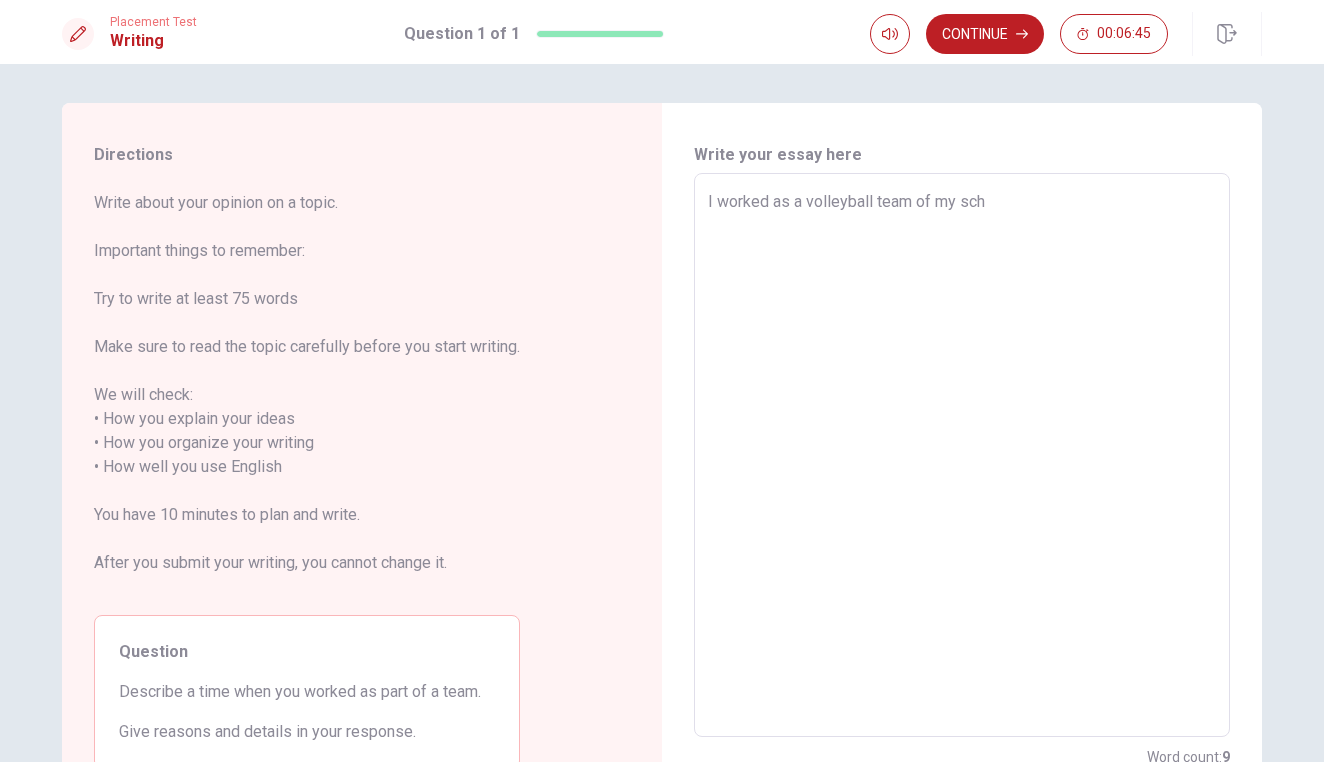 type on "x" 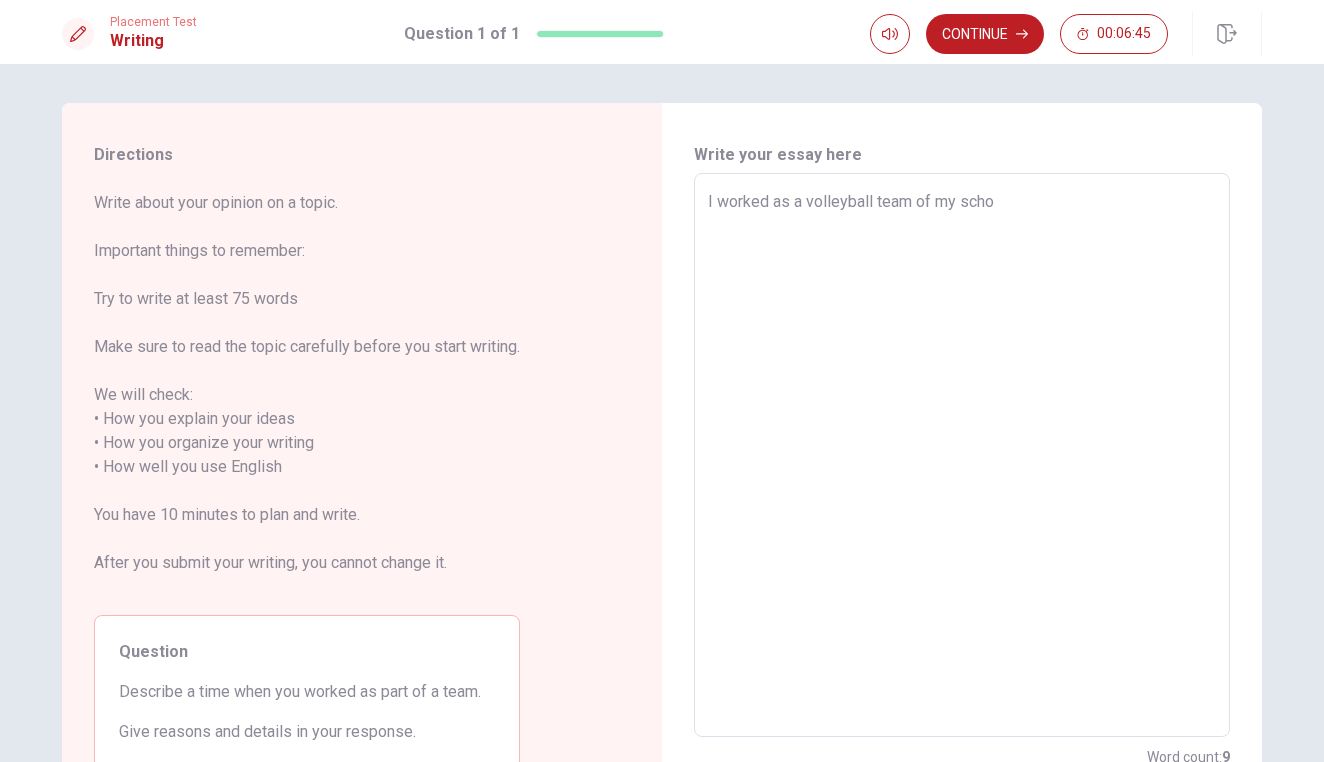 type on "x" 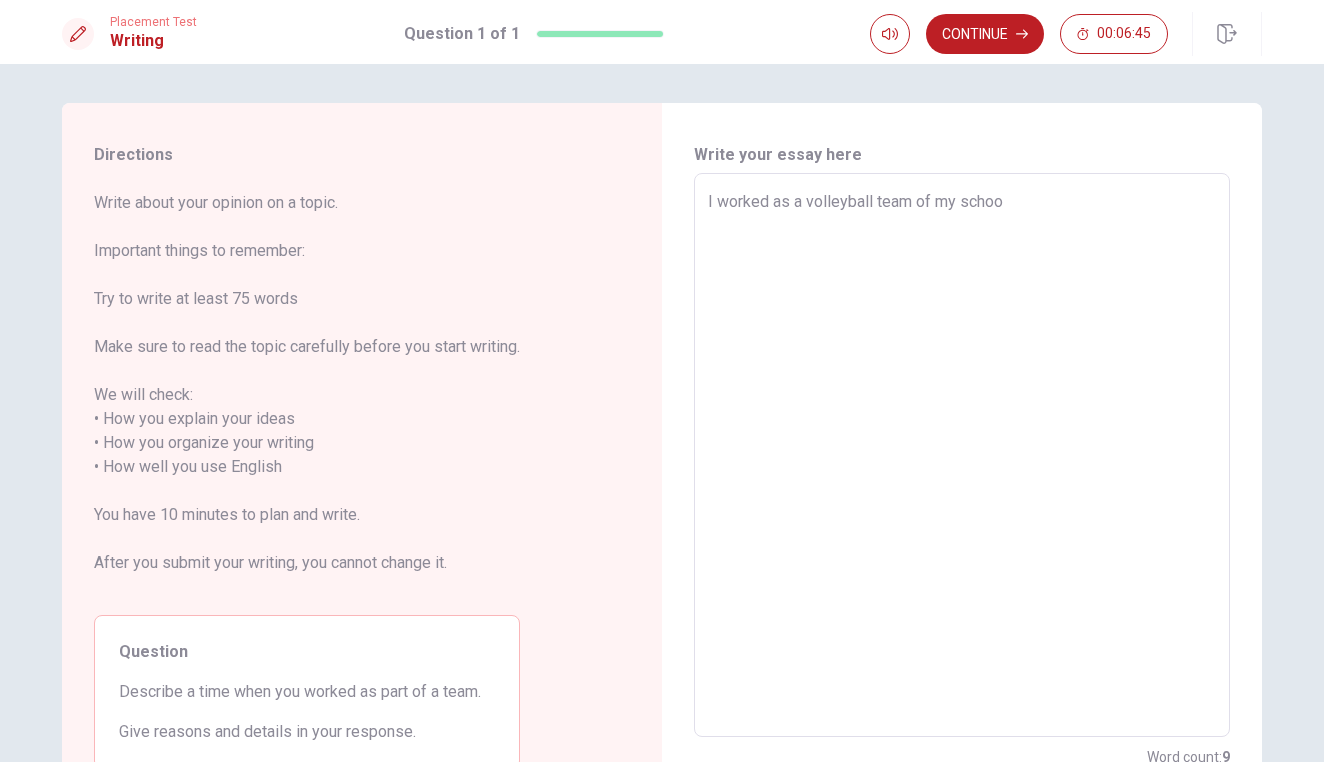 type on "x" 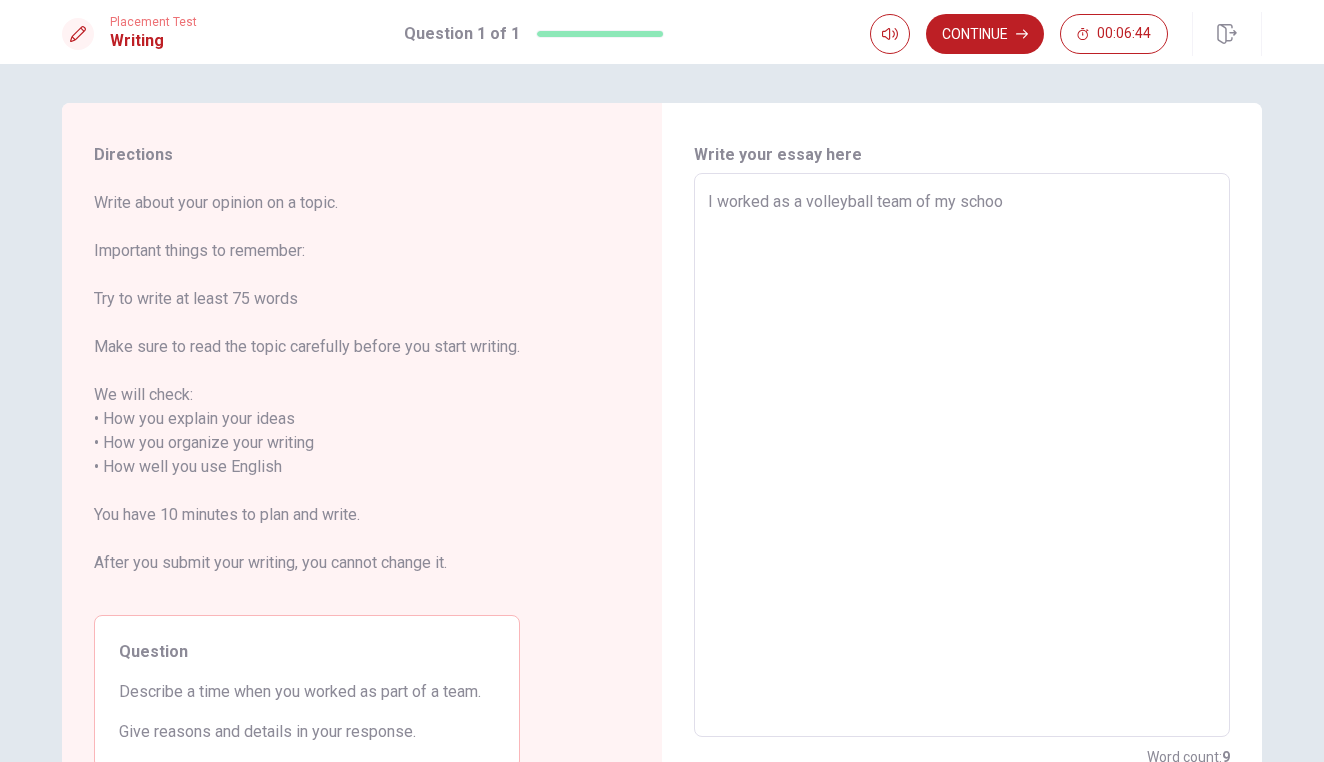 type on "I worked as a volleyball team of my school" 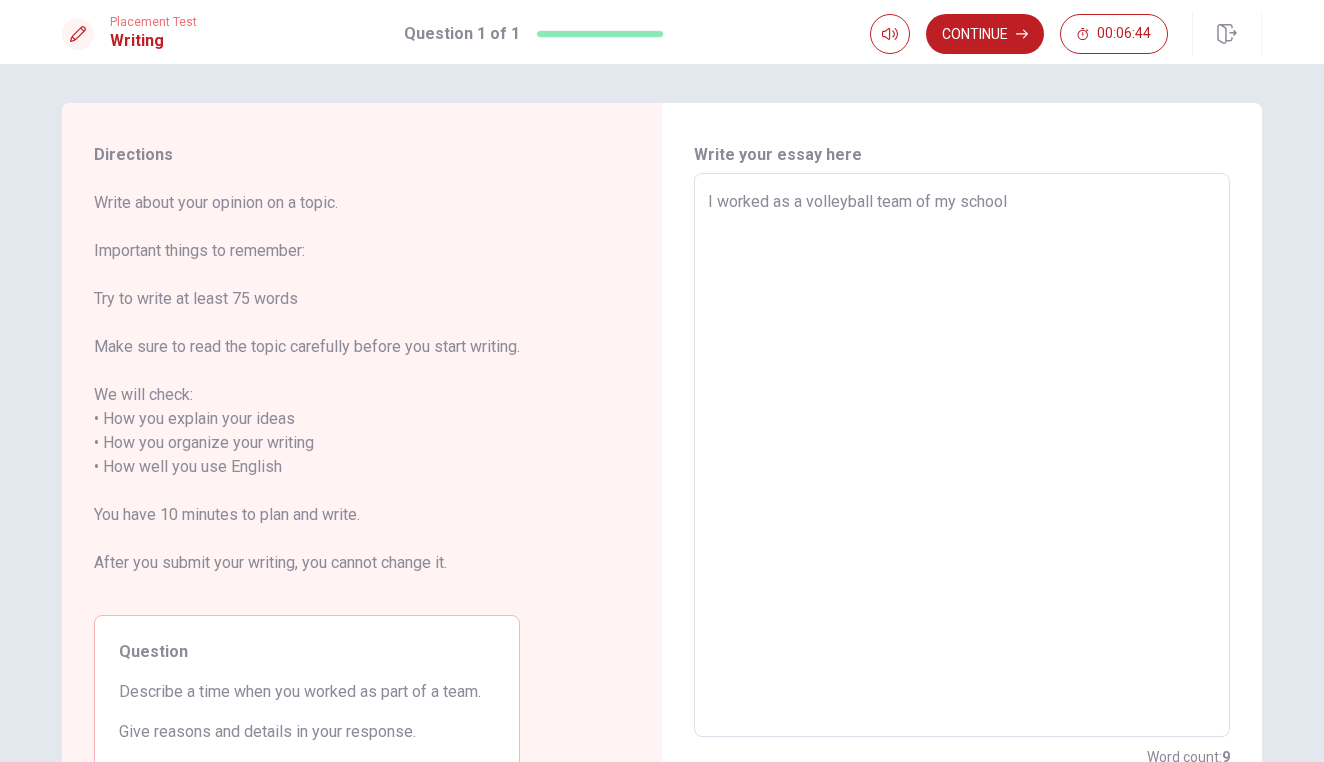 type on "x" 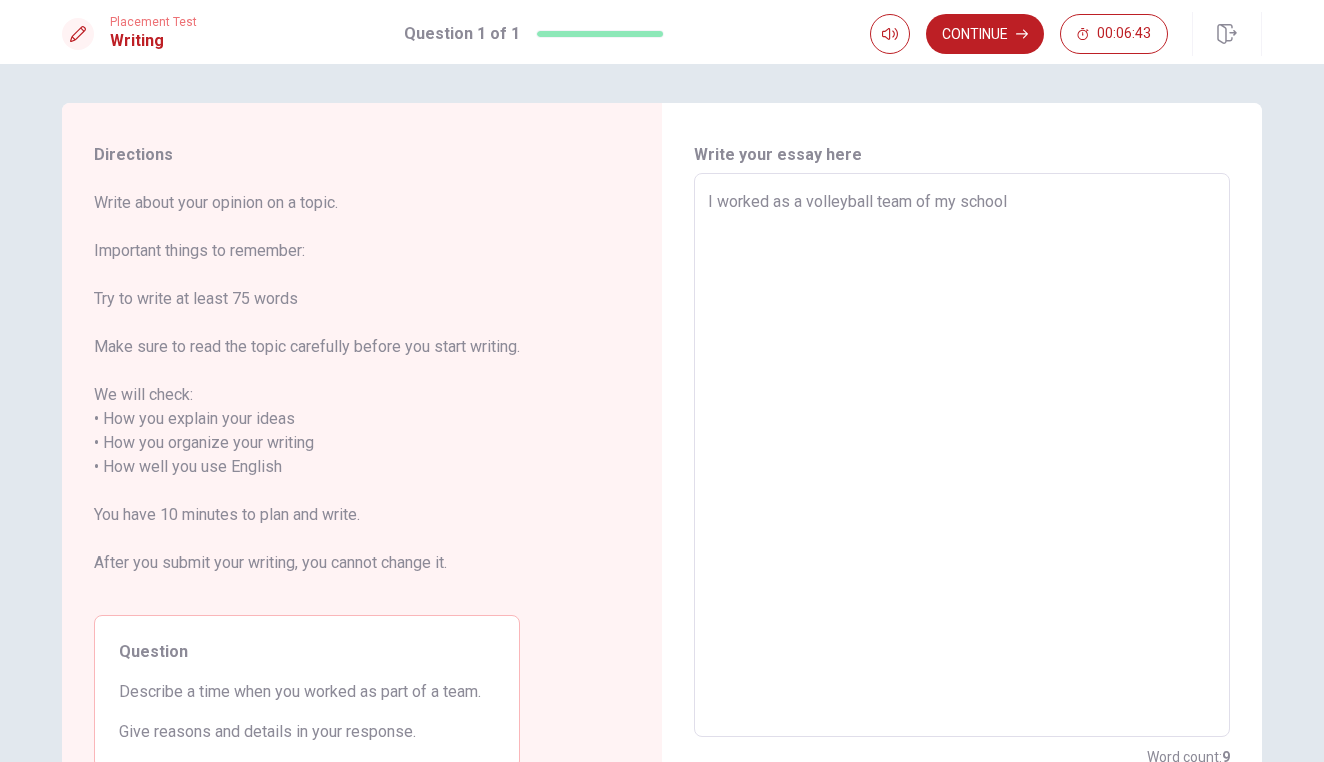 type on "I worked as a volleyball team of my school." 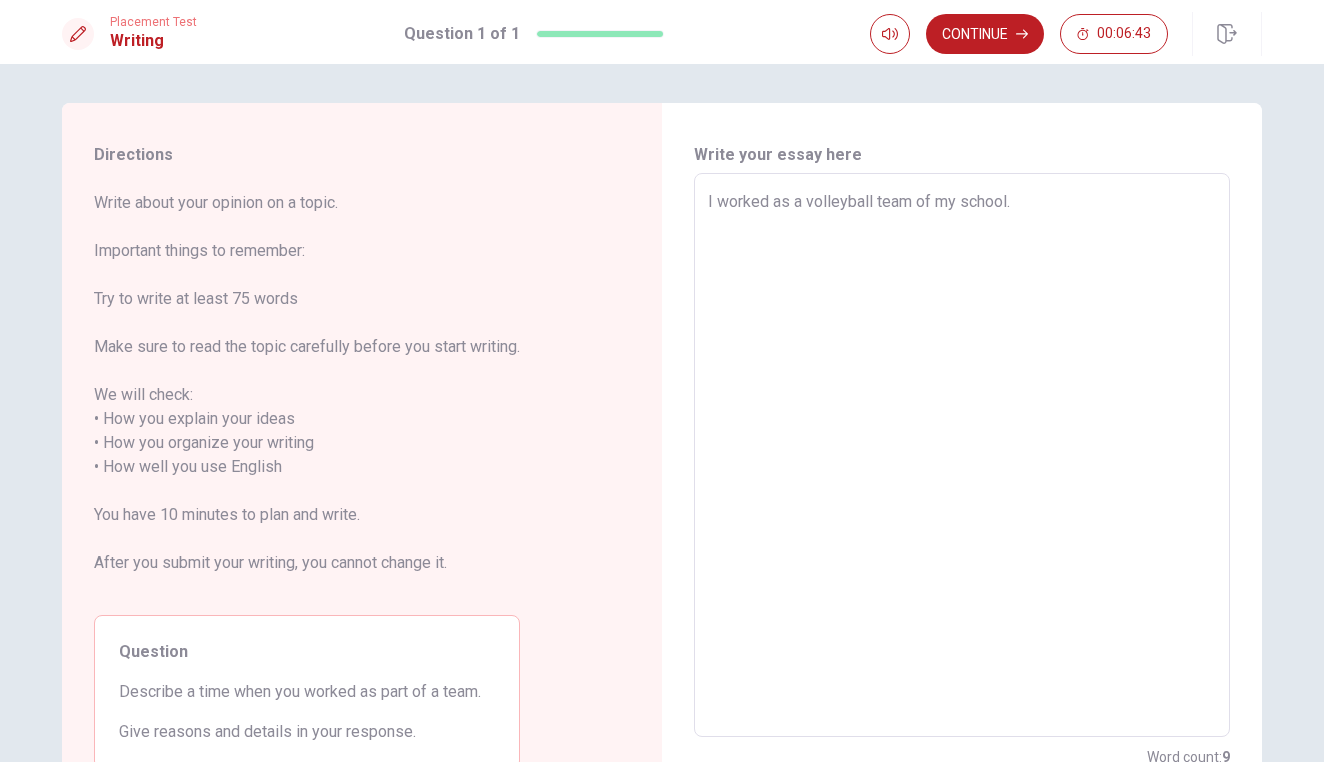 type on "x" 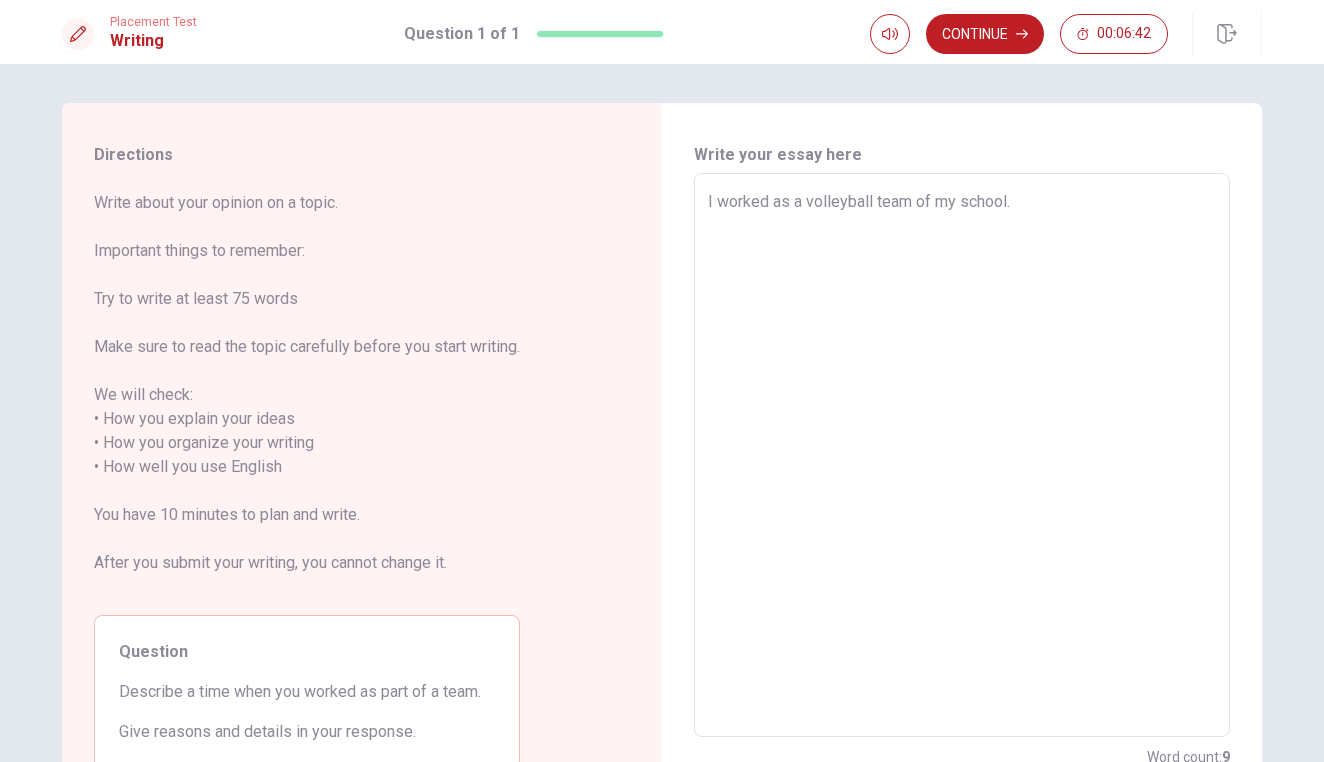 type on "x" 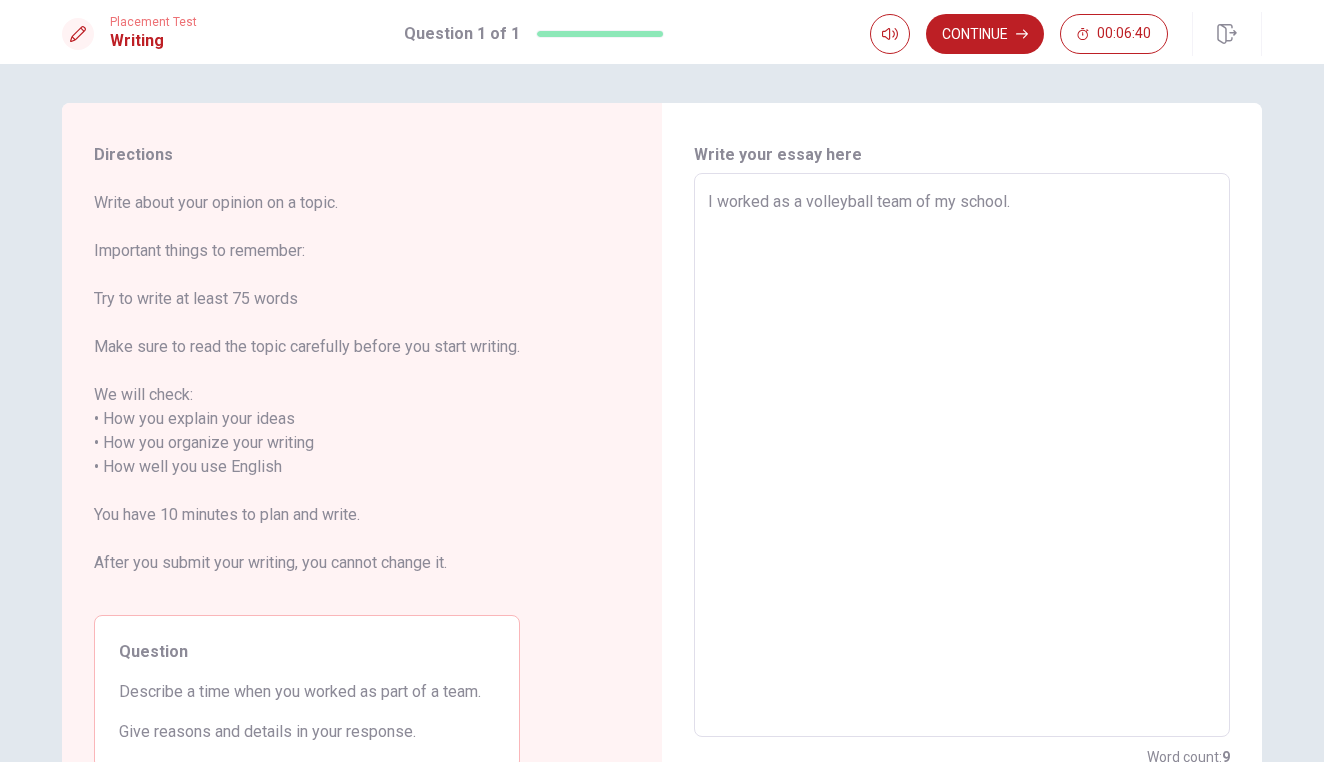 type on "x" 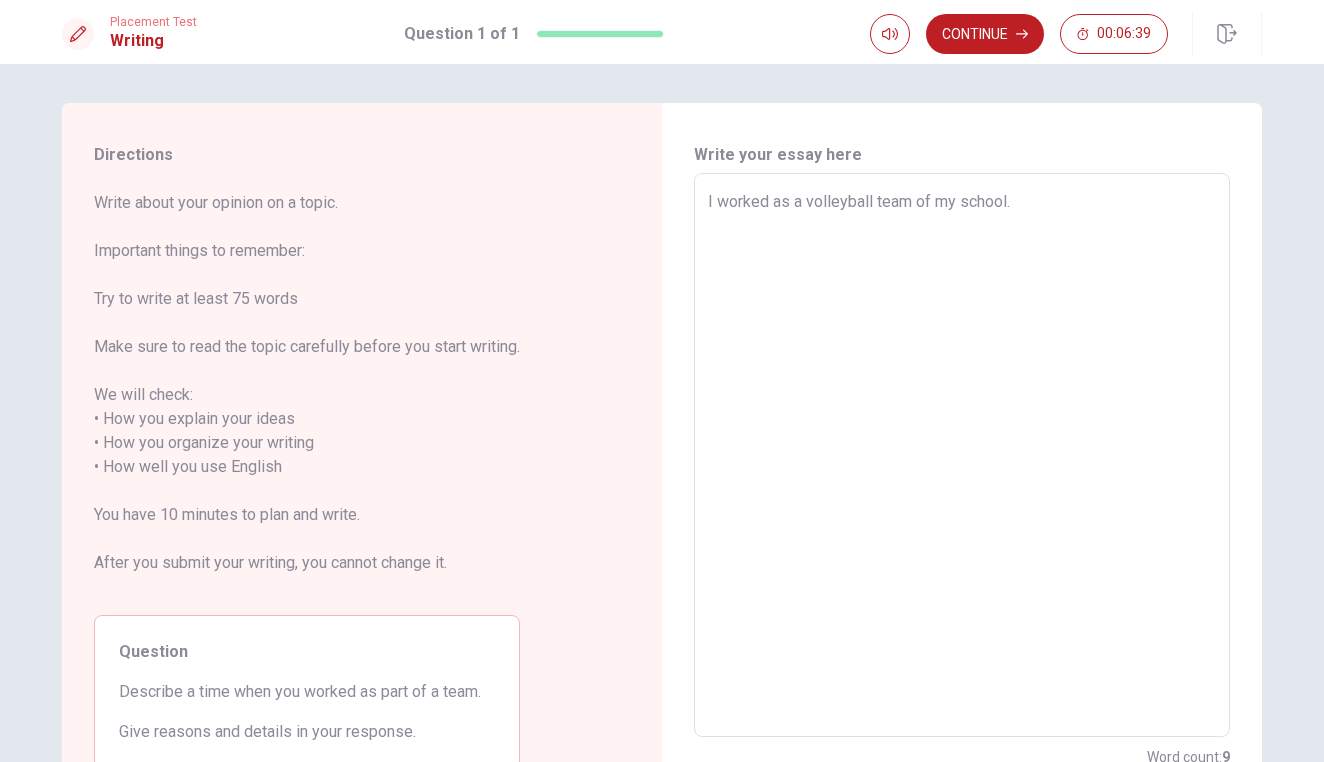 type on "I worked as a volleyball team of my school." 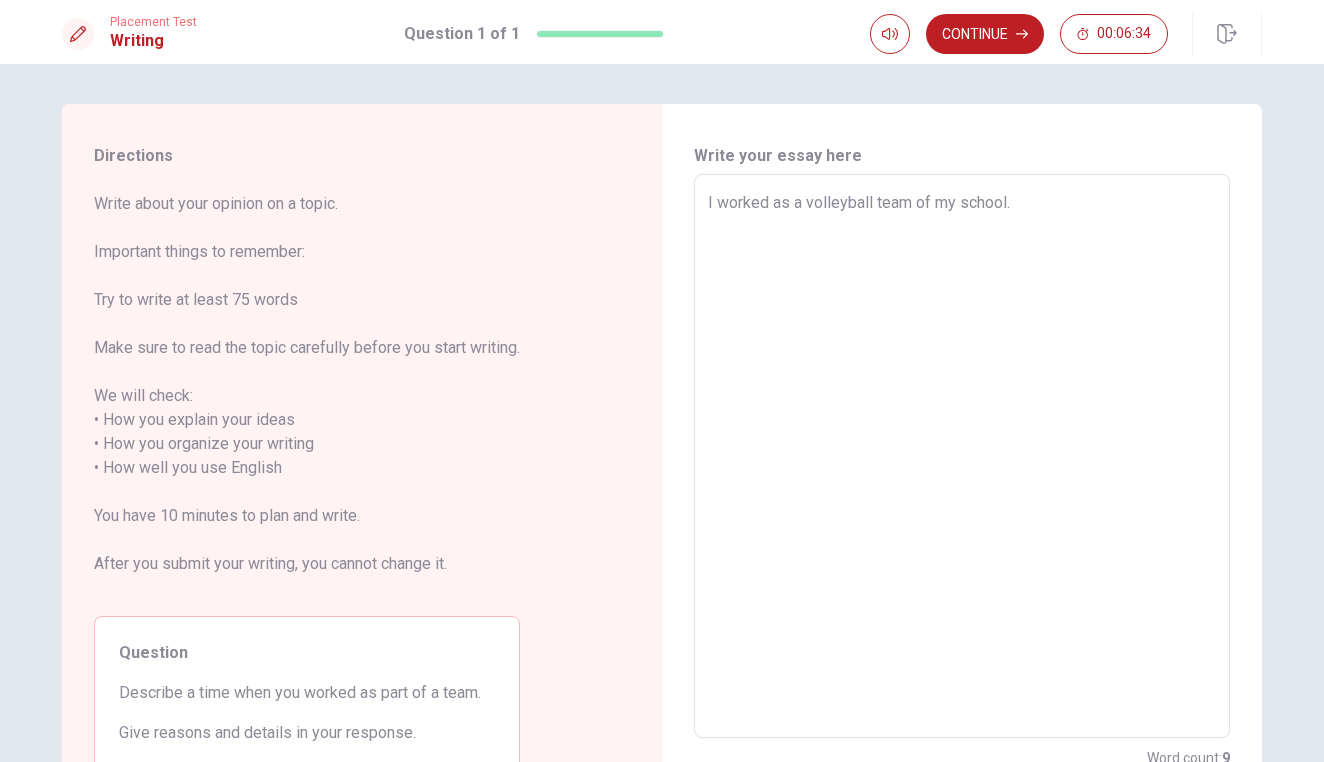 scroll, scrollTop: 0, scrollLeft: 0, axis: both 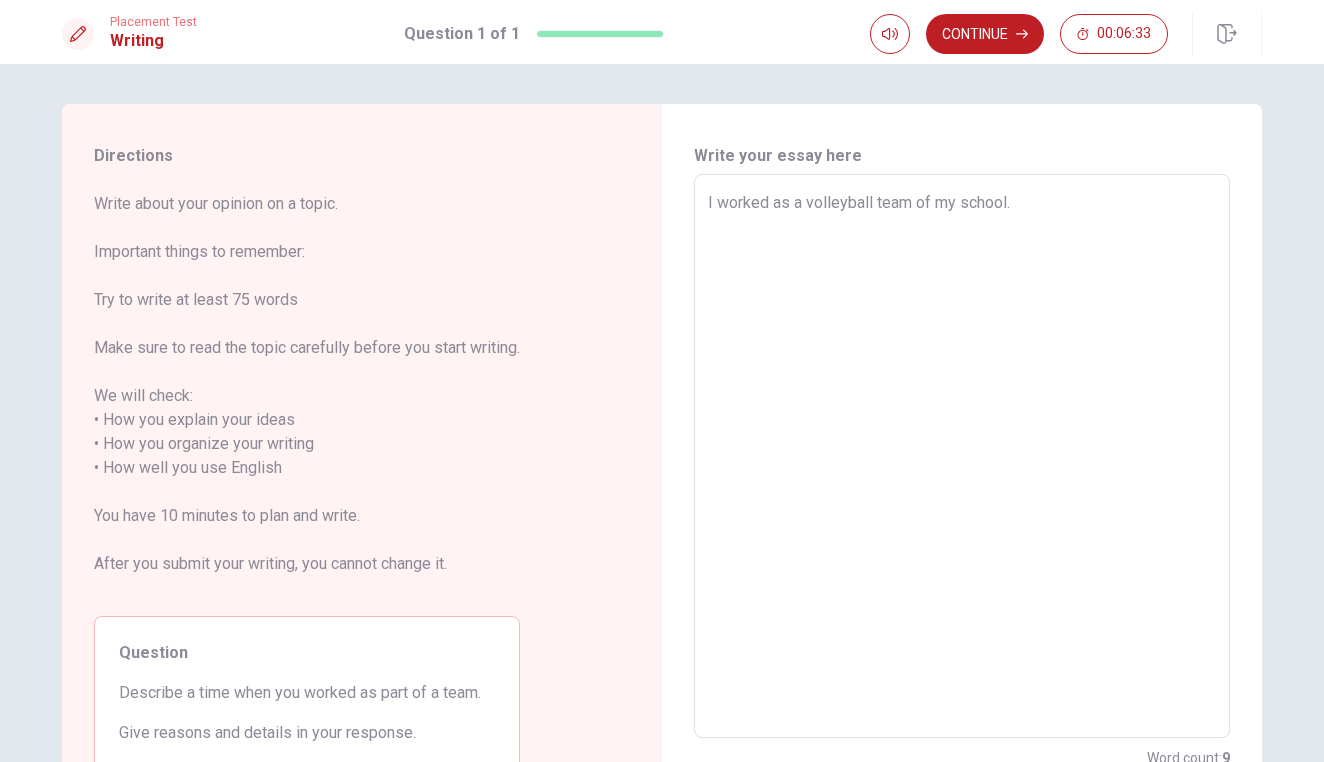 type on "x" 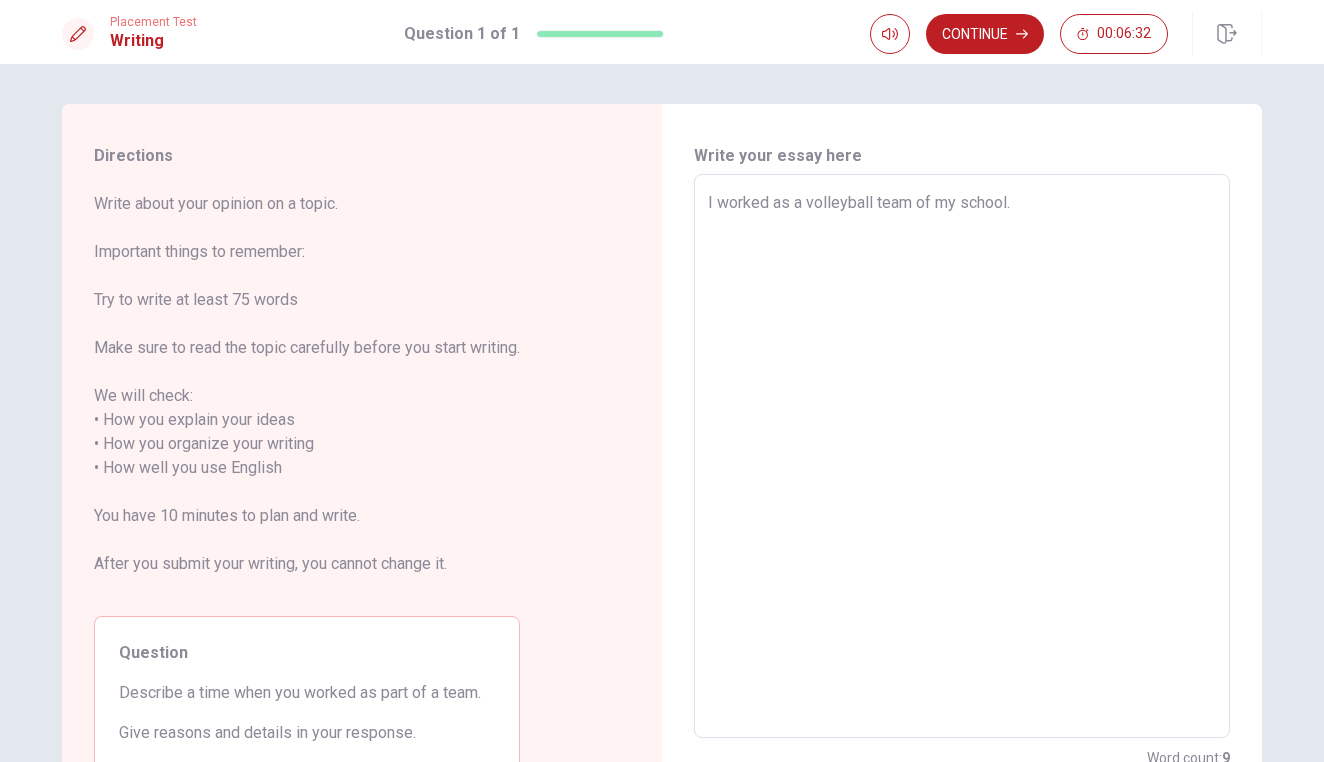 type on "I worked as a volleyball team of my school." 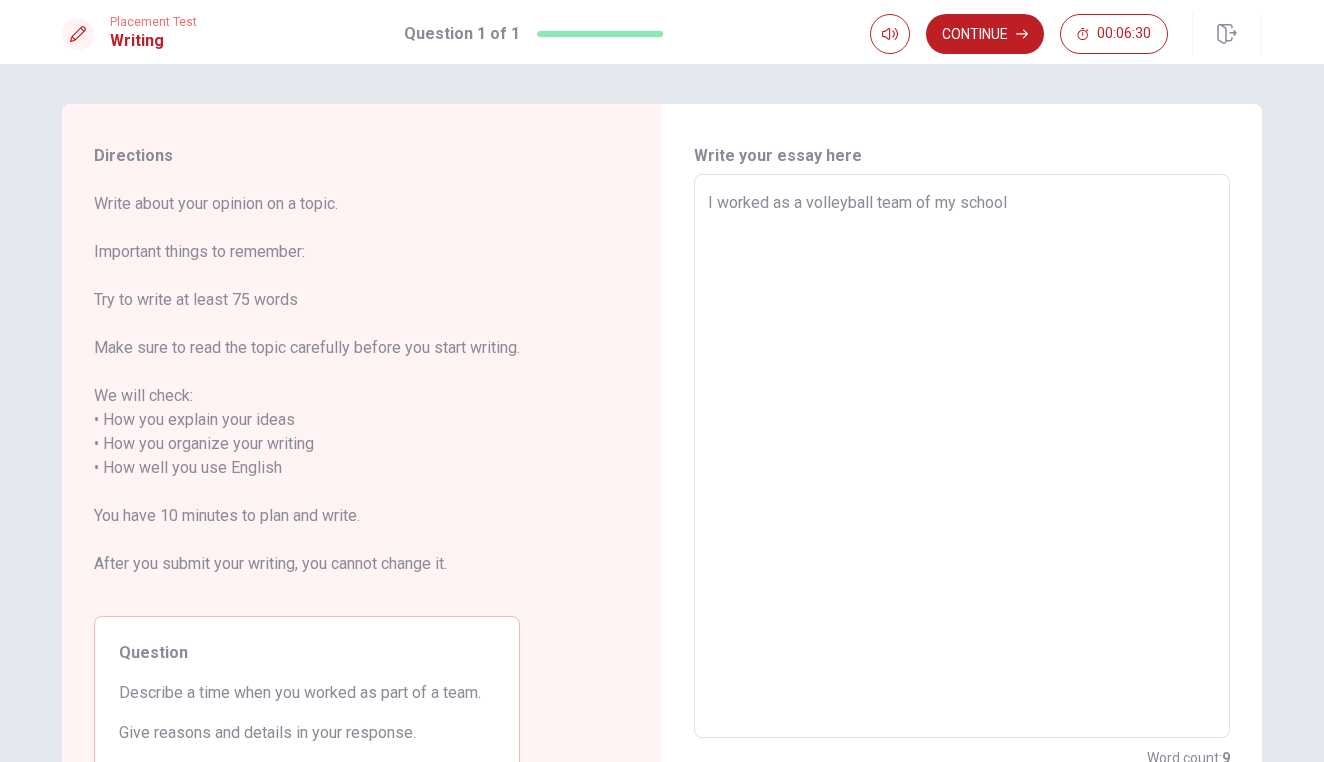 click on "I worked as a volleyball team of my school" at bounding box center (962, 456) 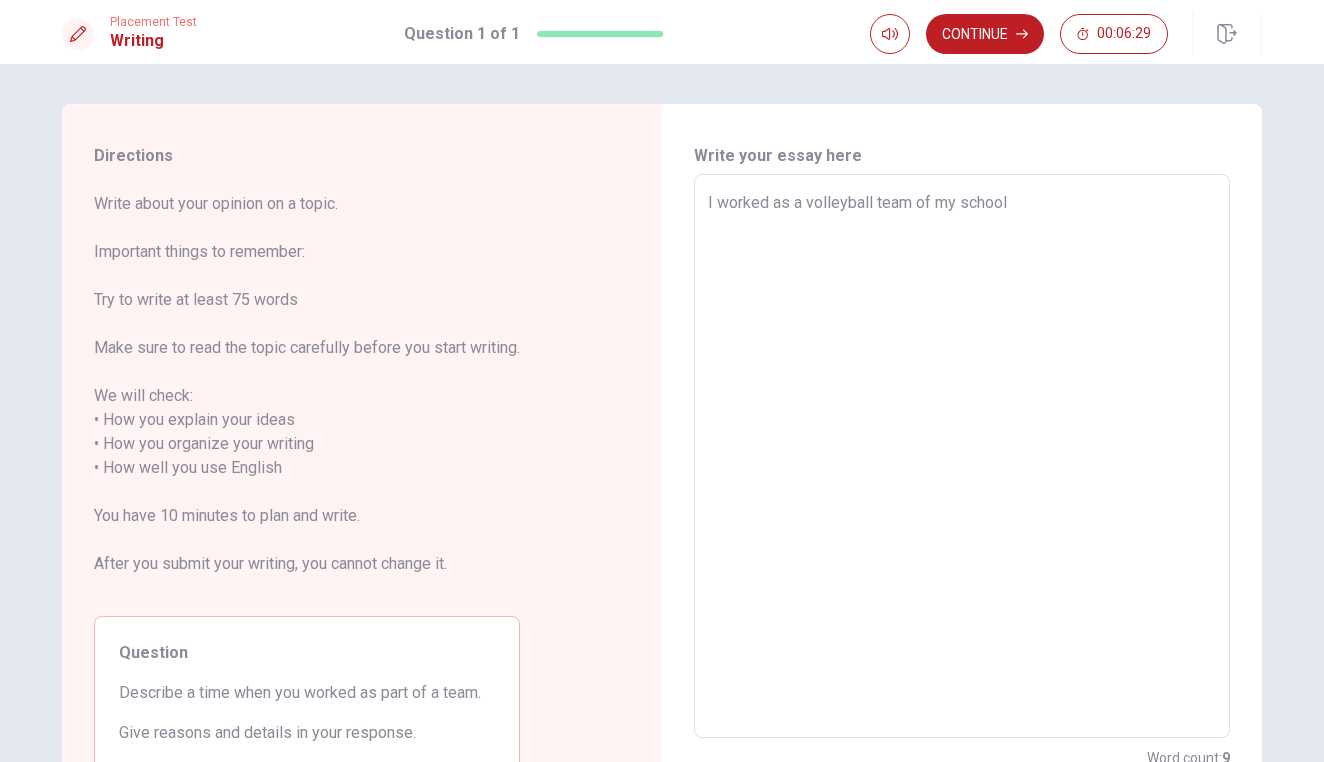 type on "x" 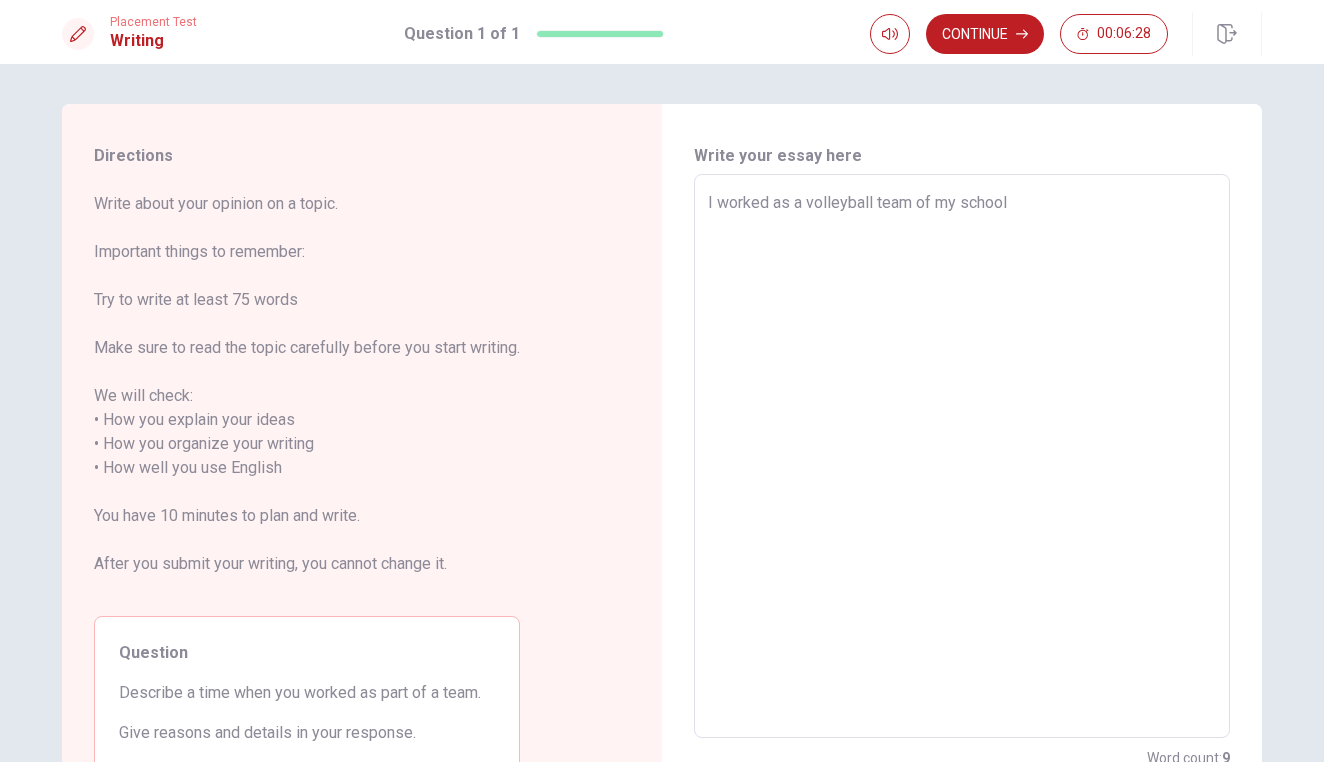 type on "I worke as a volleyball team of my school" 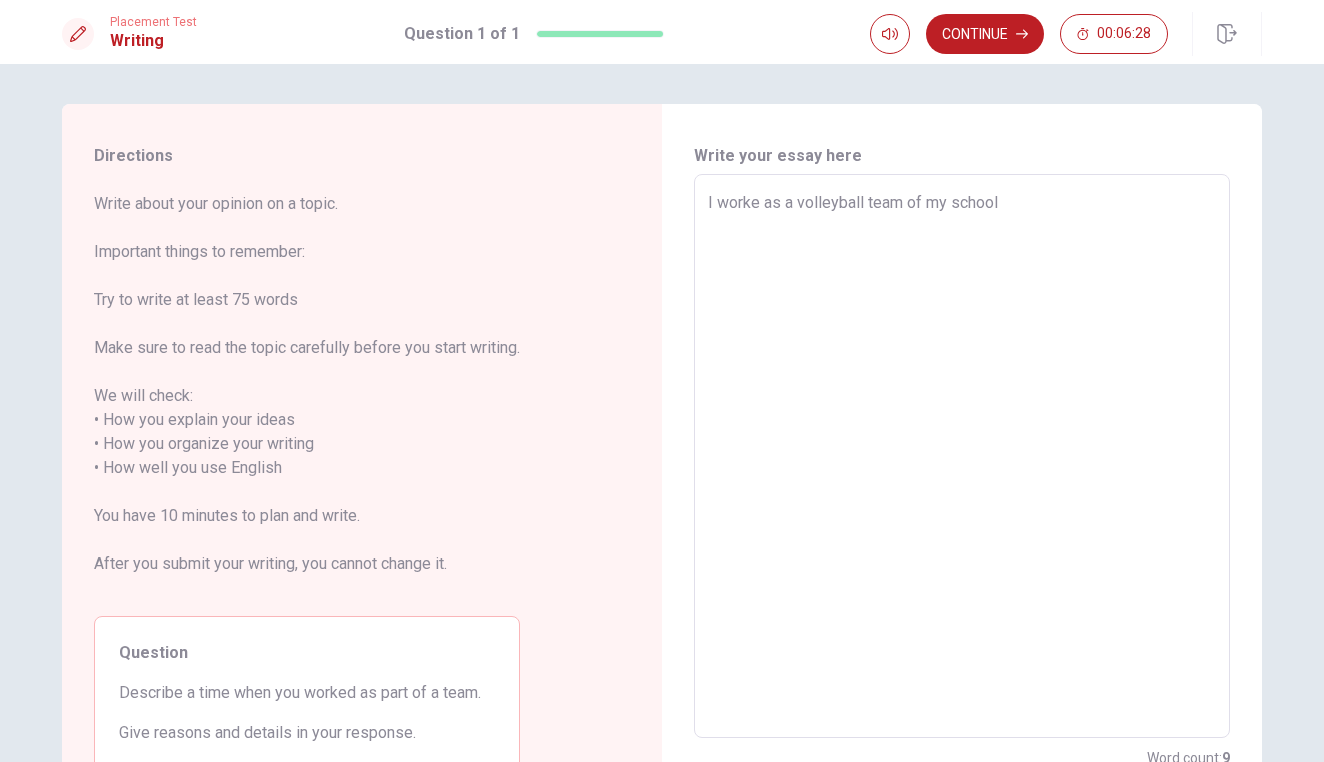 type on "x" 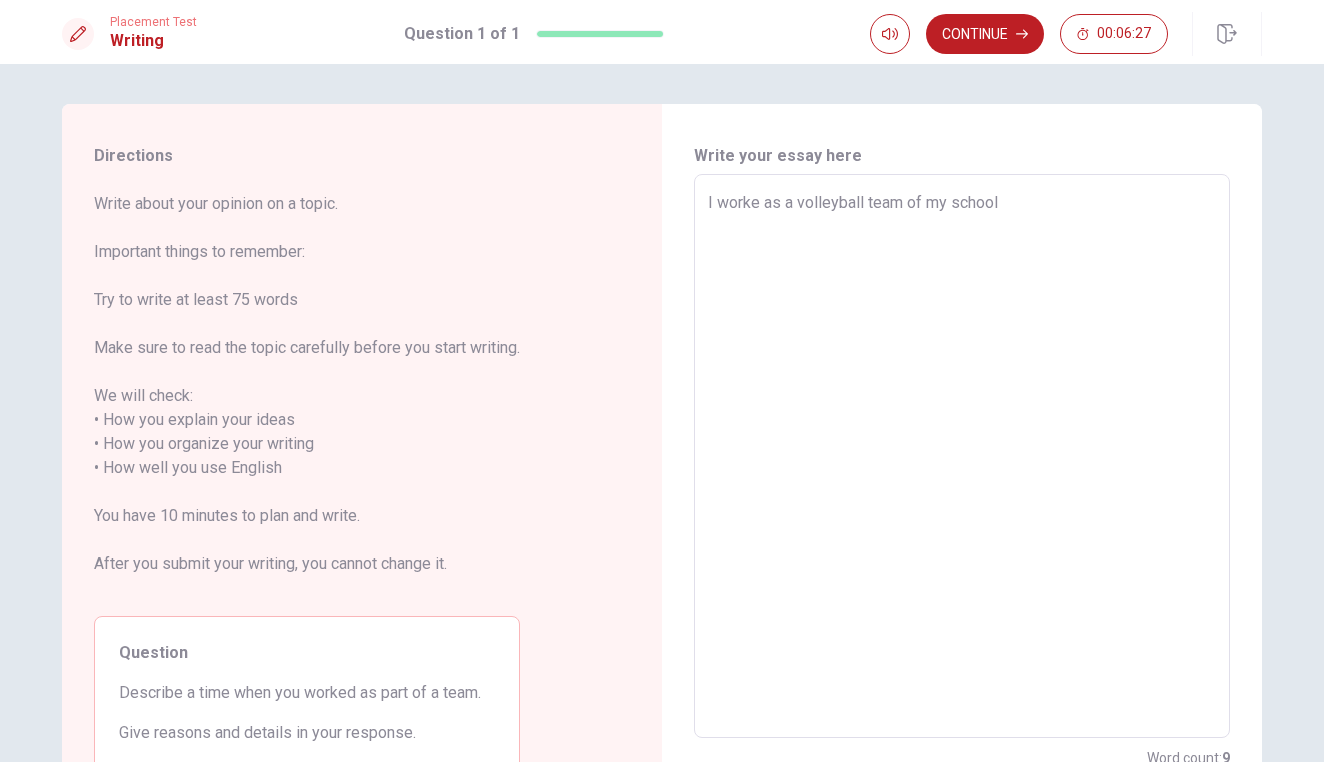type on "I worked as a volleyball team of my school" 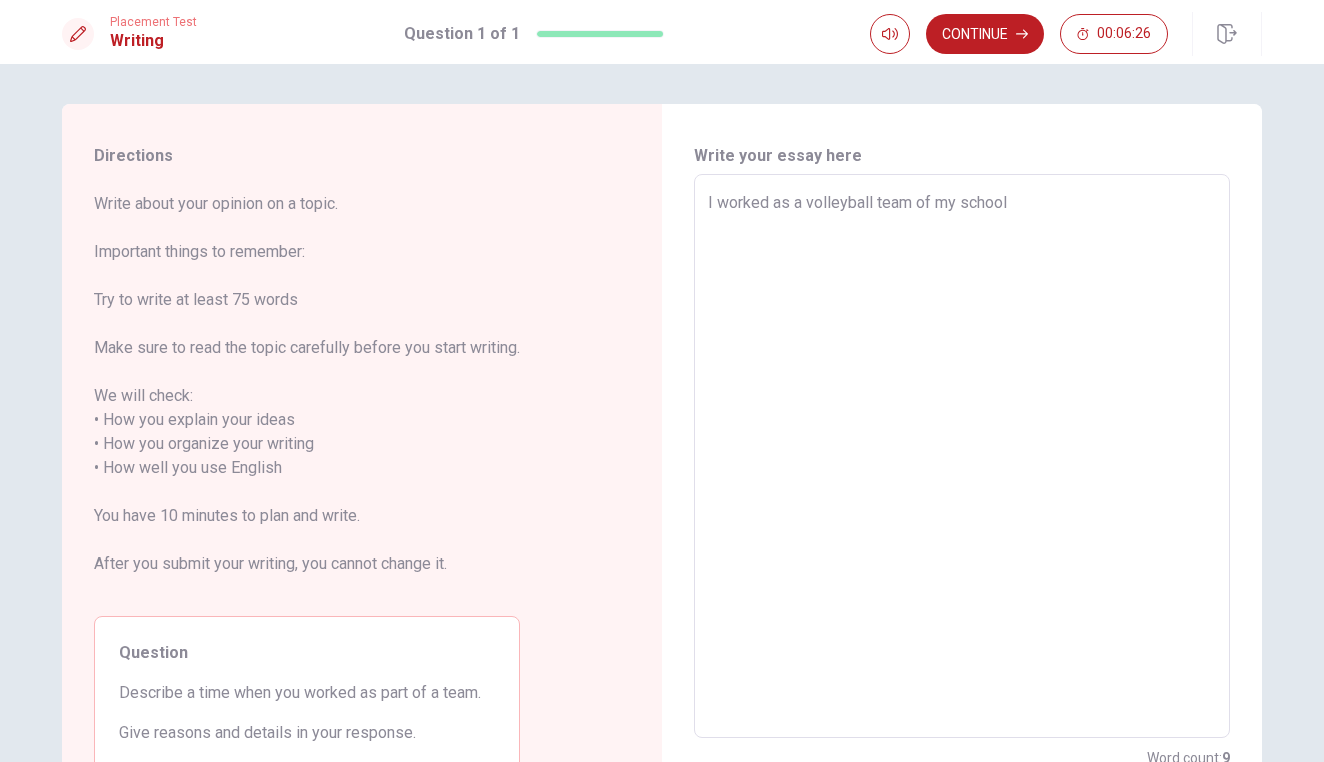 click on "I worked as a volleyball team of my school" at bounding box center (962, 456) 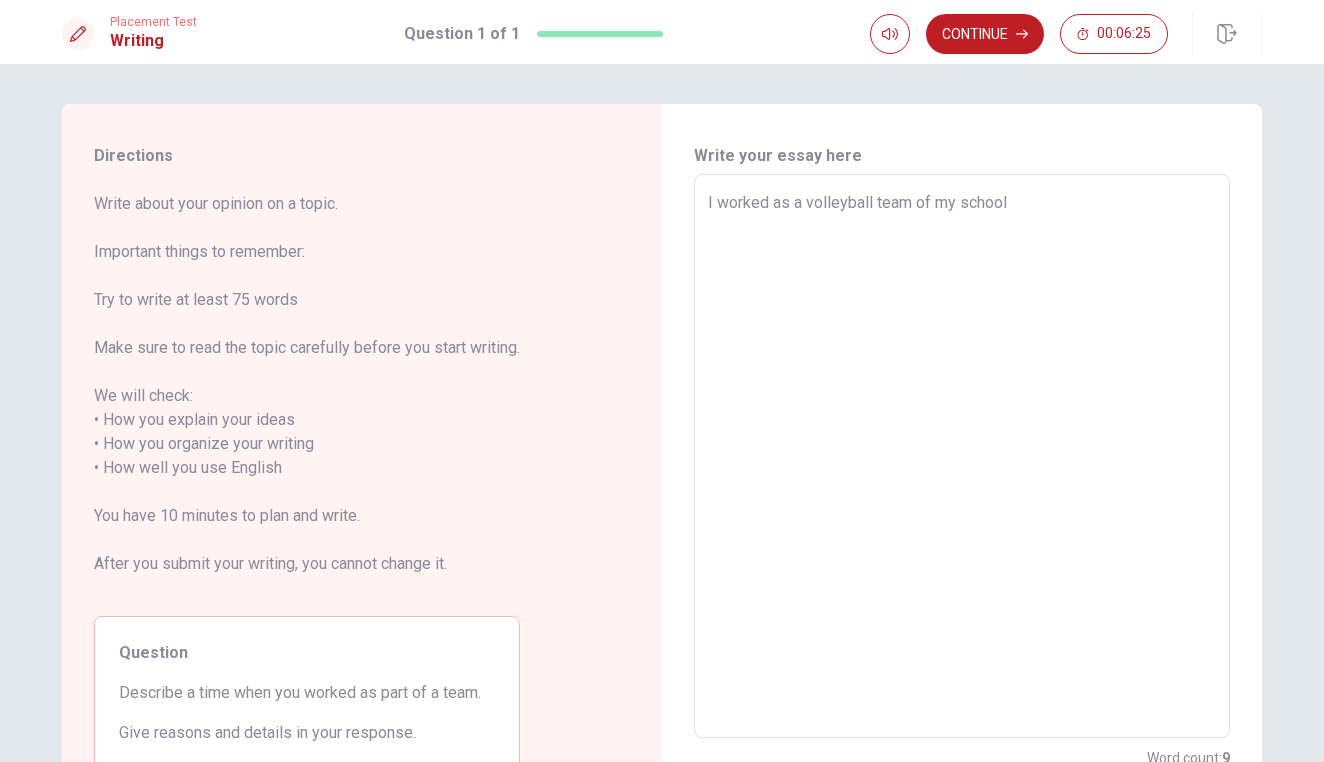 type on "I hworked as a volleyball team of my school" 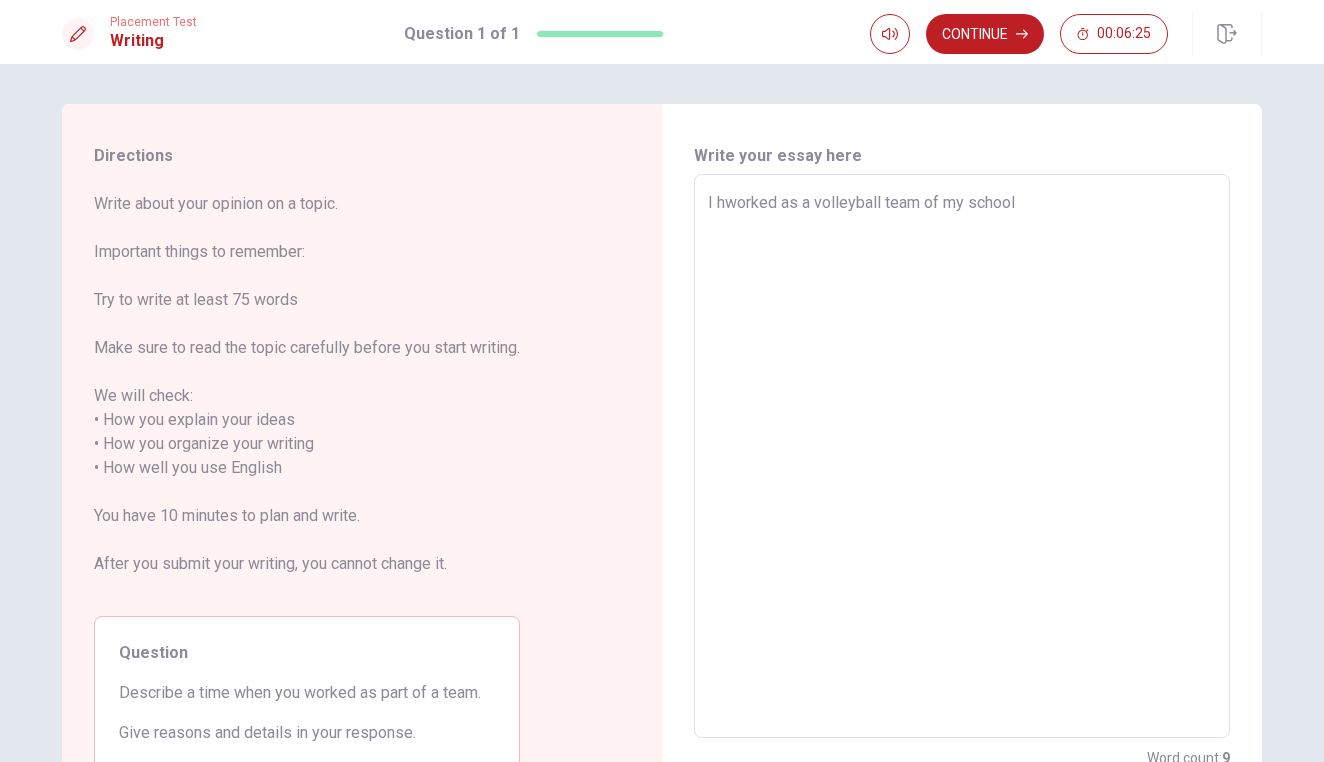 type on "x" 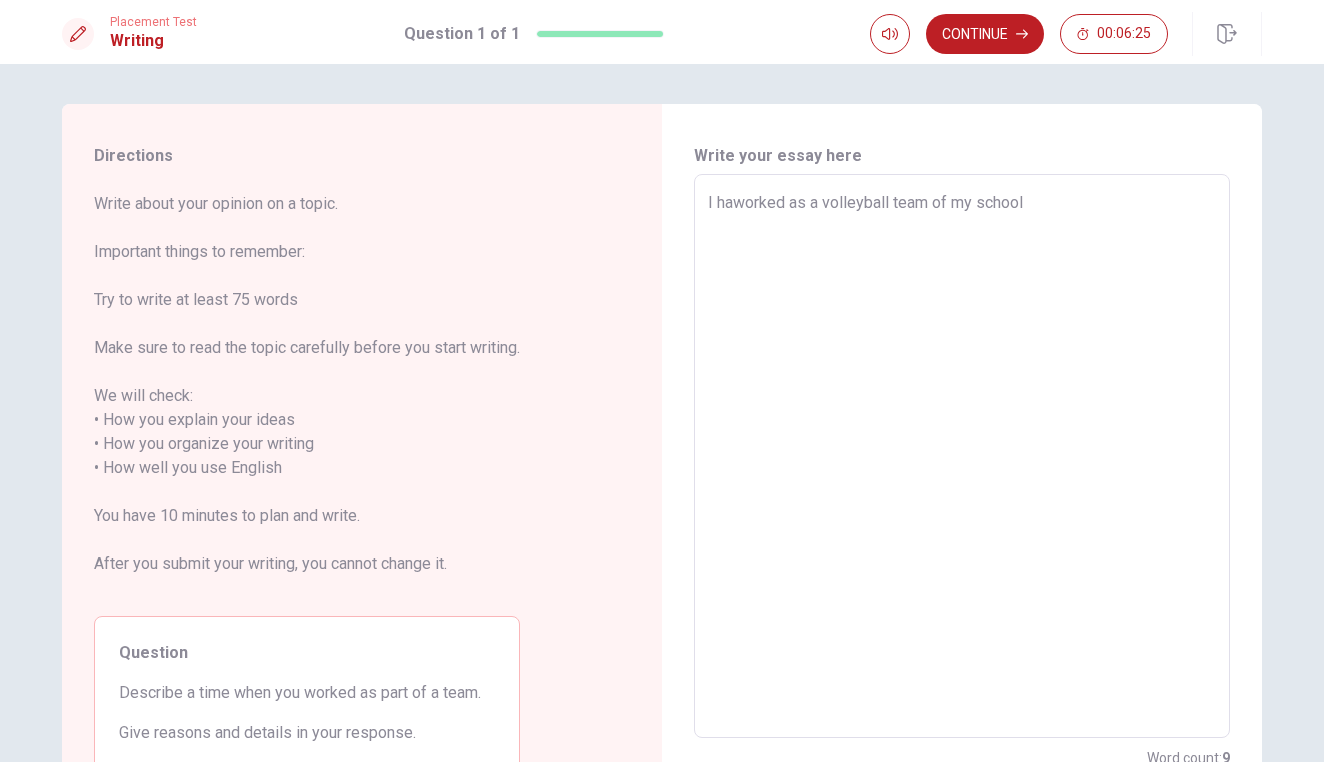 type on "x" 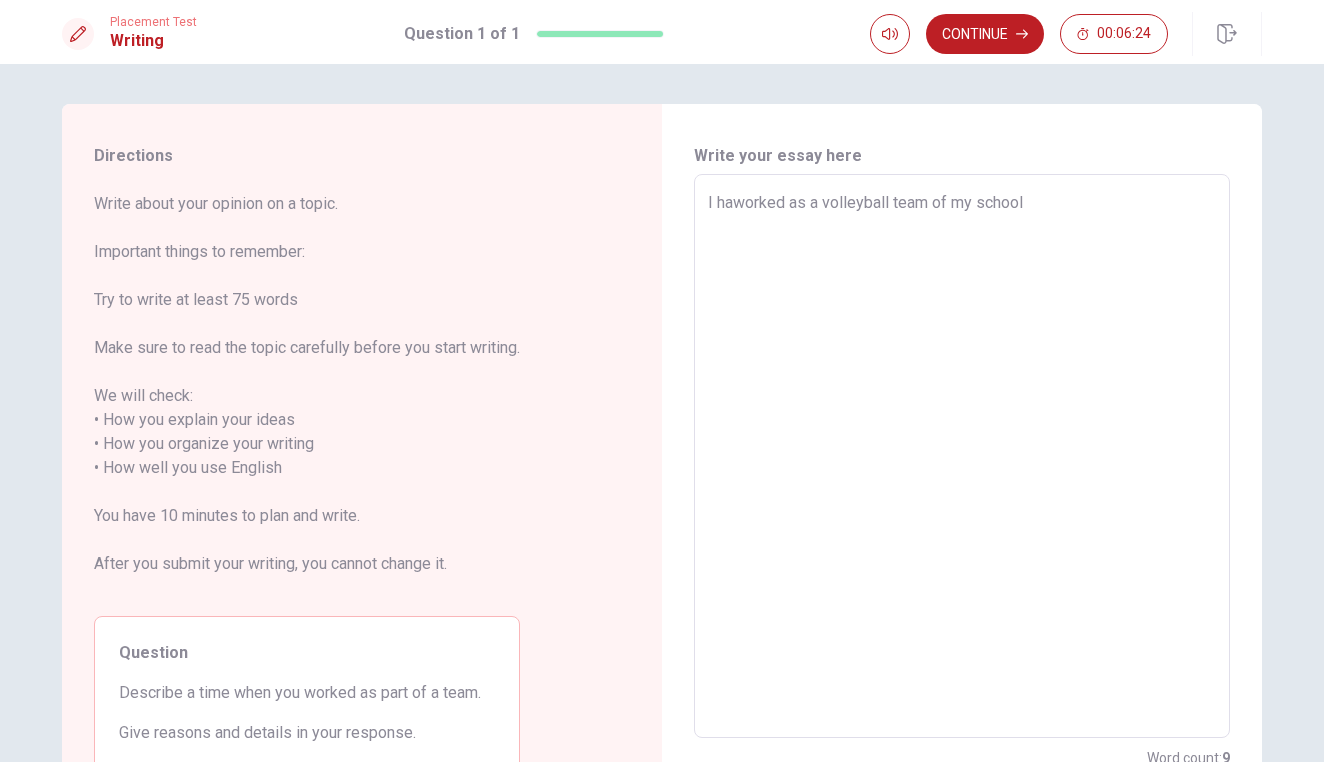 type on "I habworked as a volleyball team of my school" 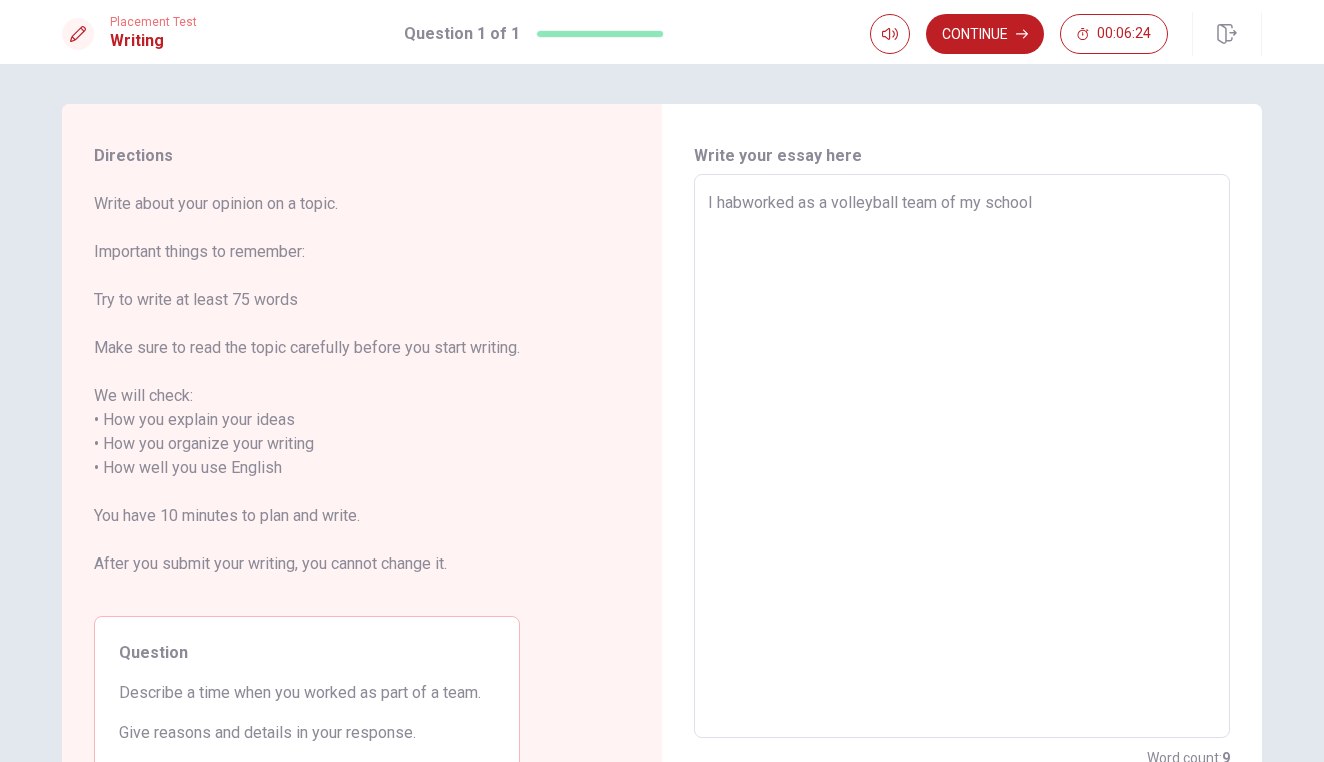 type on "x" 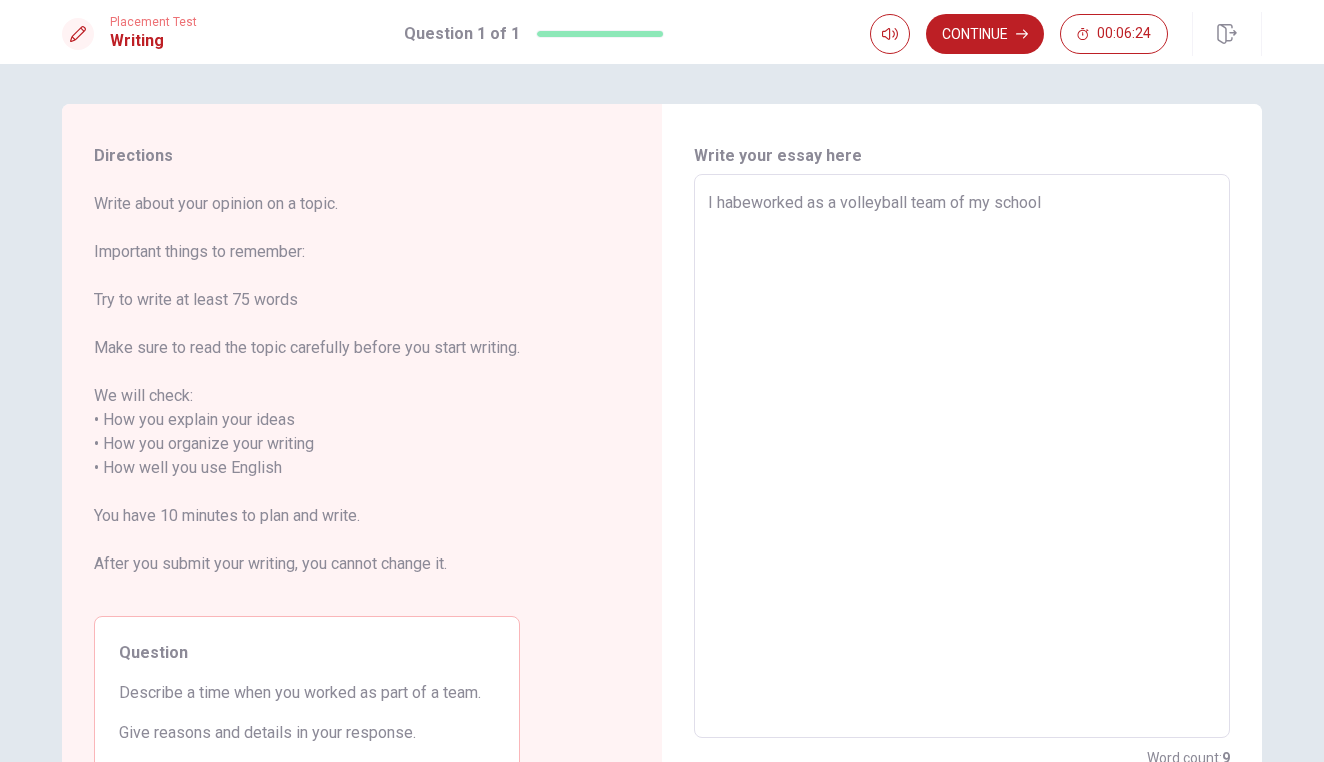 type on "x" 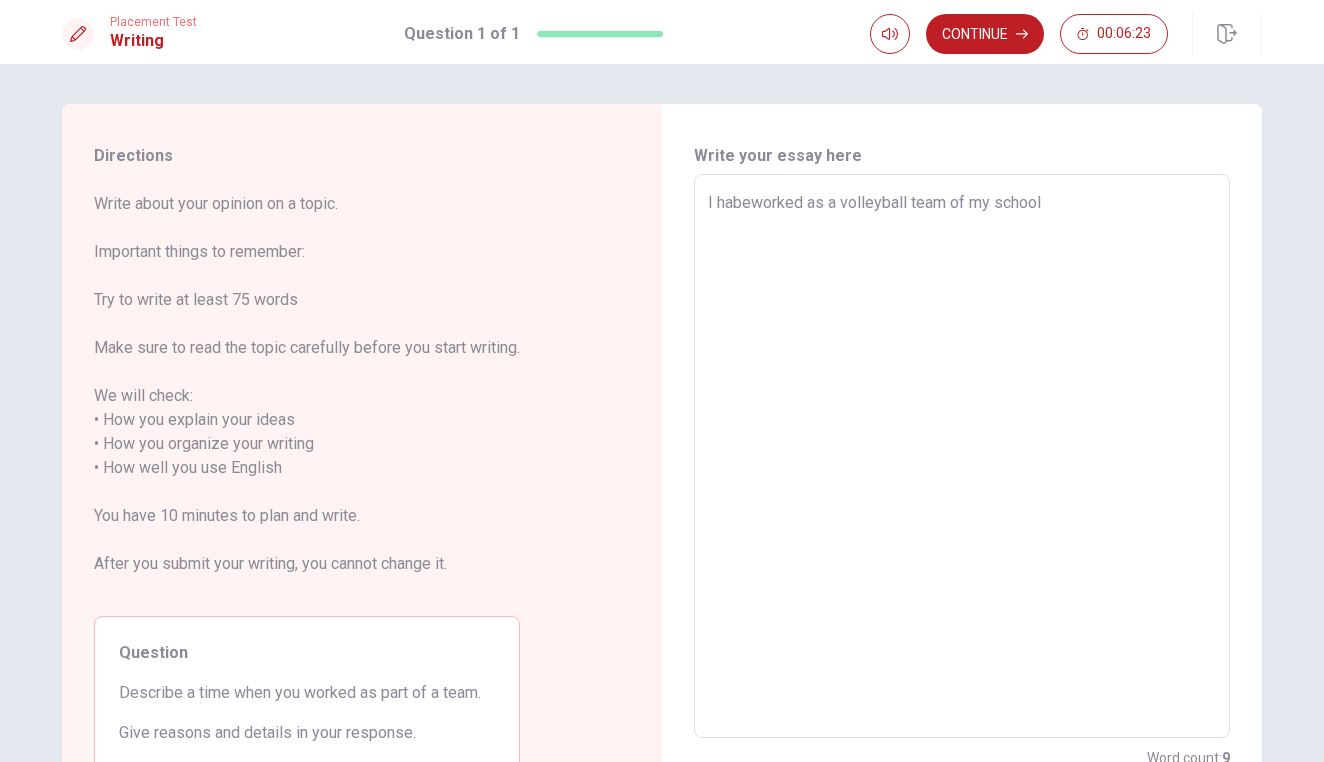 type on "I habworked as a volleyball team of my school" 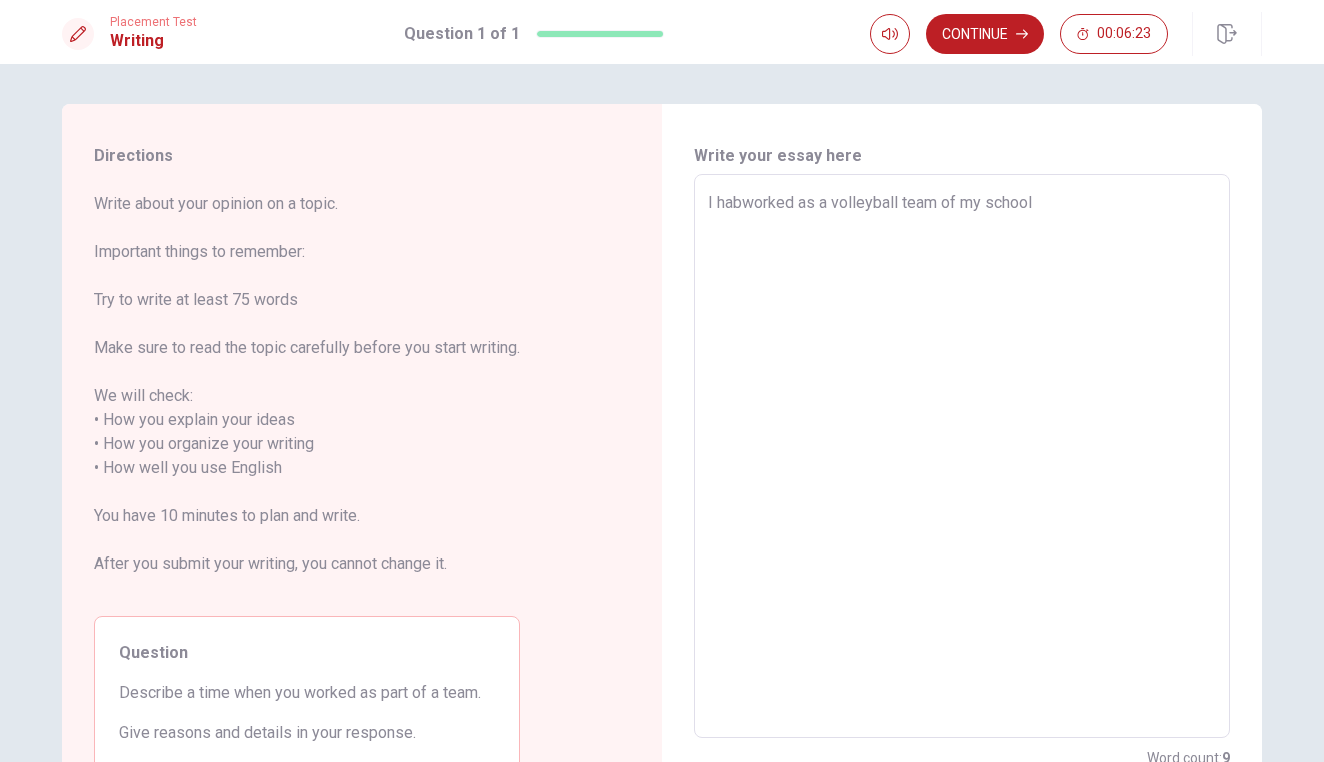 type on "x" 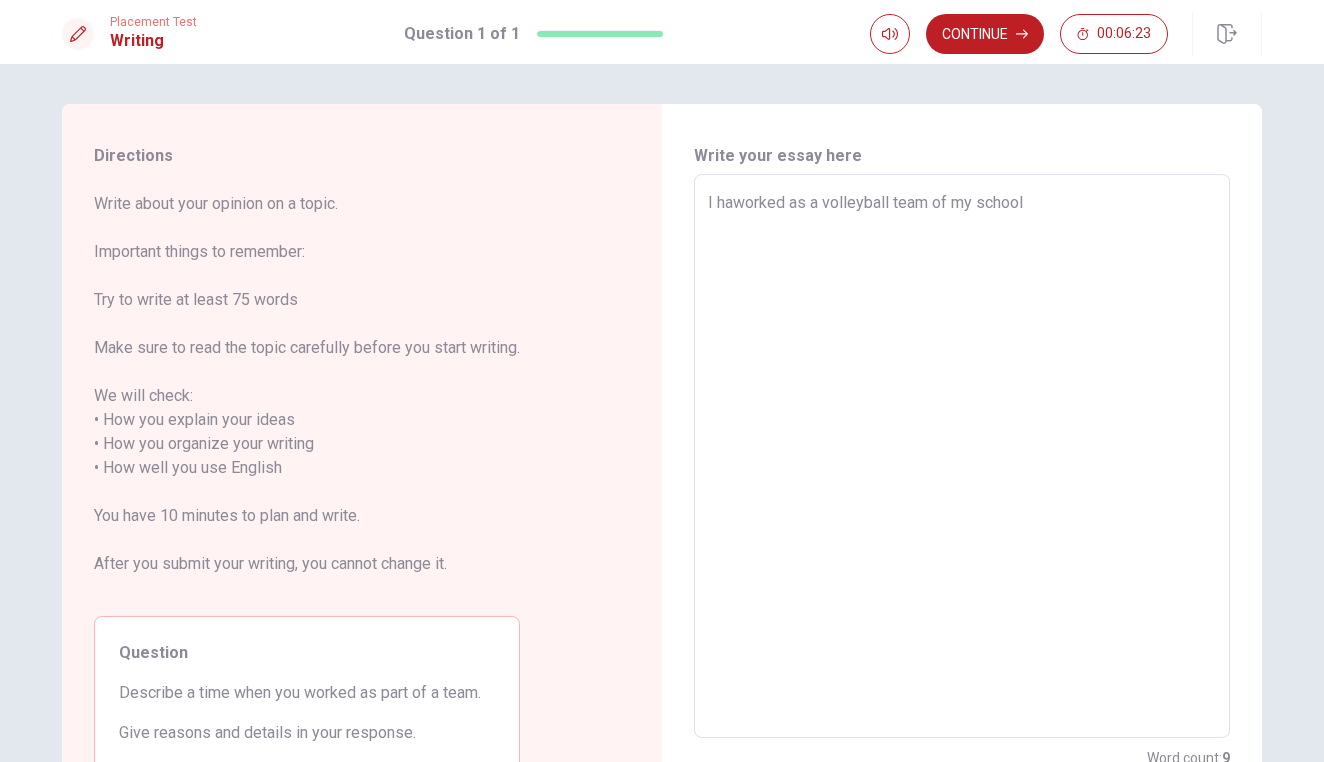 type on "x" 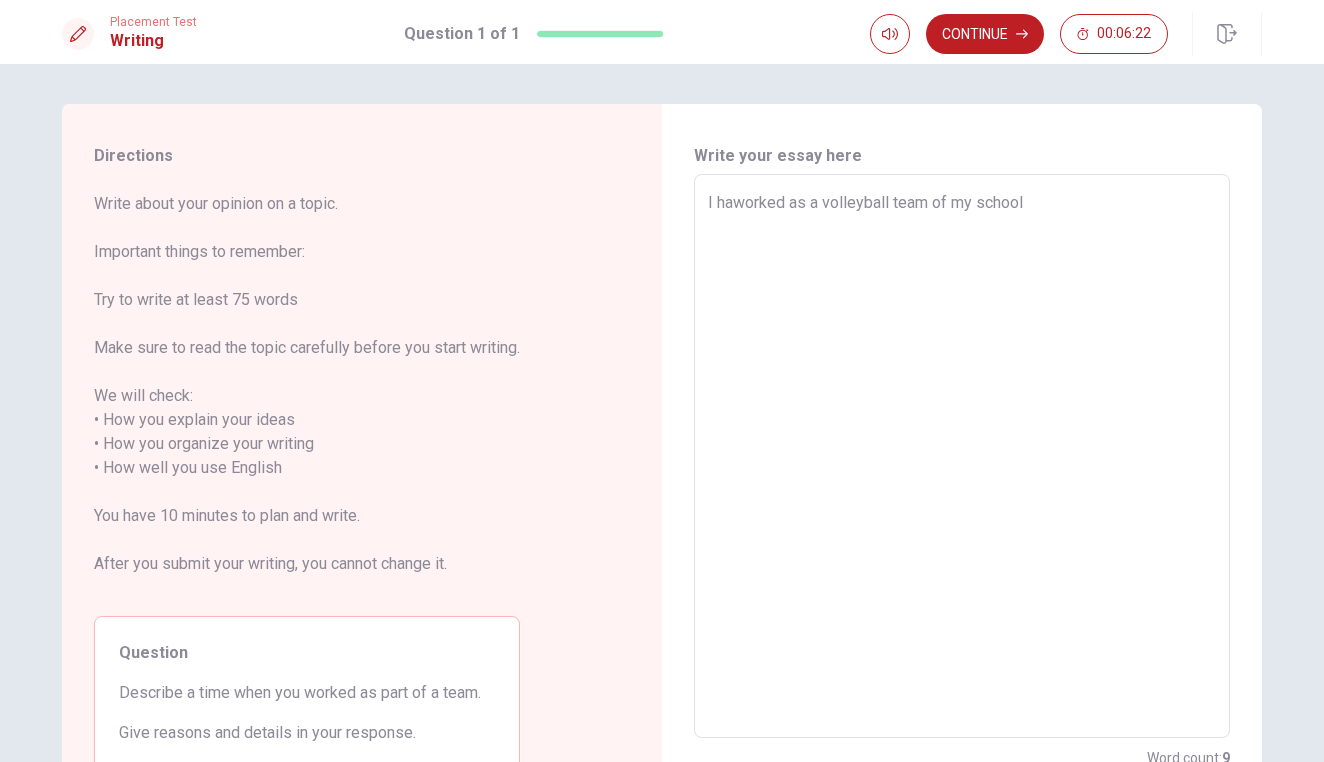type on "I havworked as a volleyball team of my school" 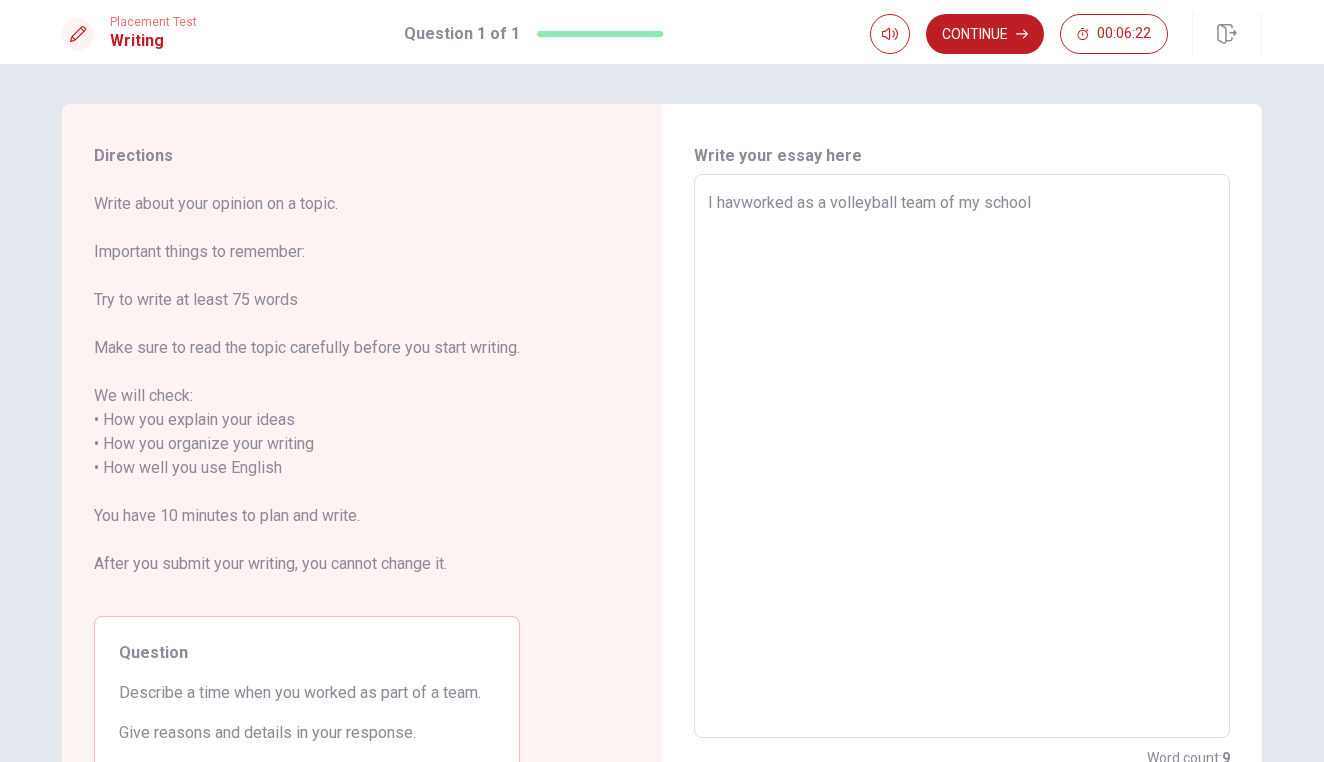 type on "x" 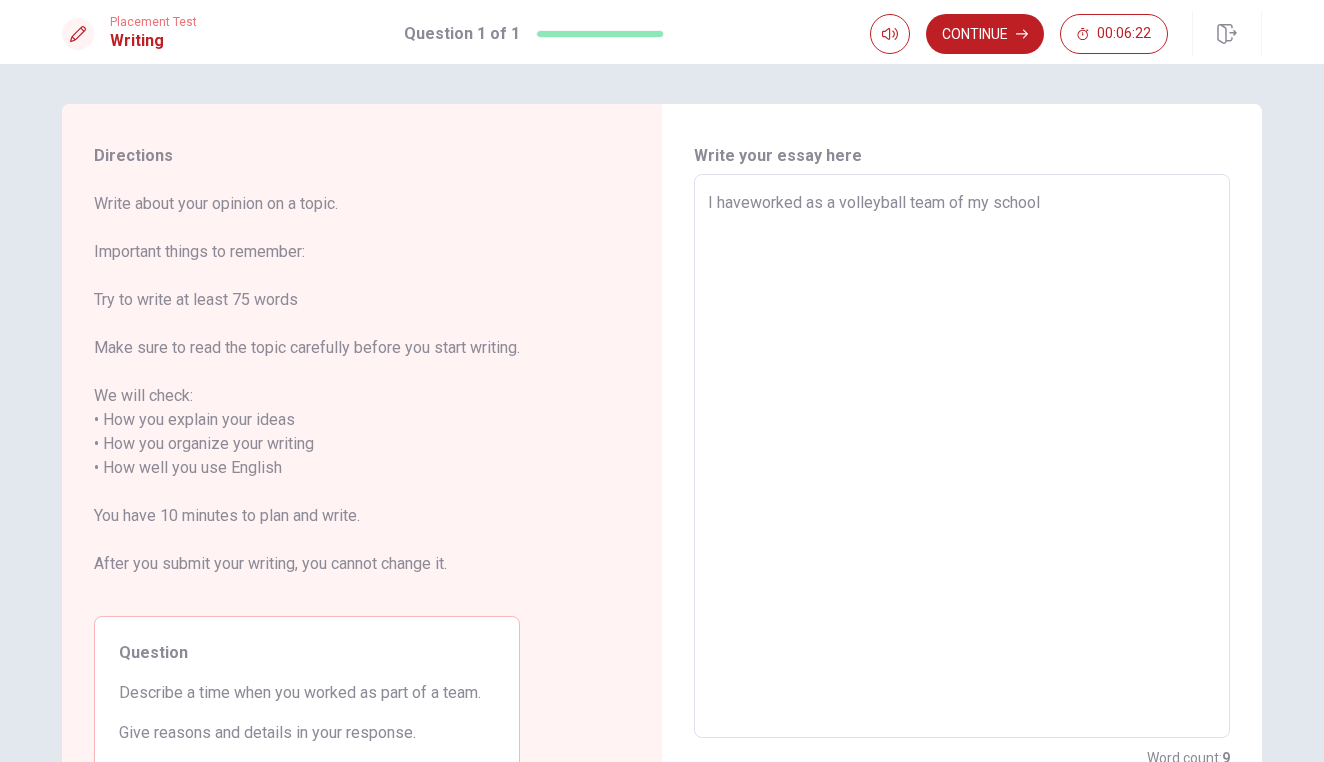 type on "x" 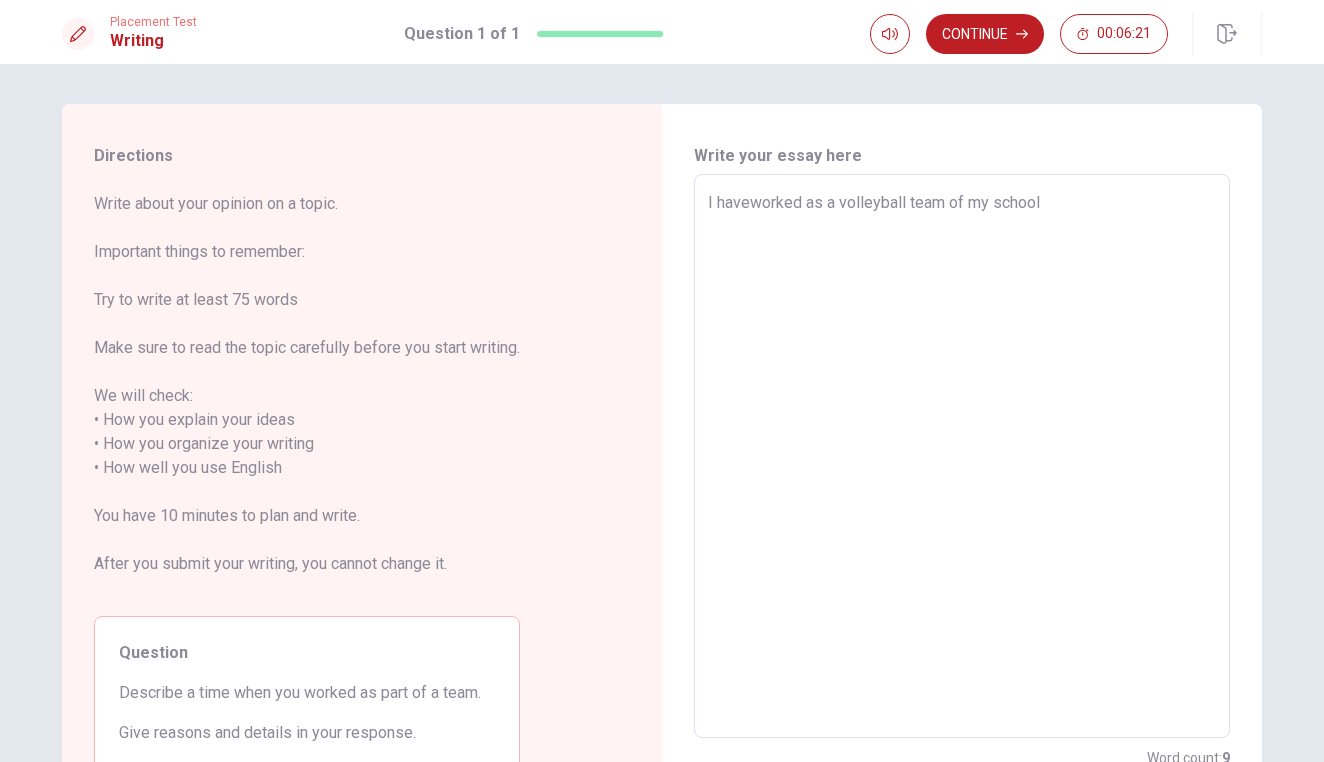 type on "I have worked as a volleyball team of my school" 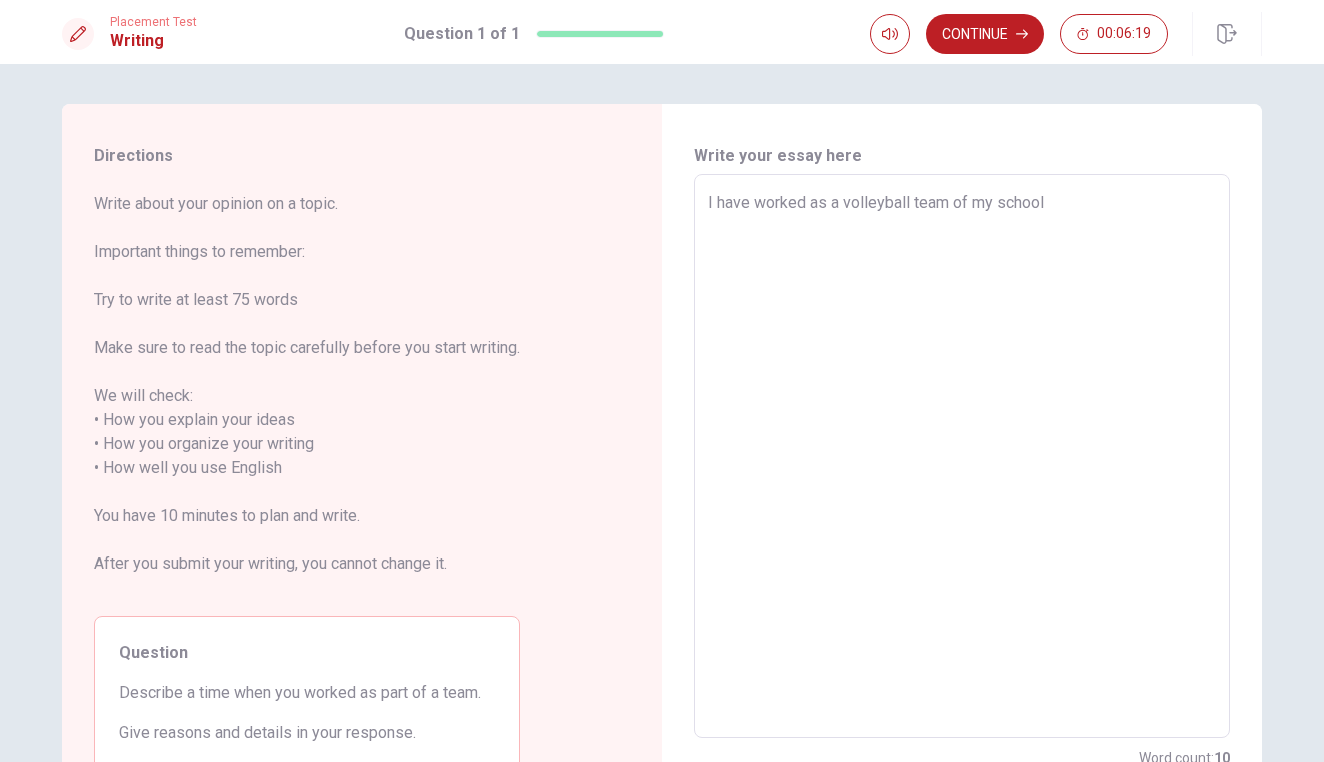 click on "I have worked as a volleyball team of my school" at bounding box center [962, 456] 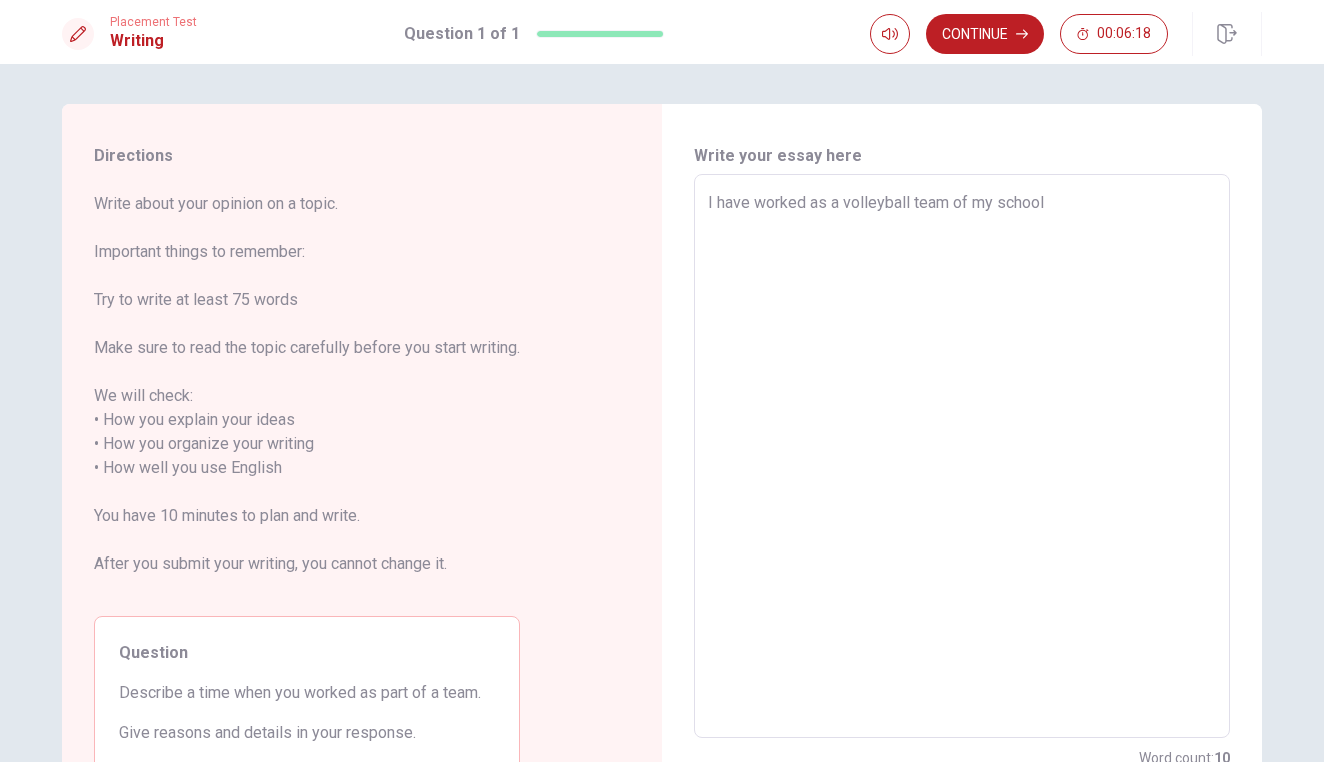 type on "I have worked as a volleyball team of my school" 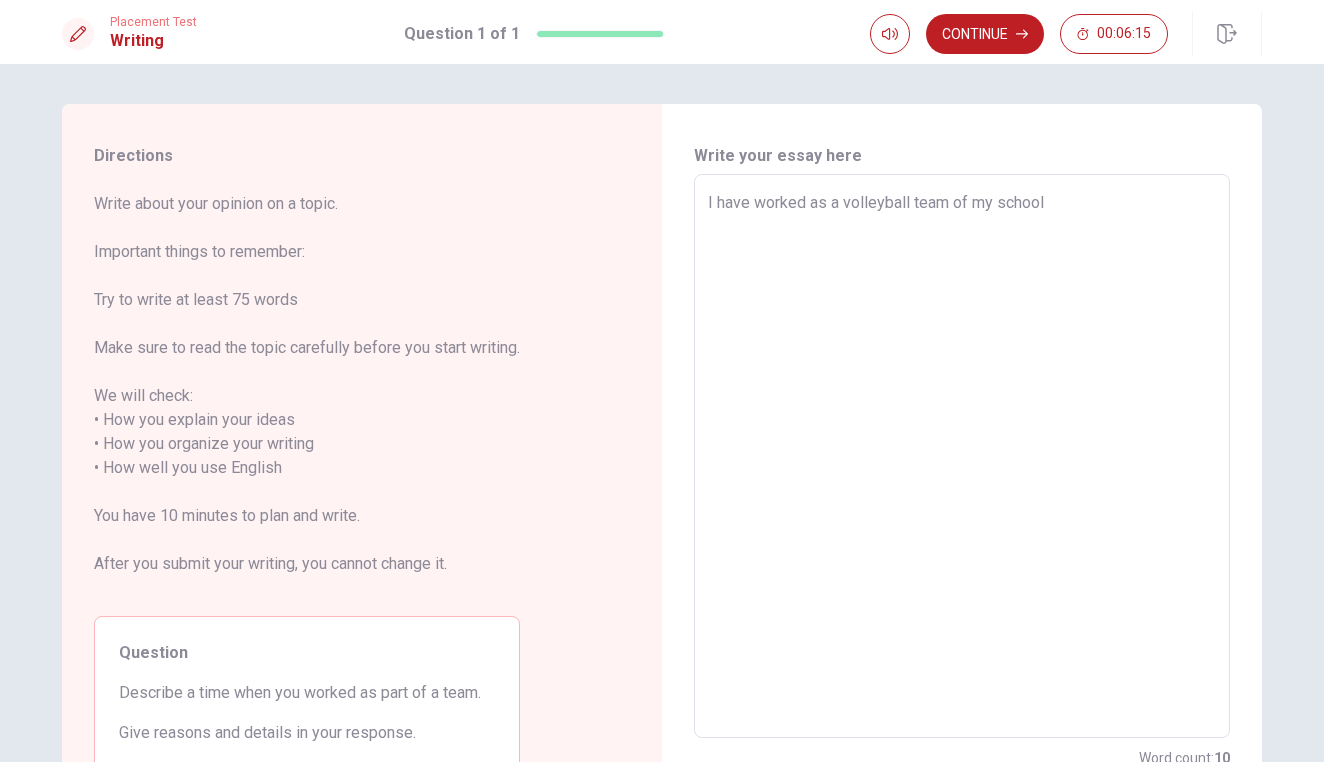 type on "x" 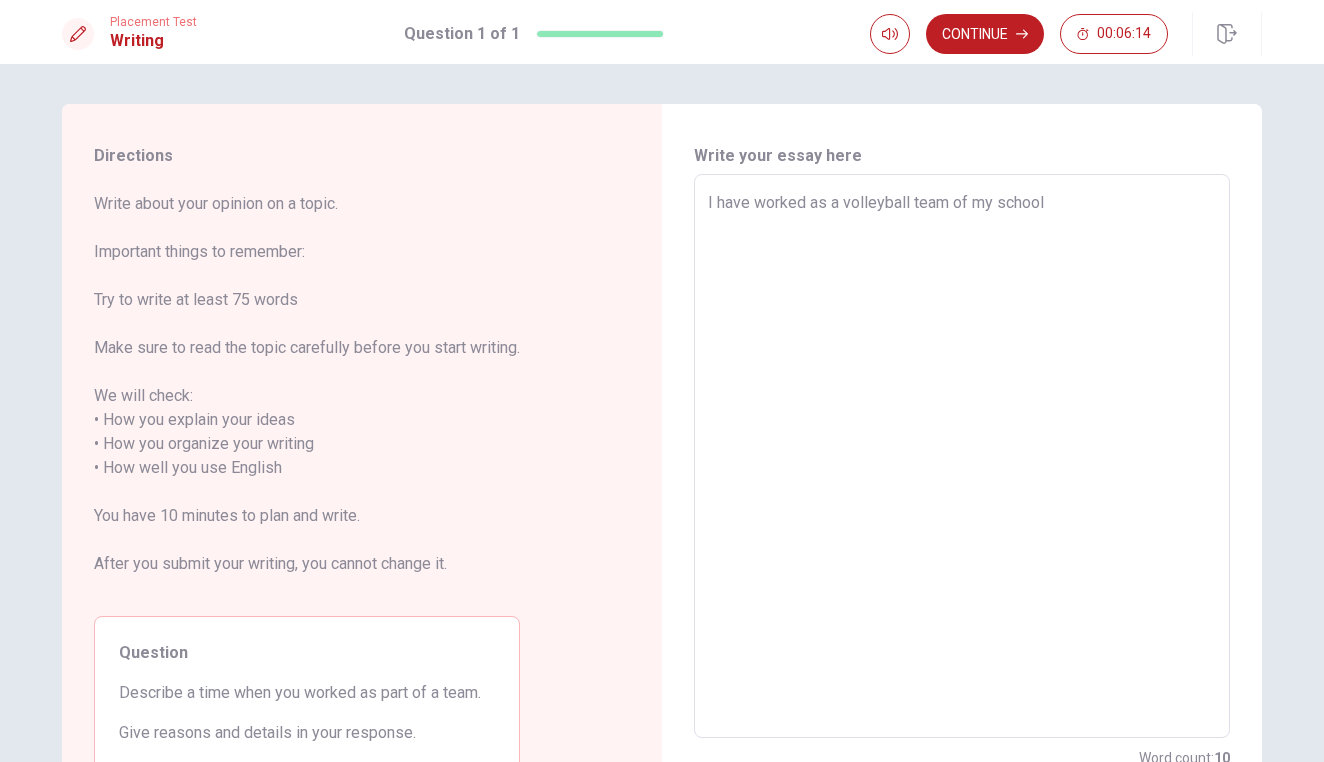 type on "I have worked as a volleyball team of my school f" 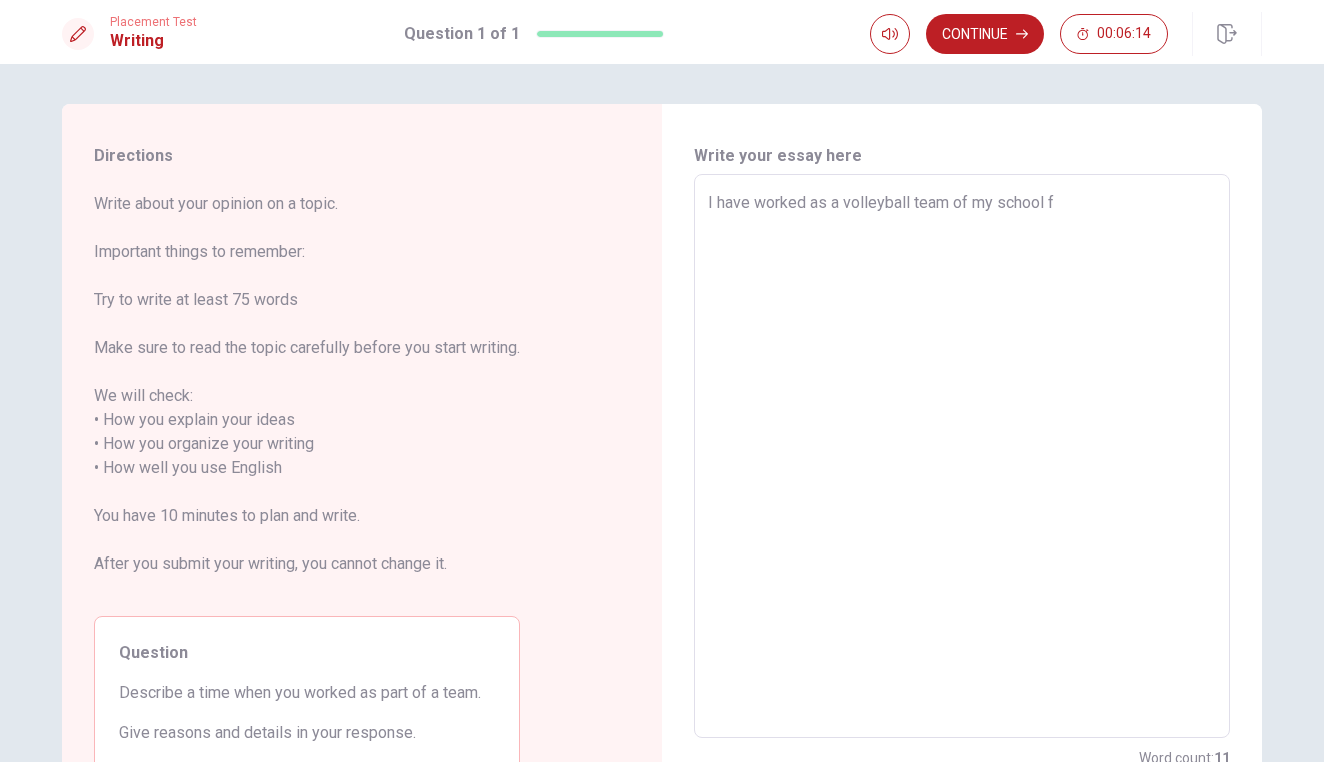 type on "x" 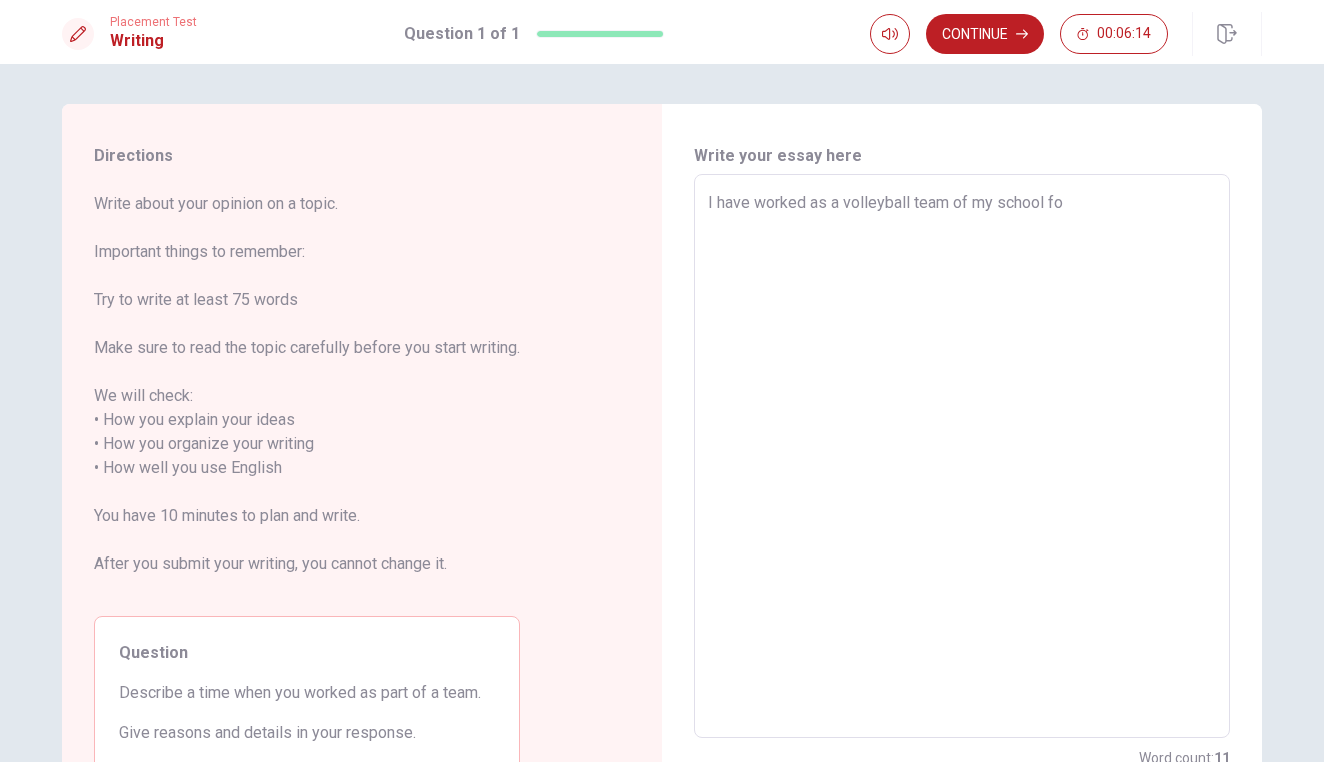 type on "x" 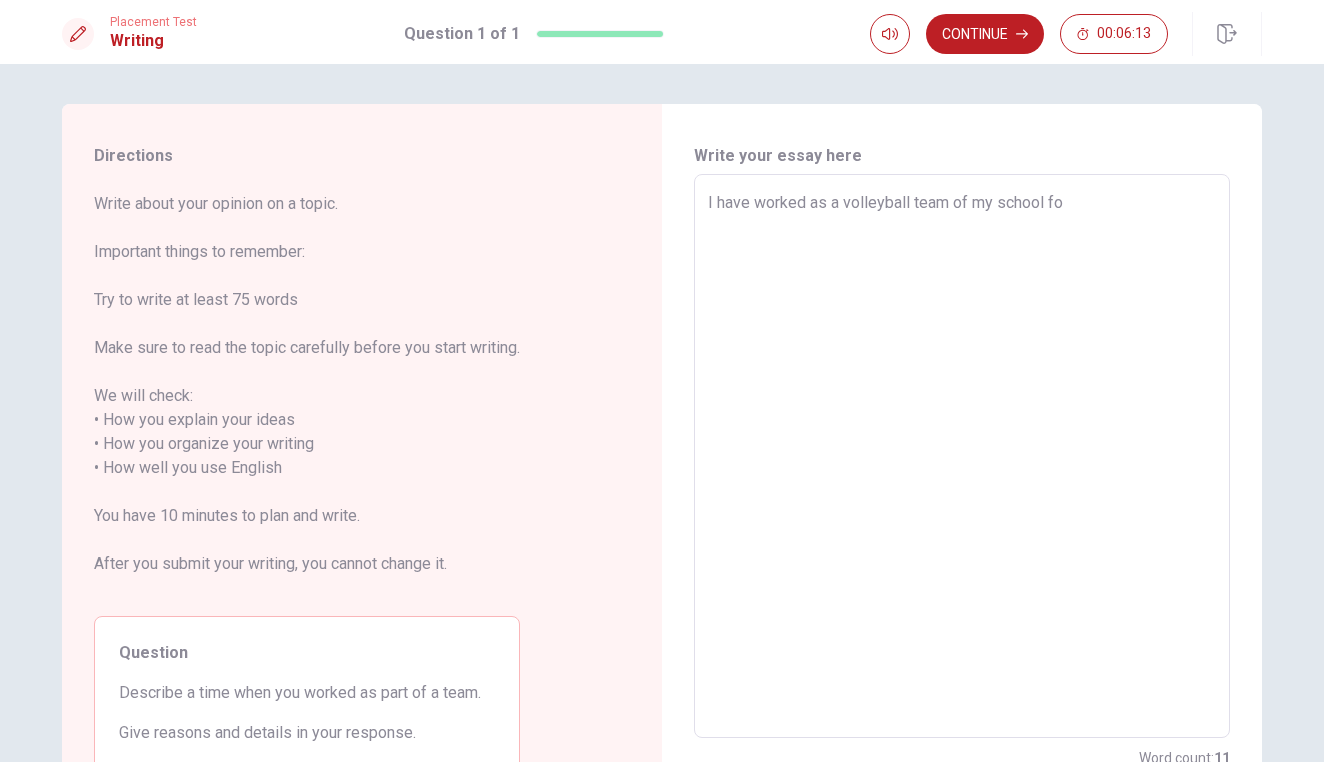 type on "I have worked as a volleyball team of my school for" 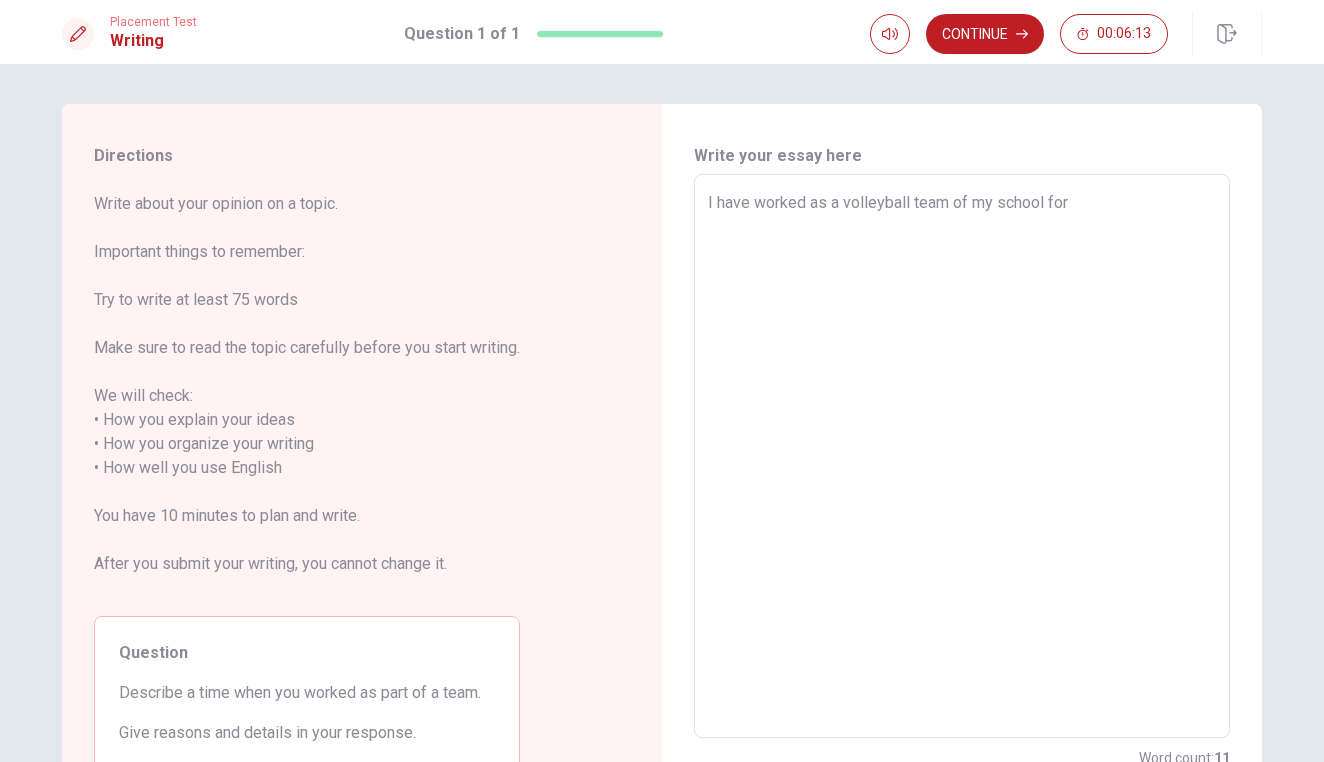 type on "x" 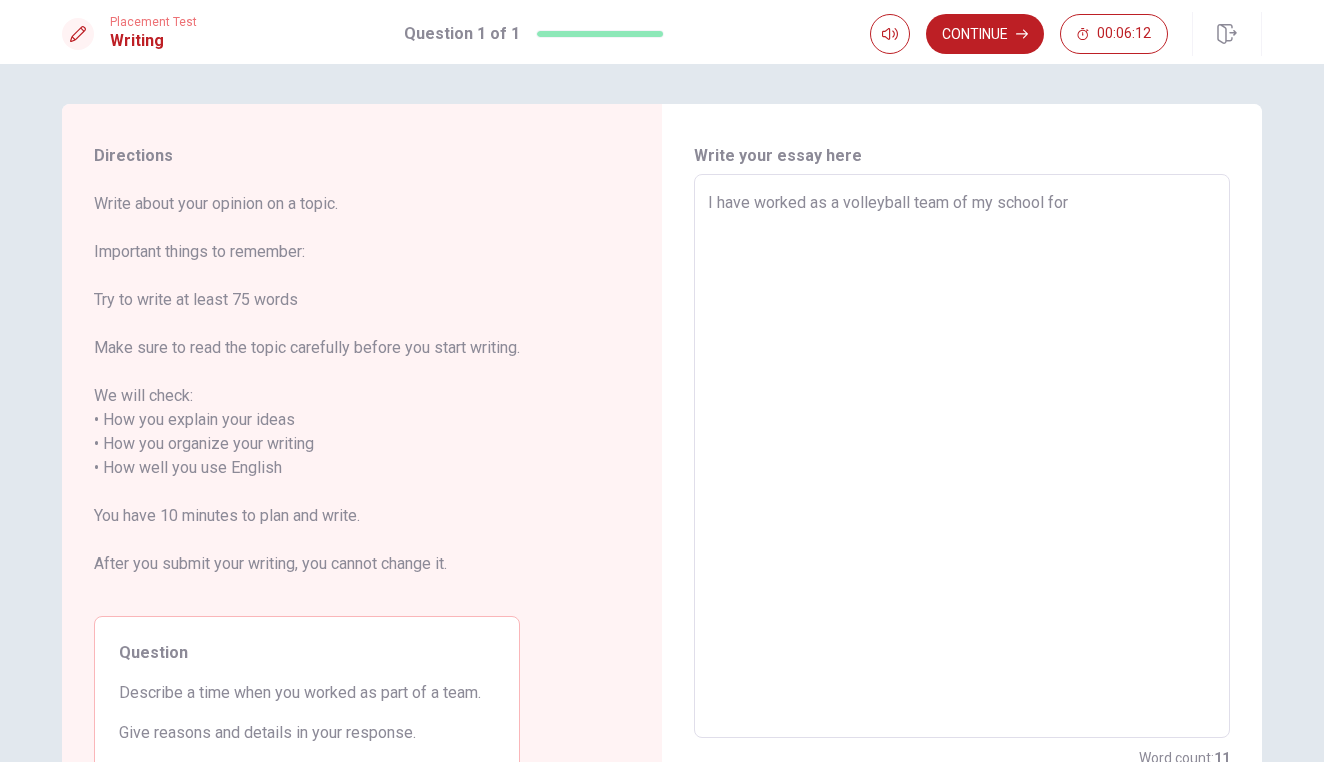 type on "I have worked as a volleyball team of my school for" 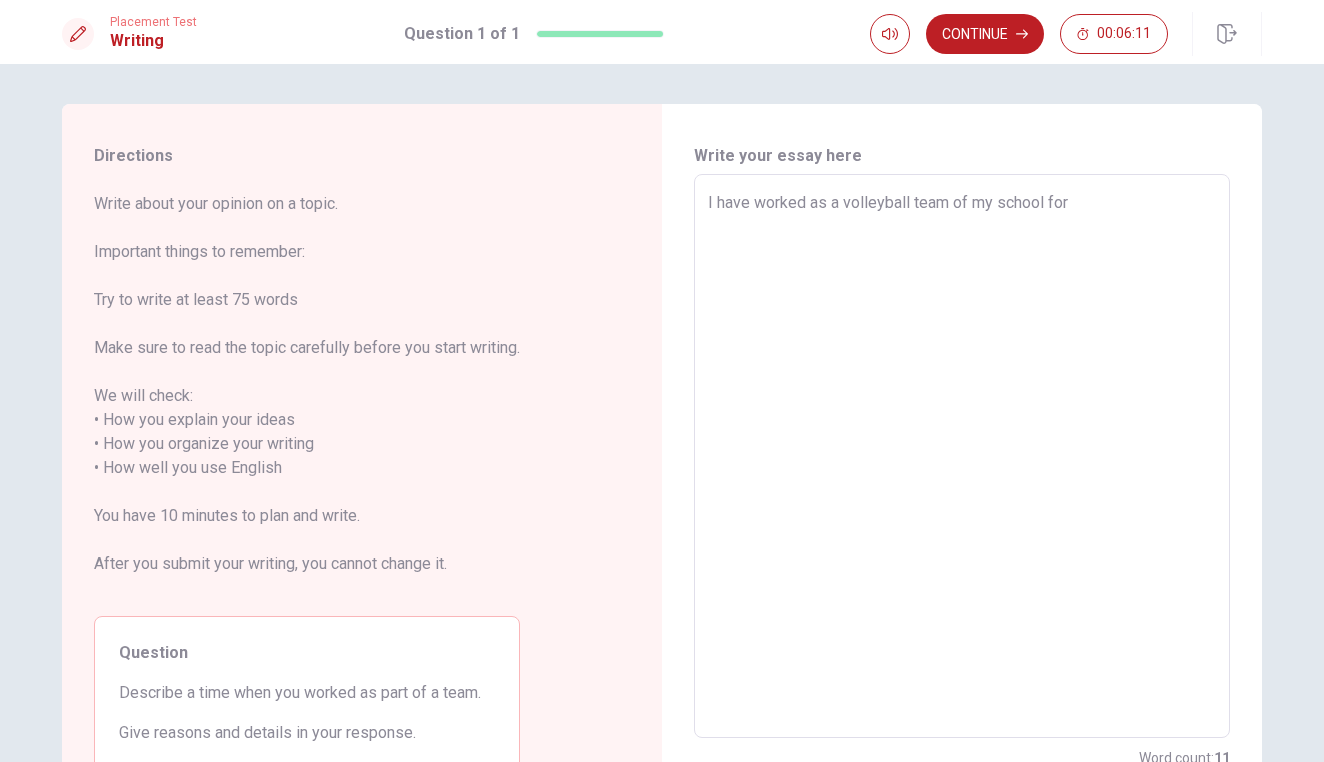 type on "x" 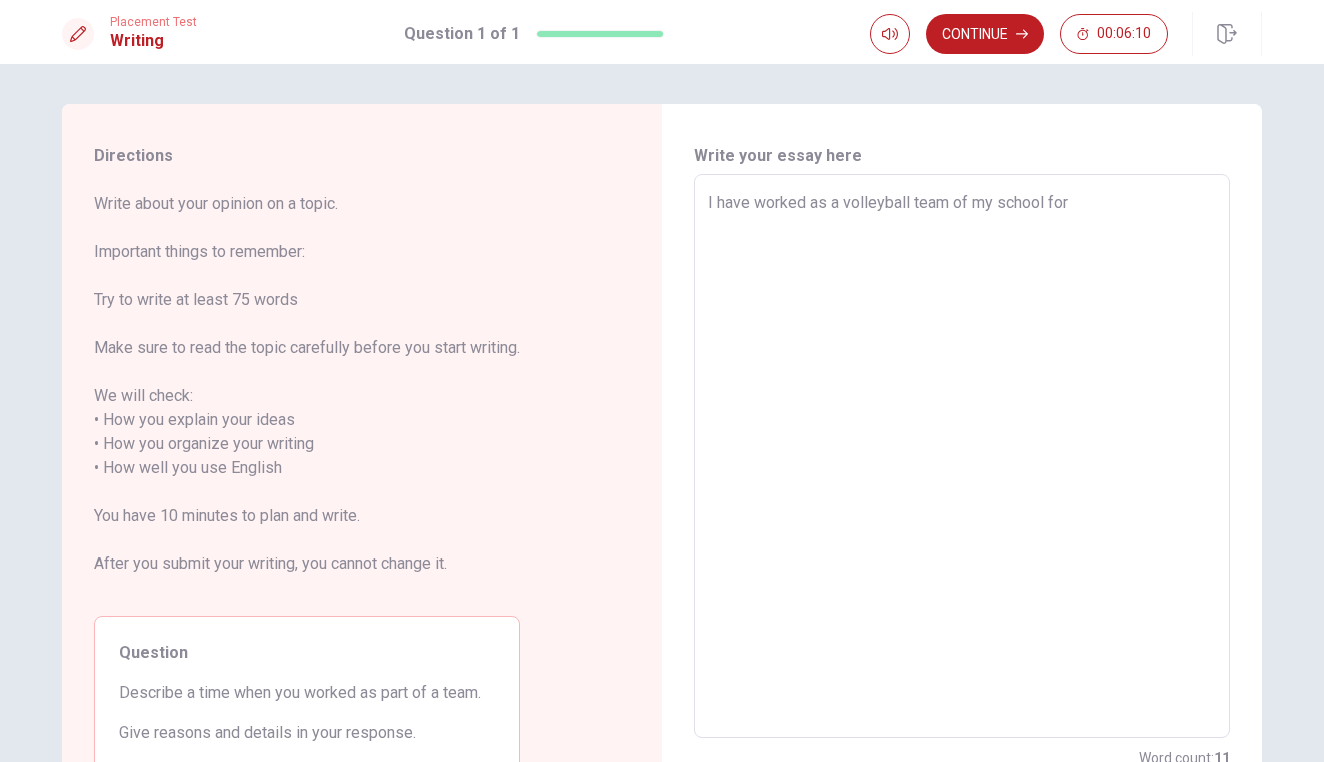type on "I have worked as a volleyball team of my school for t" 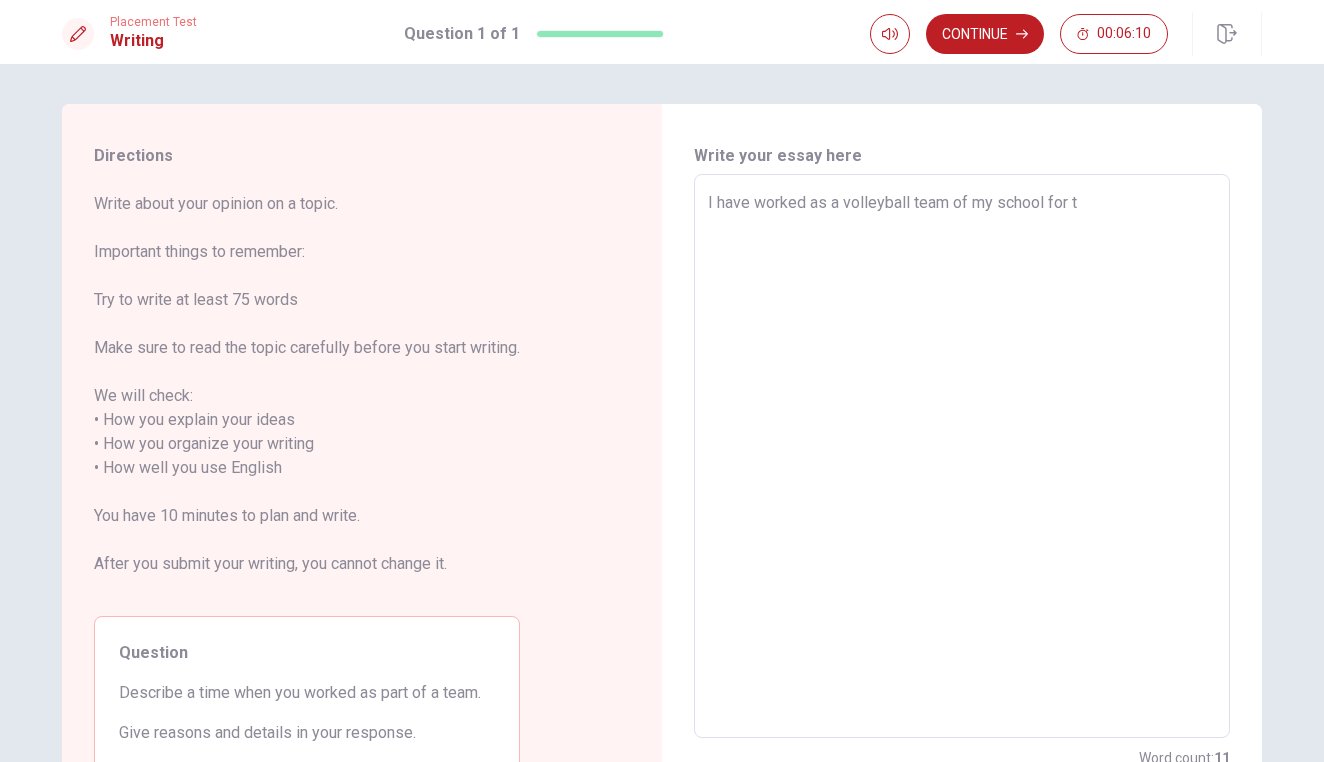 type on "x" 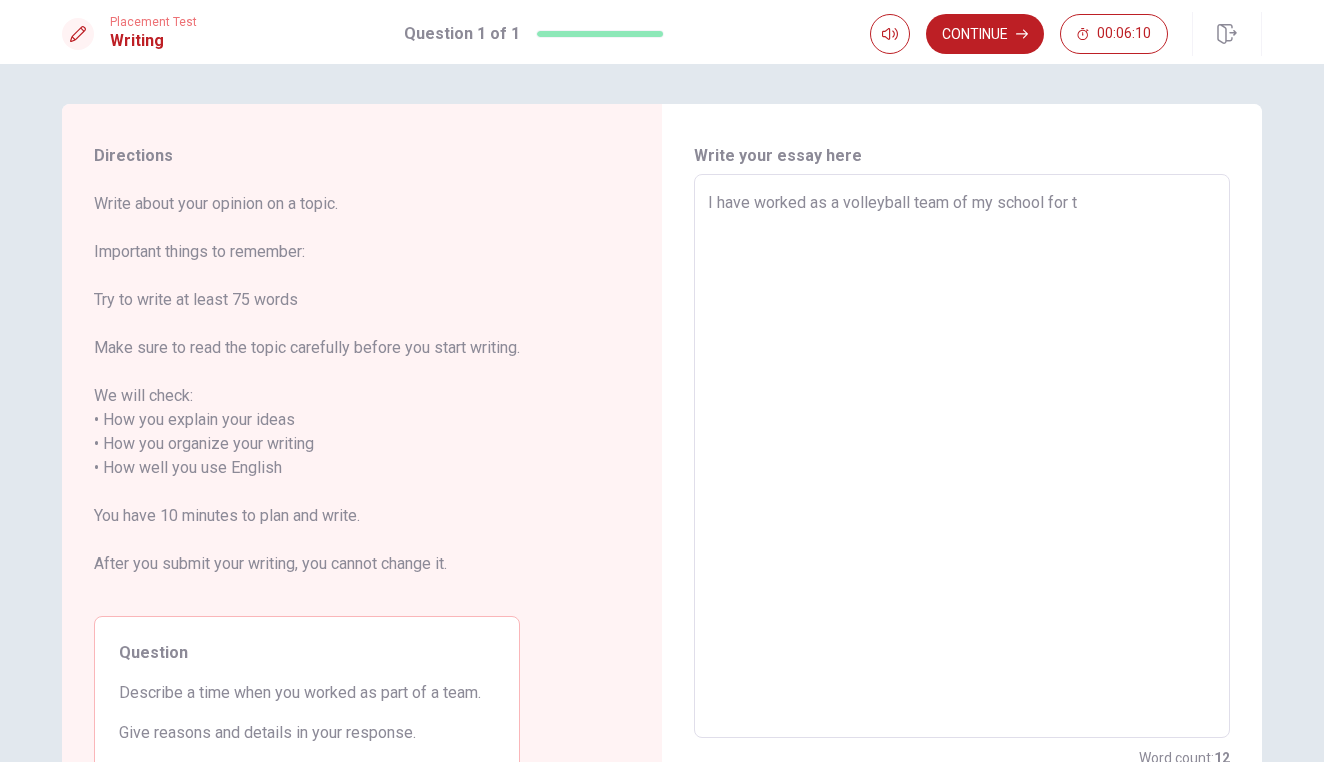 type on "I have worked as a volleyball team of my school for th" 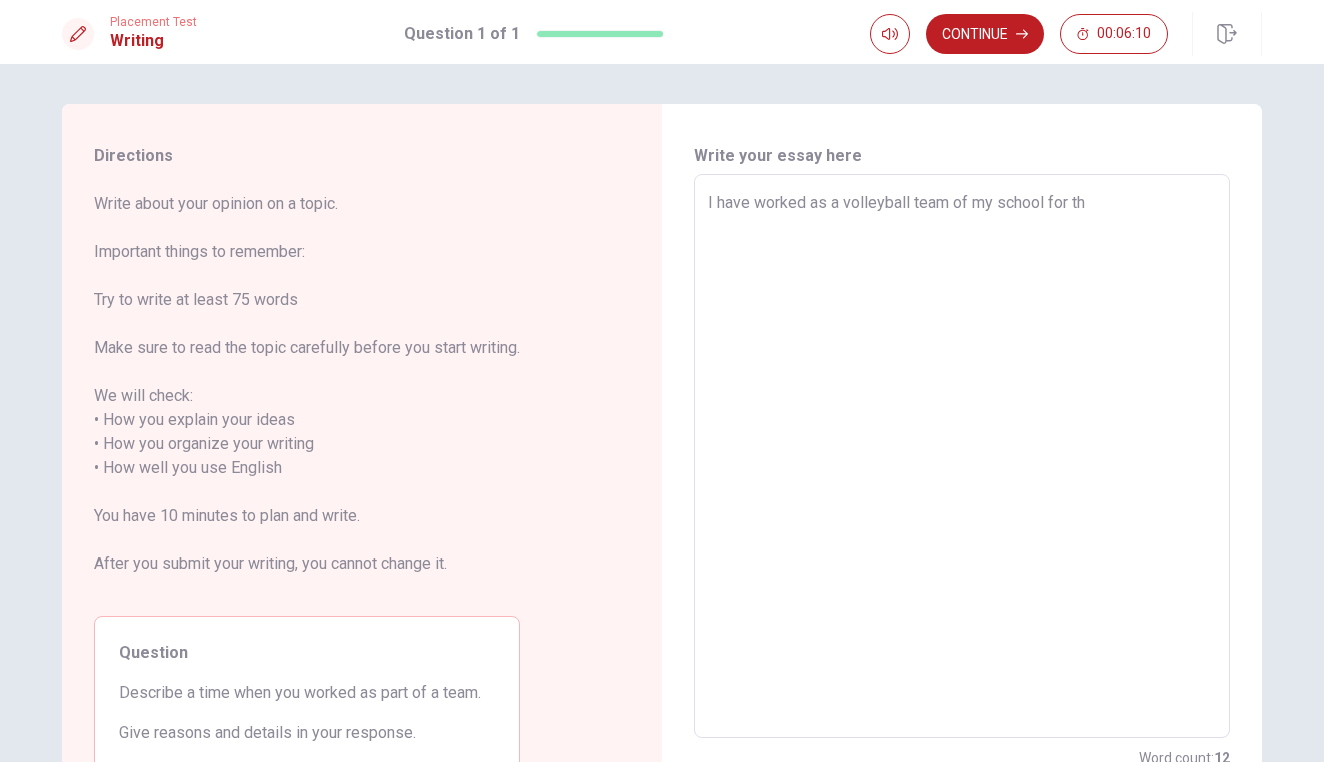type on "x" 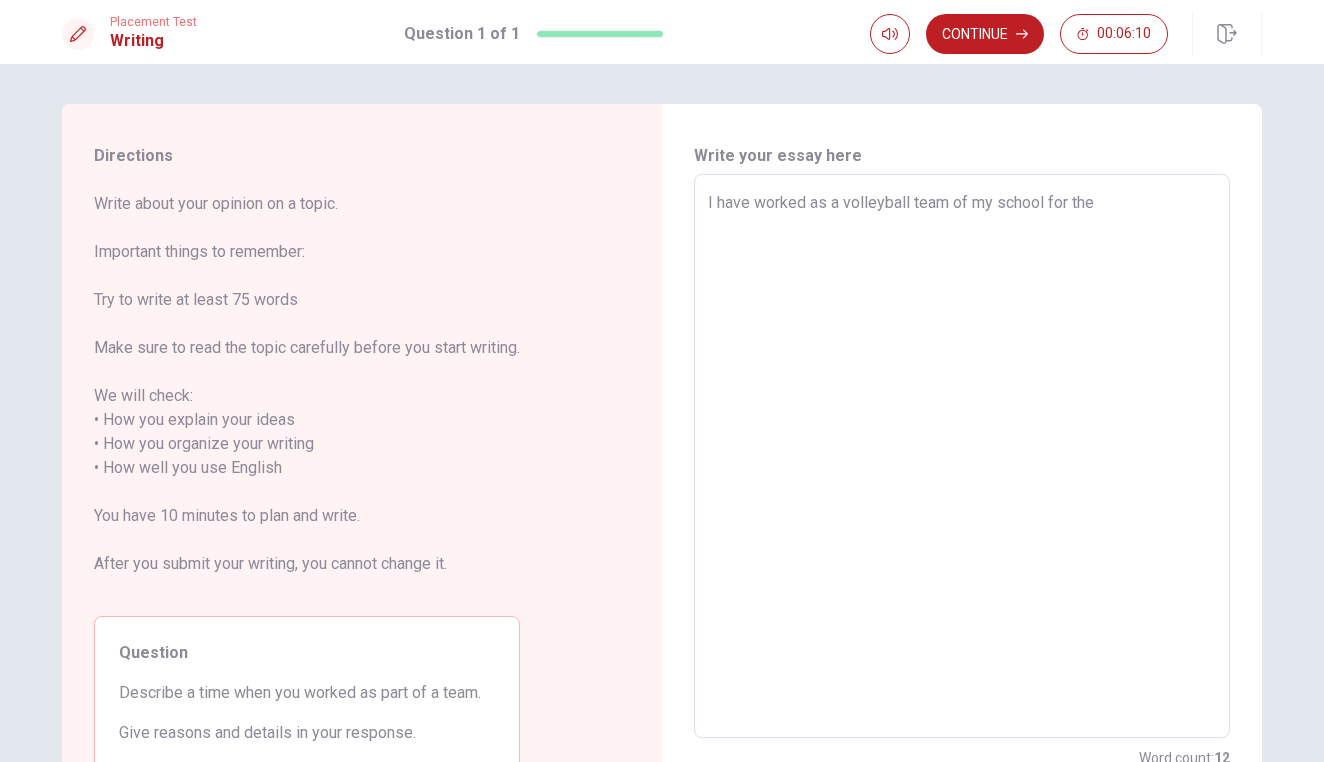 type on "x" 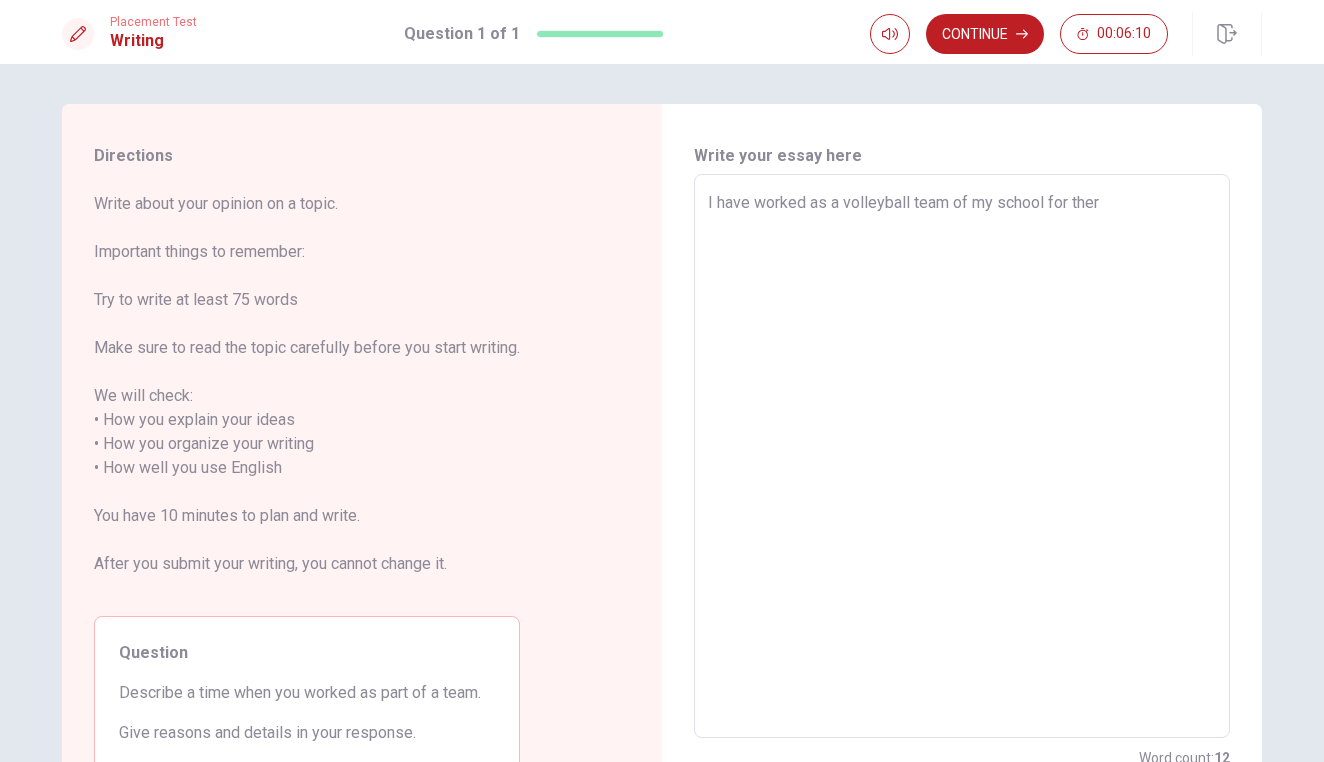 type on "x" 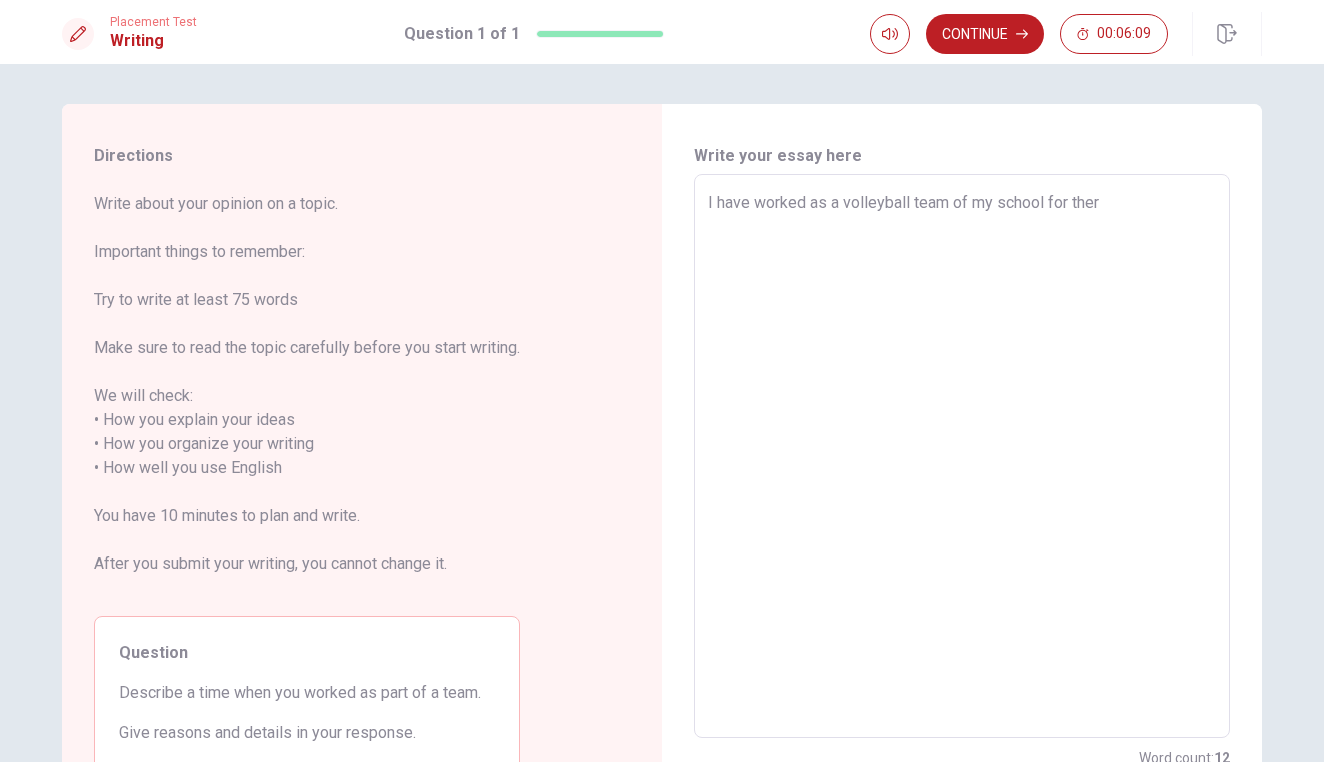 type on "I have worked as a volleyball team of my school for therr" 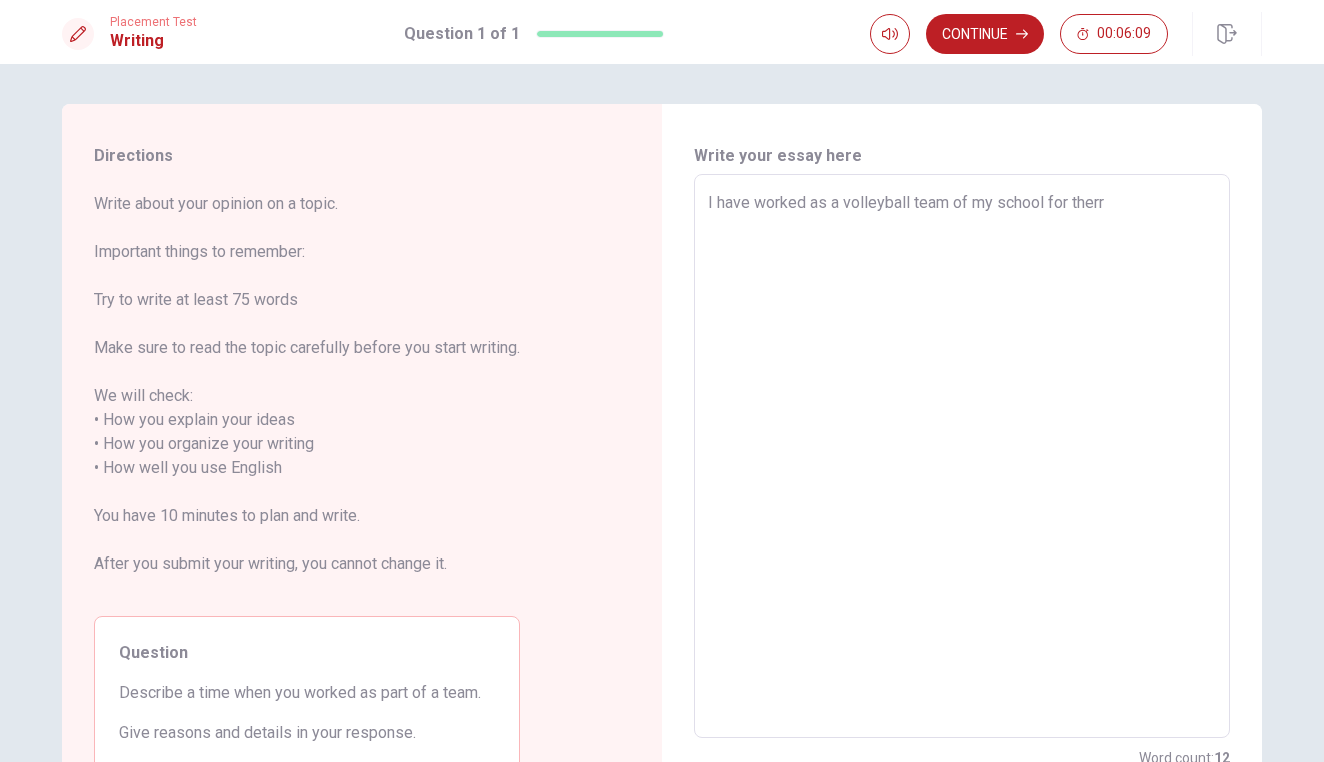 type on "x" 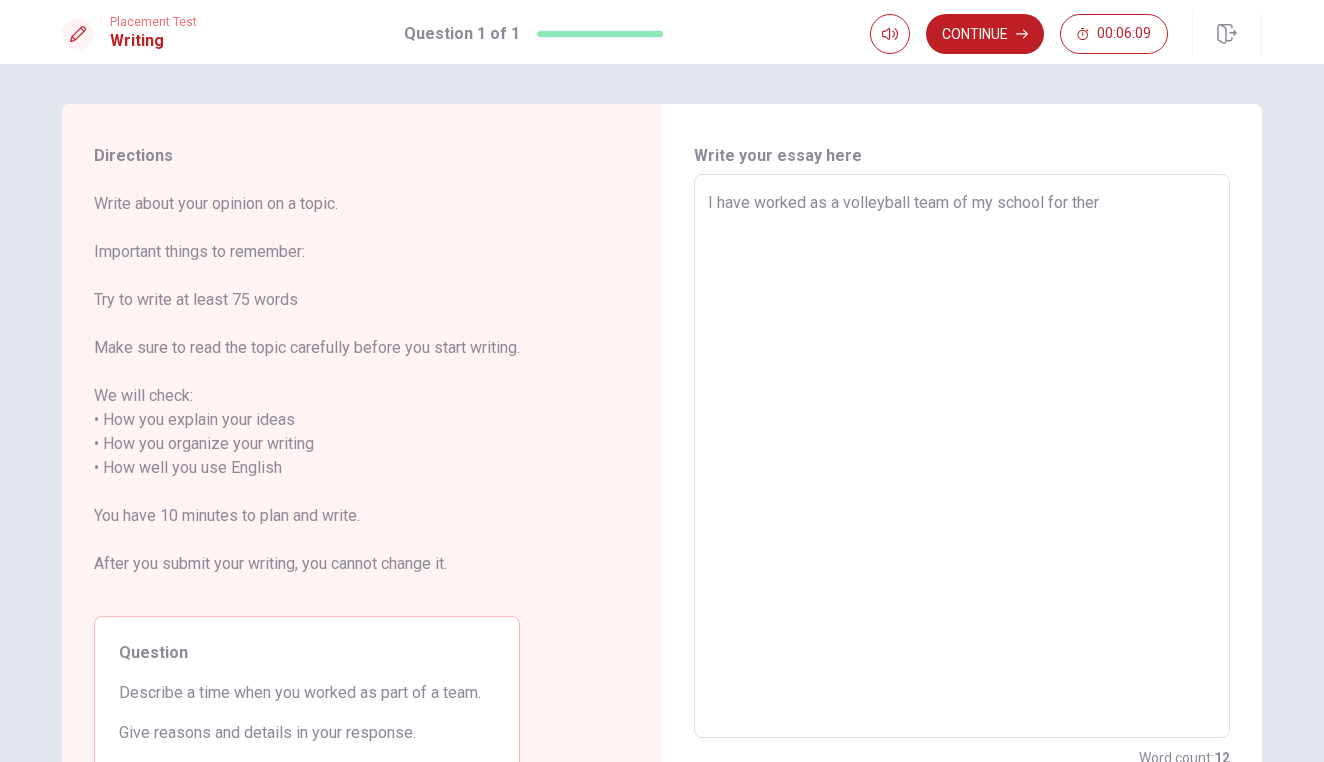 type on "x" 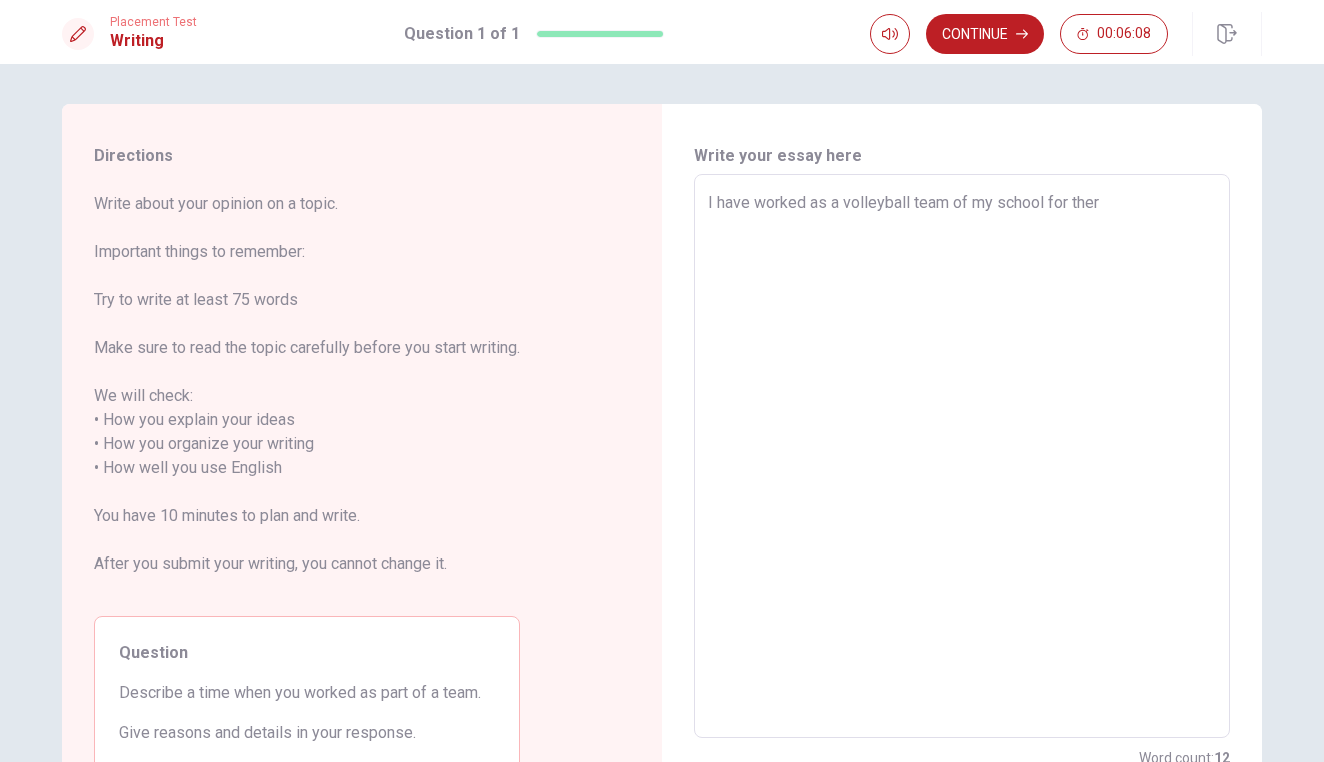 type on "I have worked as a volleyball team of my school for the" 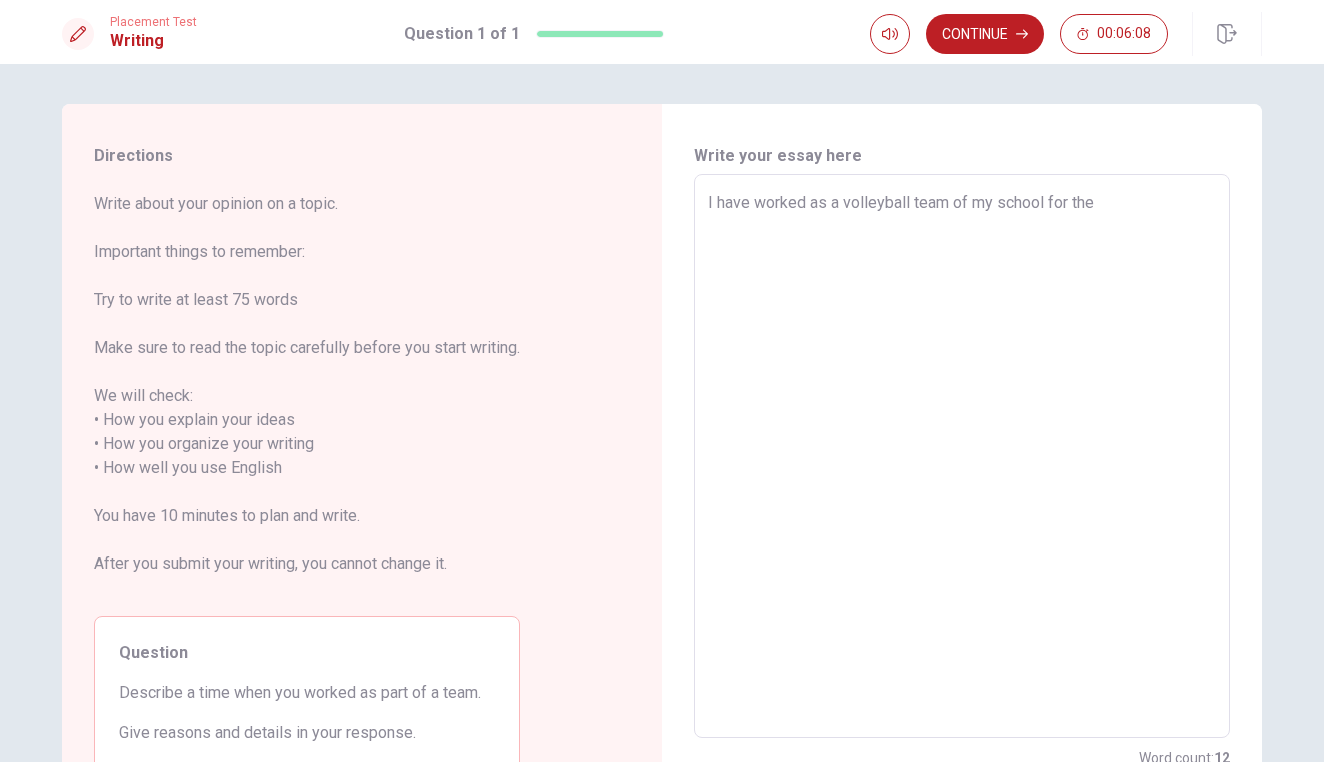 type on "x" 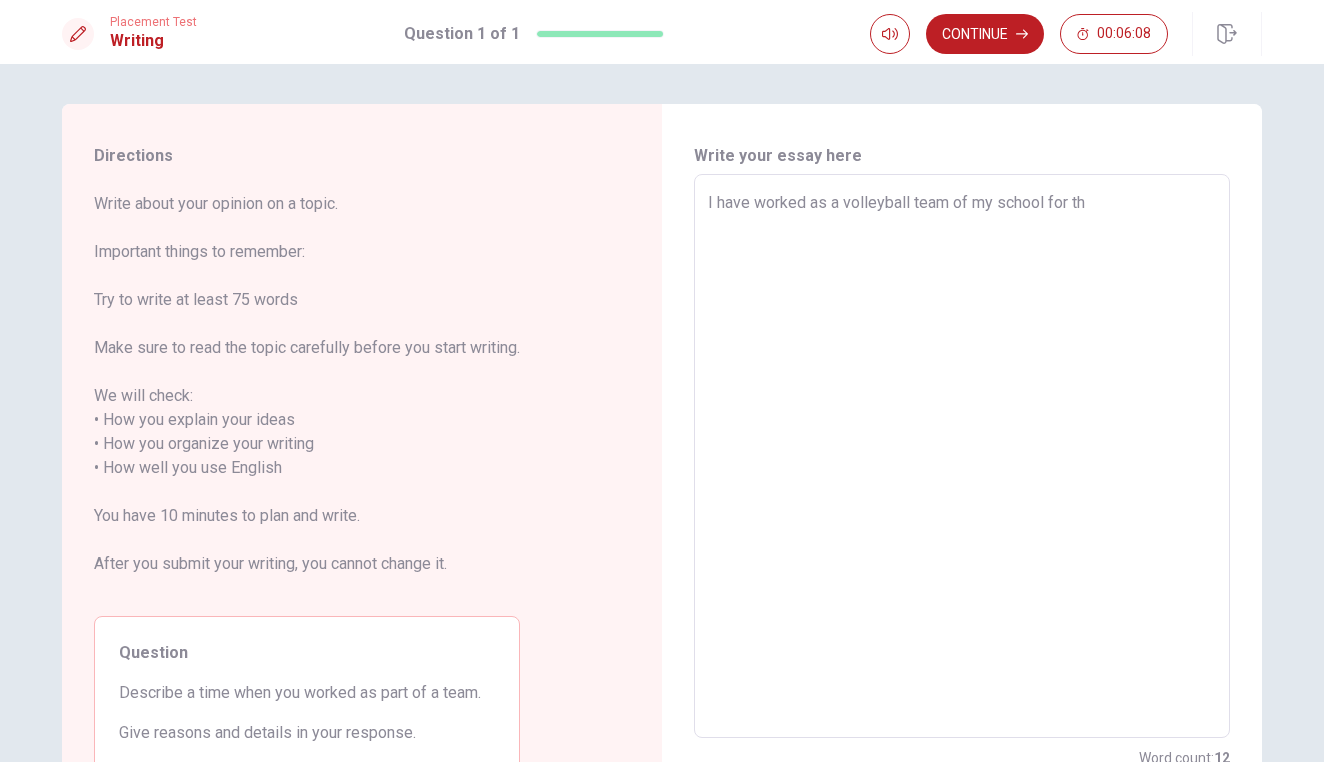 type on "x" 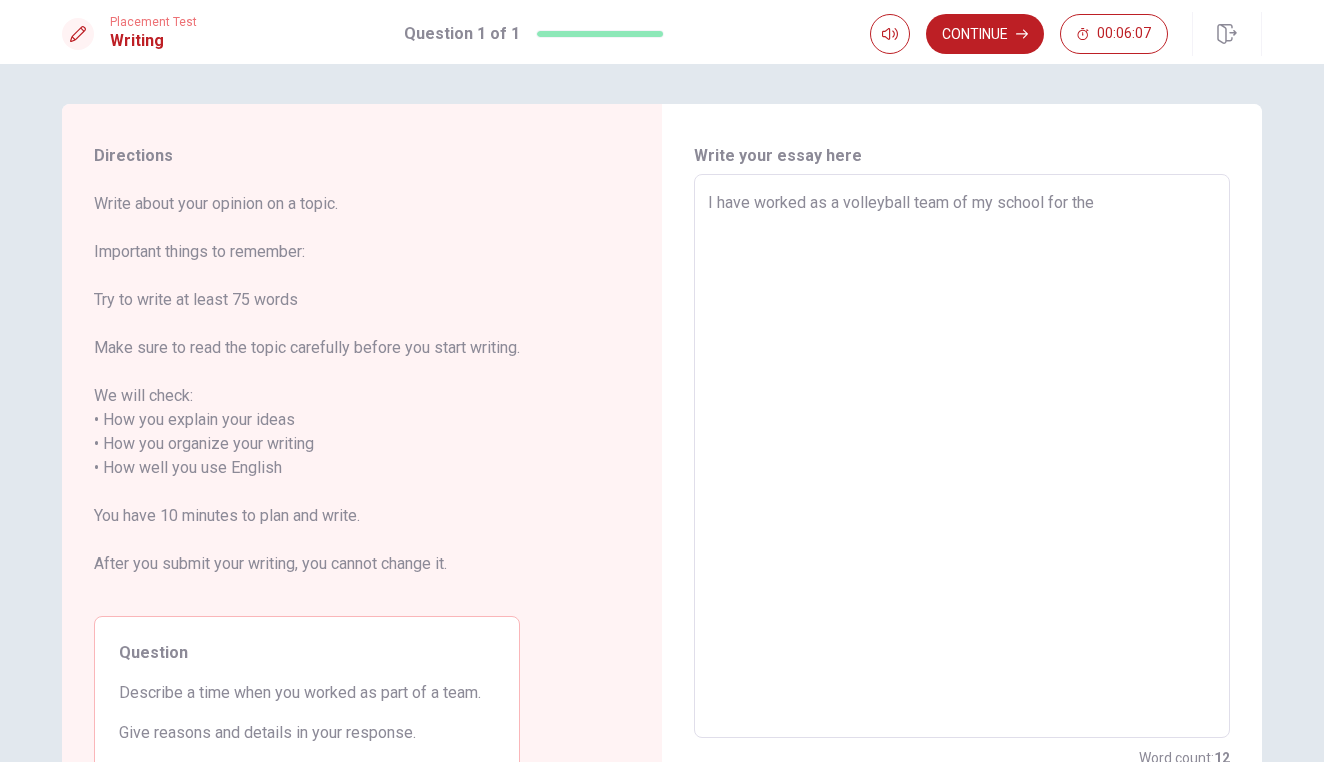 type on "I have worked as a volleyball team of my school for th" 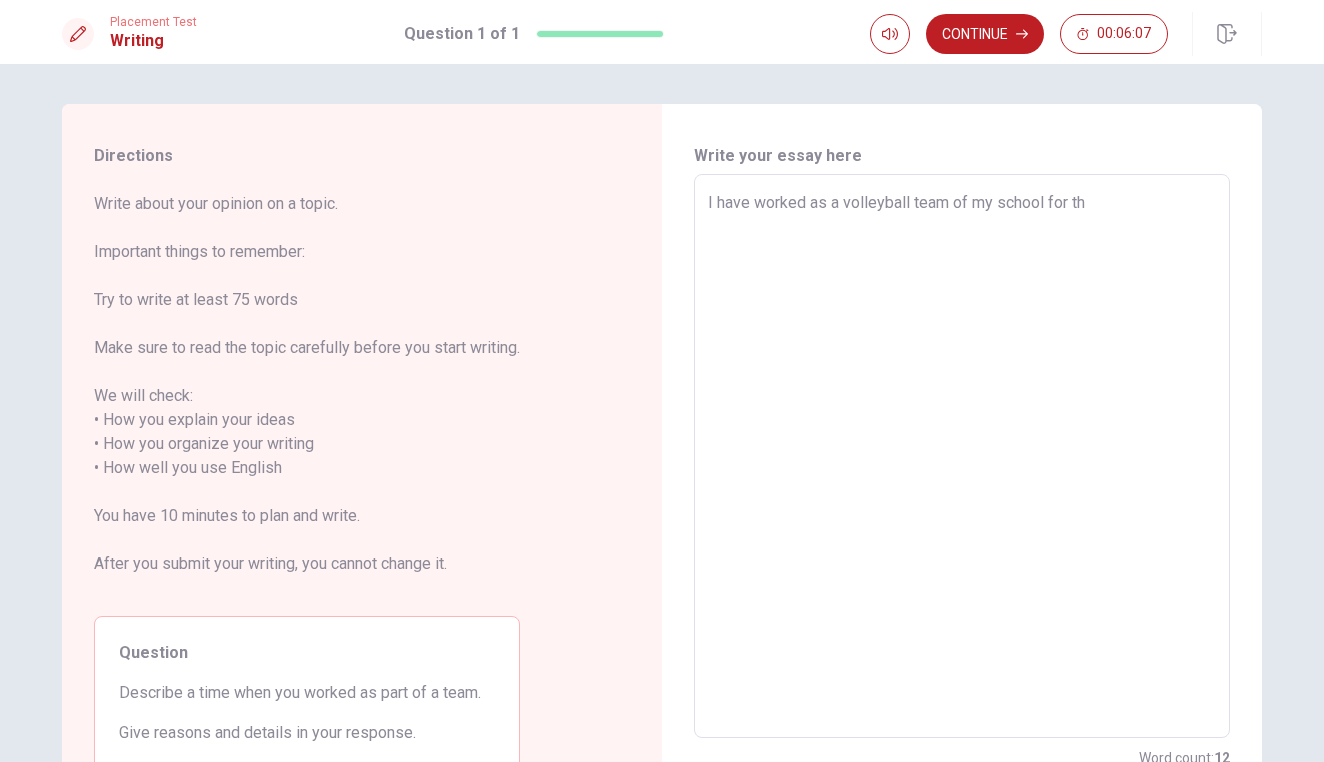 type on "x" 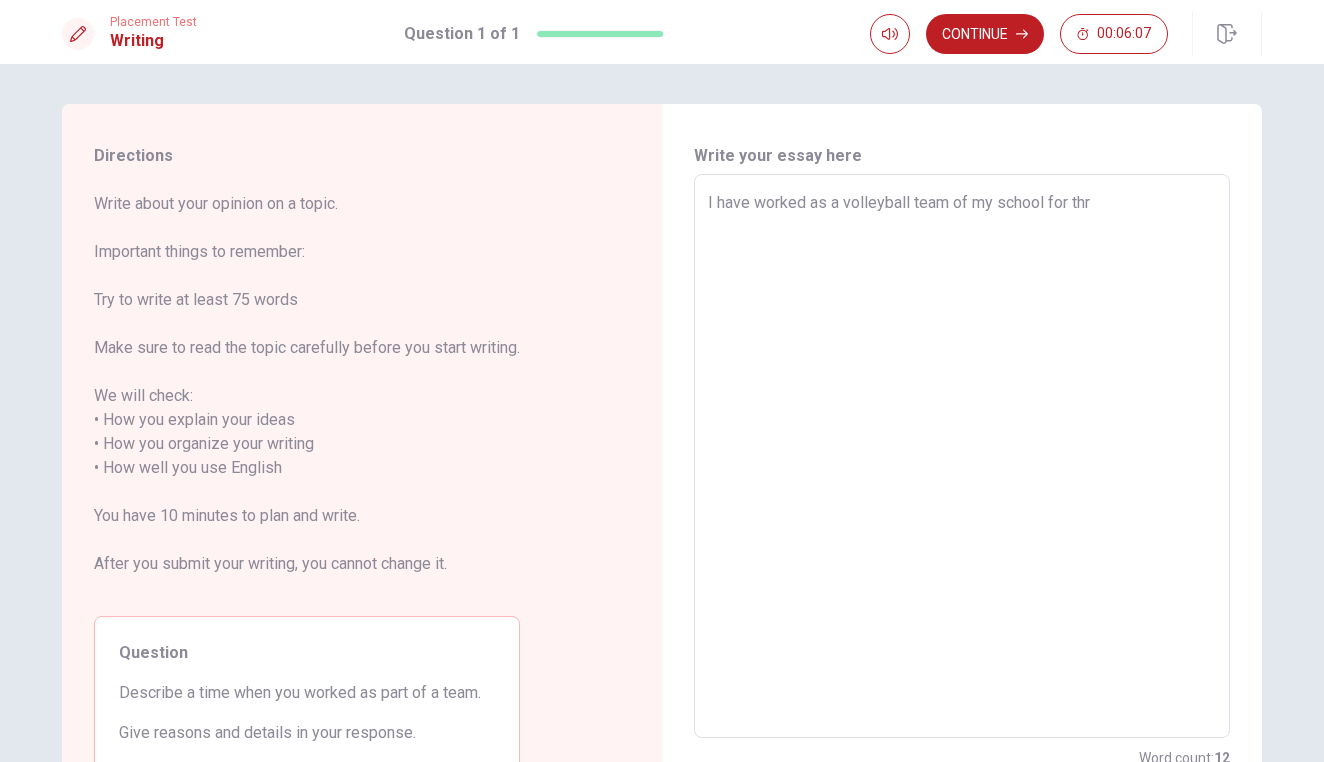 type on "x" 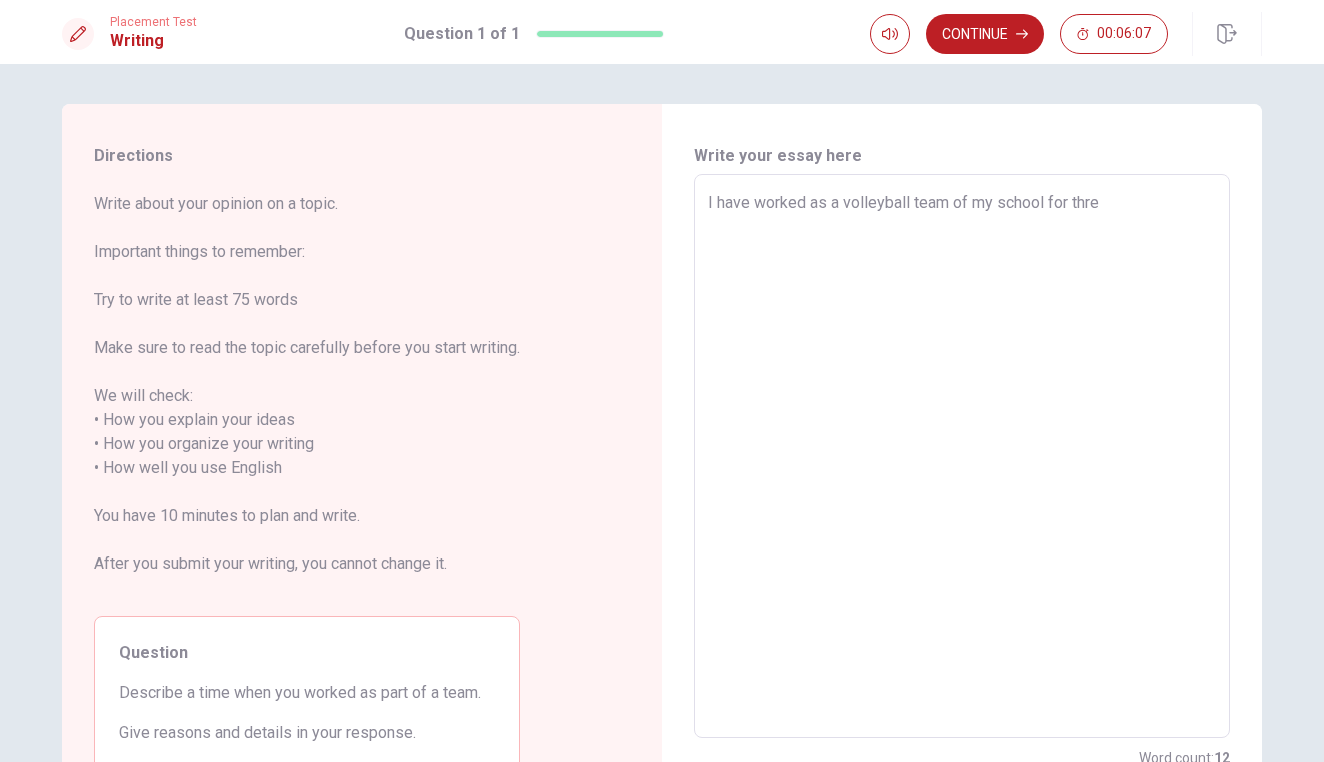 type on "x" 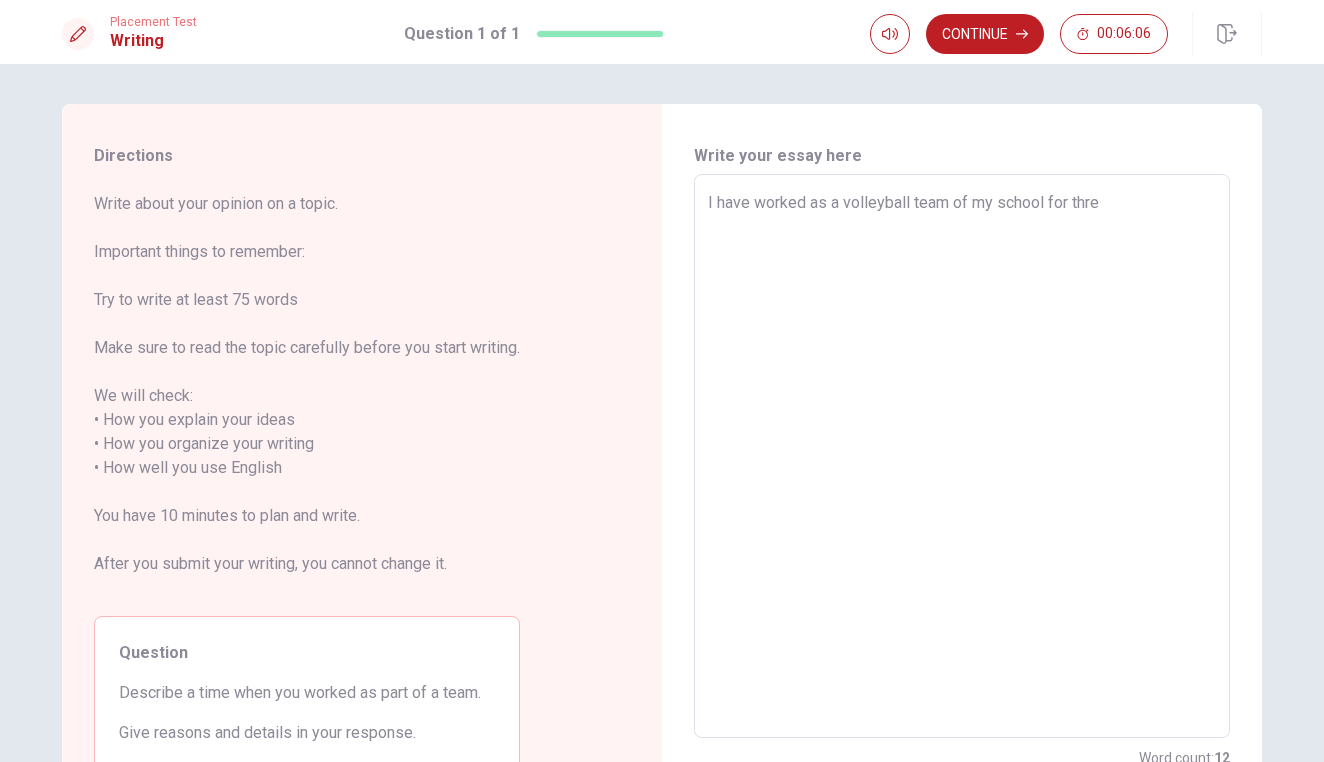 type on "I have worked as a volleyball team of my school for three" 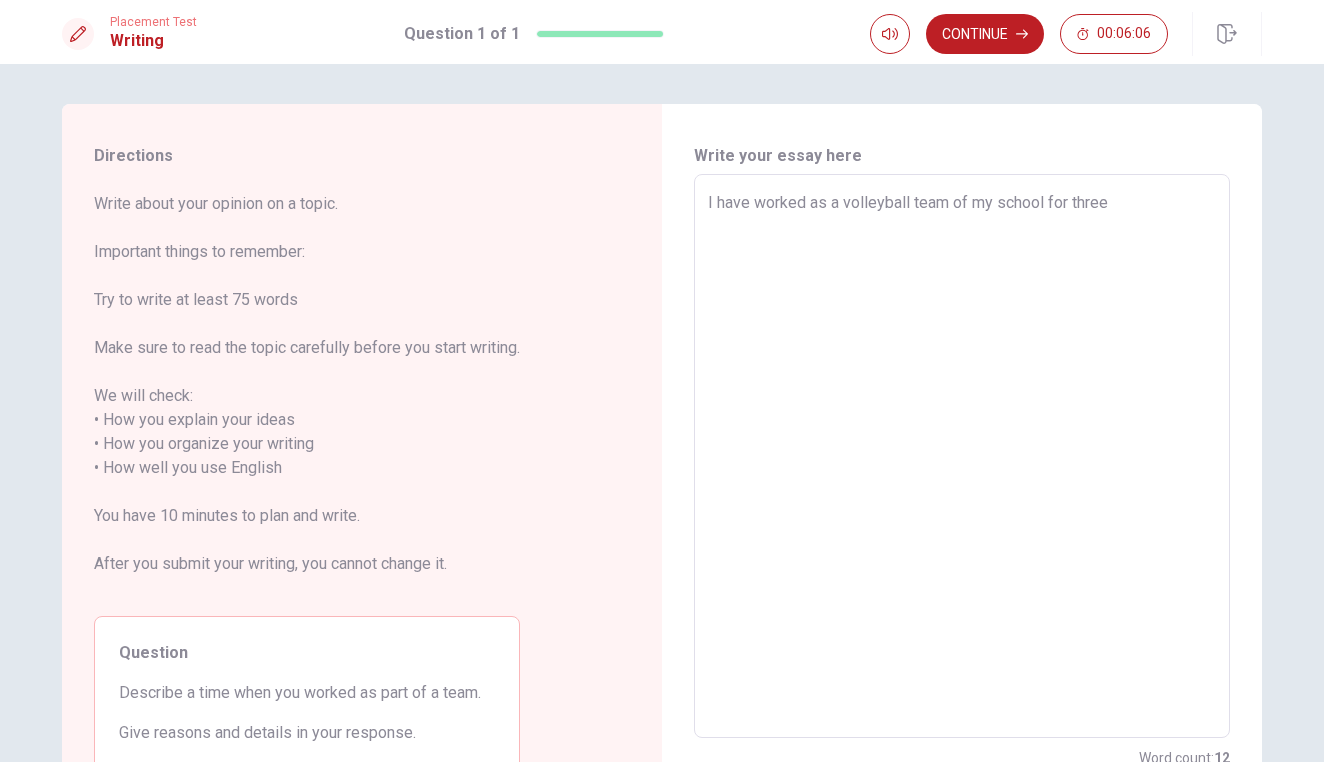 type on "x" 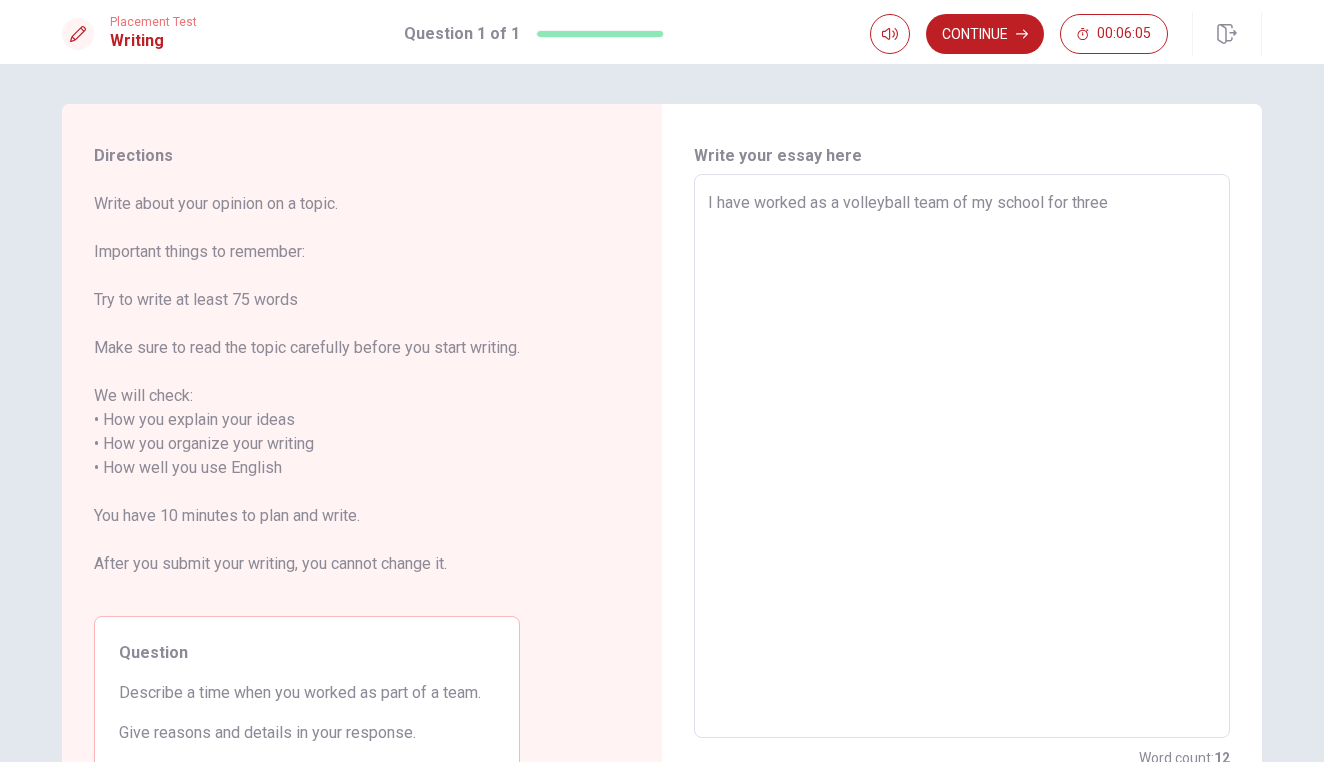 type on "I have worked as a volleyball team of my school for three y" 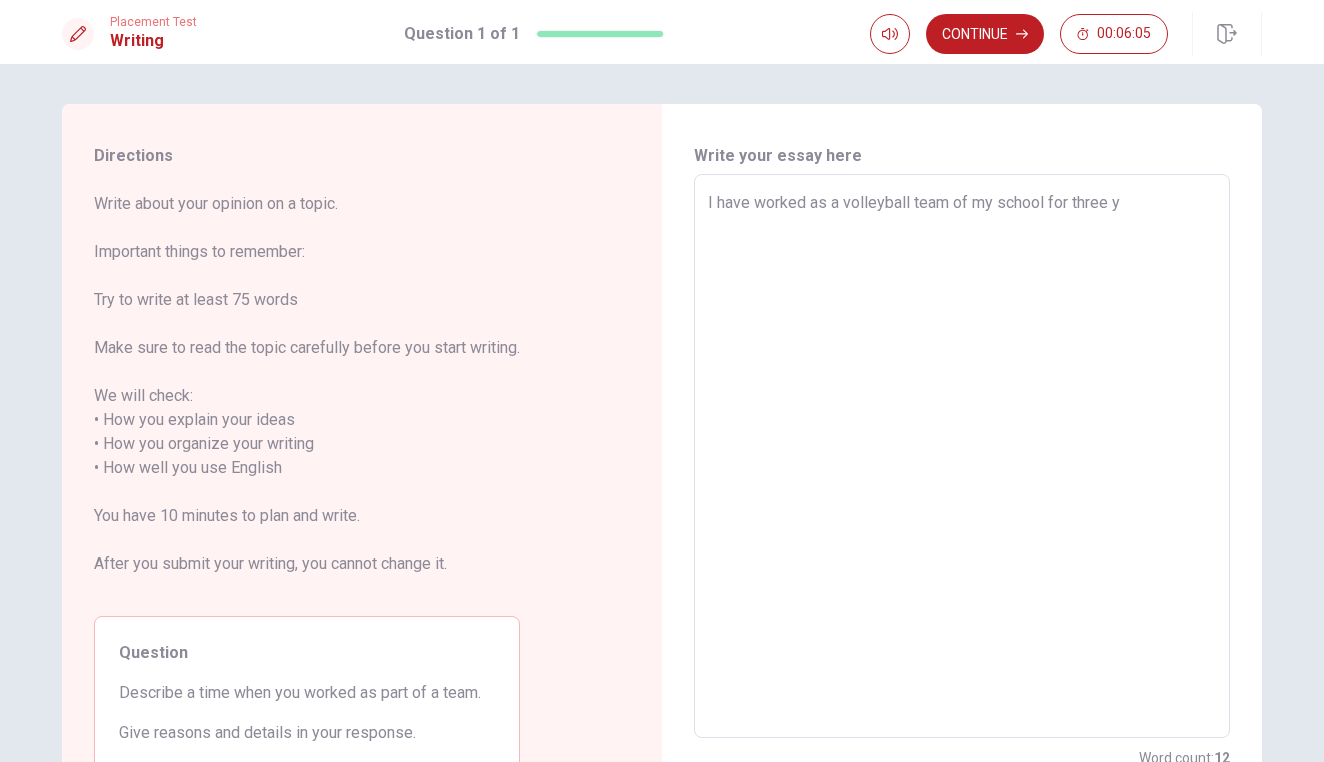 type on "x" 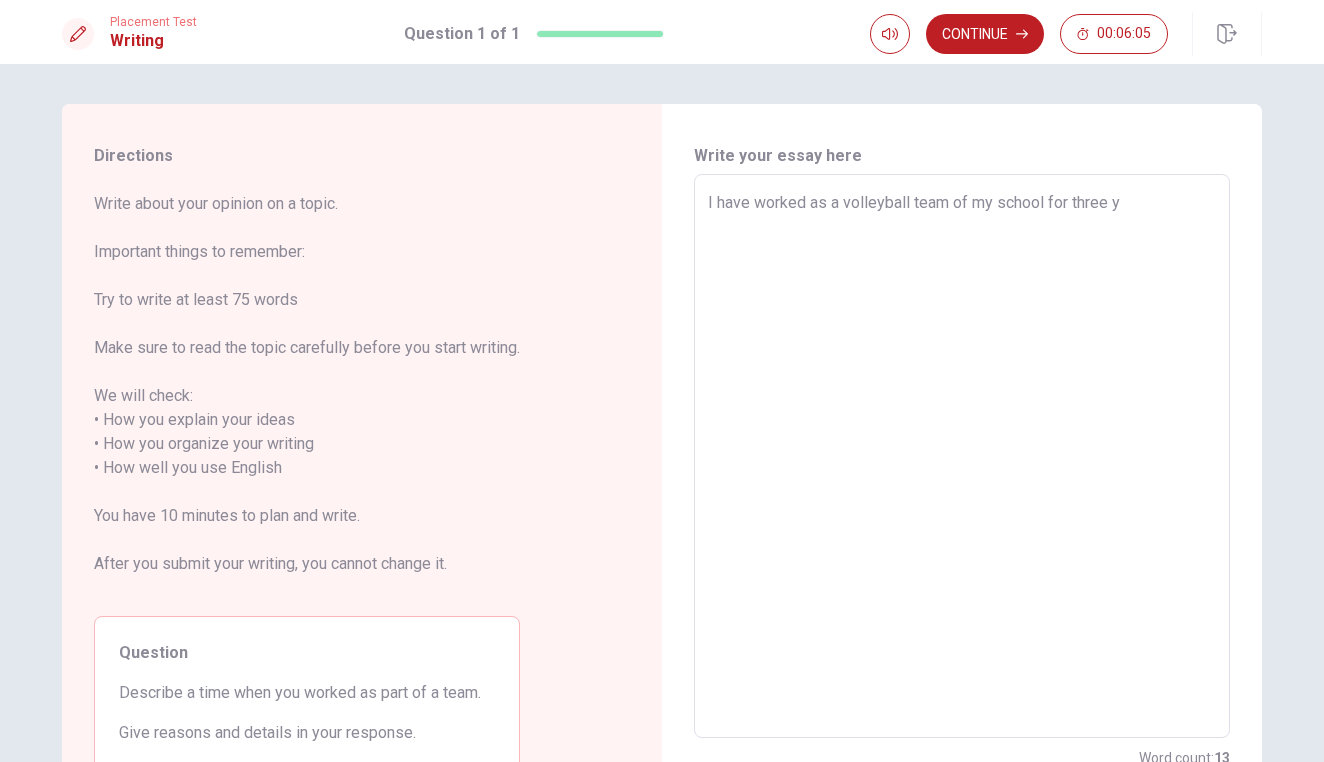 type on "I have worked as a volleyball team of my school for three ye" 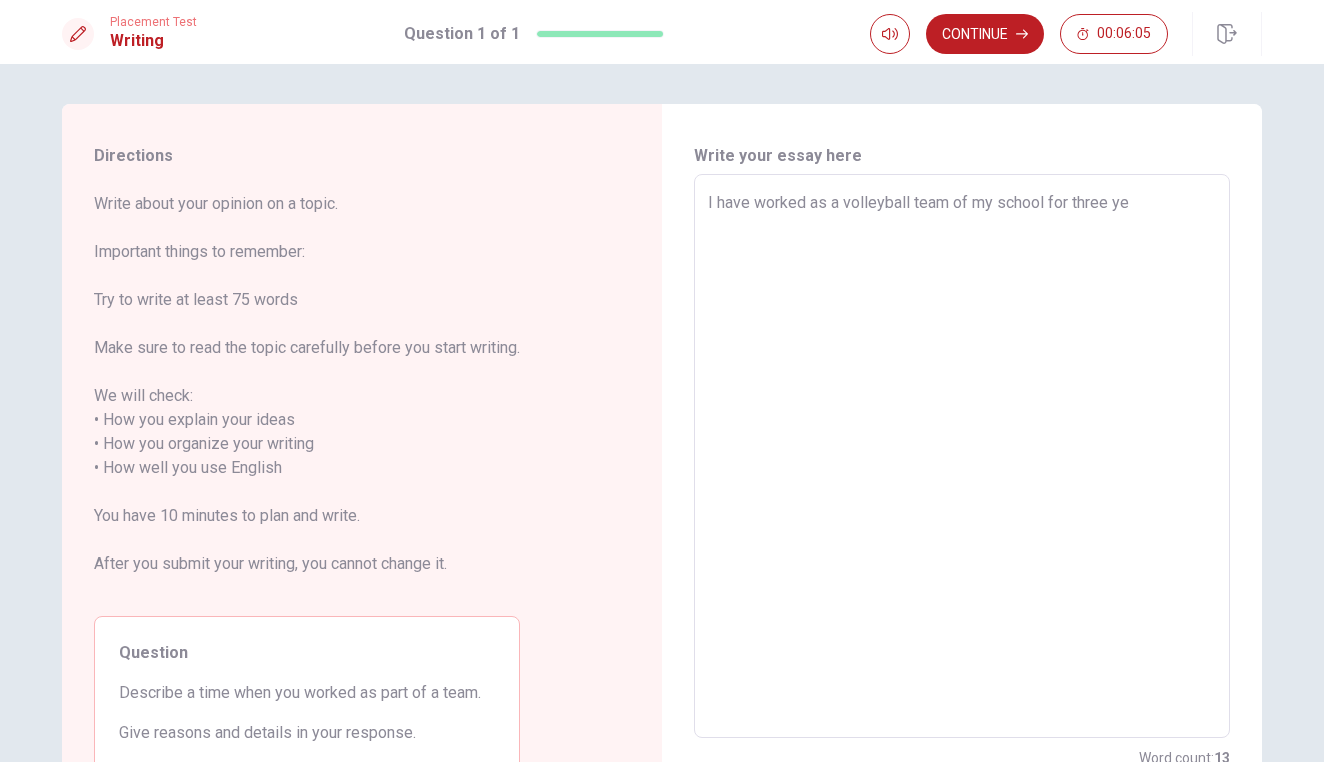 type on "x" 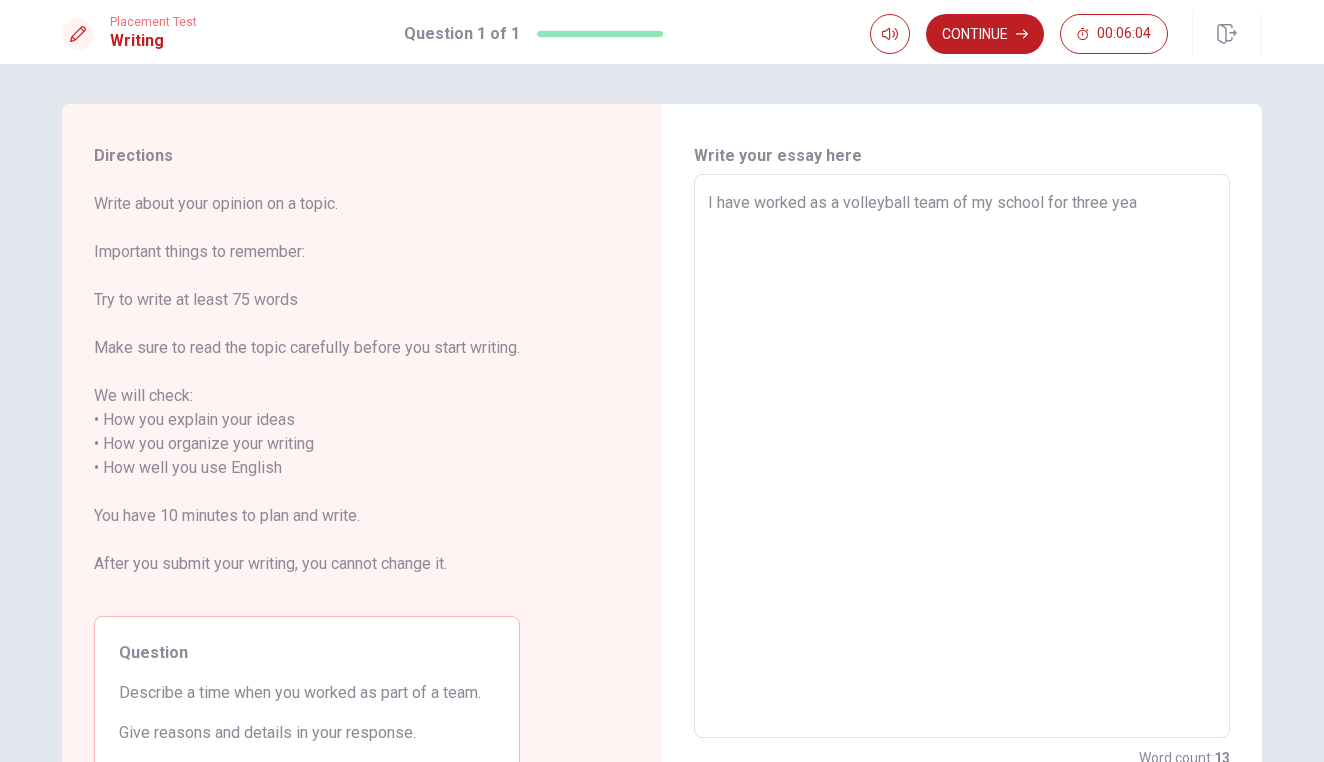 type on "x" 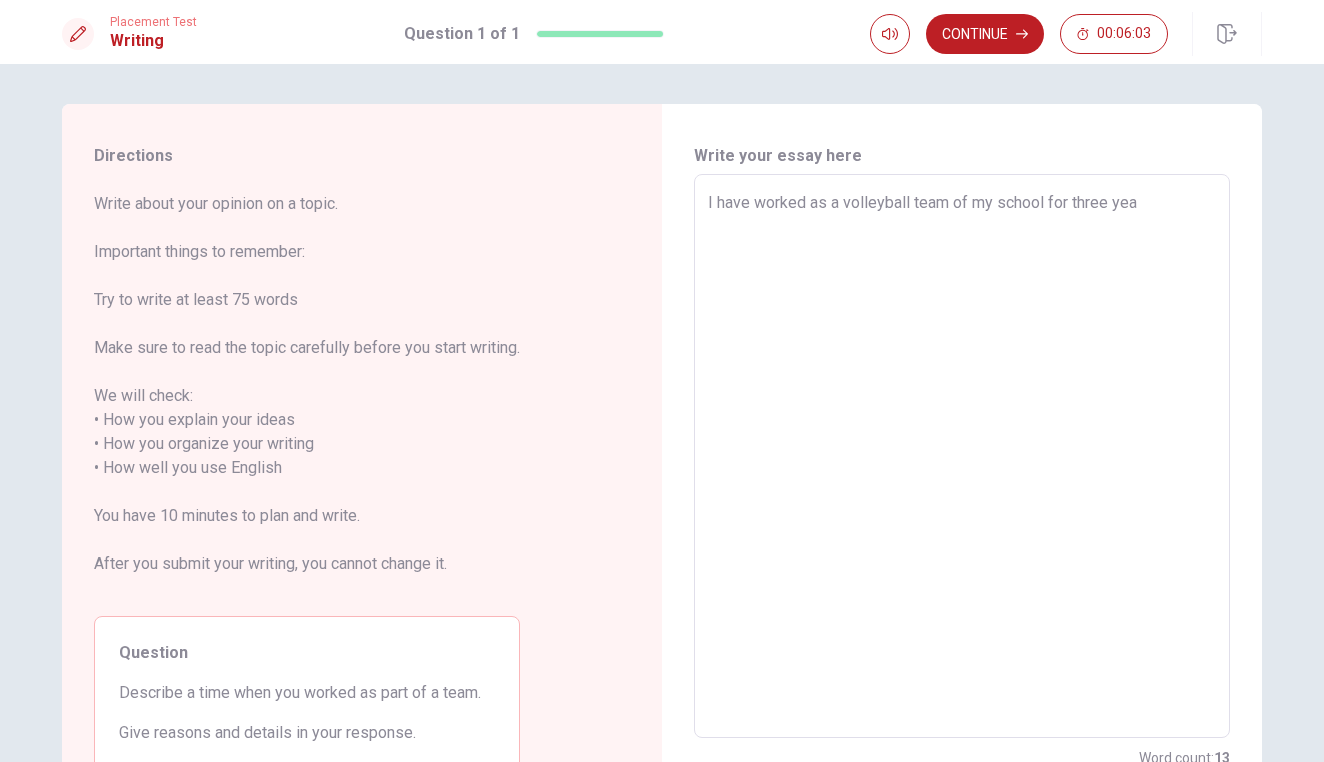 type on "I have worked as a volleyball team of my school for three year" 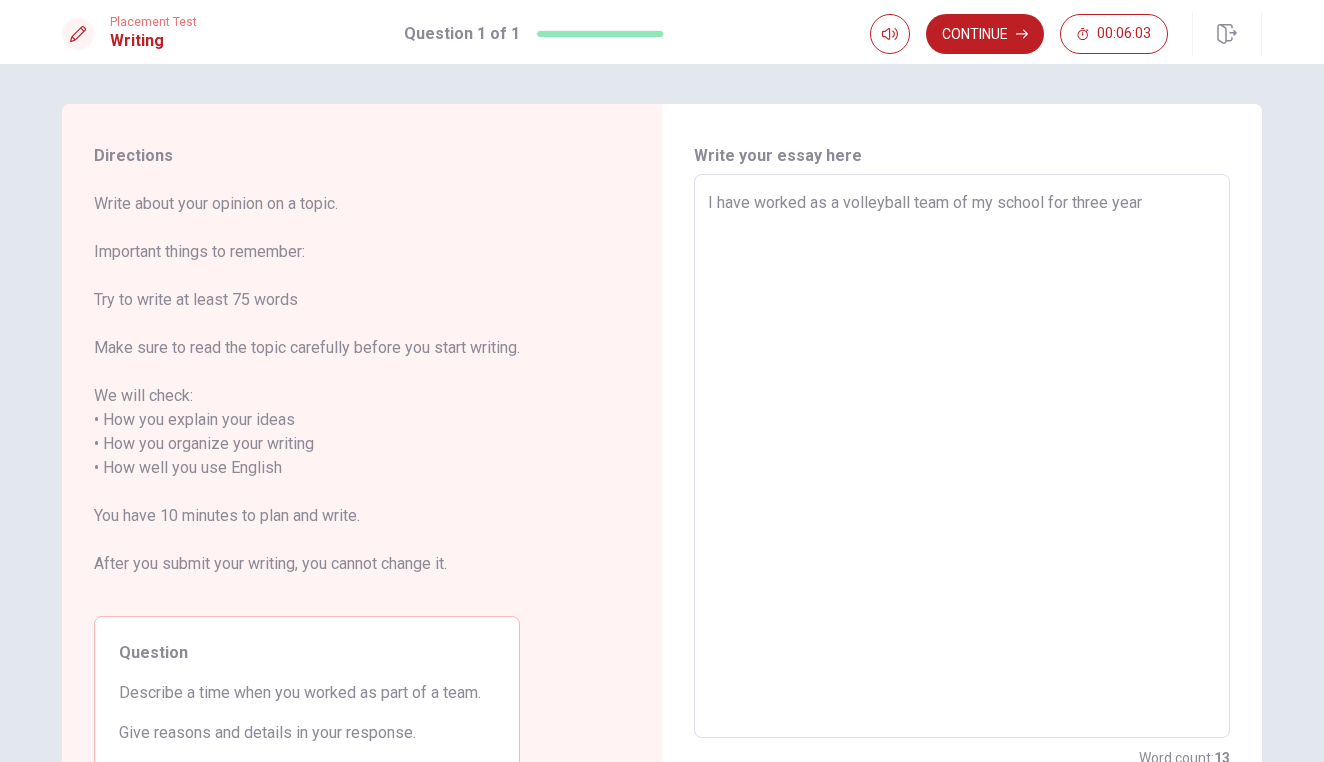 type on "x" 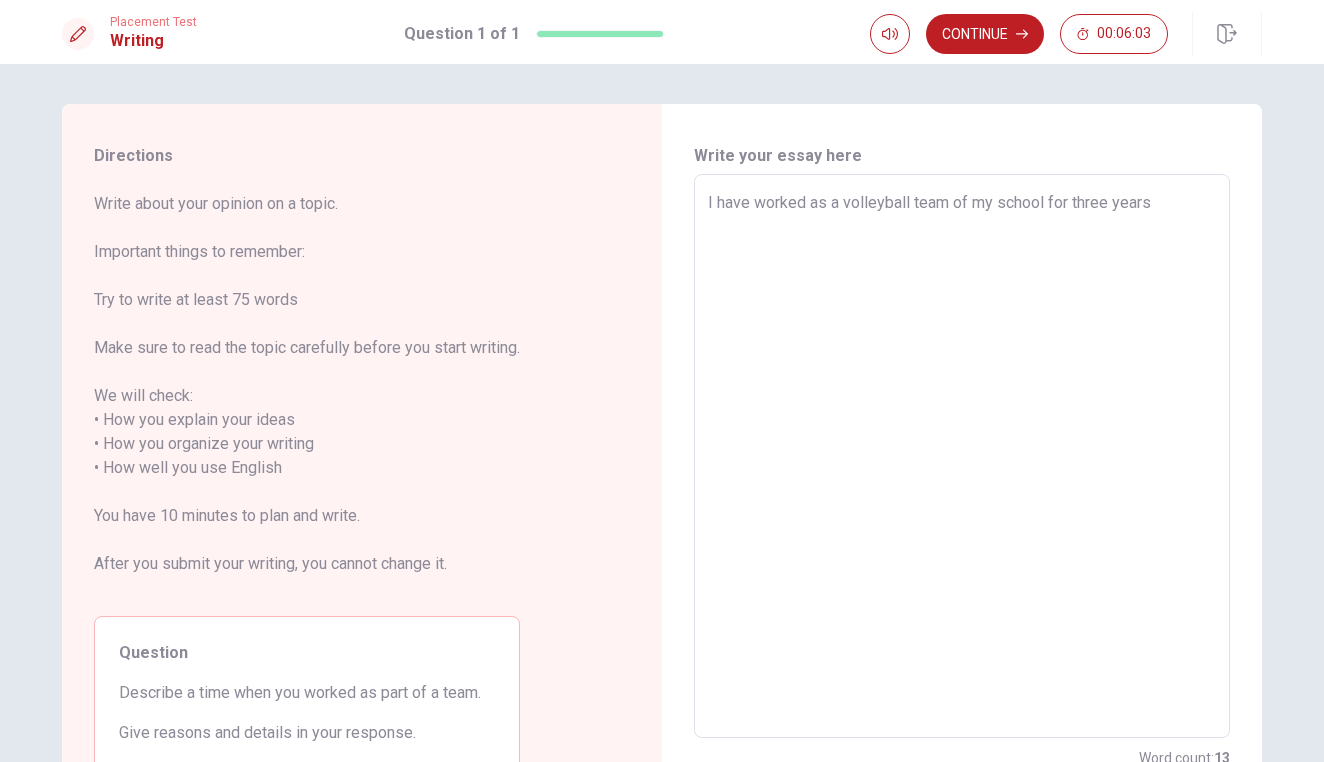 type on "x" 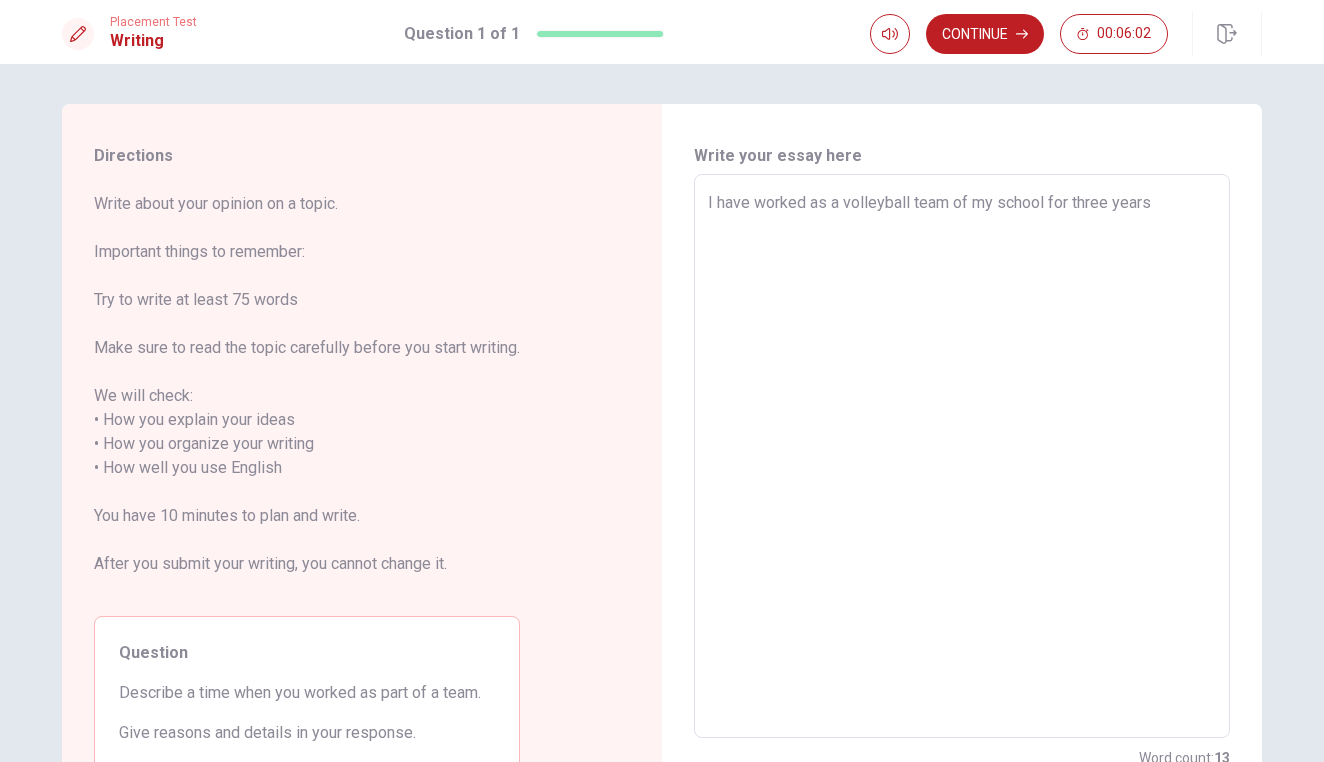 type on "I have worked as a volleyball team of my school for three years." 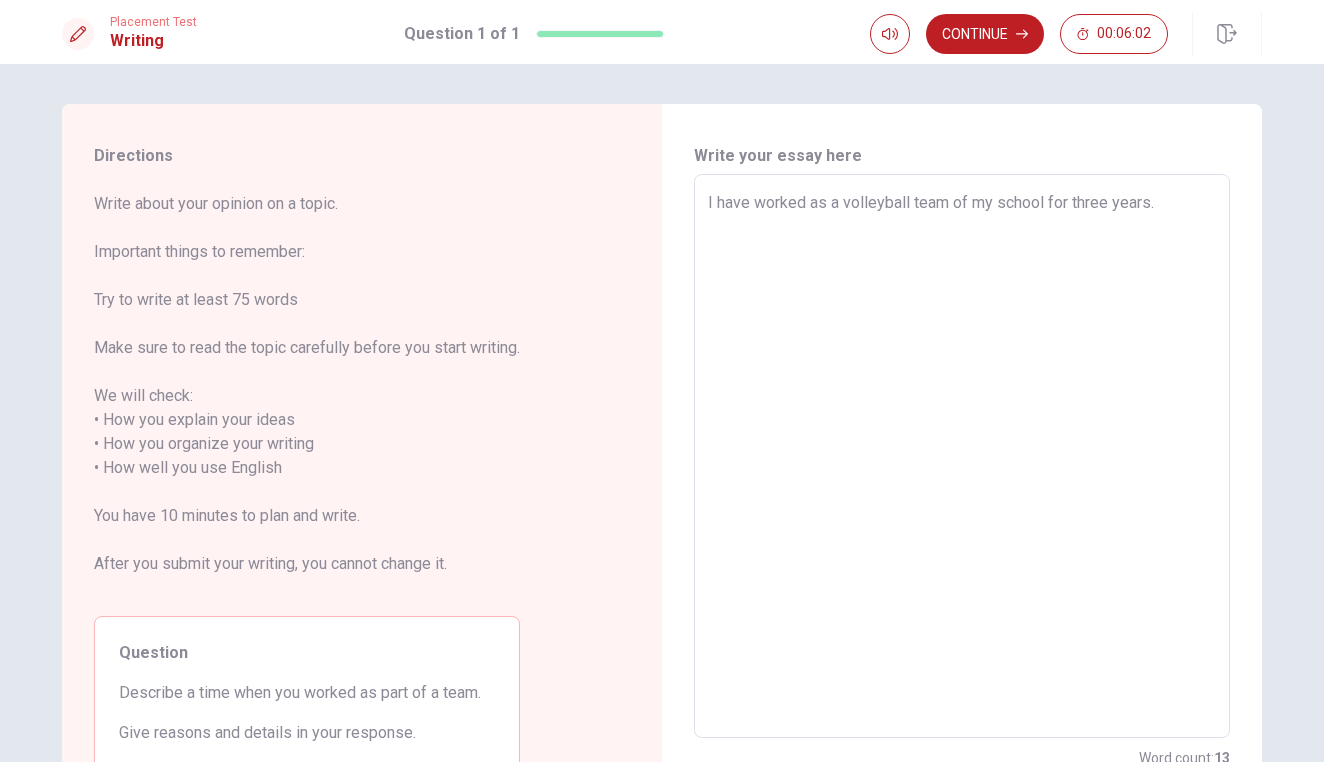 type on "x" 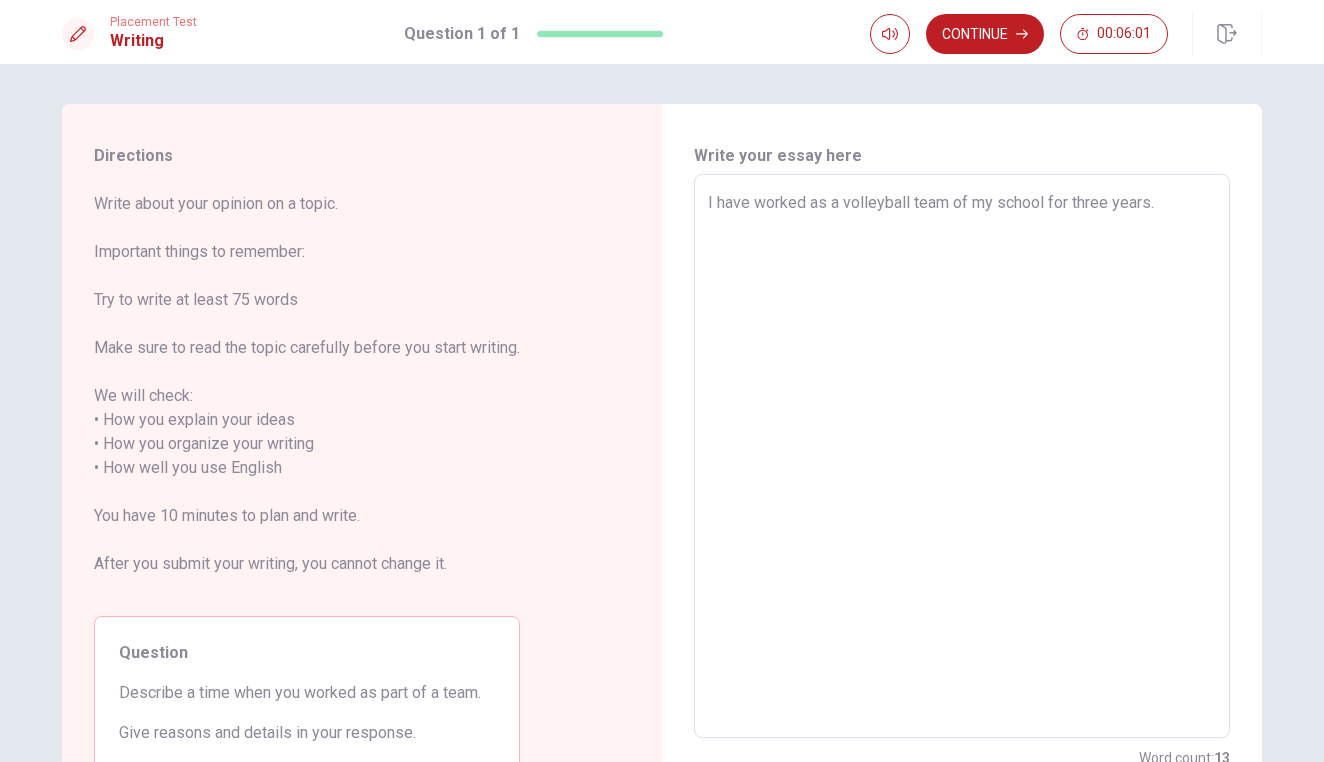 type on "I have worked as a volleyball team of my school for three years." 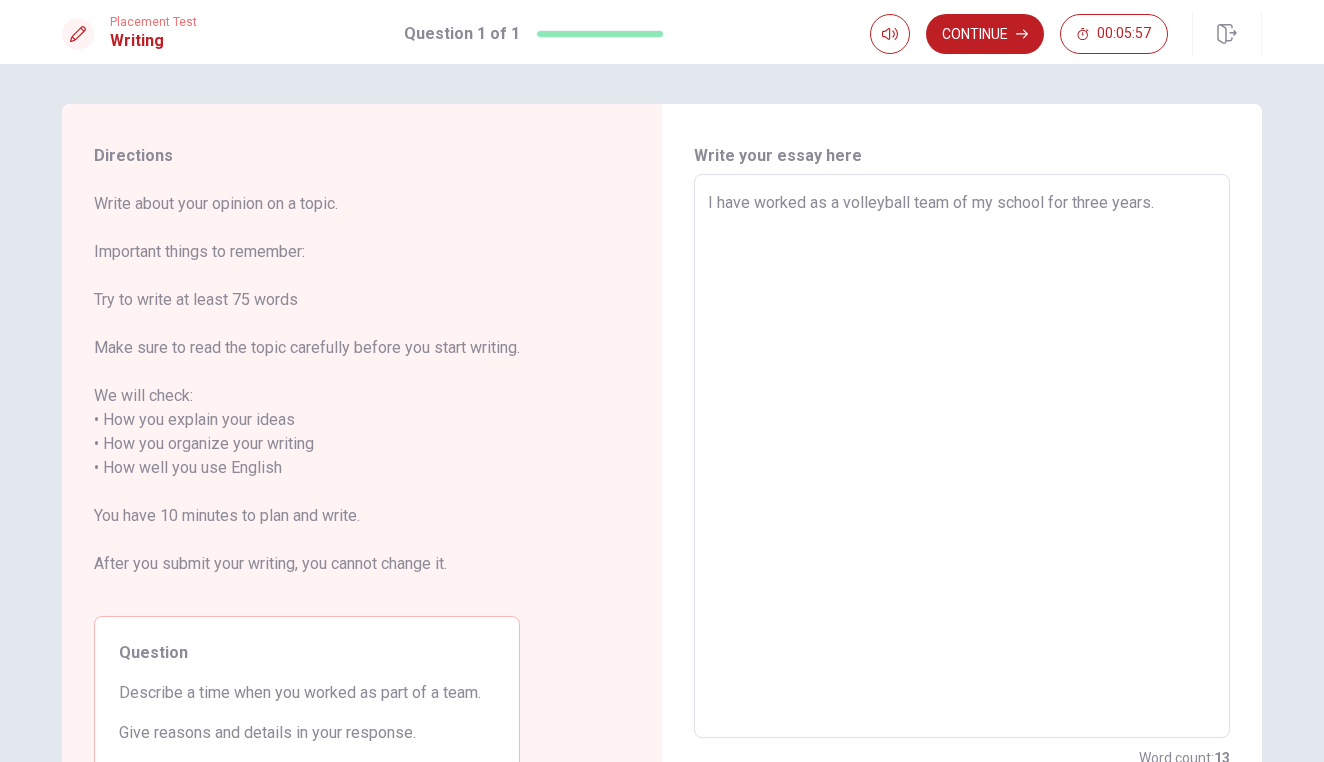 type on "x" 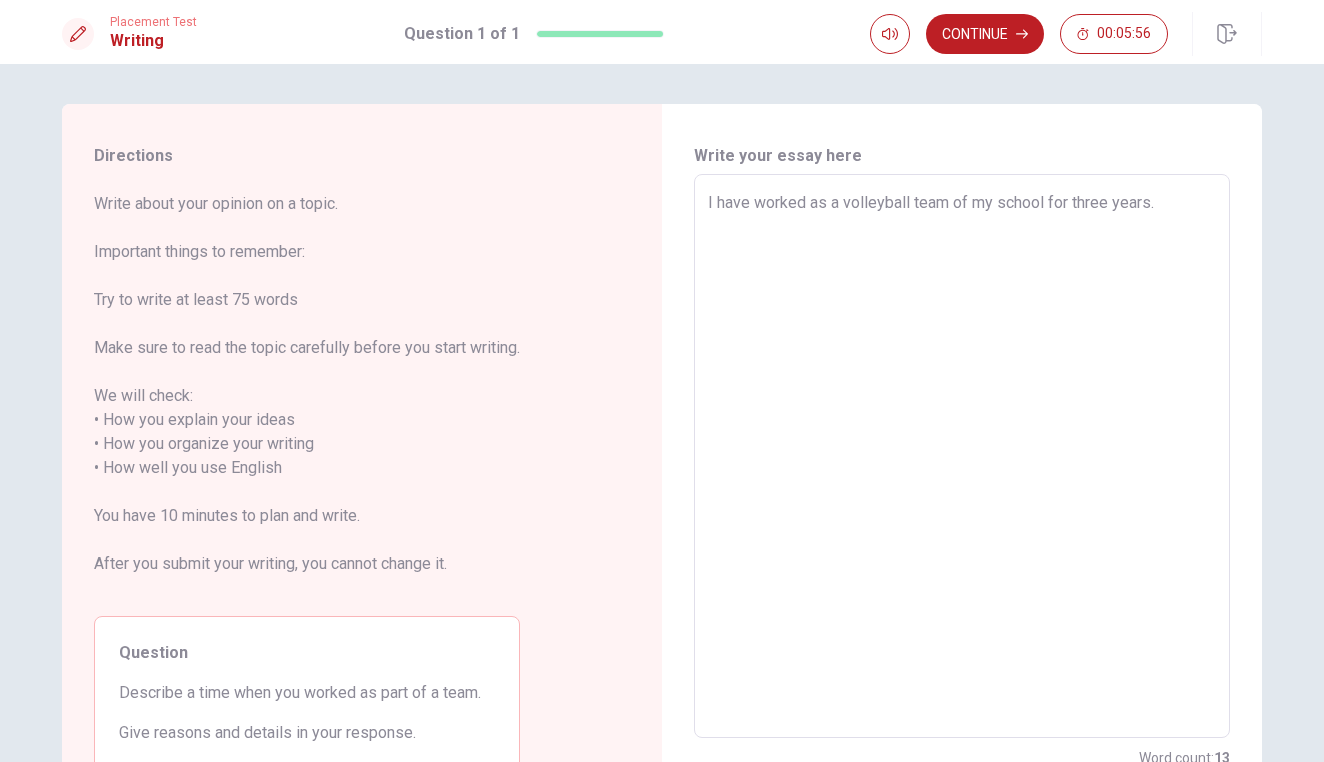 type on "I have worked as a volleyball team of my school for three years. s" 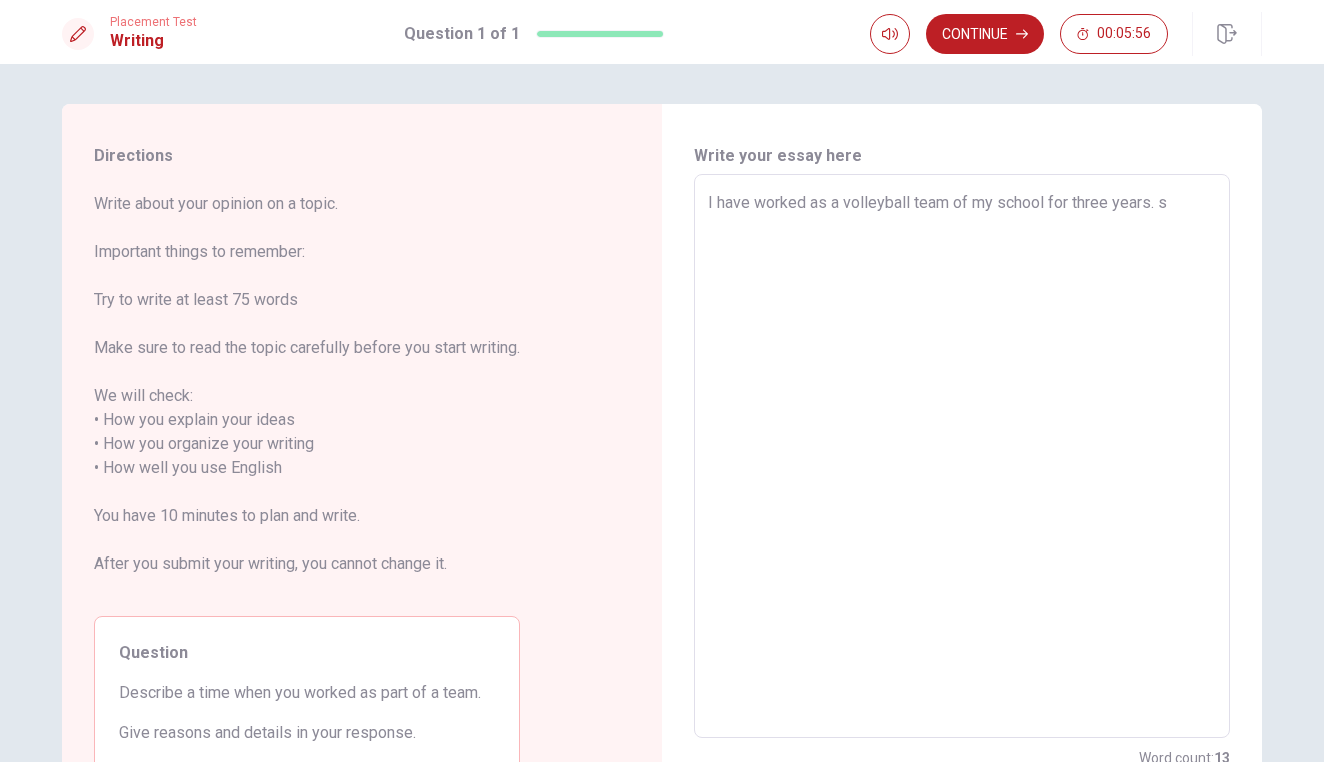 type on "x" 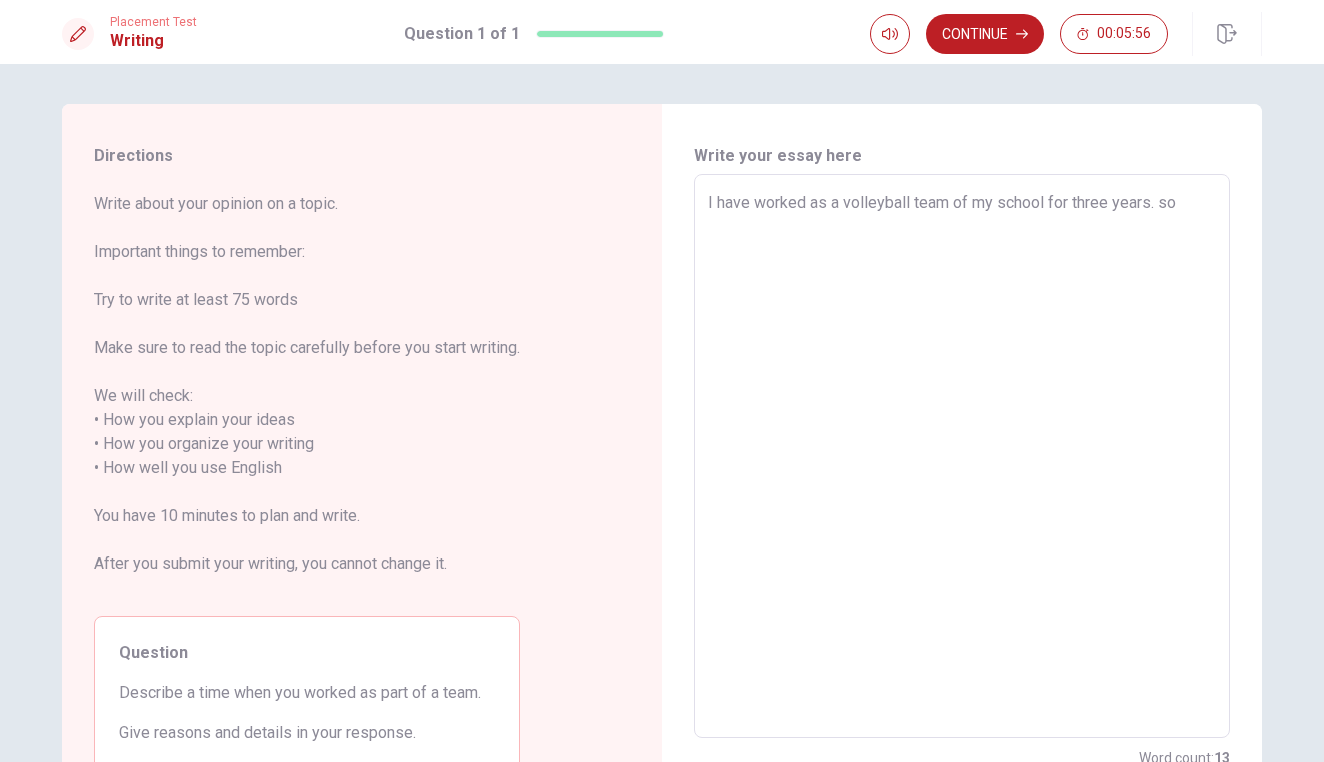 type 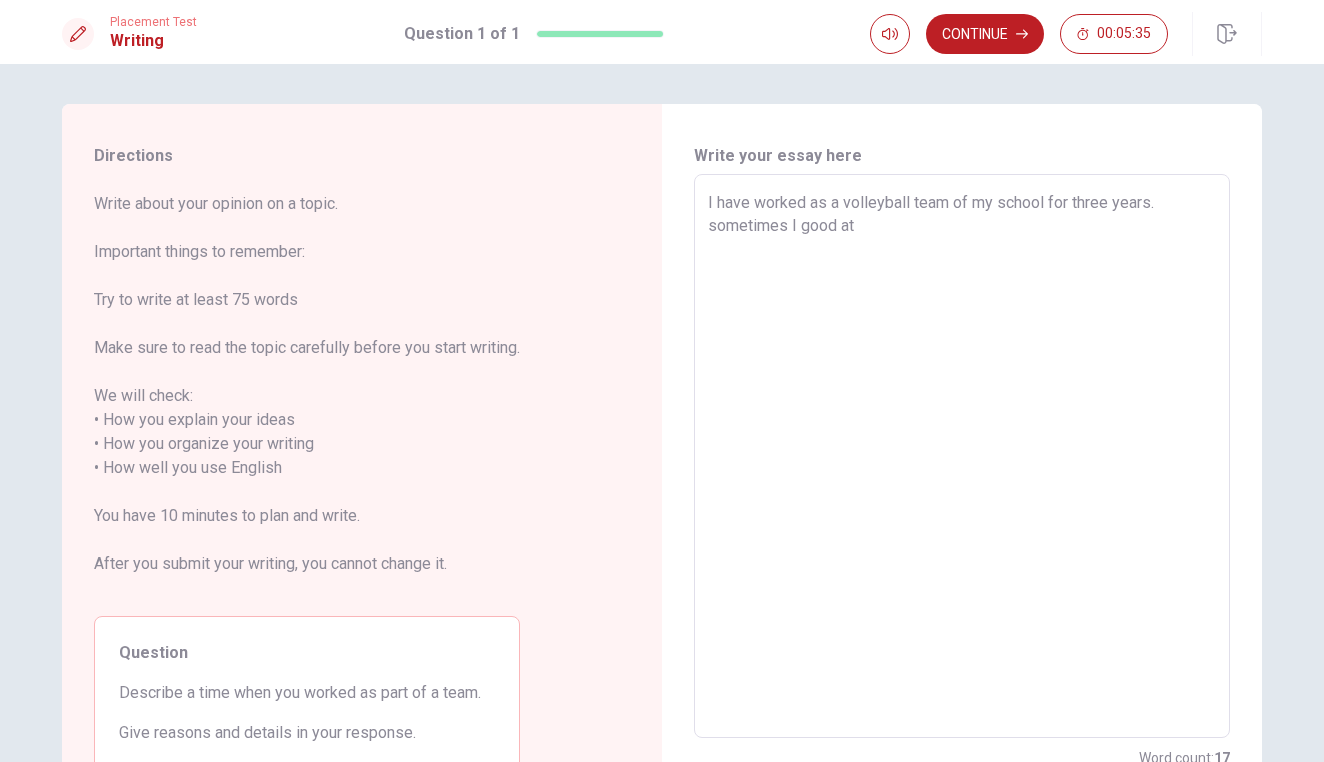 click on "I have worked as a volleyball team of my school for three years. sometimes I good at" at bounding box center (962, 456) 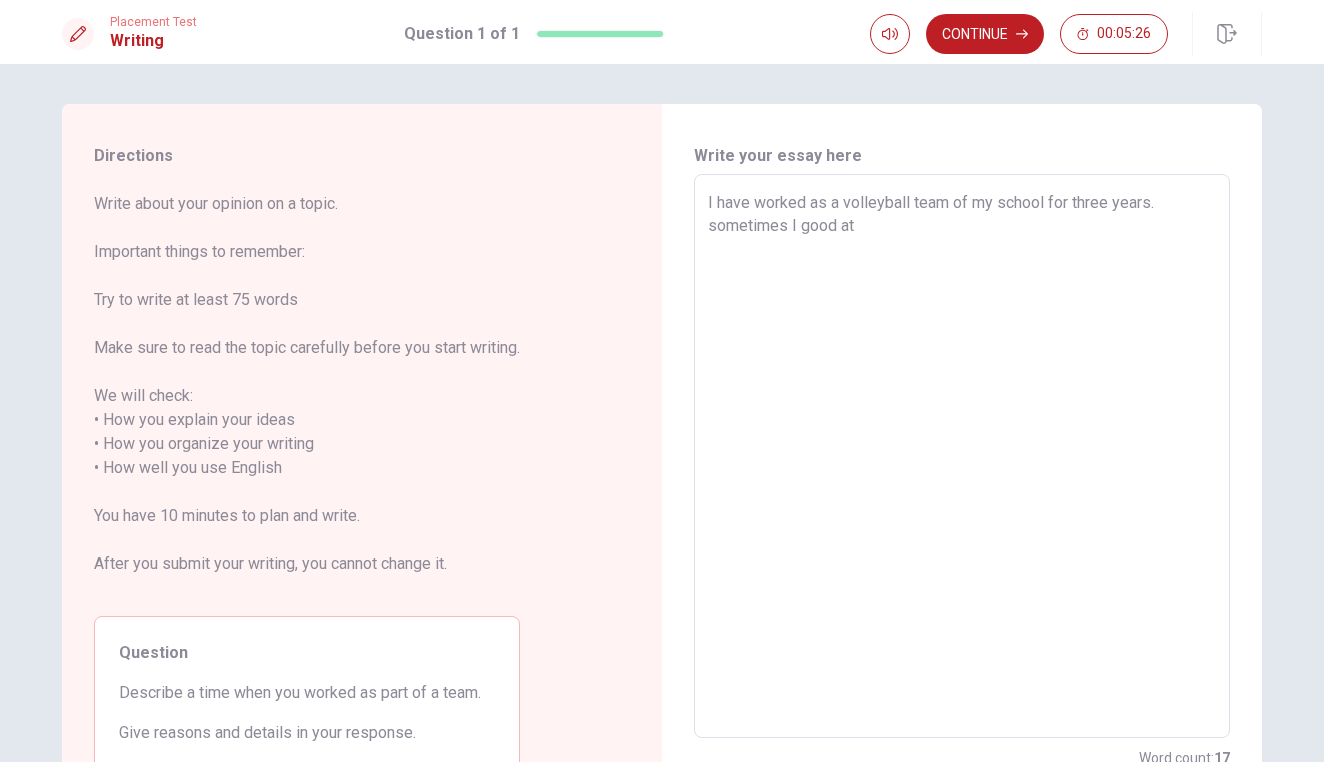 click on "I have worked as a volleyball team of my school for three years. sometimes I good at" at bounding box center [962, 456] 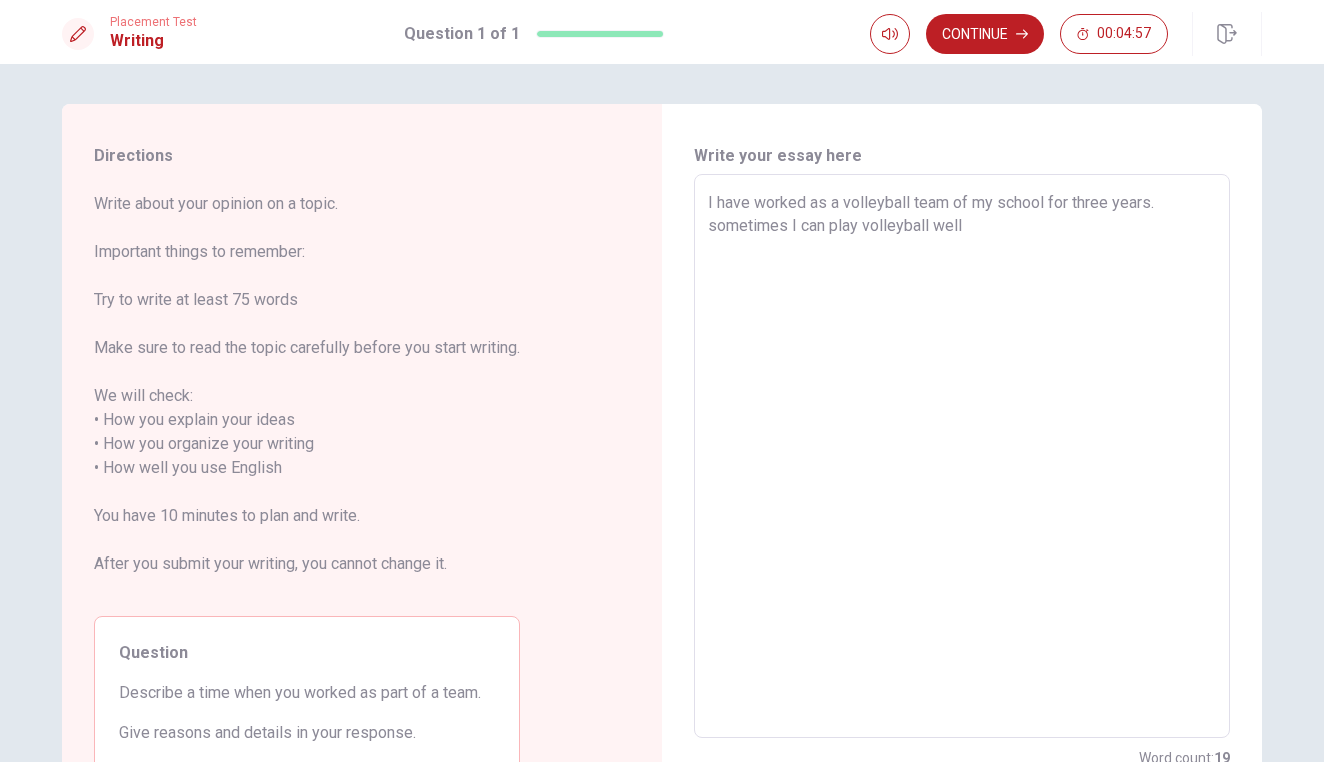 click on "I have worked as a volleyball team of my school for three years. sometimes I can play volleyball well" at bounding box center (962, 456) 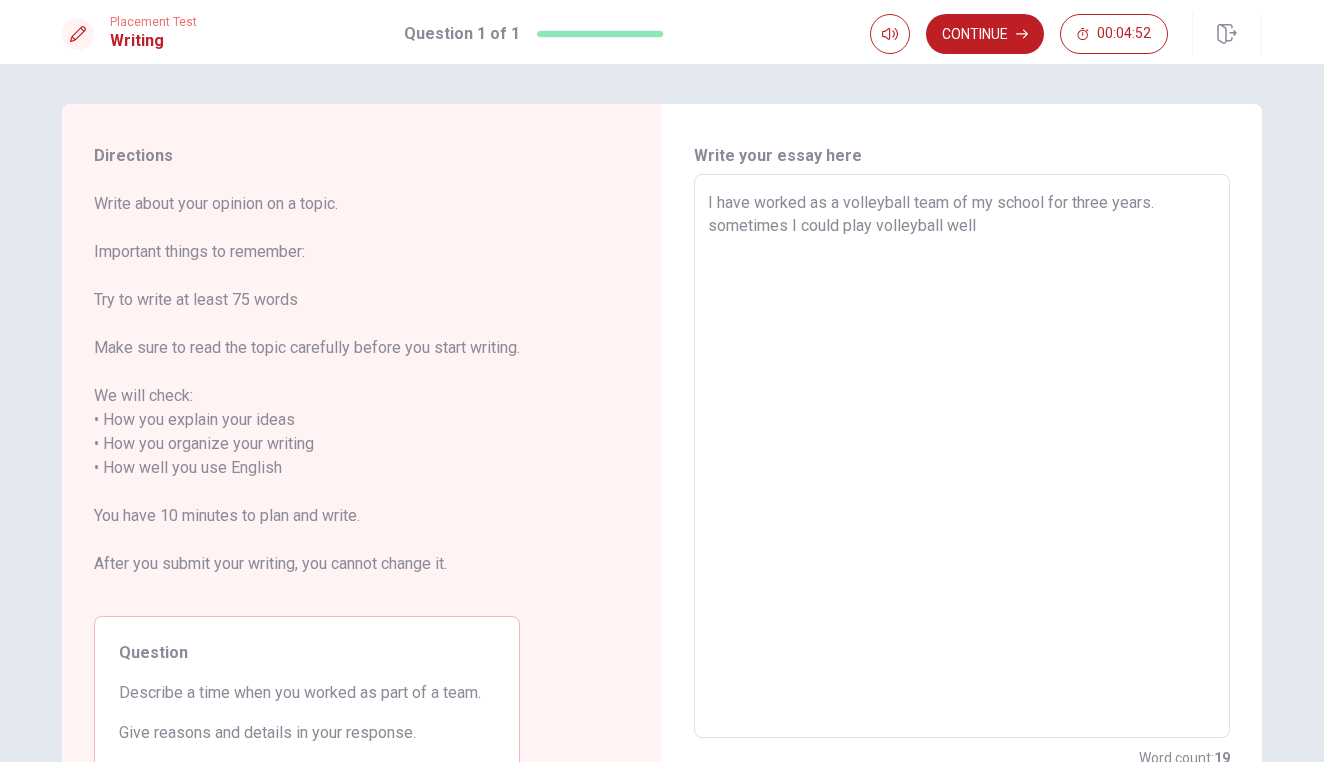 click on "I have worked as a volleyball team of my school for three years. sometimes I could play volleyball well" at bounding box center [962, 456] 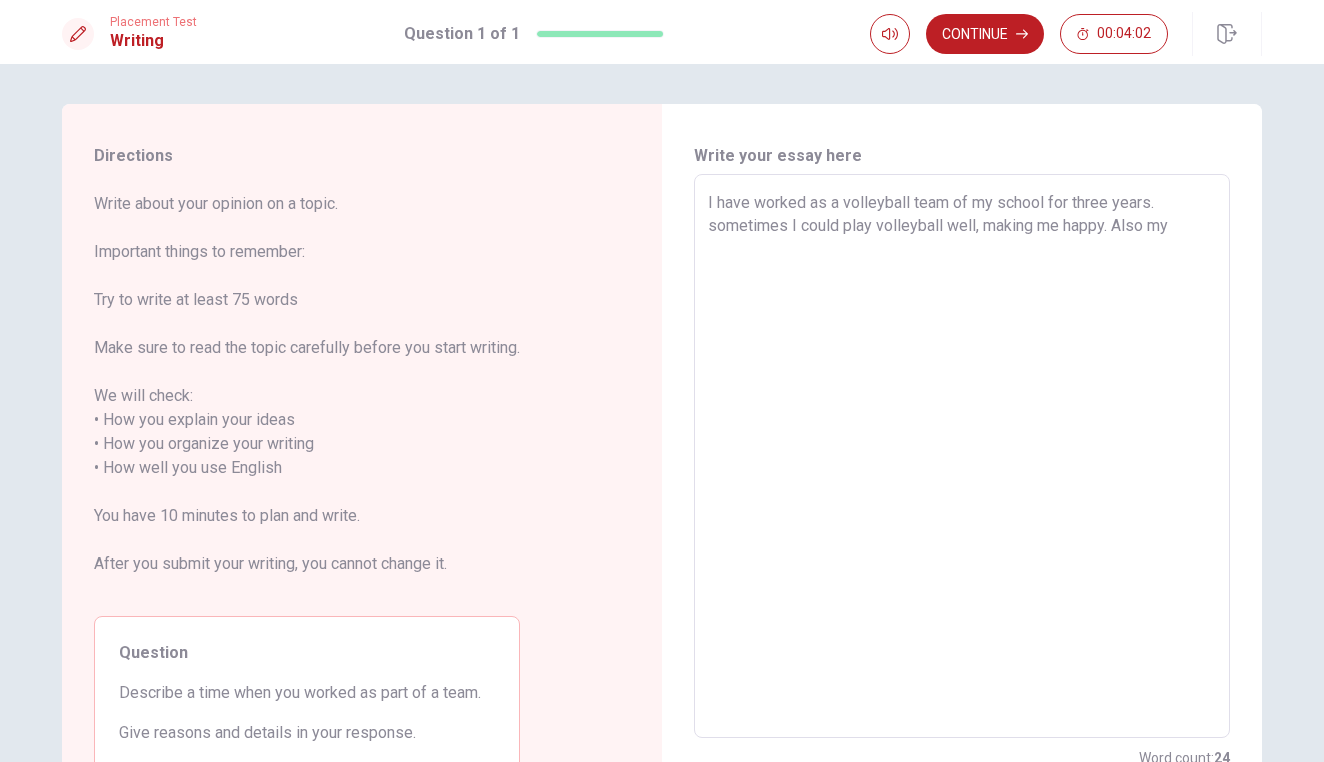click on "I have worked as a volleyball team of my school for three years. sometimes I could play volleyball well, making me happy. Also my" at bounding box center (962, 456) 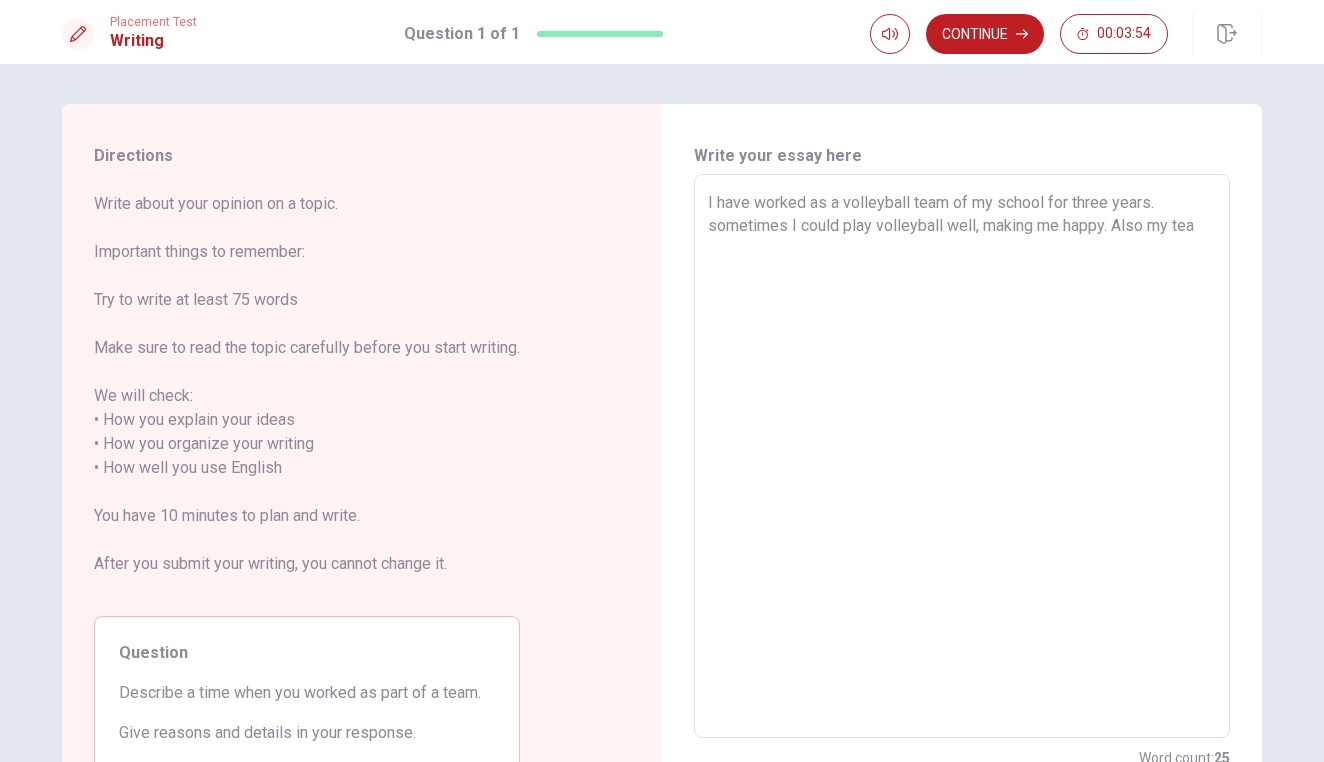 click on "I have worked as a volleyball team of my school for three years. sometimes I could play volleyball well, making me happy. Also my tea" at bounding box center (962, 456) 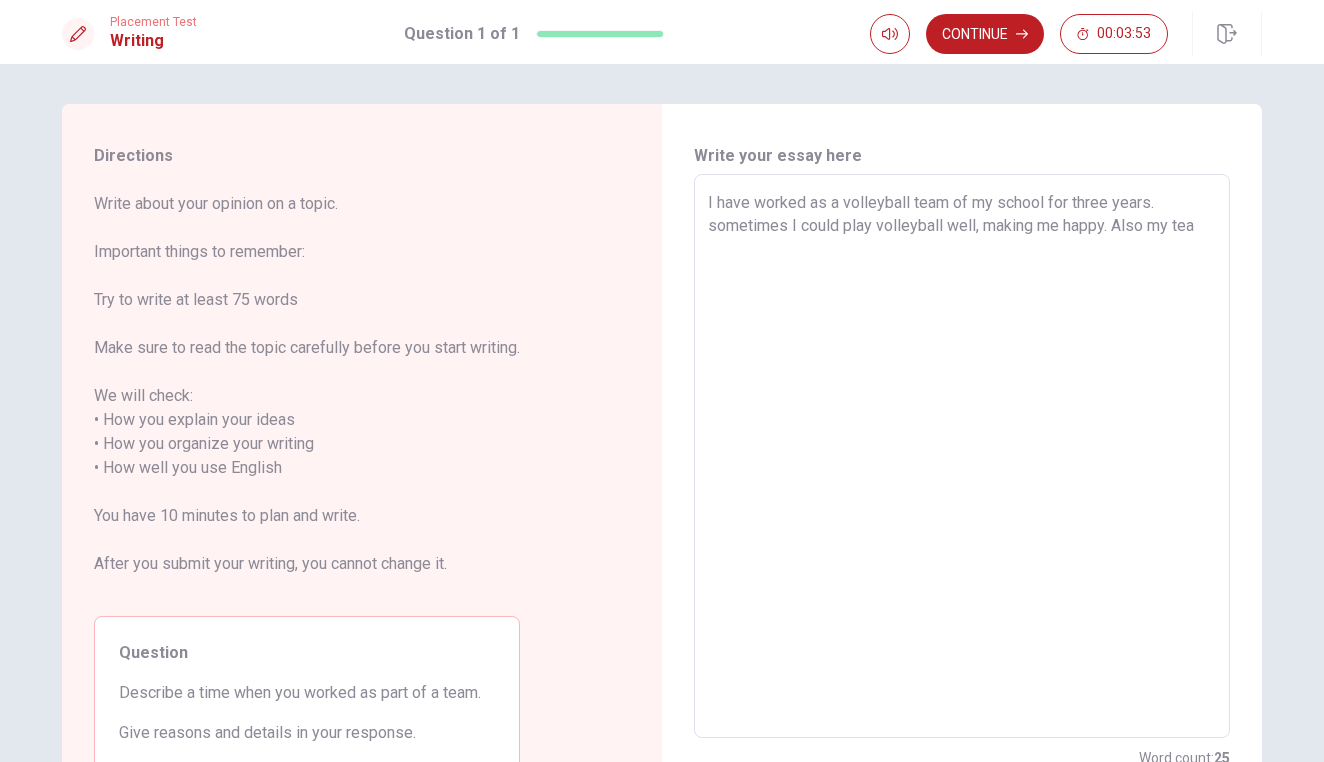 drag, startPoint x: 979, startPoint y: 224, endPoint x: 1029, endPoint y: 238, distance: 51.92302 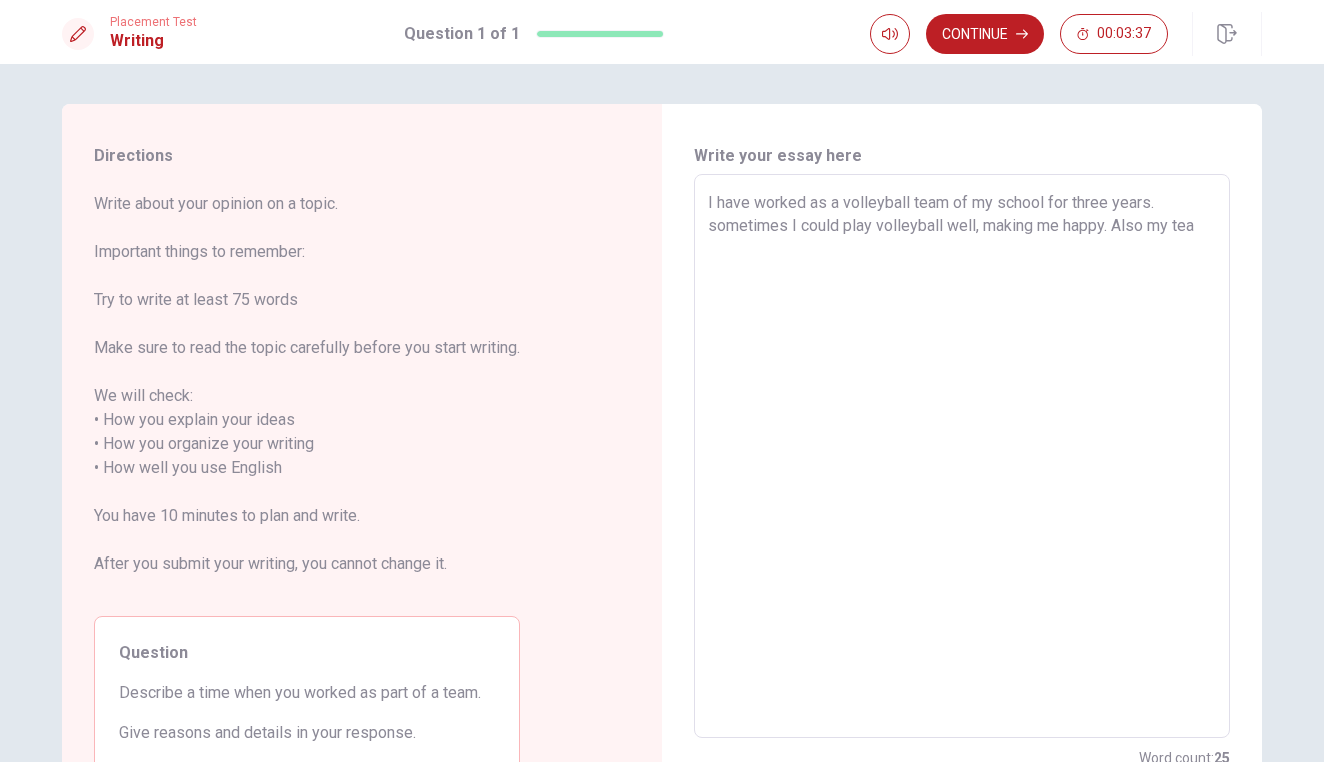 click on "I have worked as a volleyball team of my school for three years. sometimes I could play volleyball well, making me happy. Also my tea" at bounding box center [962, 456] 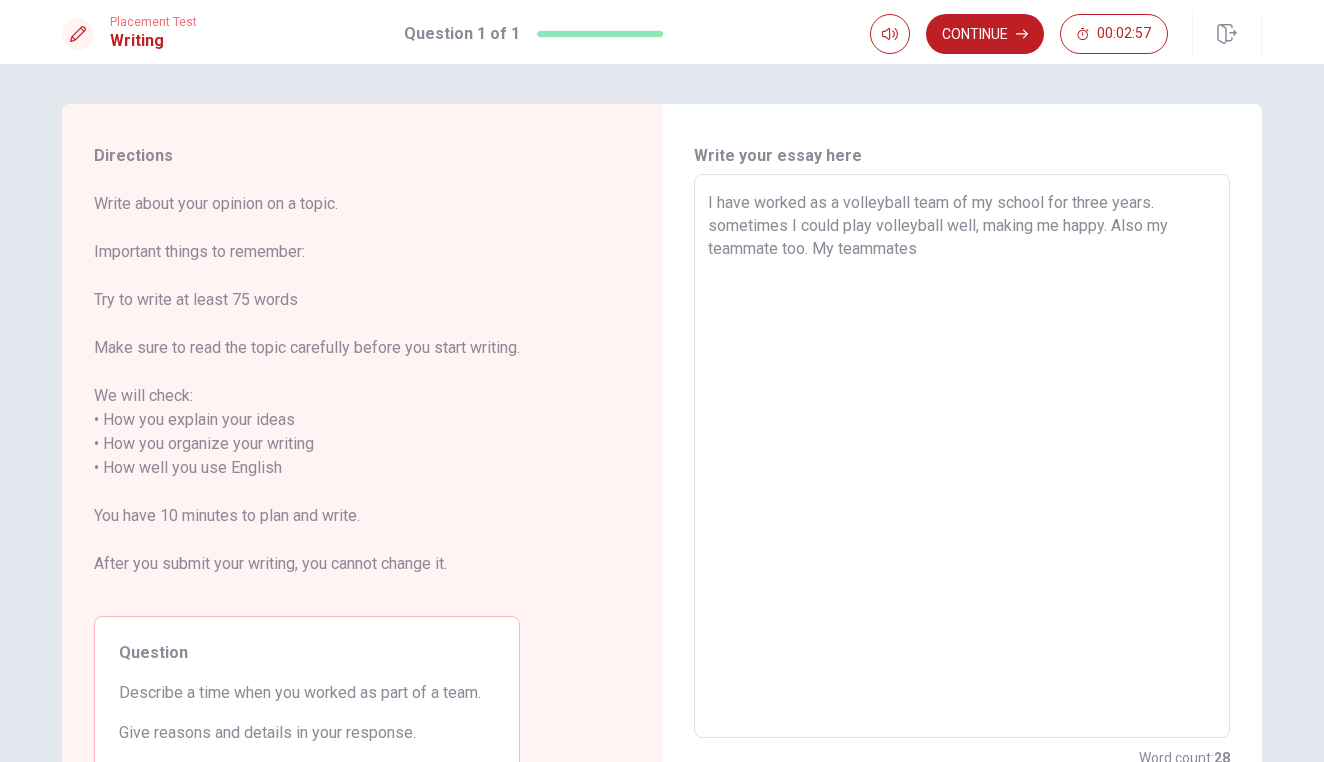 drag, startPoint x: 781, startPoint y: 246, endPoint x: 869, endPoint y: 254, distance: 88.362885 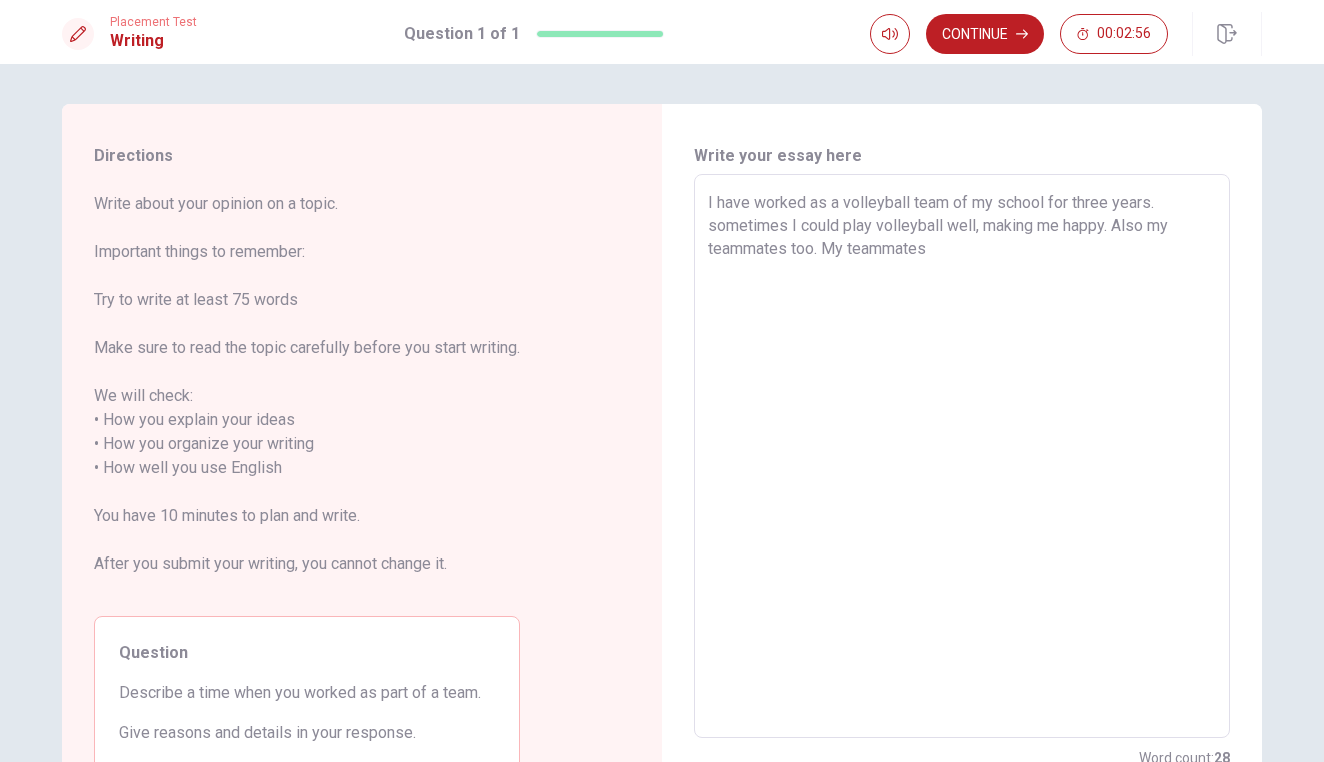 click on "I have worked as a volleyball team of my school for three years. sometimes I could play volleyball well, making me happy. Also my teammates too. My teammates" at bounding box center [962, 456] 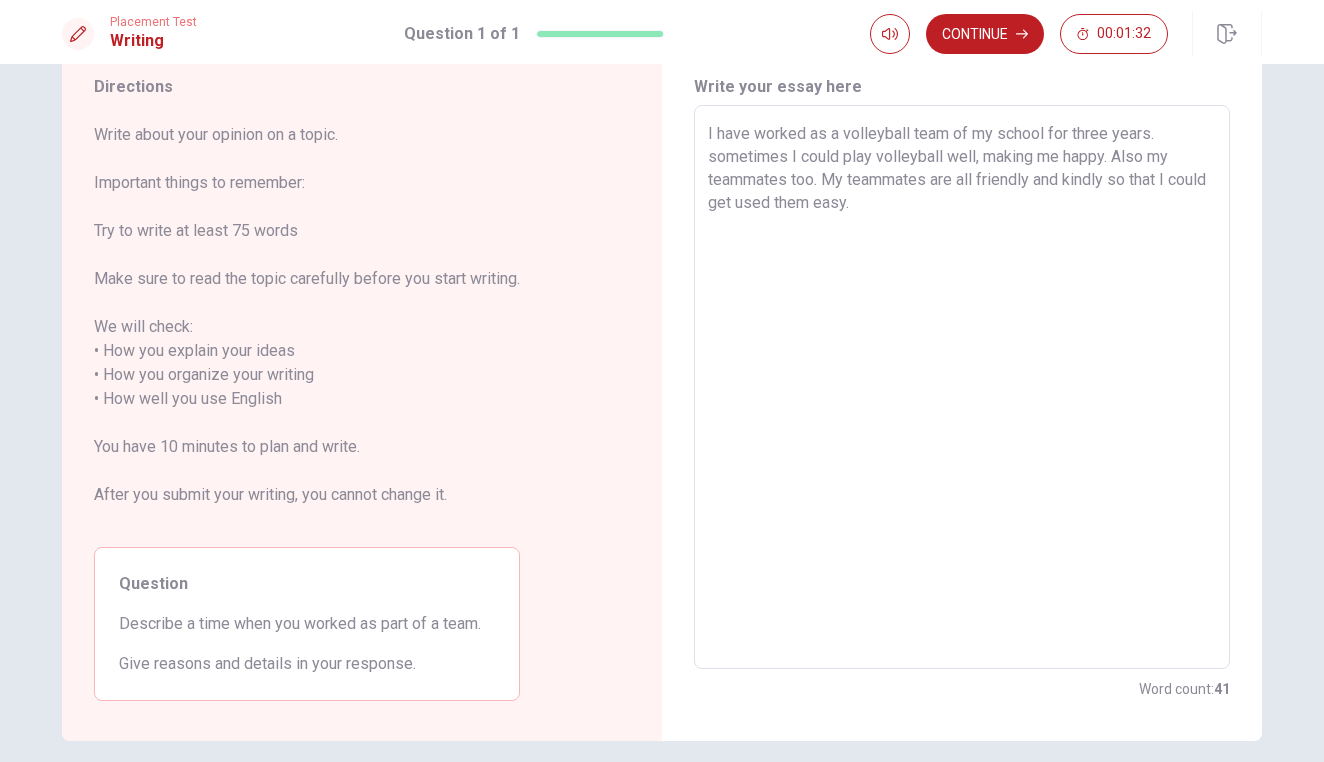 scroll, scrollTop: 60, scrollLeft: 0, axis: vertical 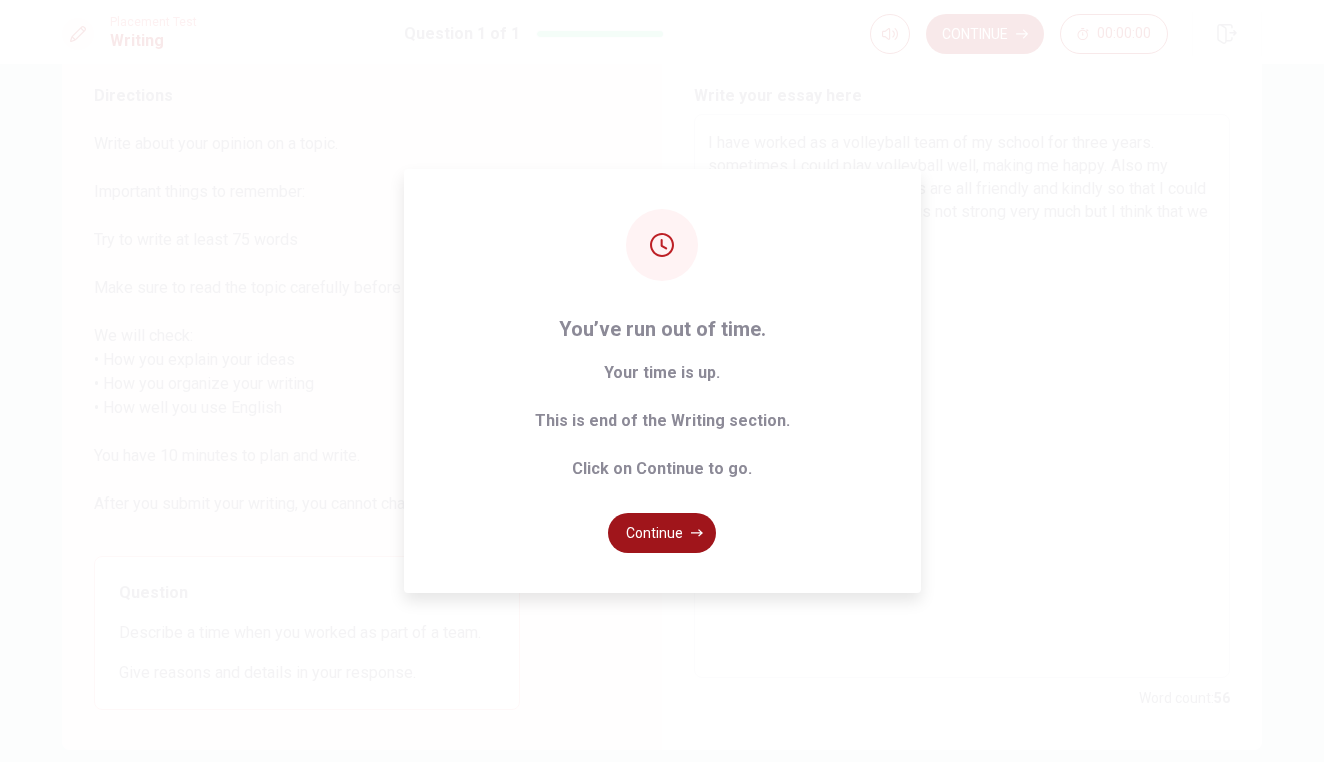 click on "Continue" at bounding box center (662, 533) 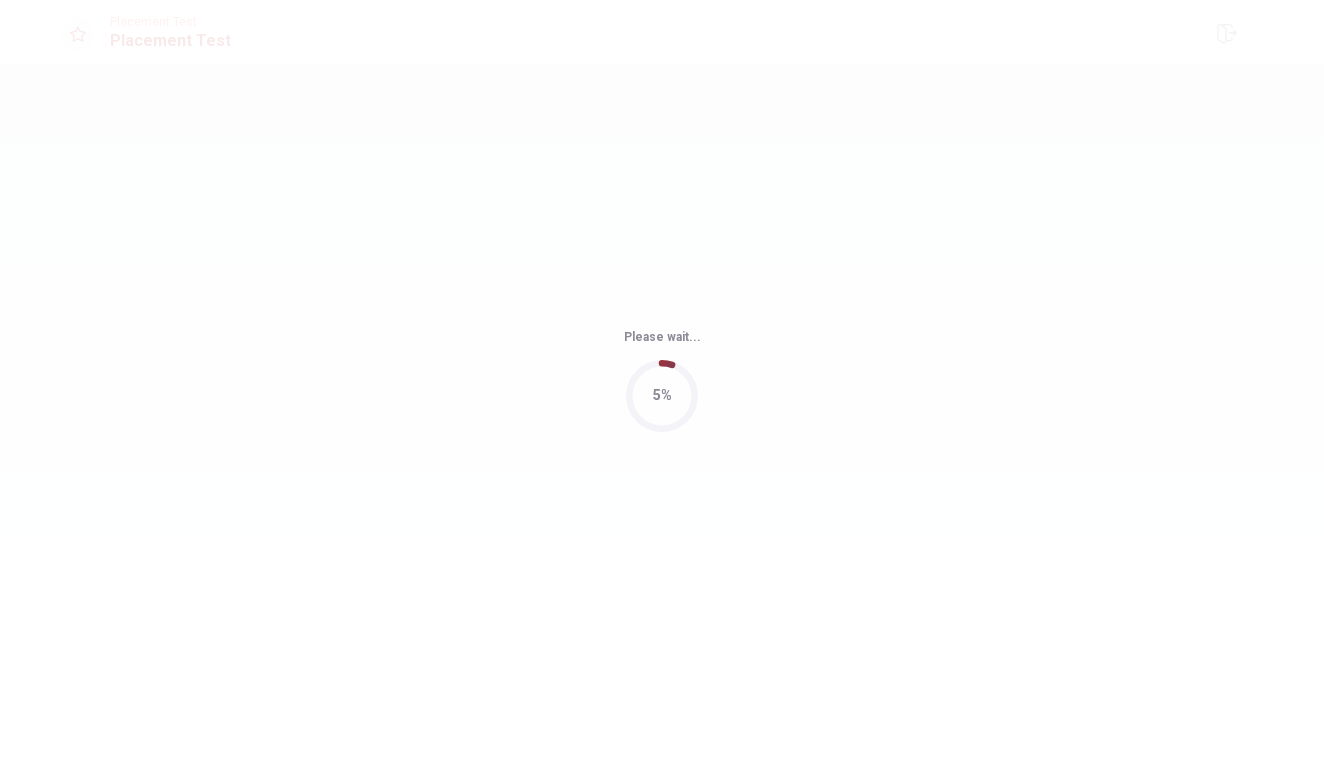 scroll, scrollTop: 0, scrollLeft: 0, axis: both 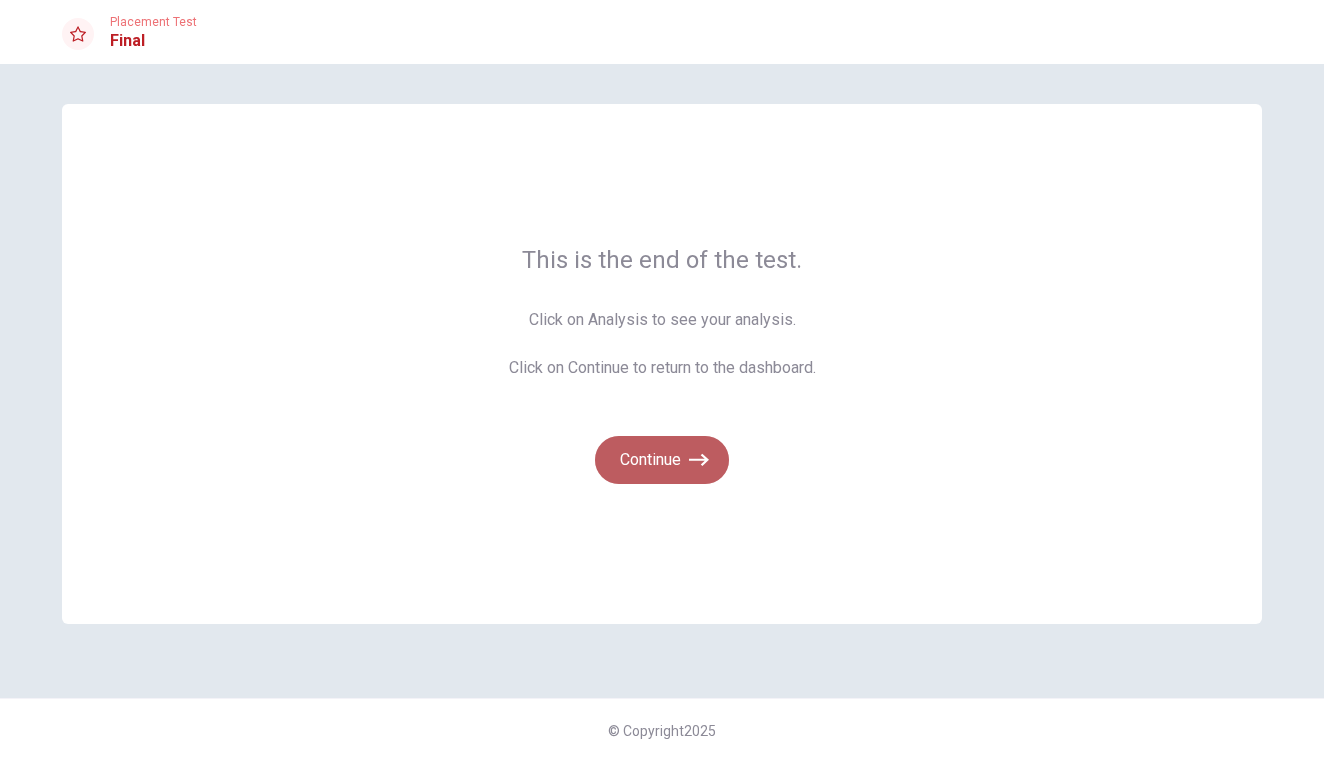 click on "Continue" at bounding box center (662, 460) 